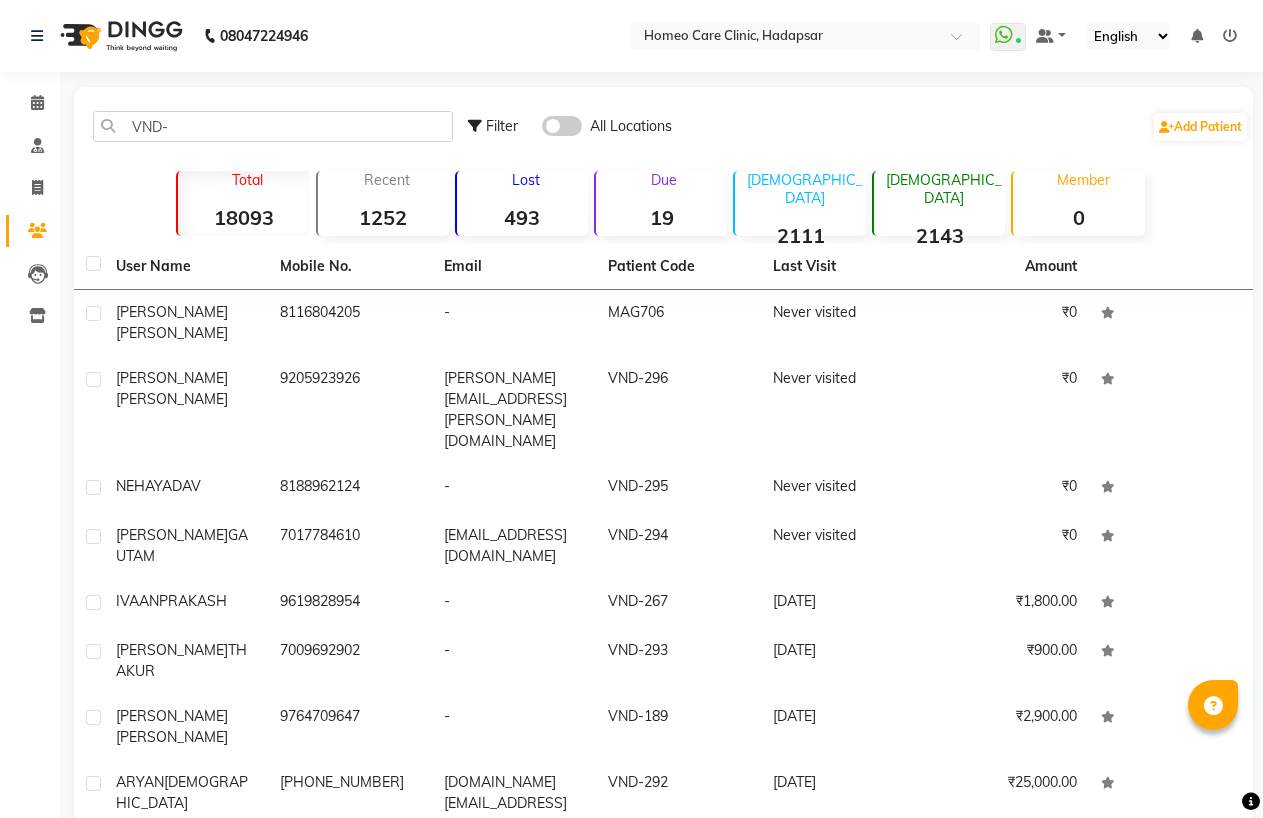 scroll, scrollTop: 0, scrollLeft: 0, axis: both 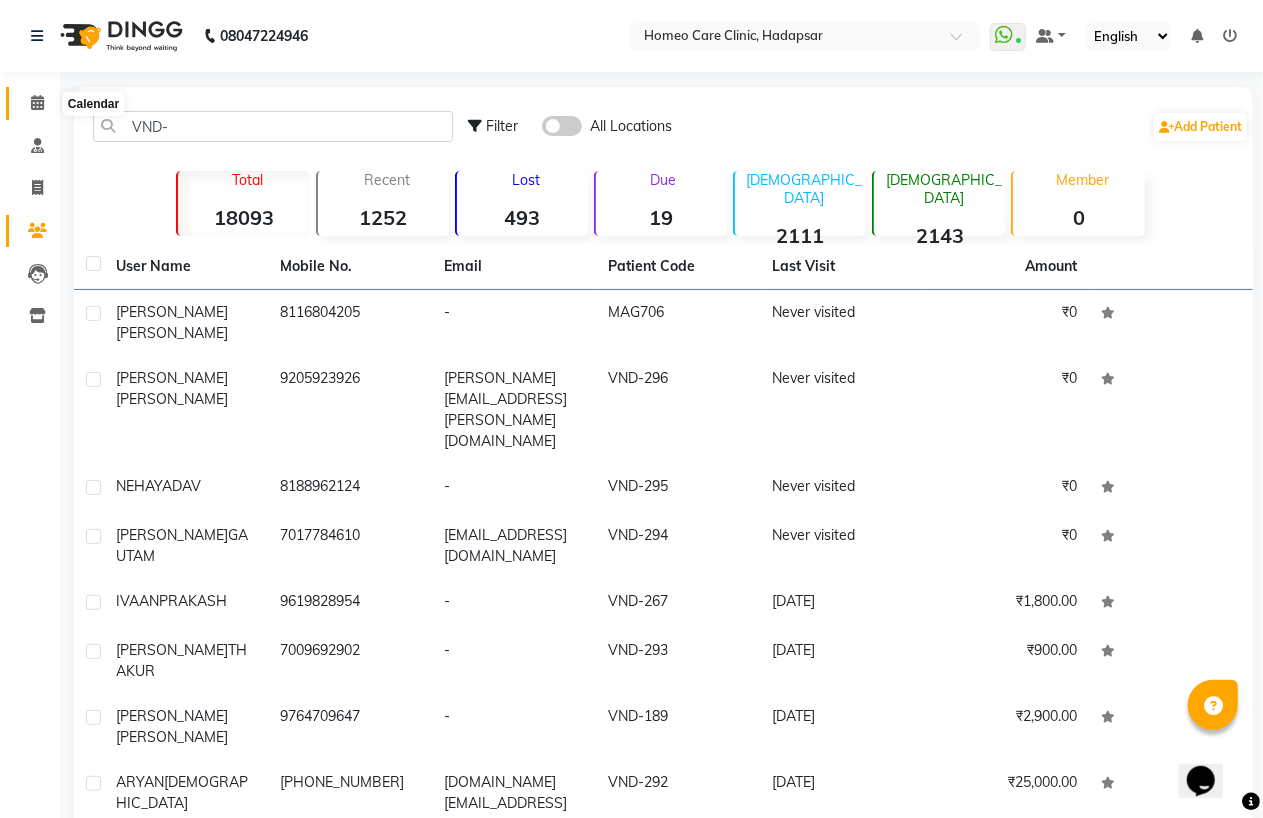 click 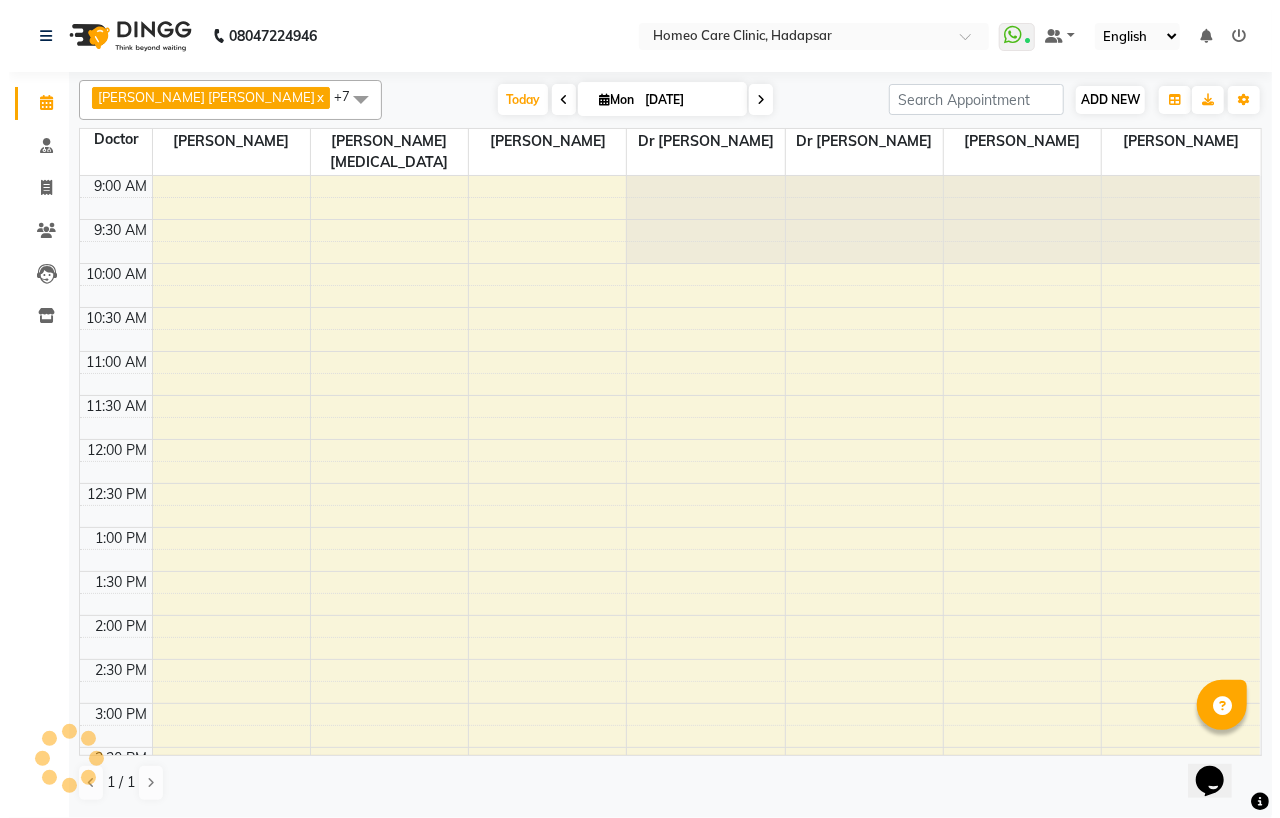 scroll, scrollTop: 0, scrollLeft: 0, axis: both 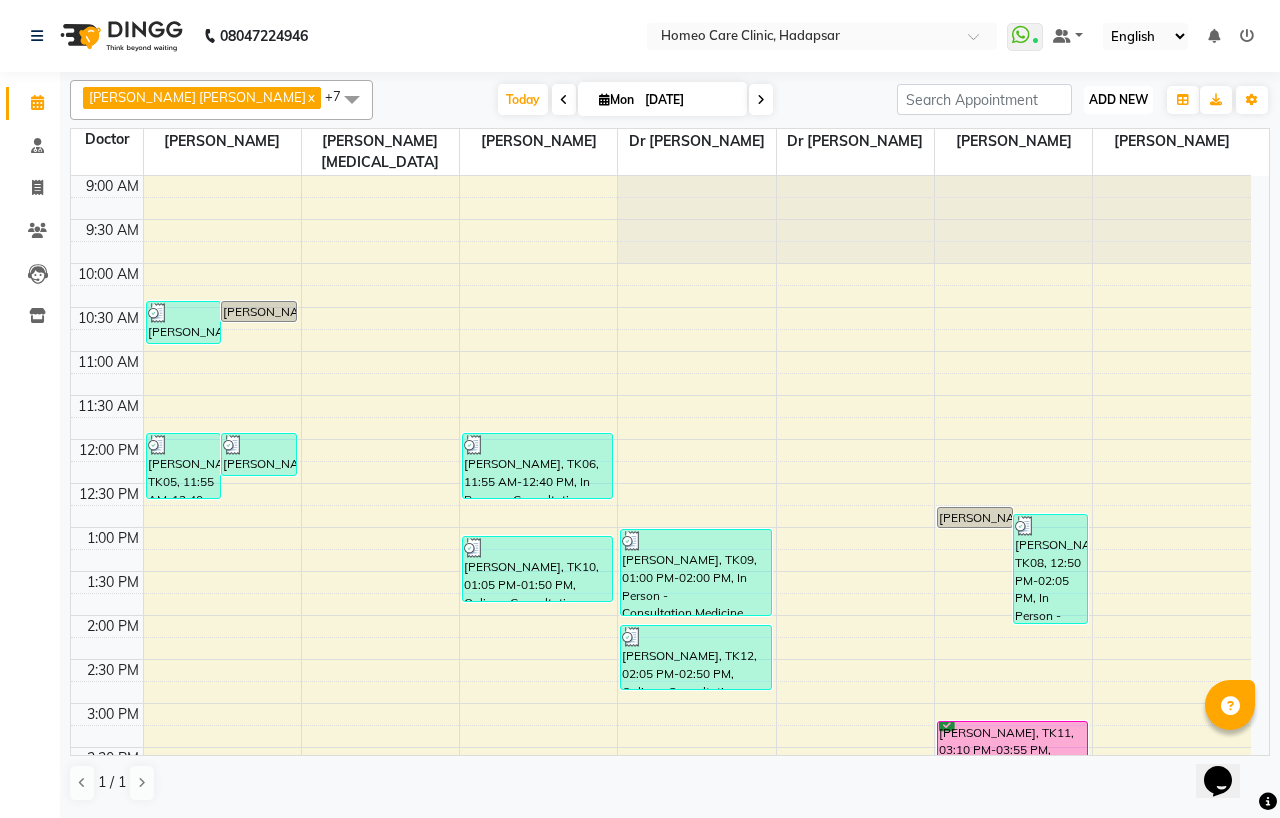 click on "ADD NEW" at bounding box center (1118, 99) 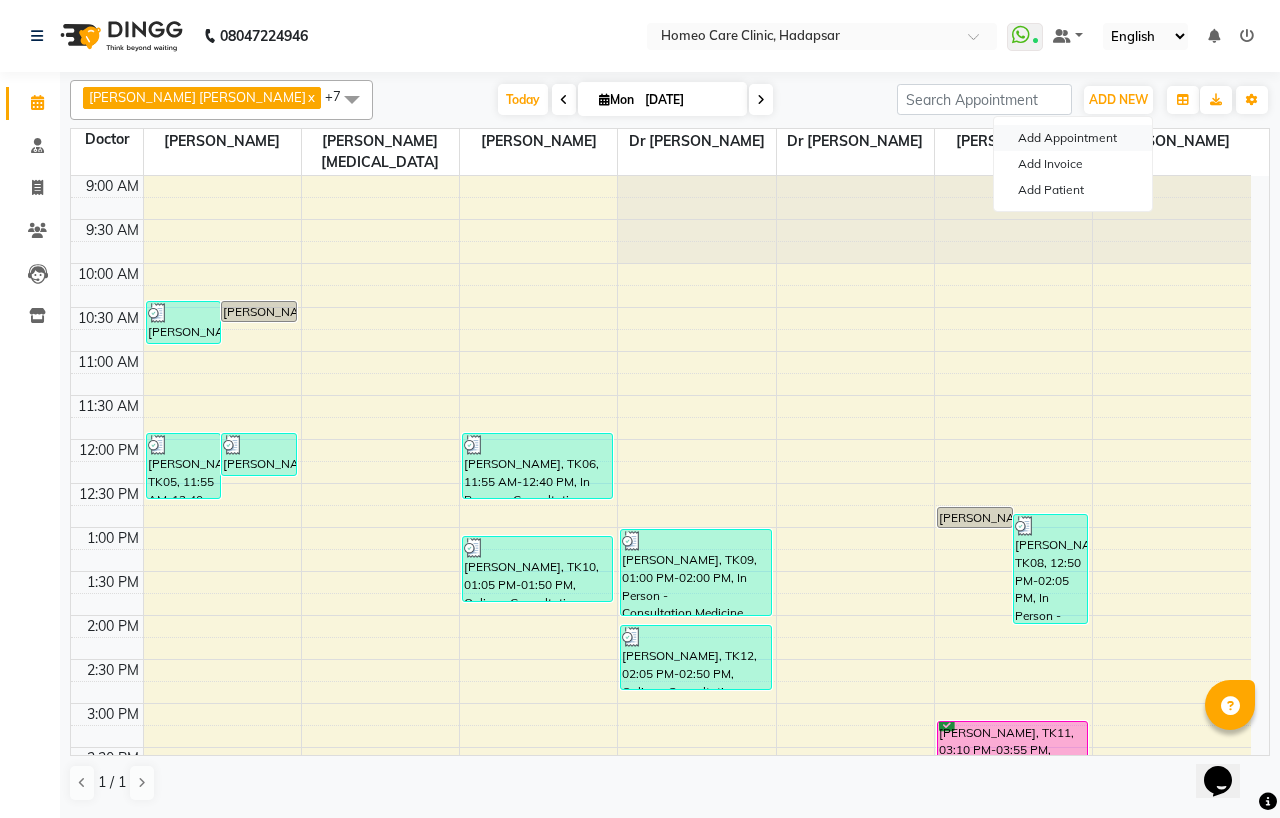 click on "Add Appointment" at bounding box center (1073, 138) 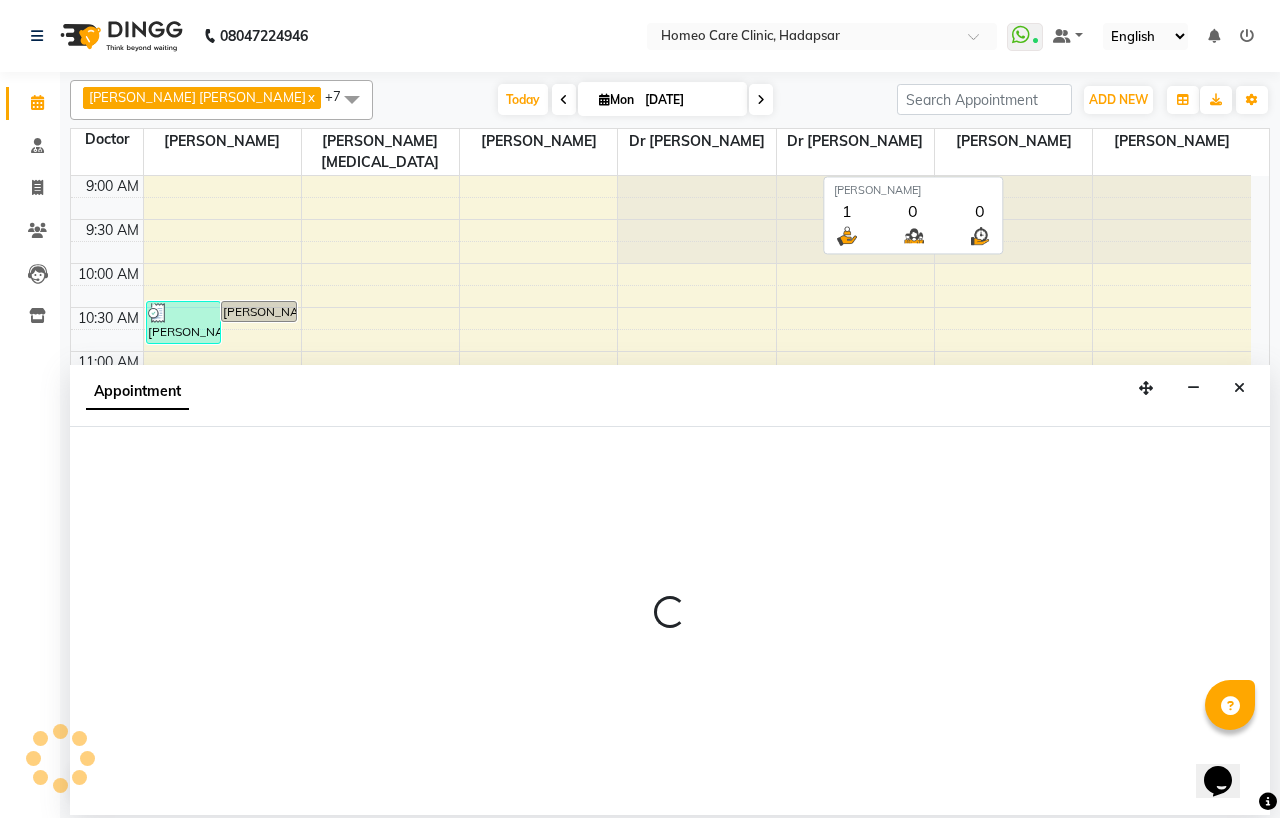 select on "600" 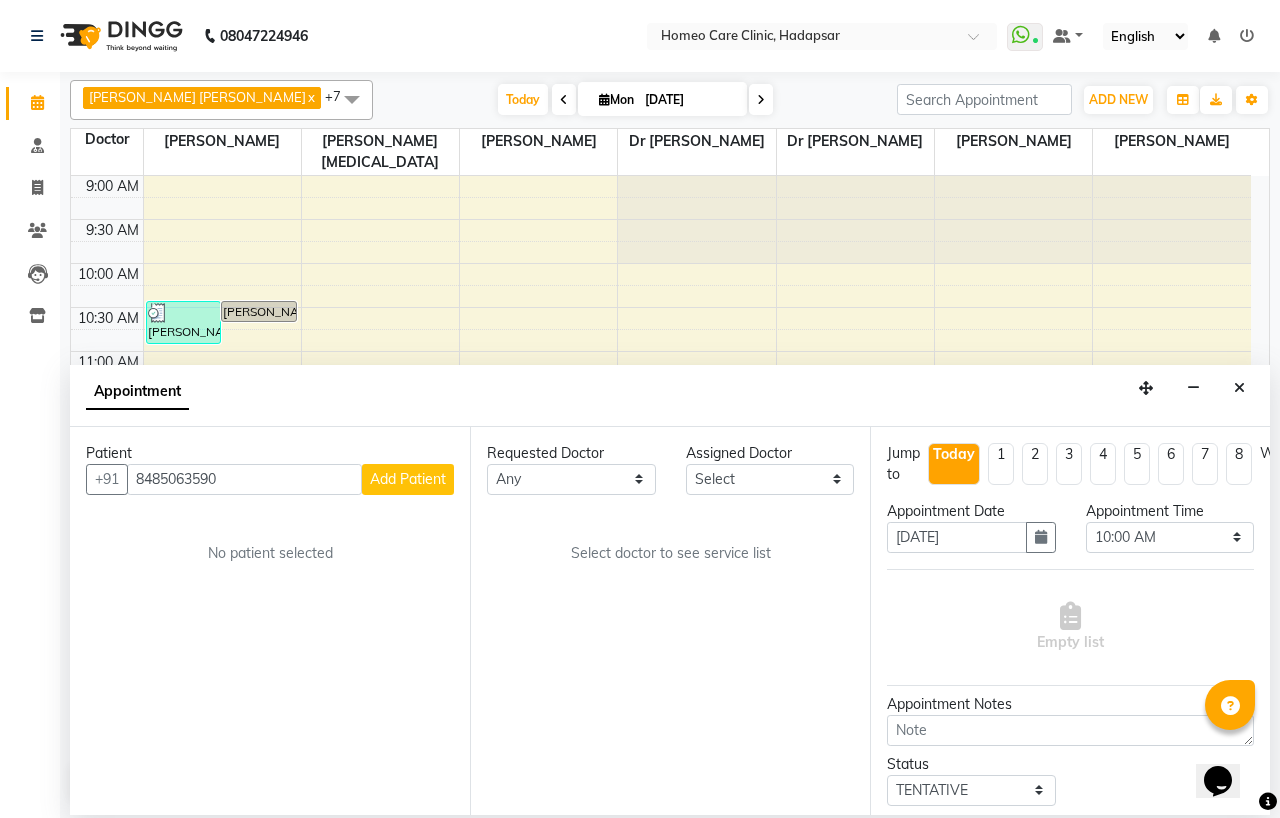 type on "8485063590" 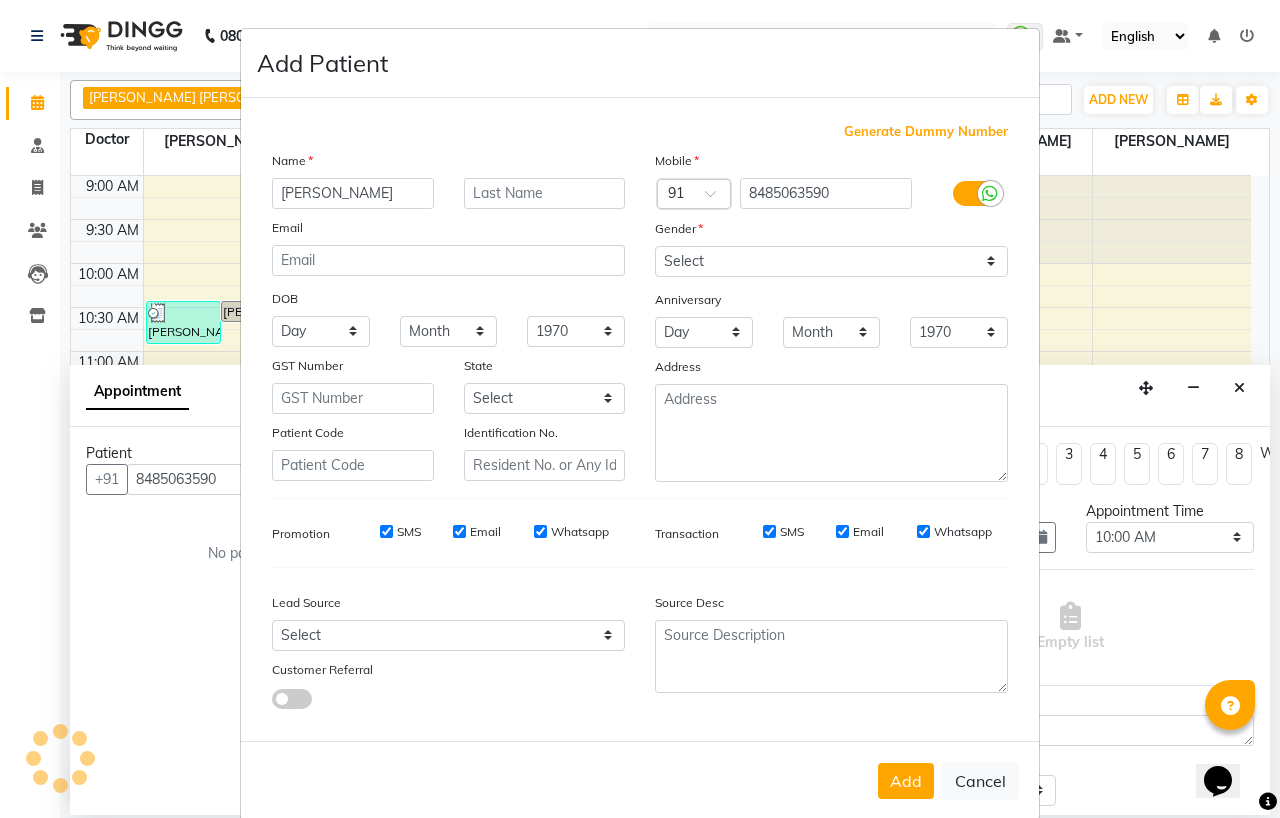 type on "[PERSON_NAME]" 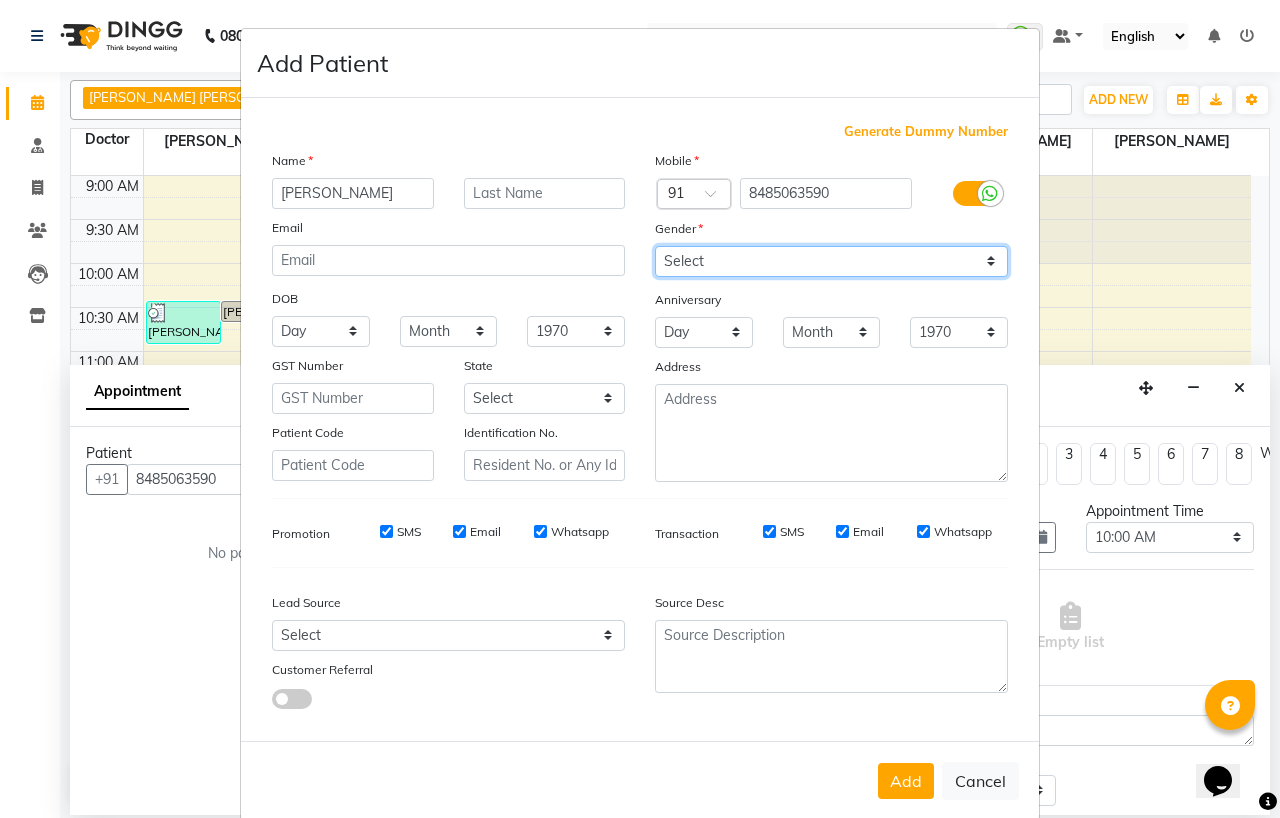 click on "Select Male Female Other Prefer Not To Say" at bounding box center (831, 261) 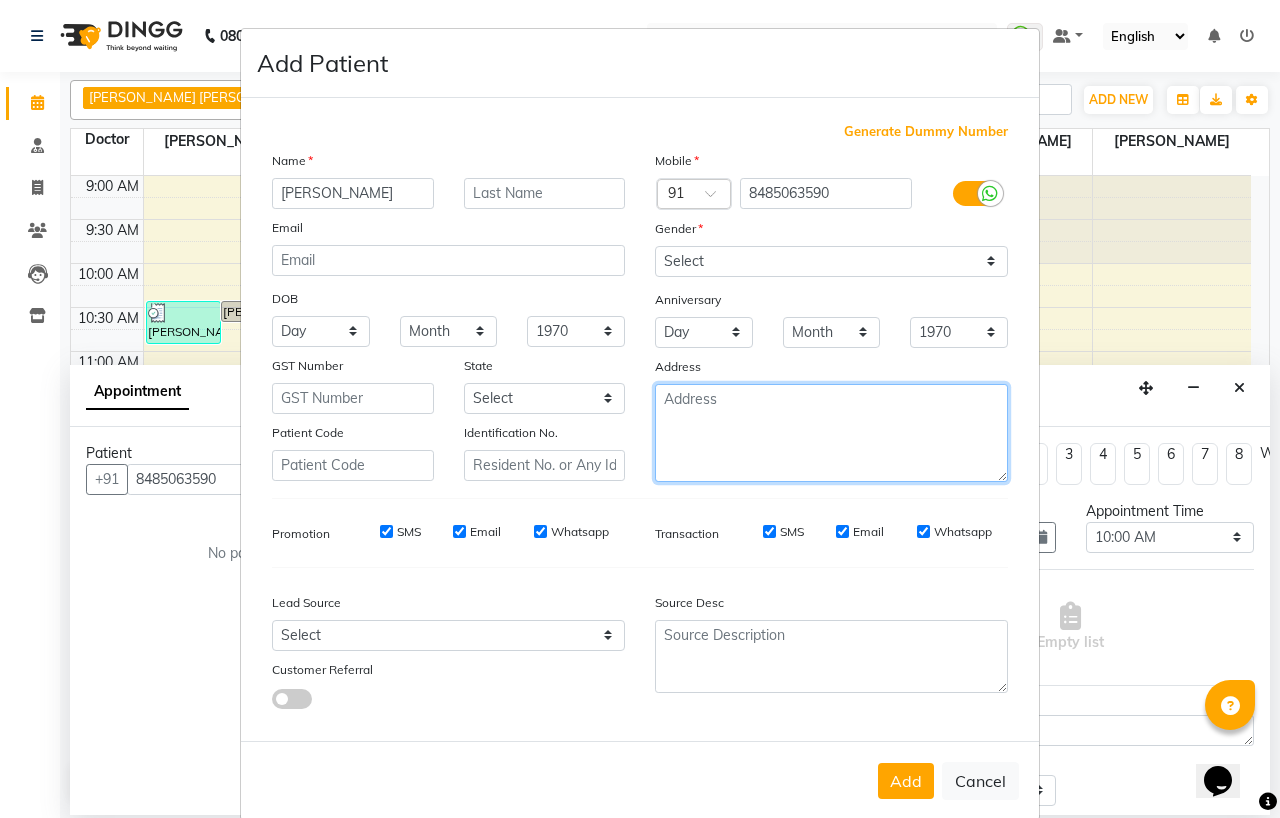 click at bounding box center (831, 433) 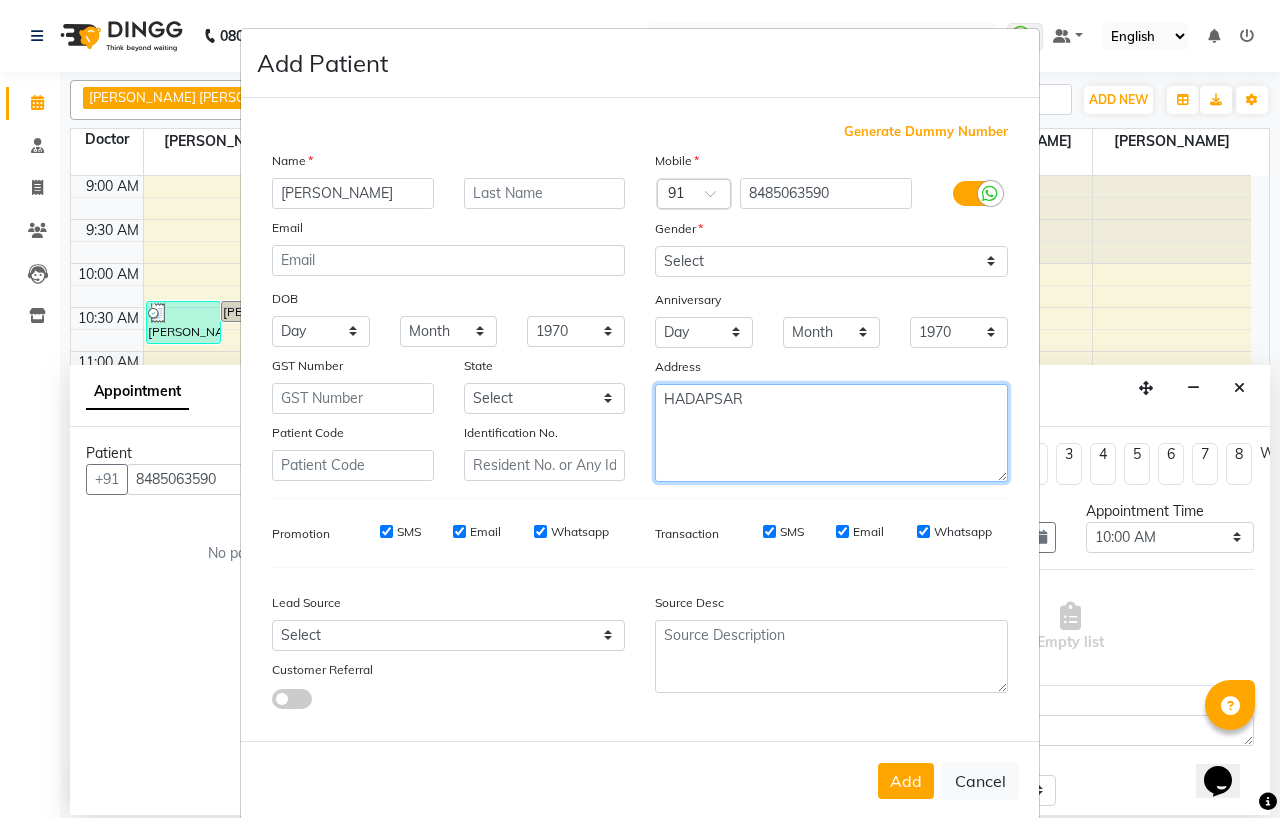type on "HADAPSAR" 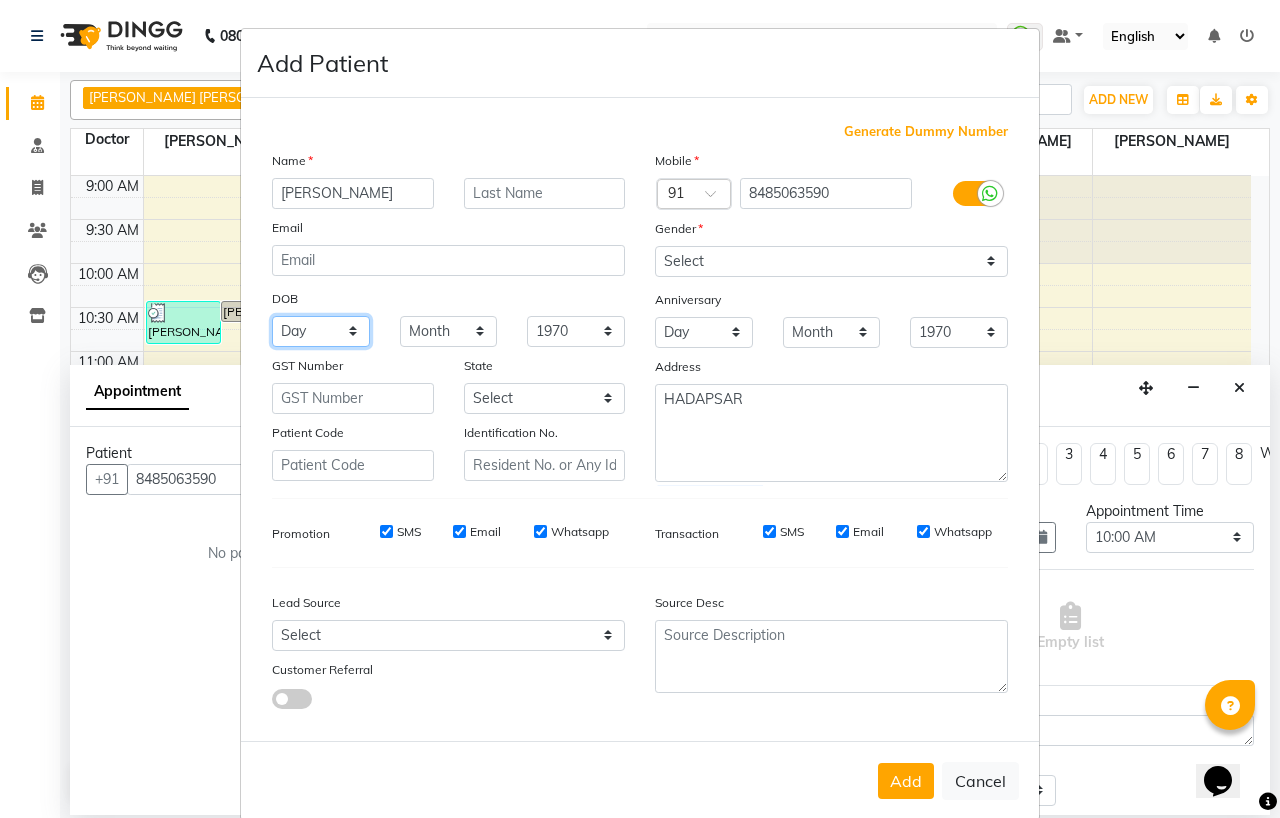 click on "Day 01 02 03 04 05 06 07 08 09 10 11 12 13 14 15 16 17 18 19 20 21 22 23 24 25 26 27 28 29 30 31" at bounding box center [321, 331] 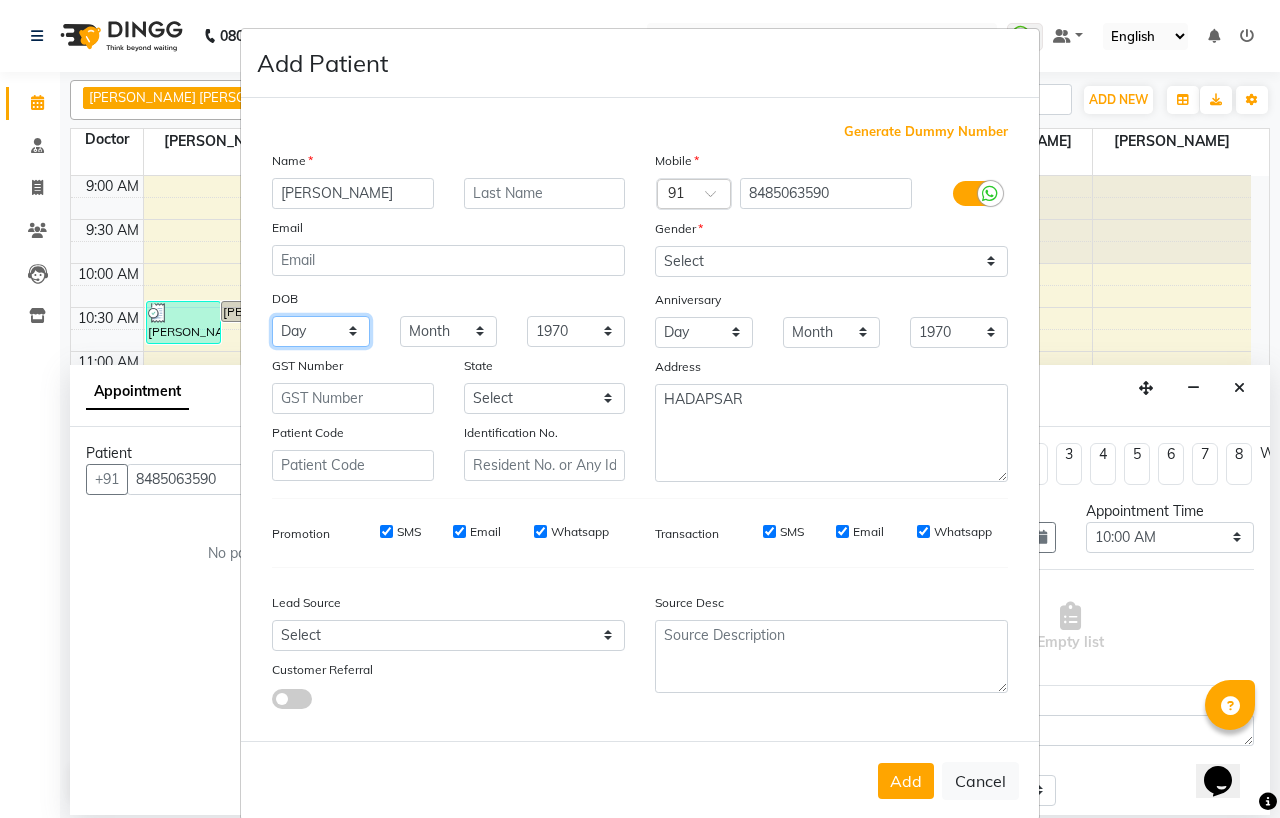 select on "02" 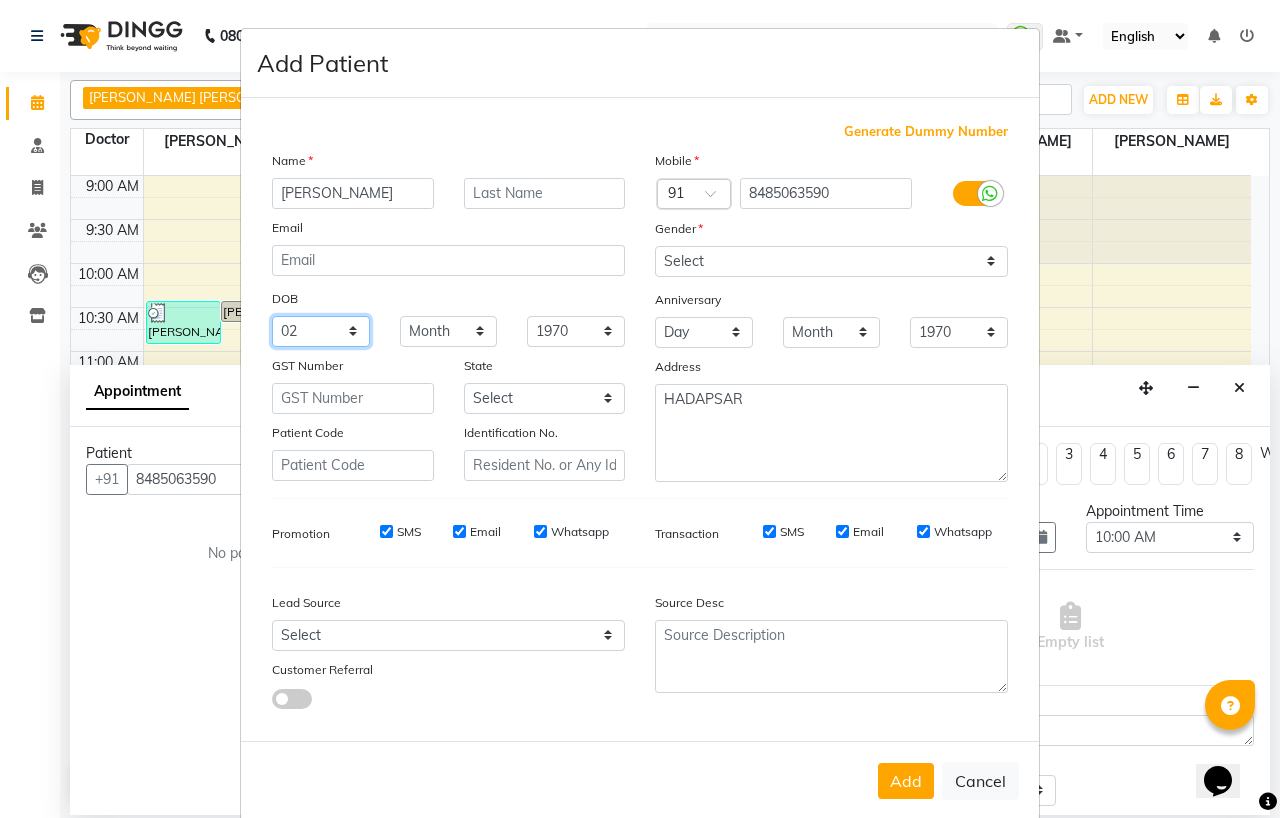 click on "Day 01 02 03 04 05 06 07 08 09 10 11 12 13 14 15 16 17 18 19 20 21 22 23 24 25 26 27 28 29 30 31" at bounding box center (321, 331) 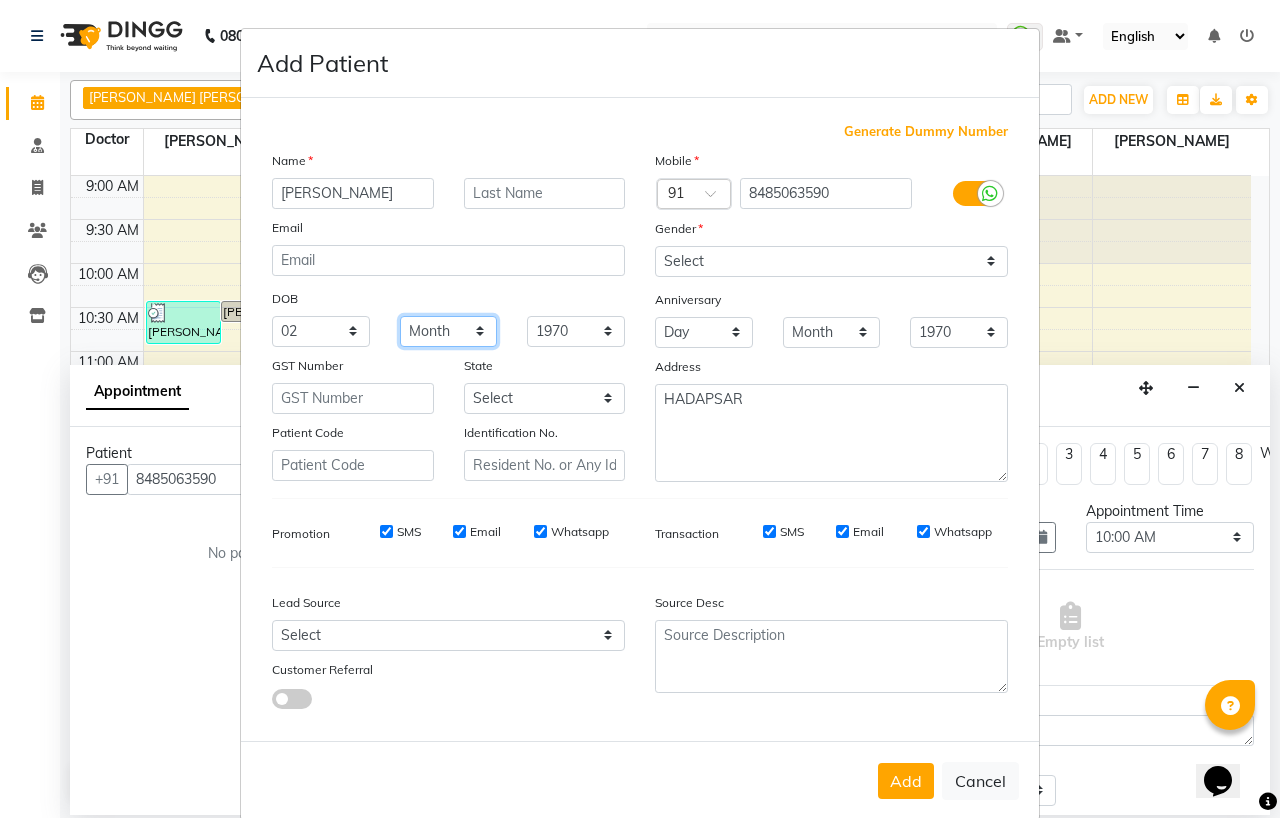 click on "Month January February March April May June July August September October November December" at bounding box center (449, 331) 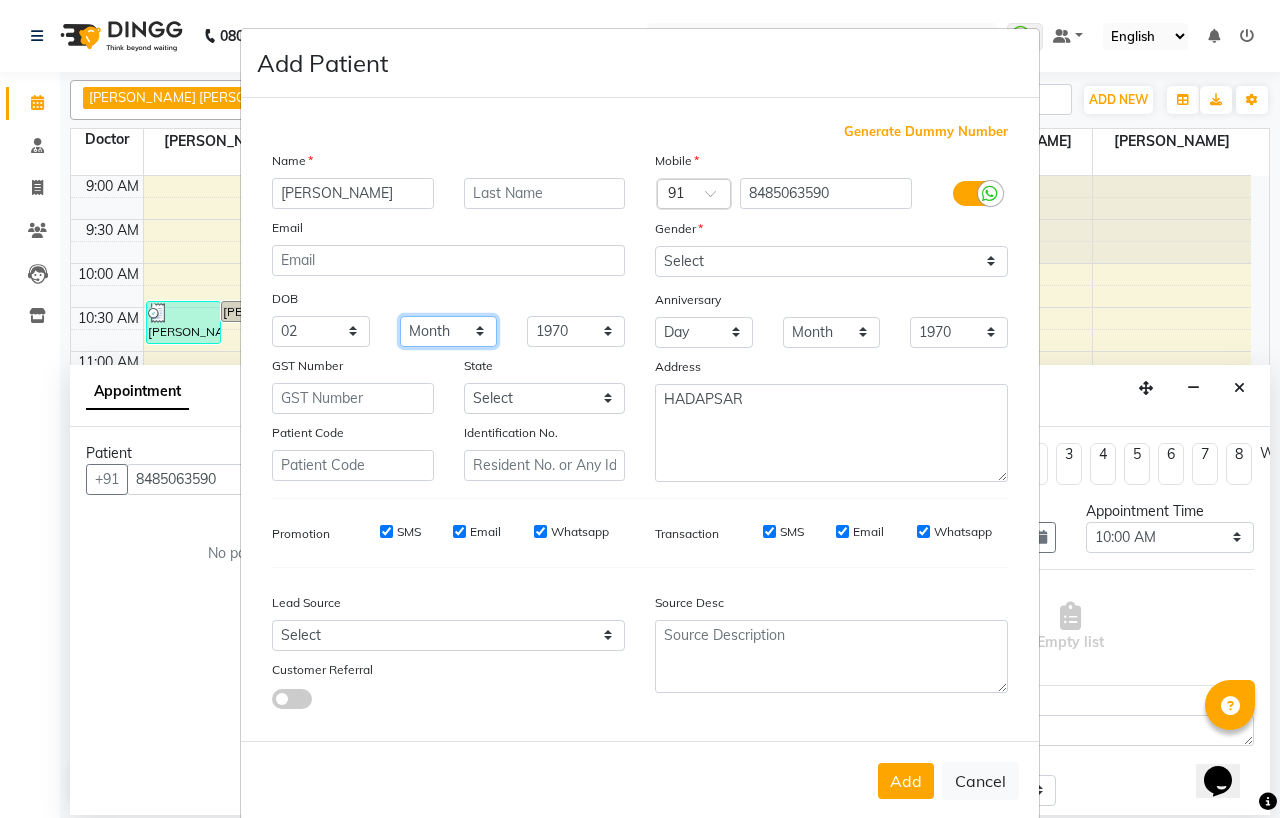 select on "12" 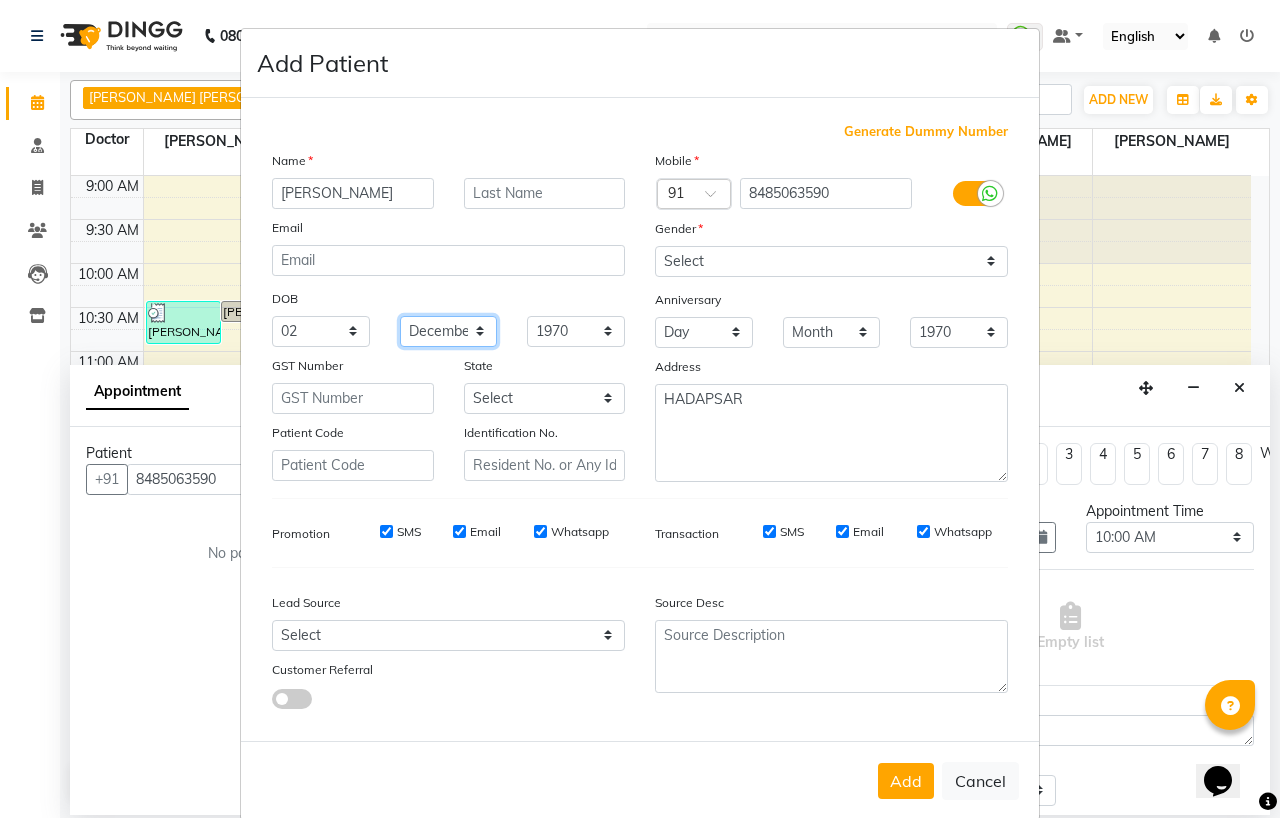 click on "Month January February March April May June July August September October November December" at bounding box center [449, 331] 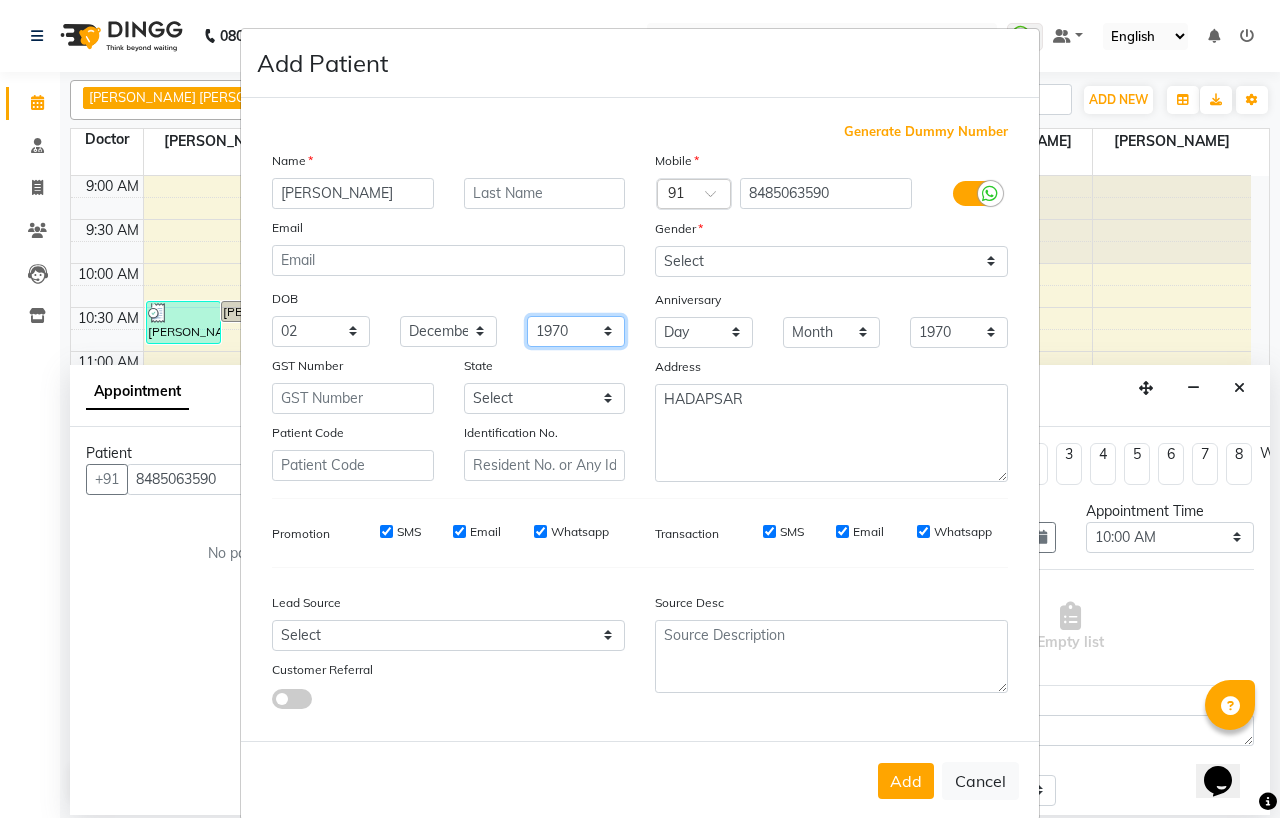 click on "1940 1941 1942 1943 1944 1945 1946 1947 1948 1949 1950 1951 1952 1953 1954 1955 1956 1957 1958 1959 1960 1961 1962 1963 1964 1965 1966 1967 1968 1969 1970 1971 1972 1973 1974 1975 1976 1977 1978 1979 1980 1981 1982 1983 1984 1985 1986 1987 1988 1989 1990 1991 1992 1993 1994 1995 1996 1997 1998 1999 2000 2001 2002 2003 2004 2005 2006 2007 2008 2009 2010 2011 2012 2013 2014 2015 2016 2017 2018 2019 2020 2021 2022 2023 2024" at bounding box center [576, 331] 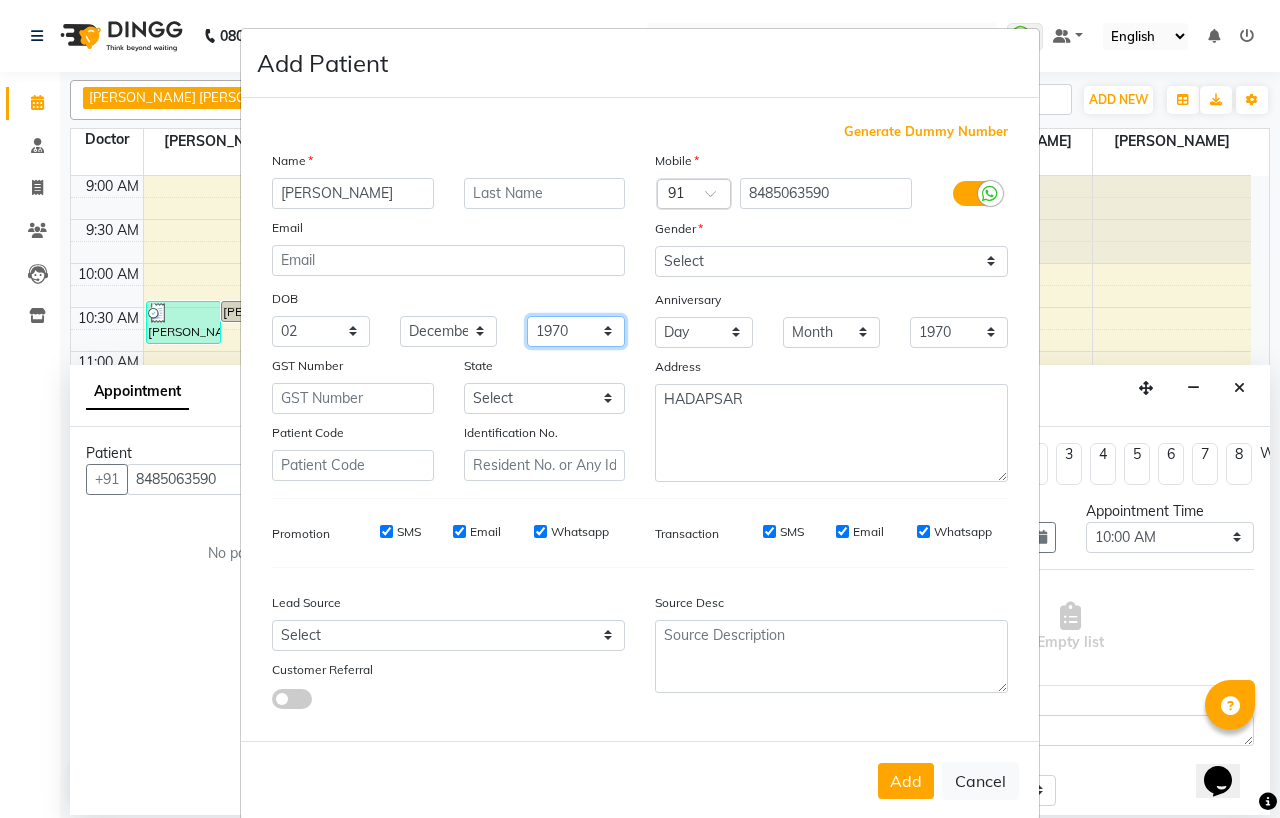 select on "1998" 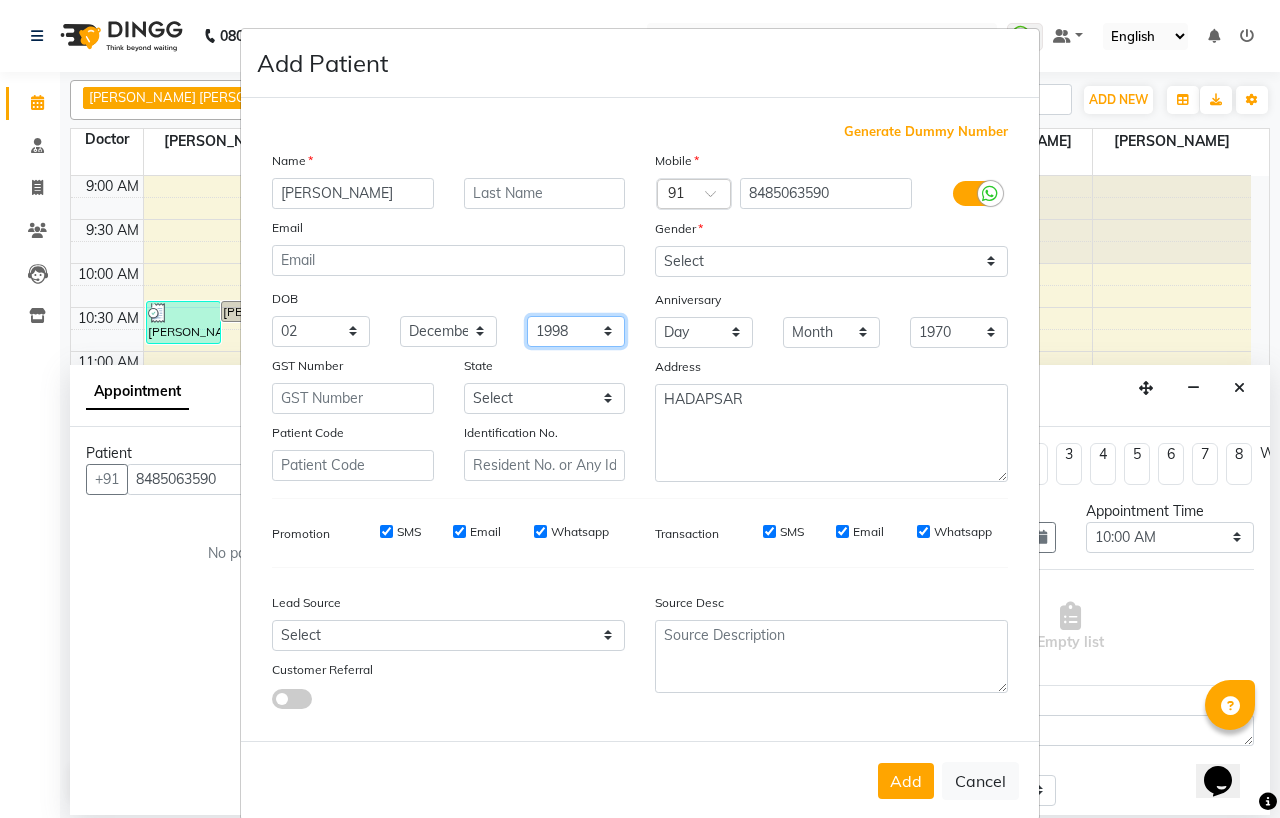 click on "1940 1941 1942 1943 1944 1945 1946 1947 1948 1949 1950 1951 1952 1953 1954 1955 1956 1957 1958 1959 1960 1961 1962 1963 1964 1965 1966 1967 1968 1969 1970 1971 1972 1973 1974 1975 1976 1977 1978 1979 1980 1981 1982 1983 1984 1985 1986 1987 1988 1989 1990 1991 1992 1993 1994 1995 1996 1997 1998 1999 2000 2001 2002 2003 2004 2005 2006 2007 2008 2009 2010 2011 2012 2013 2014 2015 2016 2017 2018 2019 2020 2021 2022 2023 2024" at bounding box center (576, 331) 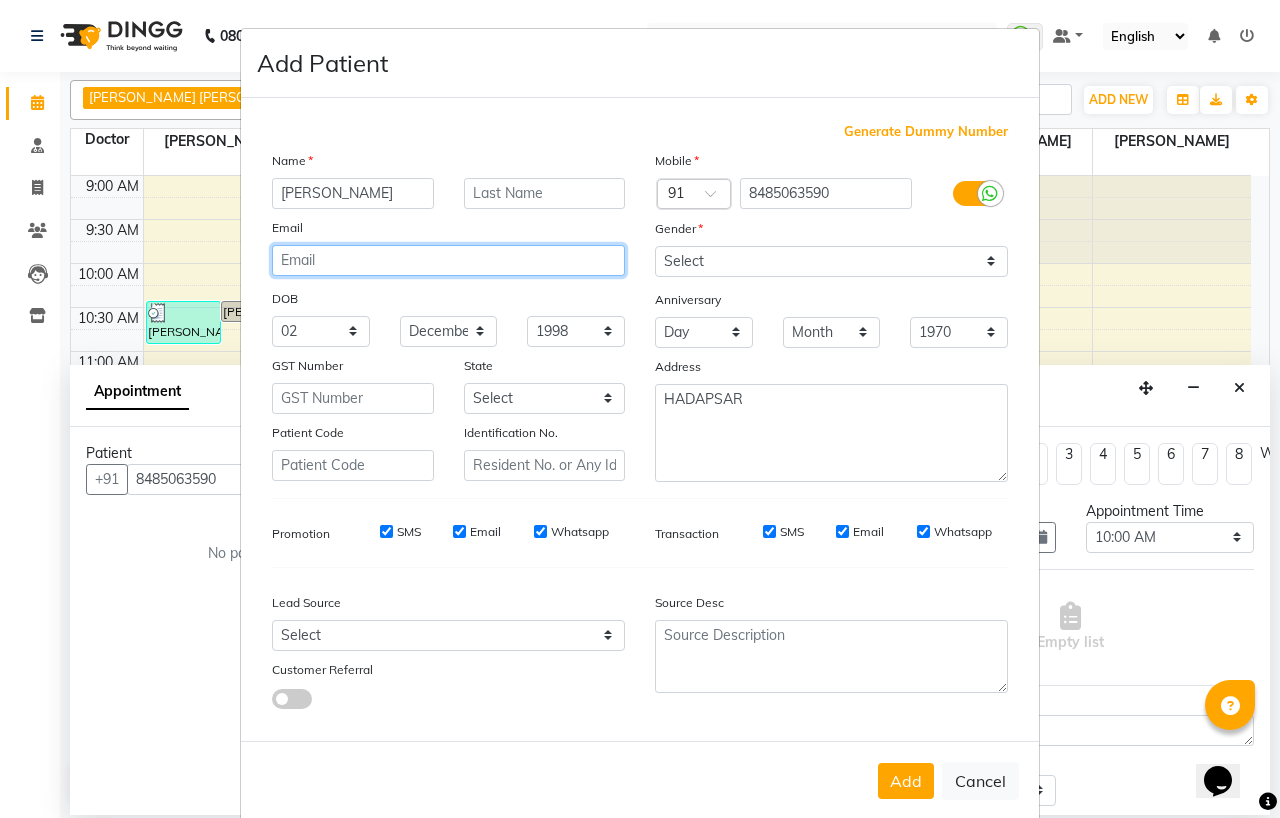 click at bounding box center [448, 260] 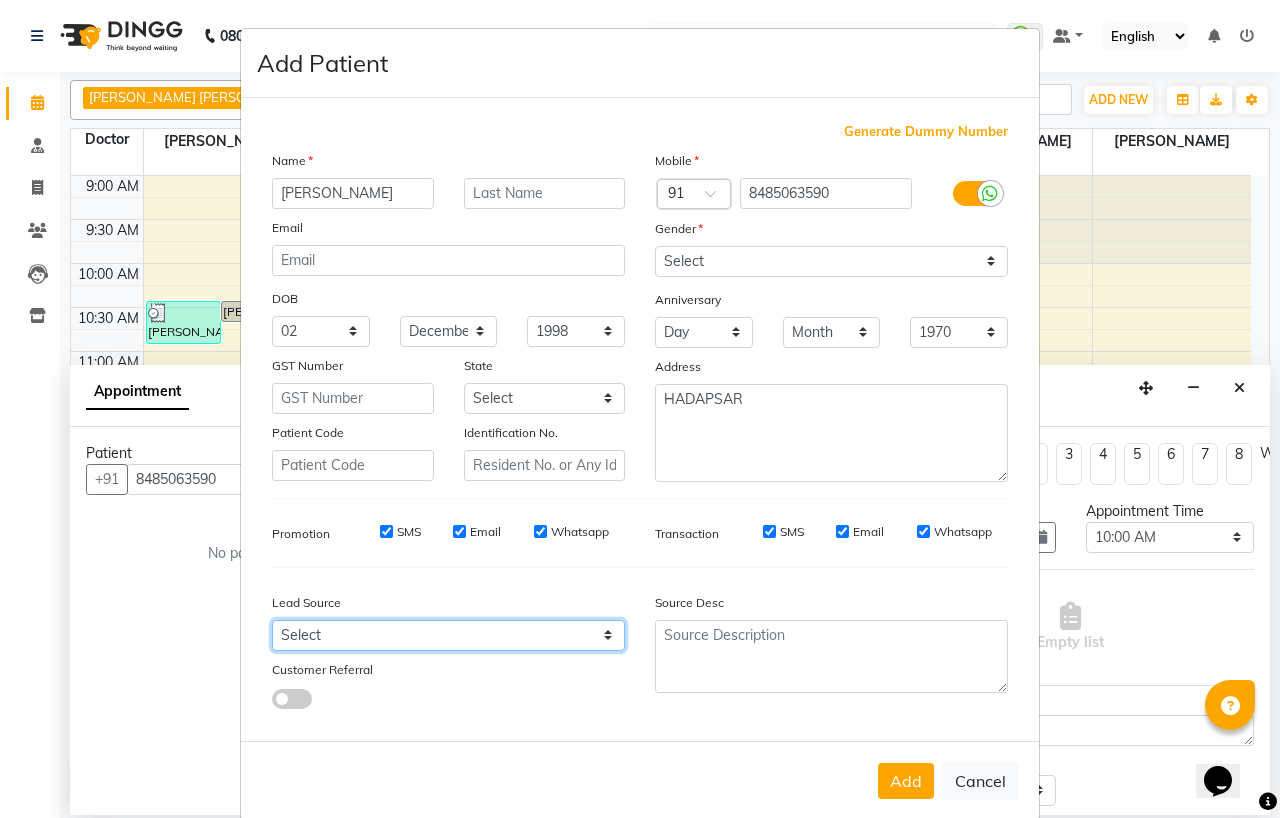 click on "Select Walk-in Referral Internet Friend Word of Mouth Advertisement Facebook JustDial Google Other Meta By Doctor Website" at bounding box center (448, 635) 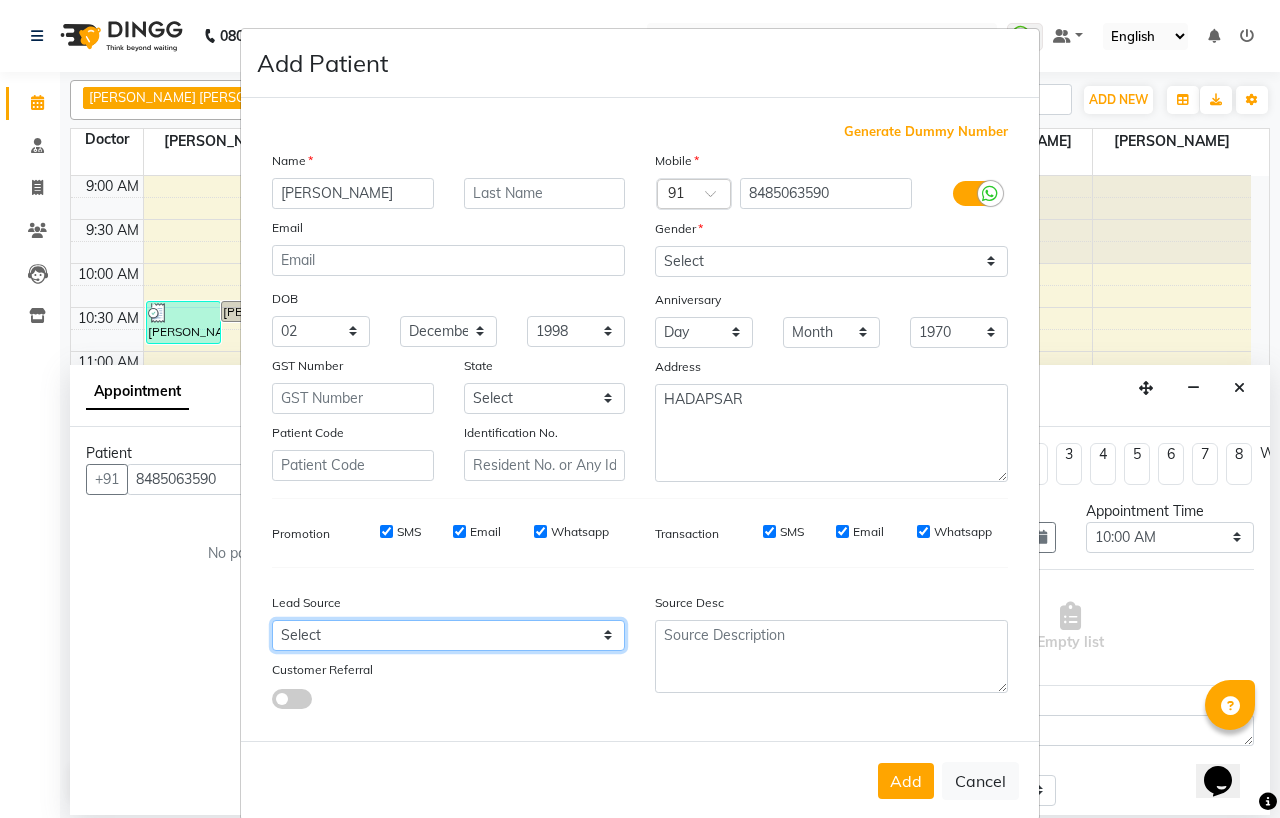 select on "50944" 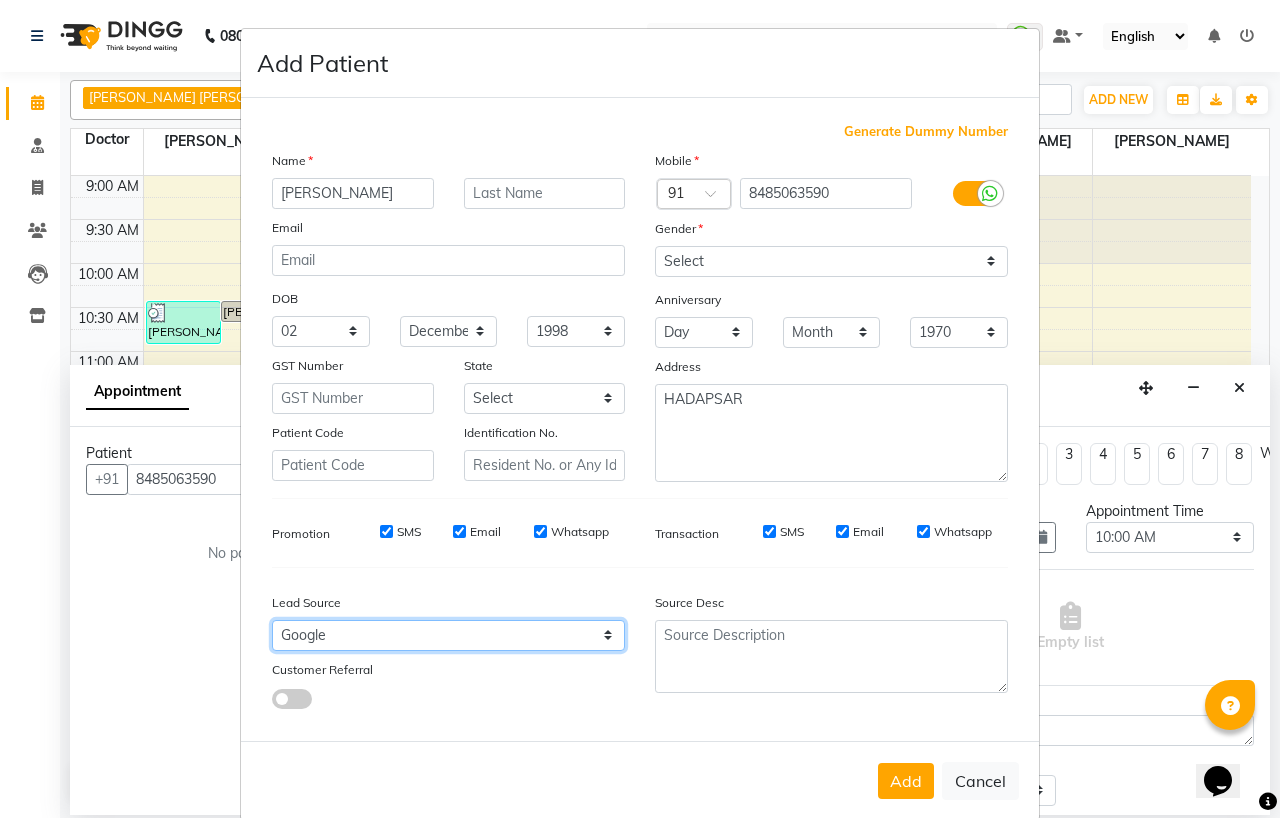 click on "Select Walk-in Referral Internet Friend Word of Mouth Advertisement Facebook JustDial Google Other Meta By Doctor Website" at bounding box center (448, 635) 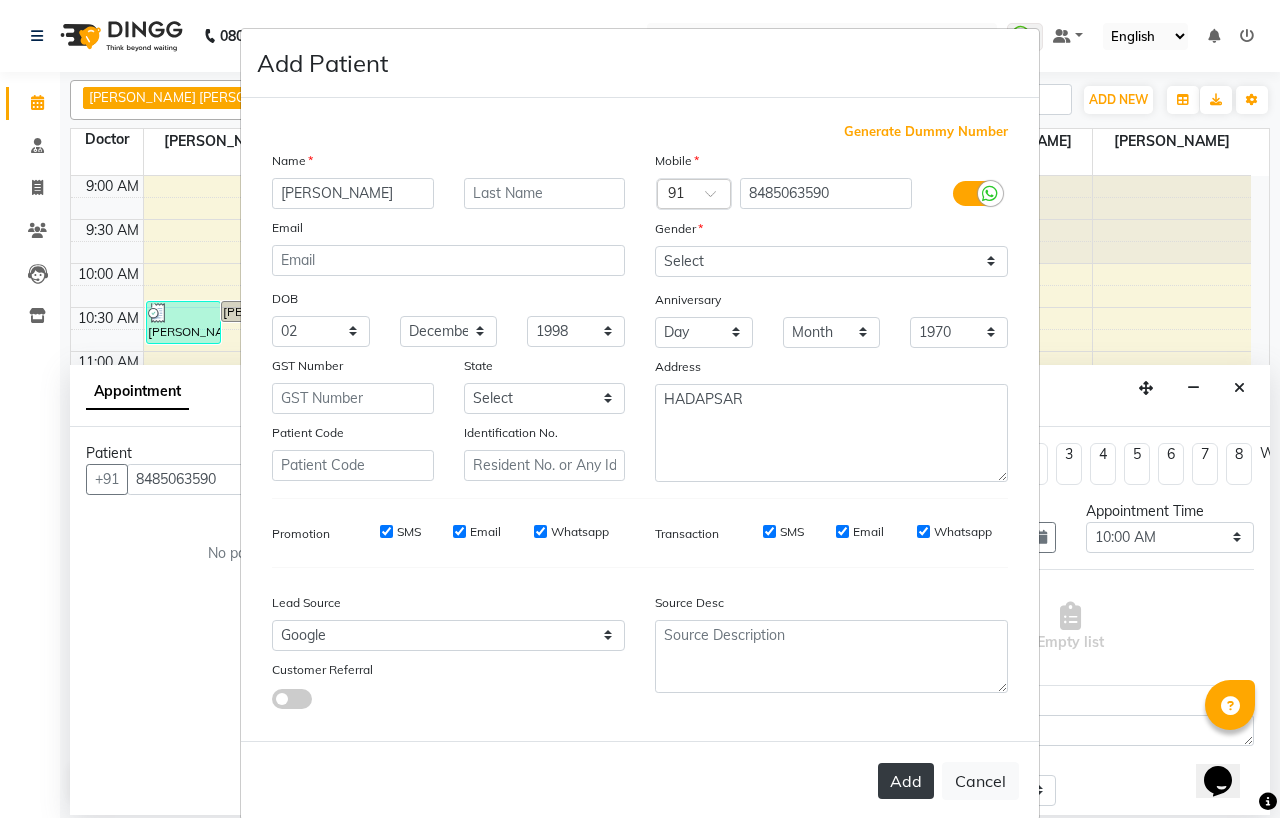 click on "Add" at bounding box center (906, 781) 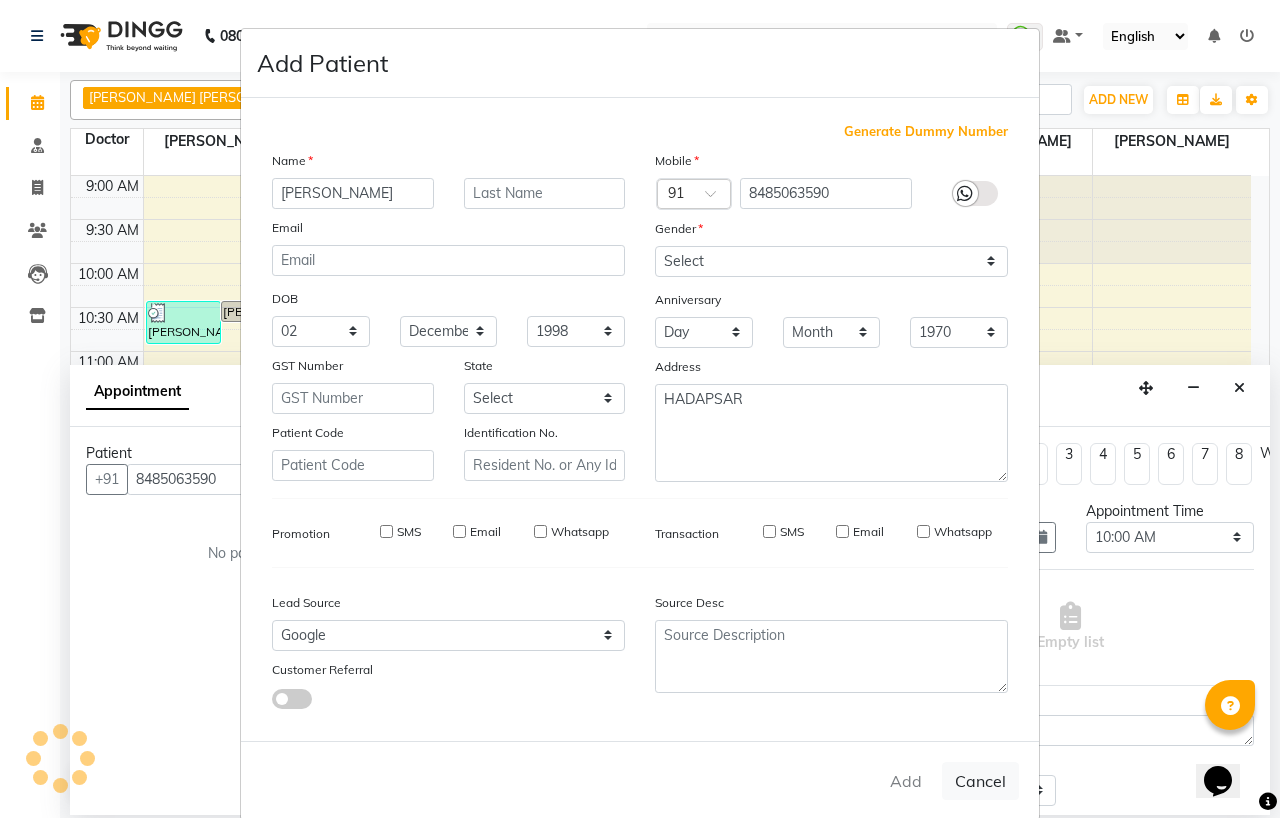 type 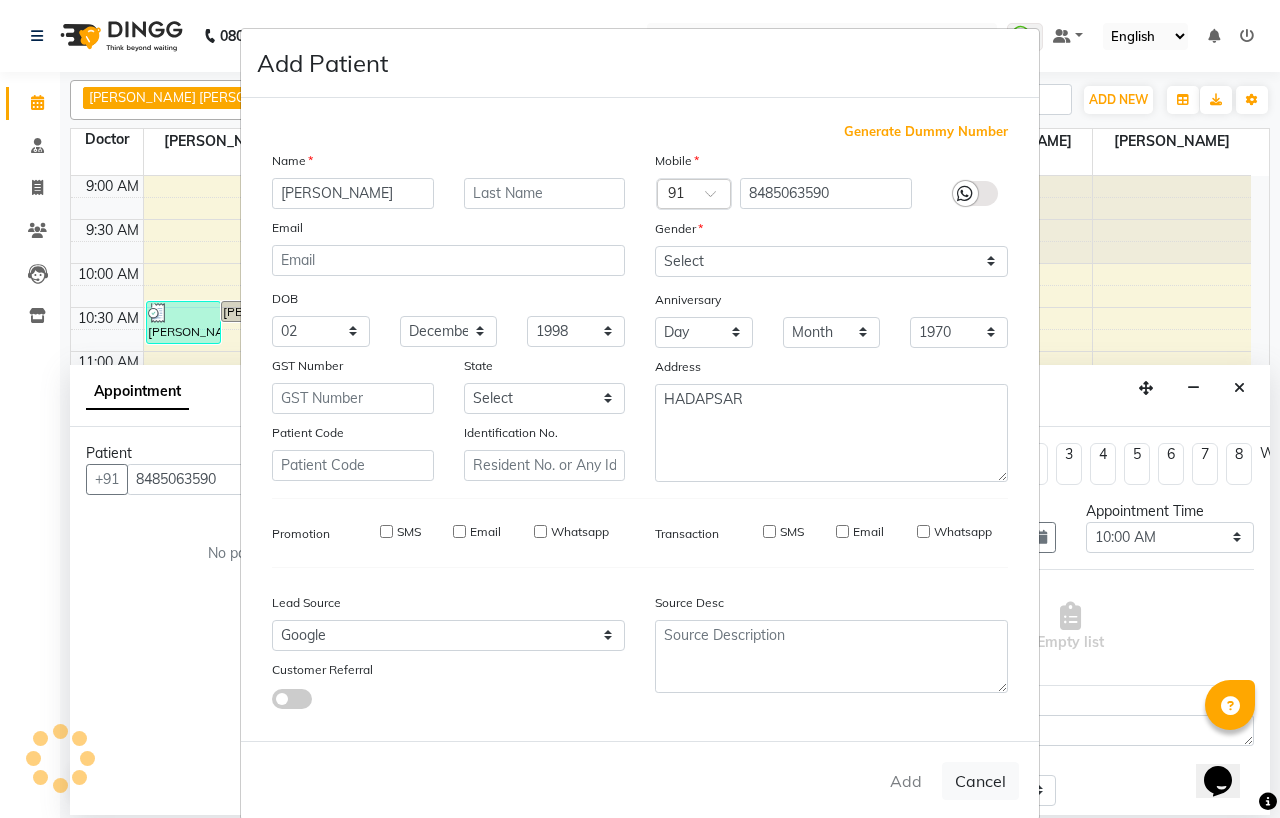 select 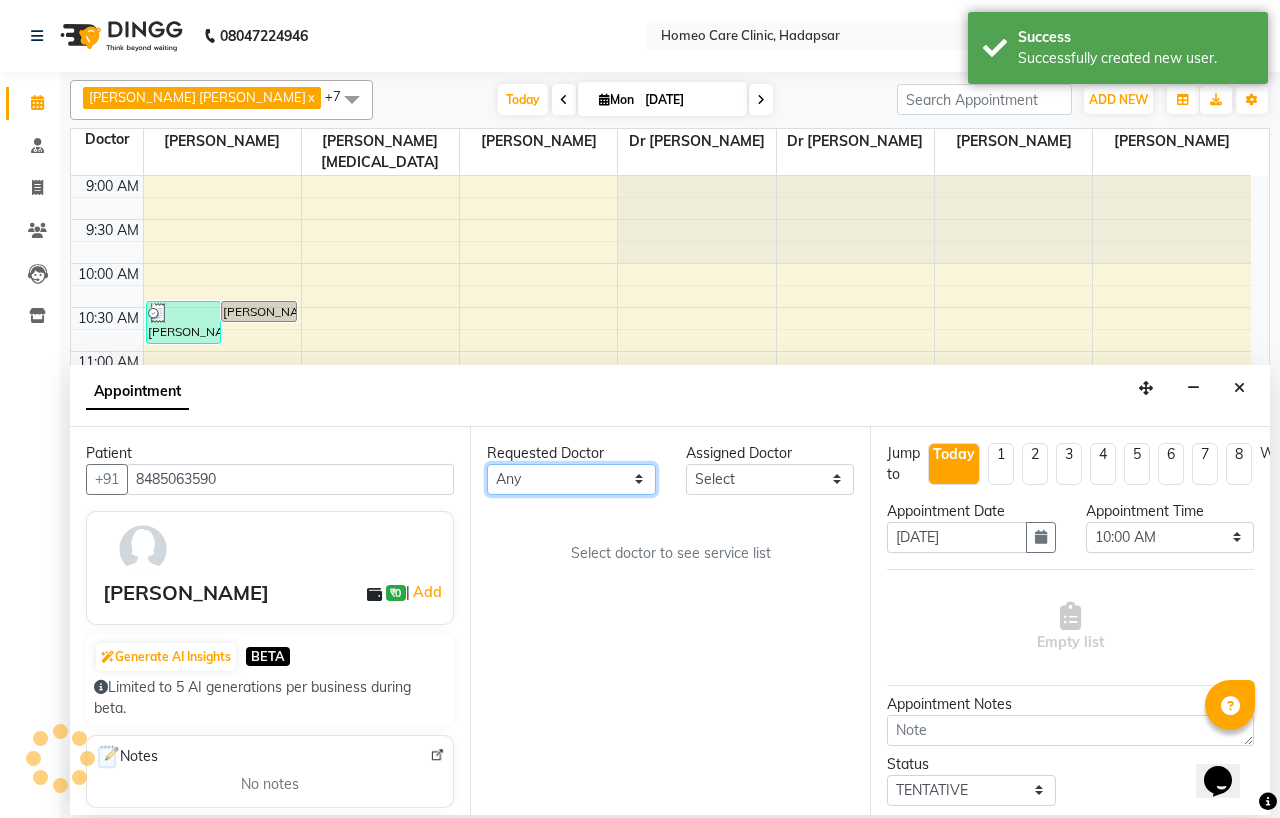 click on "Any Dingg Support Dr.Anisa Choudhary Dr Faraz Choudhary  Dr Komal Saste Dr Nijol Patil Dr Nikita Patil Dr.Nupur Jain Dr Pooja Doshi Dr Shraddha Nair Dr Vaseem Choudhary Ejas Choudhary Nikita Bhondave" at bounding box center (571, 479) 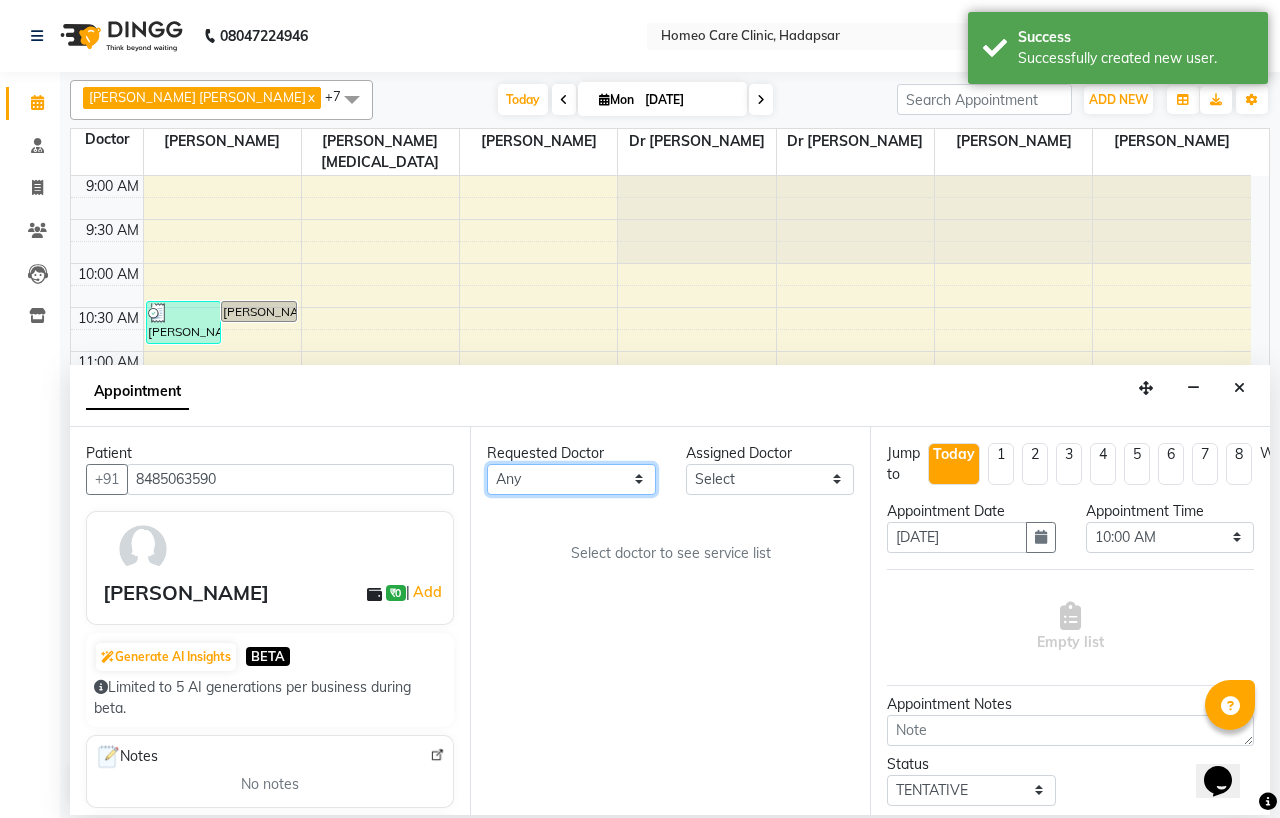 select on "65961" 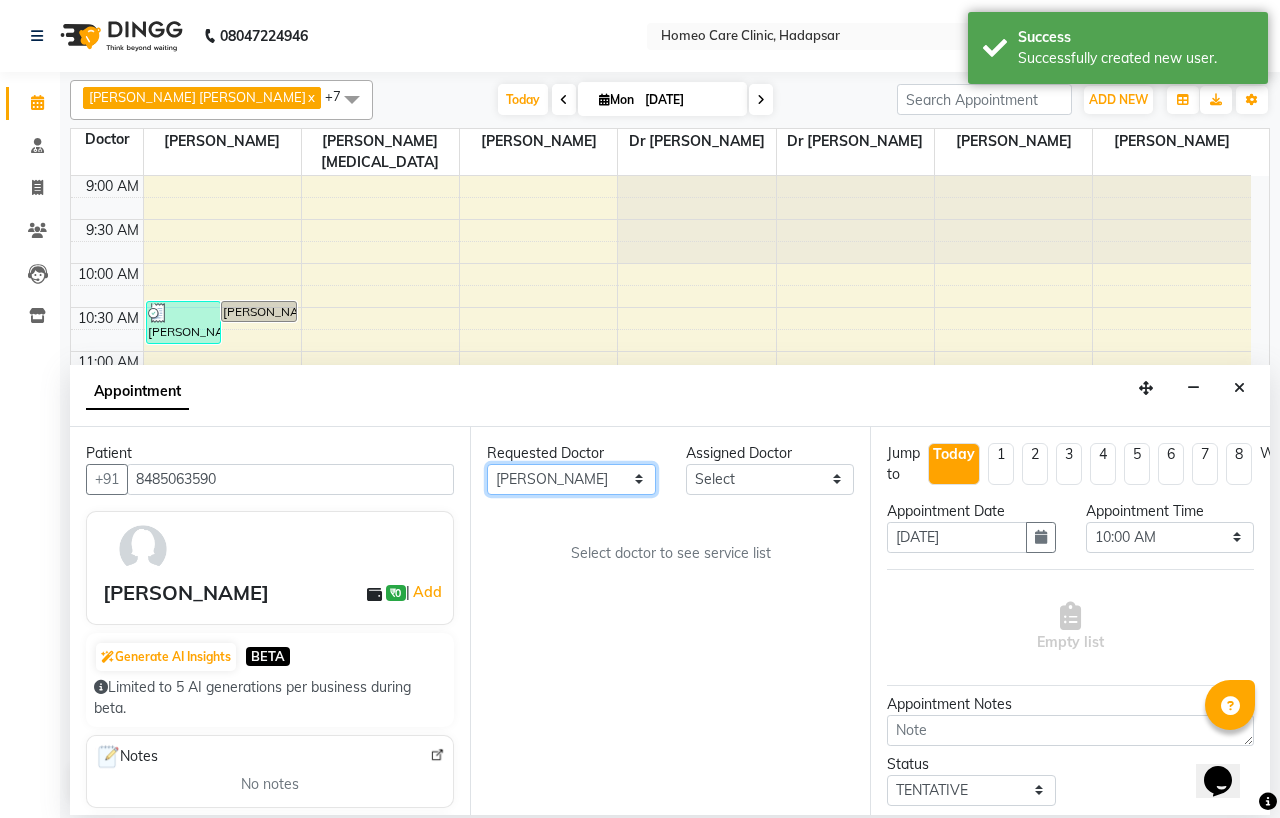 click on "Any Dingg Support Dr.Anisa Choudhary Dr Faraz Choudhary  Dr Komal Saste Dr Nijol Patil Dr Nikita Patil Dr.Nupur Jain Dr Pooja Doshi Dr Shraddha Nair Dr Vaseem Choudhary Ejas Choudhary Nikita Bhondave" at bounding box center (571, 479) 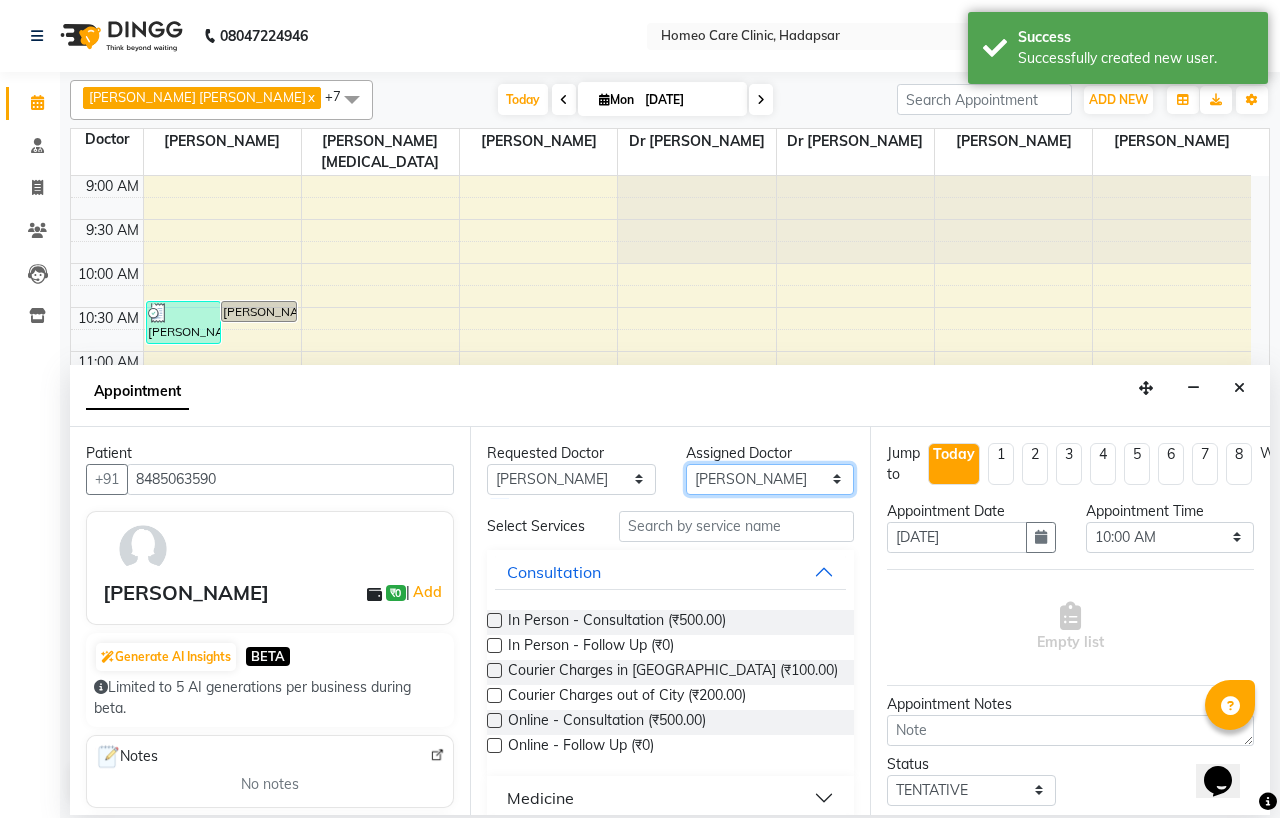 click on "Select Dingg Support Dr.Anisa Choudhary Dr Faraz Choudhary  Dr Komal Saste Dr Nijol Patil Dr Nikita Patil Dr.Nupur Jain Dr Pooja Doshi Dr Shraddha Nair Dr Vaseem Choudhary Ejas Choudhary Nikita Bhondave" at bounding box center (770, 479) 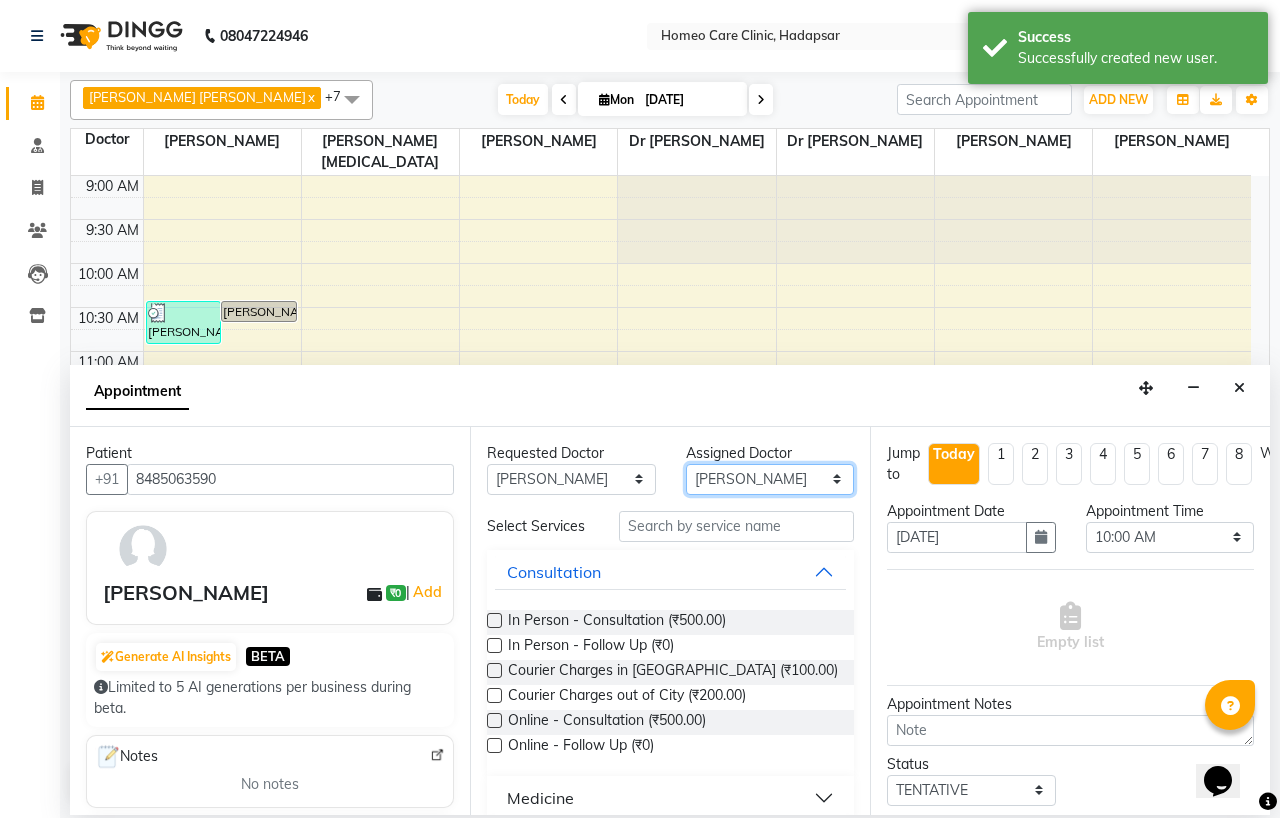 select on "65969" 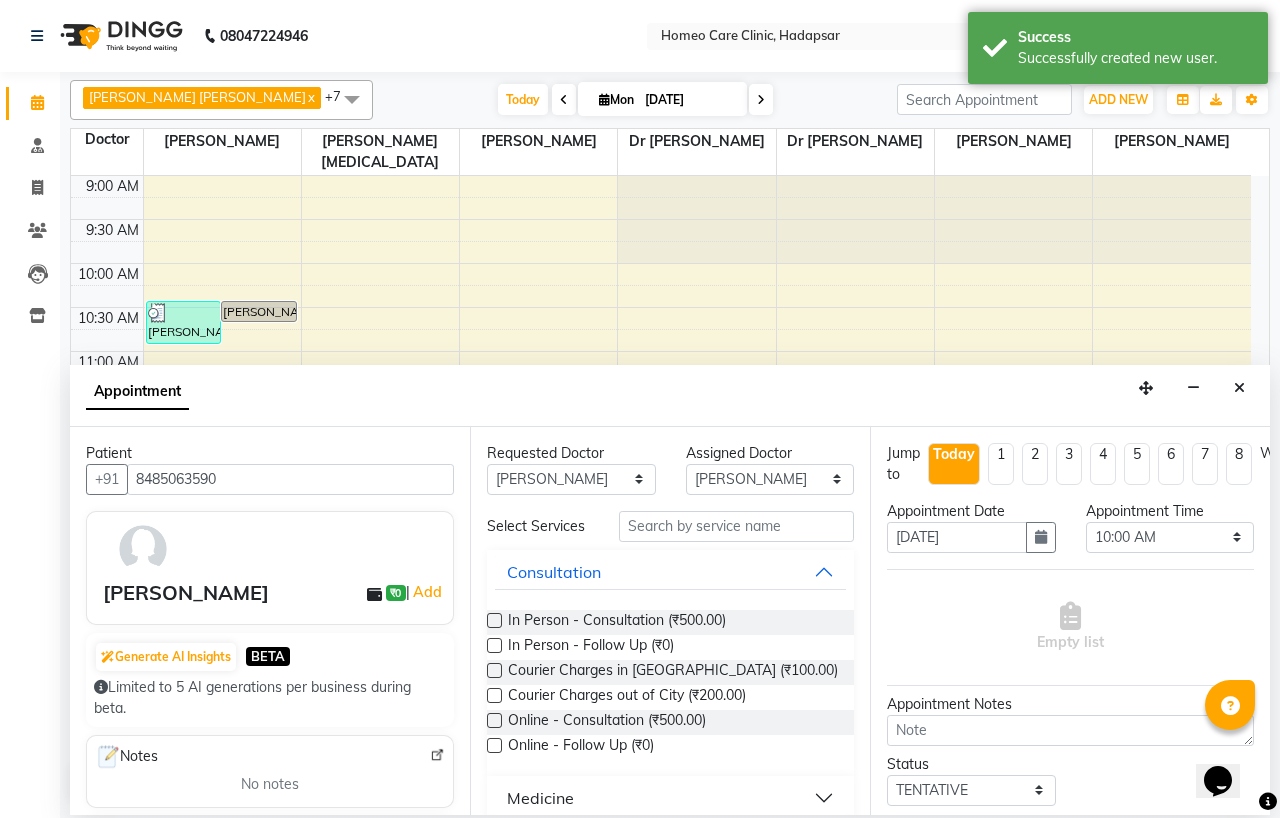click at bounding box center (494, 620) 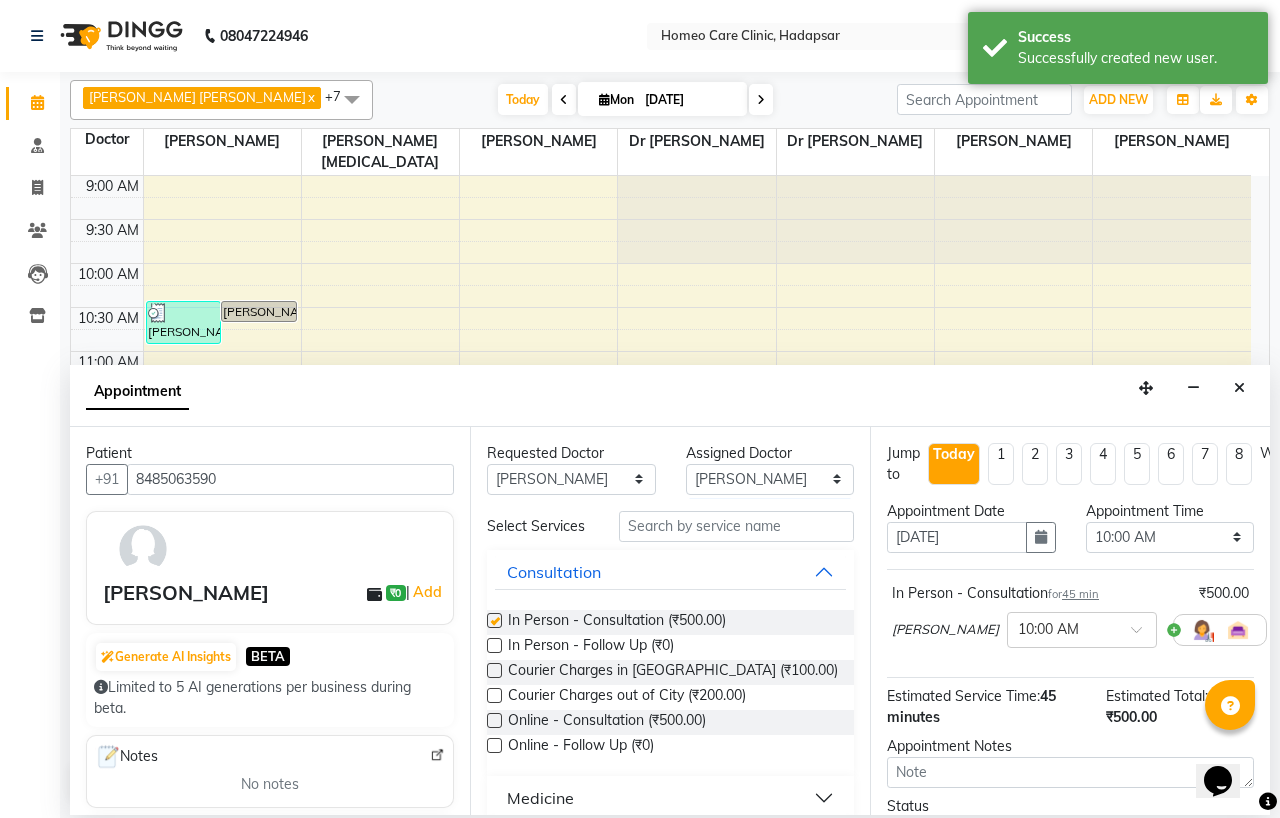 checkbox on "false" 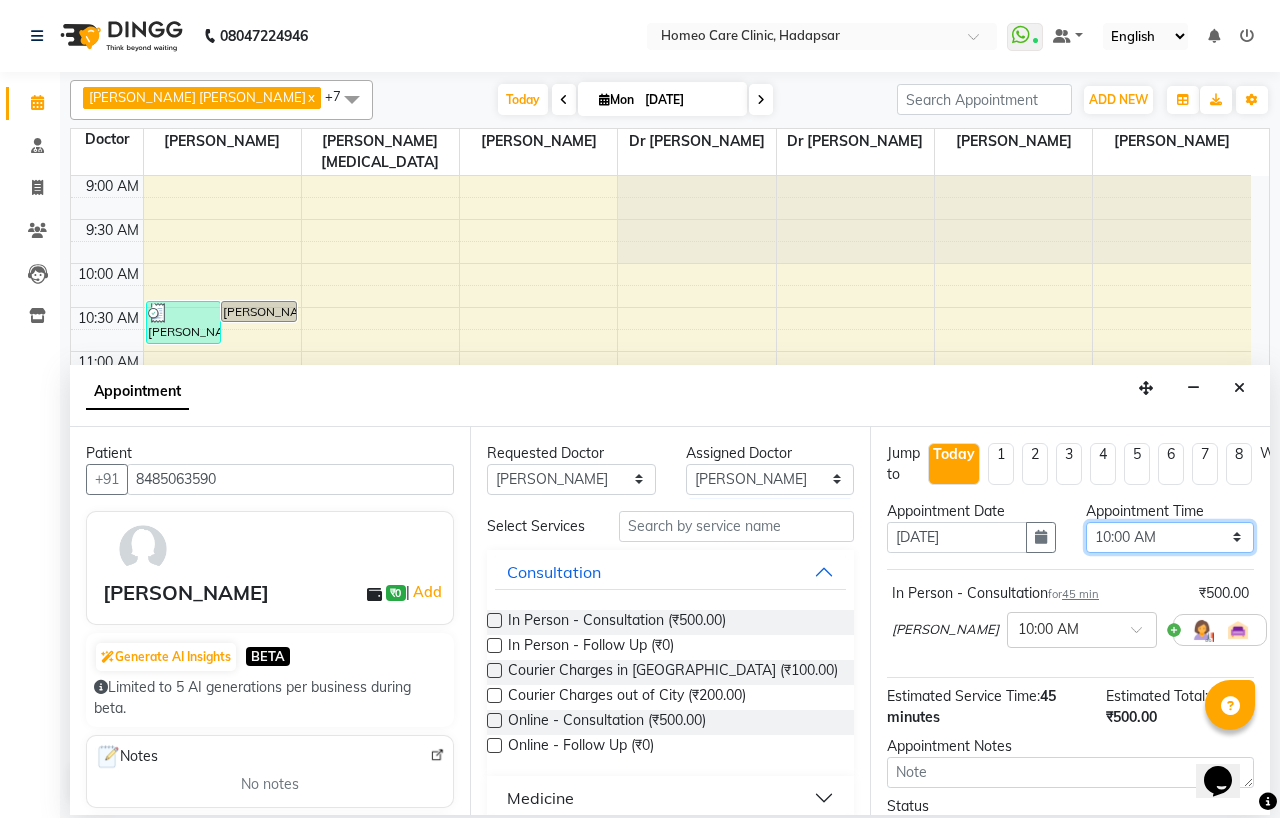 click on "Select 10:00 AM 10:05 AM 10:10 AM 10:15 AM 10:20 AM 10:25 AM 10:30 AM 10:35 AM 10:40 AM 10:45 AM 10:50 AM 10:55 AM 11:00 AM 11:05 AM 11:10 AM 11:15 AM 11:20 AM 11:25 AM 11:30 AM 11:35 AM 11:40 AM 11:45 AM 11:50 AM 11:55 AM 12:00 PM 12:05 PM 12:10 PM 12:15 PM 12:20 PM 12:25 PM 12:30 PM 12:35 PM 12:40 PM 12:45 PM 12:50 PM 12:55 PM 01:00 PM 01:05 PM 01:10 PM 01:15 PM 01:20 PM 01:25 PM 01:30 PM 01:35 PM 01:40 PM 01:45 PM 01:50 PM 01:55 PM 02:00 PM 02:05 PM 02:10 PM 02:15 PM 02:20 PM 02:25 PM 02:30 PM 02:35 PM 02:40 PM 02:45 PM 02:50 PM 02:55 PM 03:00 PM 03:05 PM 03:10 PM 03:15 PM 03:20 PM 03:25 PM 03:30 PM 03:35 PM 03:40 PM 03:45 PM 03:50 PM 03:55 PM 04:00 PM 04:05 PM 04:10 PM 04:15 PM 04:20 PM 04:25 PM 04:30 PM 04:35 PM 04:40 PM 04:45 PM 04:50 PM 04:55 PM 05:00 PM 05:05 PM 05:10 PM 05:15 PM 05:20 PM 05:25 PM 05:30 PM 05:35 PM 05:40 PM 05:45 PM 05:50 PM 05:55 PM 06:00 PM 06:05 PM 06:10 PM 06:15 PM 06:20 PM 06:25 PM 06:30 PM 06:35 PM 06:40 PM 06:45 PM 06:50 PM 06:55 PM 07:00 PM 07:05 PM 07:10 PM 07:15 PM 07:20 PM" at bounding box center [1170, 537] 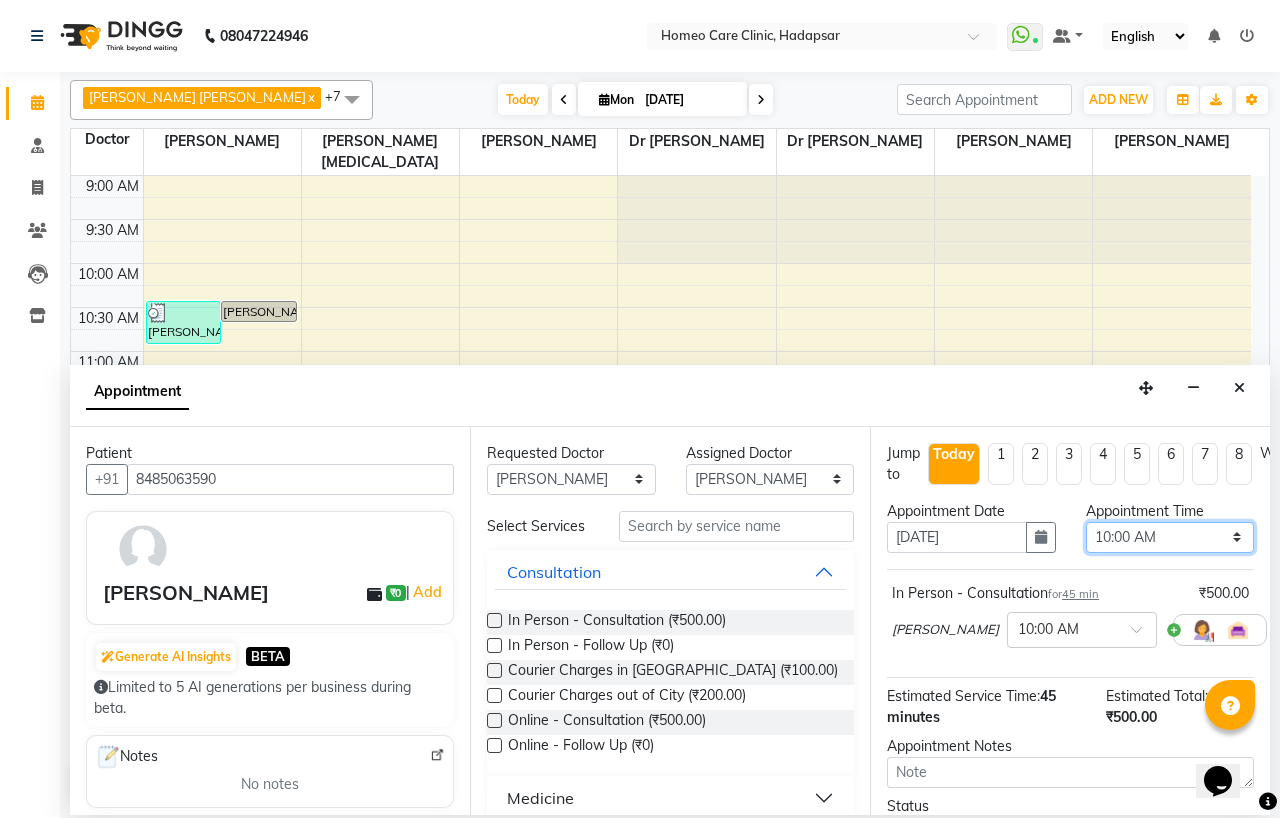 select on "1020" 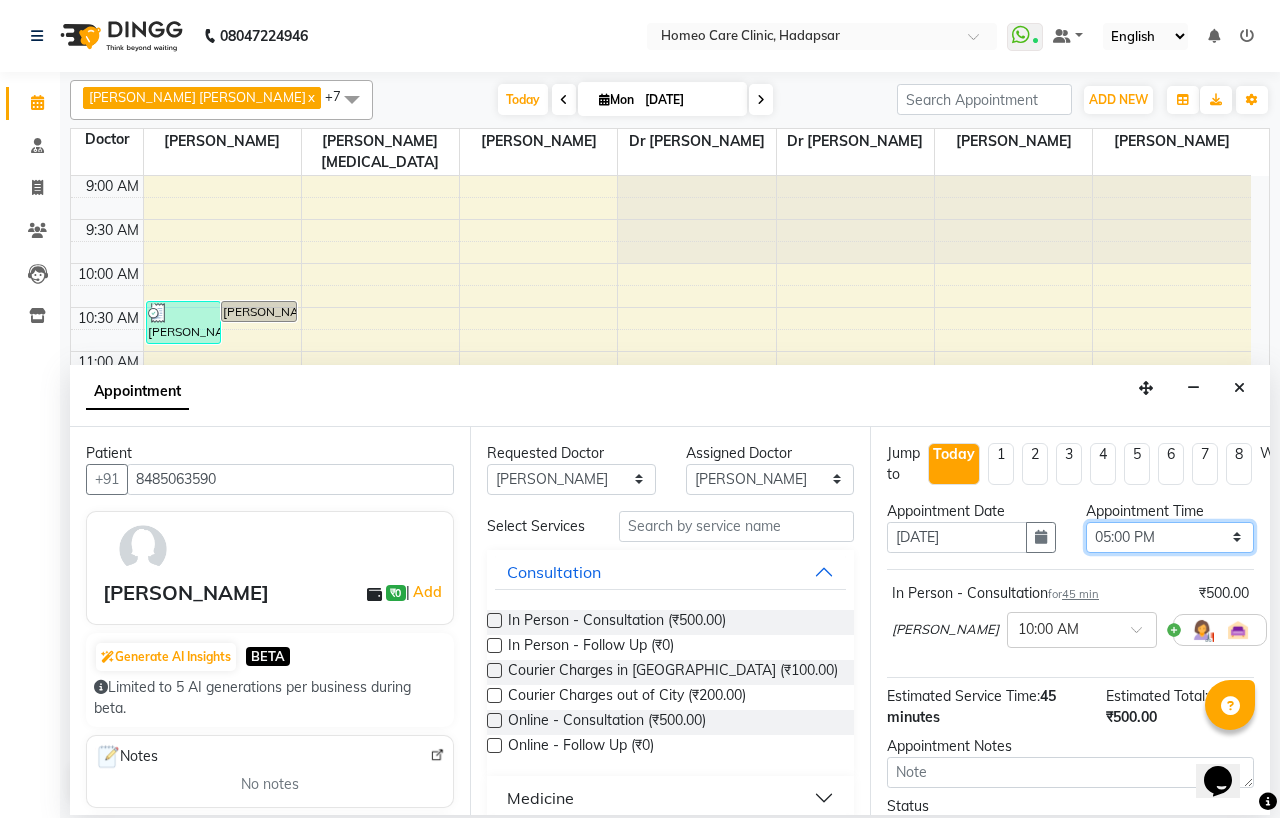 click on "Select 10:00 AM 10:05 AM 10:10 AM 10:15 AM 10:20 AM 10:25 AM 10:30 AM 10:35 AM 10:40 AM 10:45 AM 10:50 AM 10:55 AM 11:00 AM 11:05 AM 11:10 AM 11:15 AM 11:20 AM 11:25 AM 11:30 AM 11:35 AM 11:40 AM 11:45 AM 11:50 AM 11:55 AM 12:00 PM 12:05 PM 12:10 PM 12:15 PM 12:20 PM 12:25 PM 12:30 PM 12:35 PM 12:40 PM 12:45 PM 12:50 PM 12:55 PM 01:00 PM 01:05 PM 01:10 PM 01:15 PM 01:20 PM 01:25 PM 01:30 PM 01:35 PM 01:40 PM 01:45 PM 01:50 PM 01:55 PM 02:00 PM 02:05 PM 02:10 PM 02:15 PM 02:20 PM 02:25 PM 02:30 PM 02:35 PM 02:40 PM 02:45 PM 02:50 PM 02:55 PM 03:00 PM 03:05 PM 03:10 PM 03:15 PM 03:20 PM 03:25 PM 03:30 PM 03:35 PM 03:40 PM 03:45 PM 03:50 PM 03:55 PM 04:00 PM 04:05 PM 04:10 PM 04:15 PM 04:20 PM 04:25 PM 04:30 PM 04:35 PM 04:40 PM 04:45 PM 04:50 PM 04:55 PM 05:00 PM 05:05 PM 05:10 PM 05:15 PM 05:20 PM 05:25 PM 05:30 PM 05:35 PM 05:40 PM 05:45 PM 05:50 PM 05:55 PM 06:00 PM 06:05 PM 06:10 PM 06:15 PM 06:20 PM 06:25 PM 06:30 PM 06:35 PM 06:40 PM 06:45 PM 06:50 PM 06:55 PM 07:00 PM 07:05 PM 07:10 PM 07:15 PM 07:20 PM" at bounding box center [1170, 537] 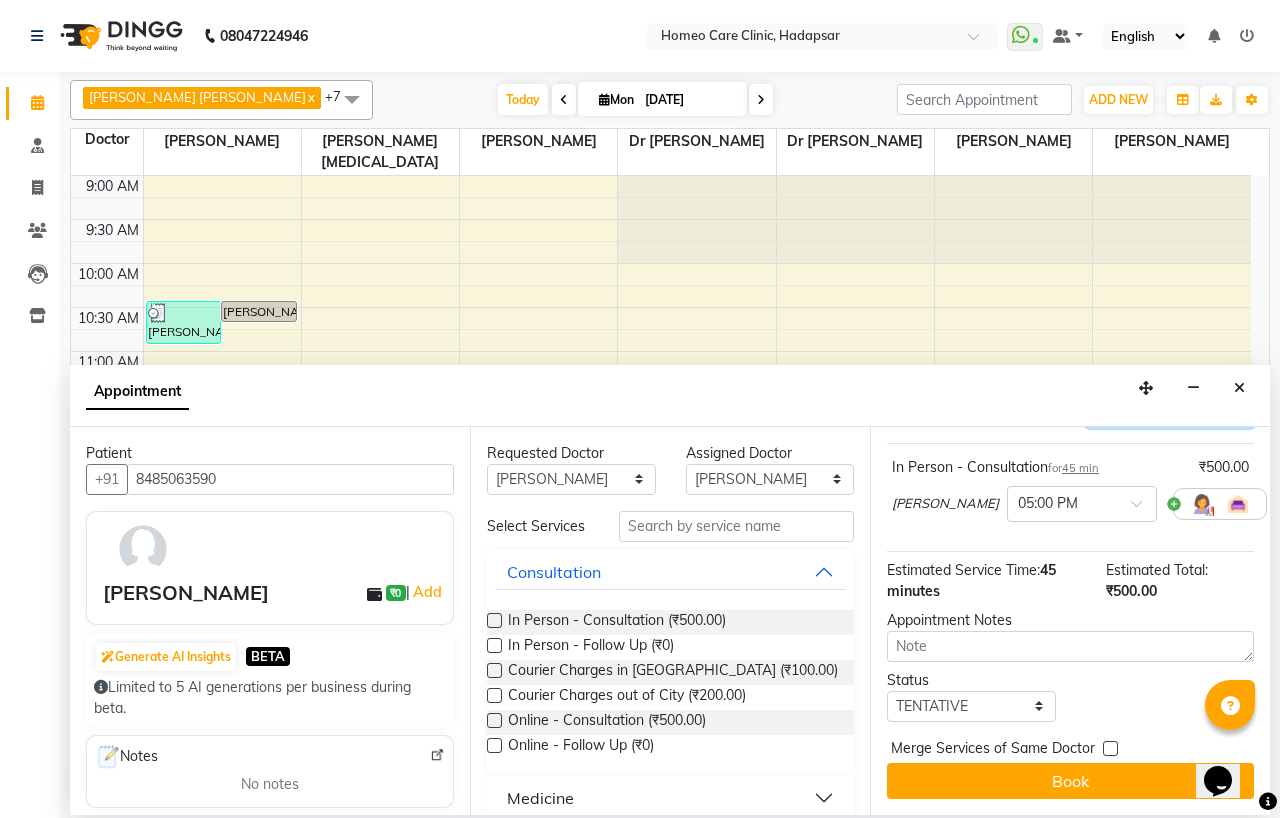 scroll, scrollTop: 146, scrollLeft: 0, axis: vertical 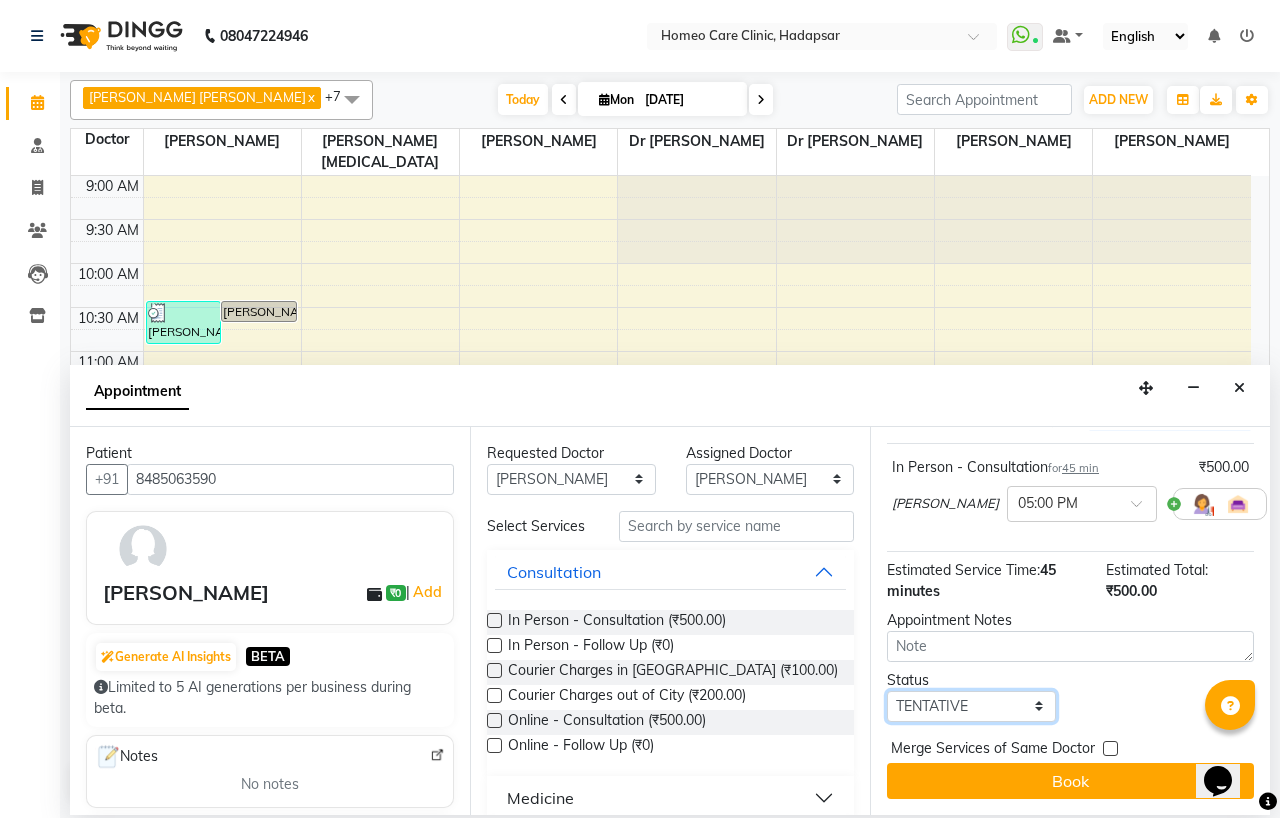click on "Select TENTATIVE CONFIRM CHECK-IN UPCOMING" at bounding box center (971, 706) 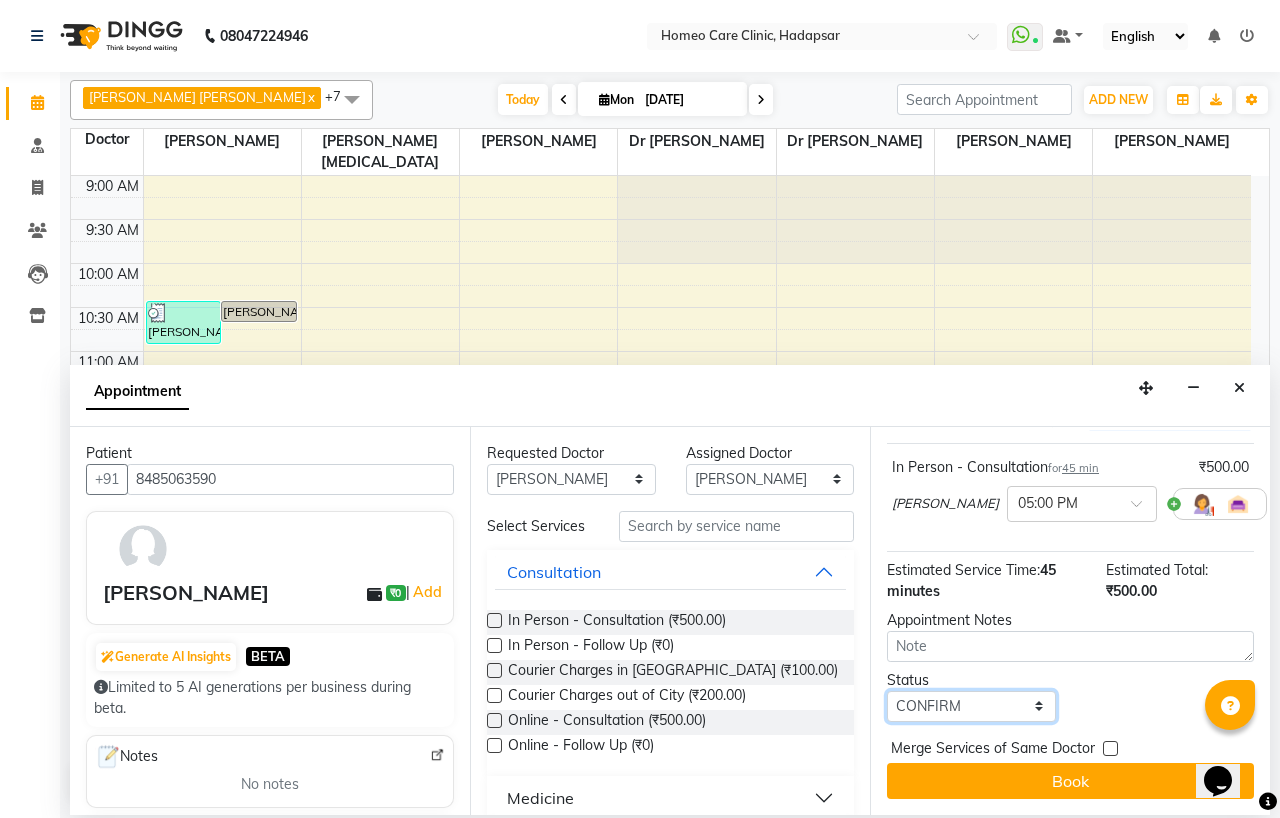 click on "Select TENTATIVE CONFIRM CHECK-IN UPCOMING" at bounding box center [971, 706] 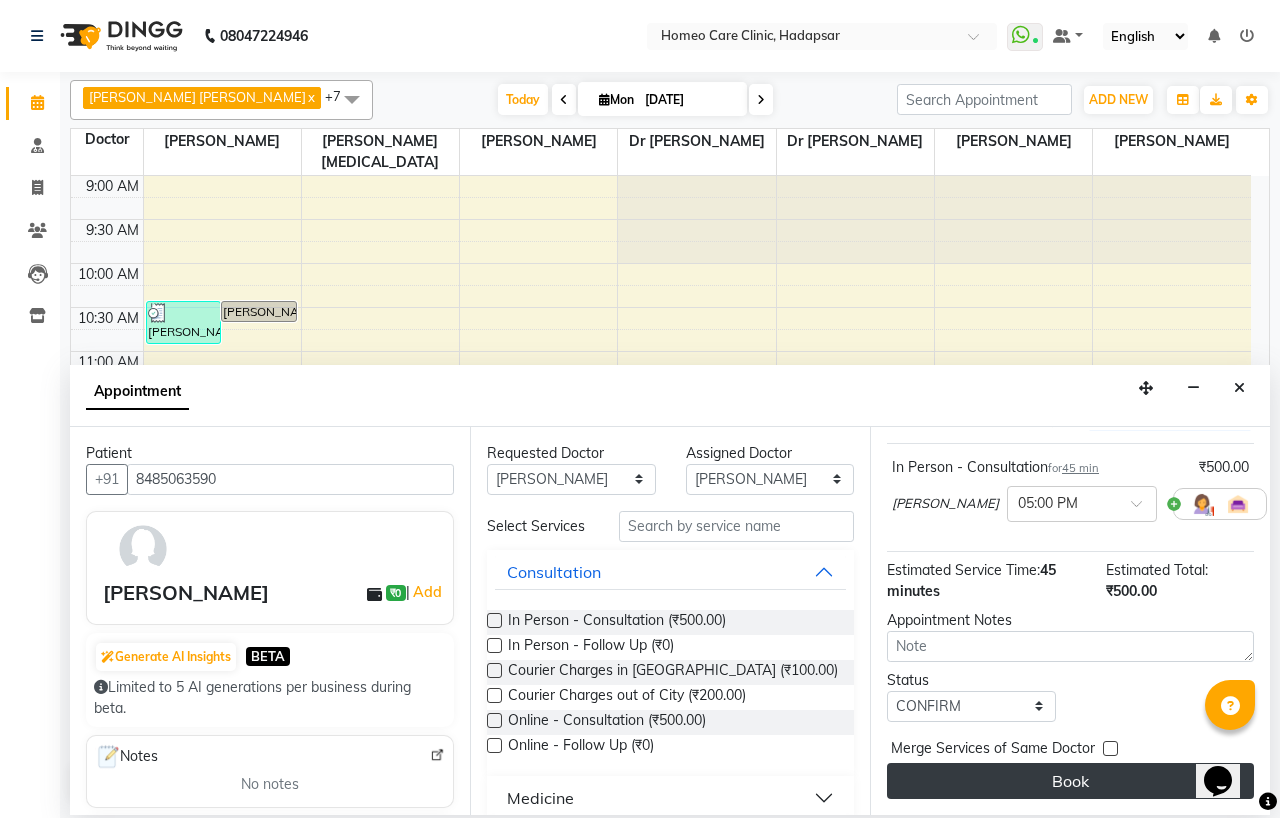 click on "Book" at bounding box center (1070, 781) 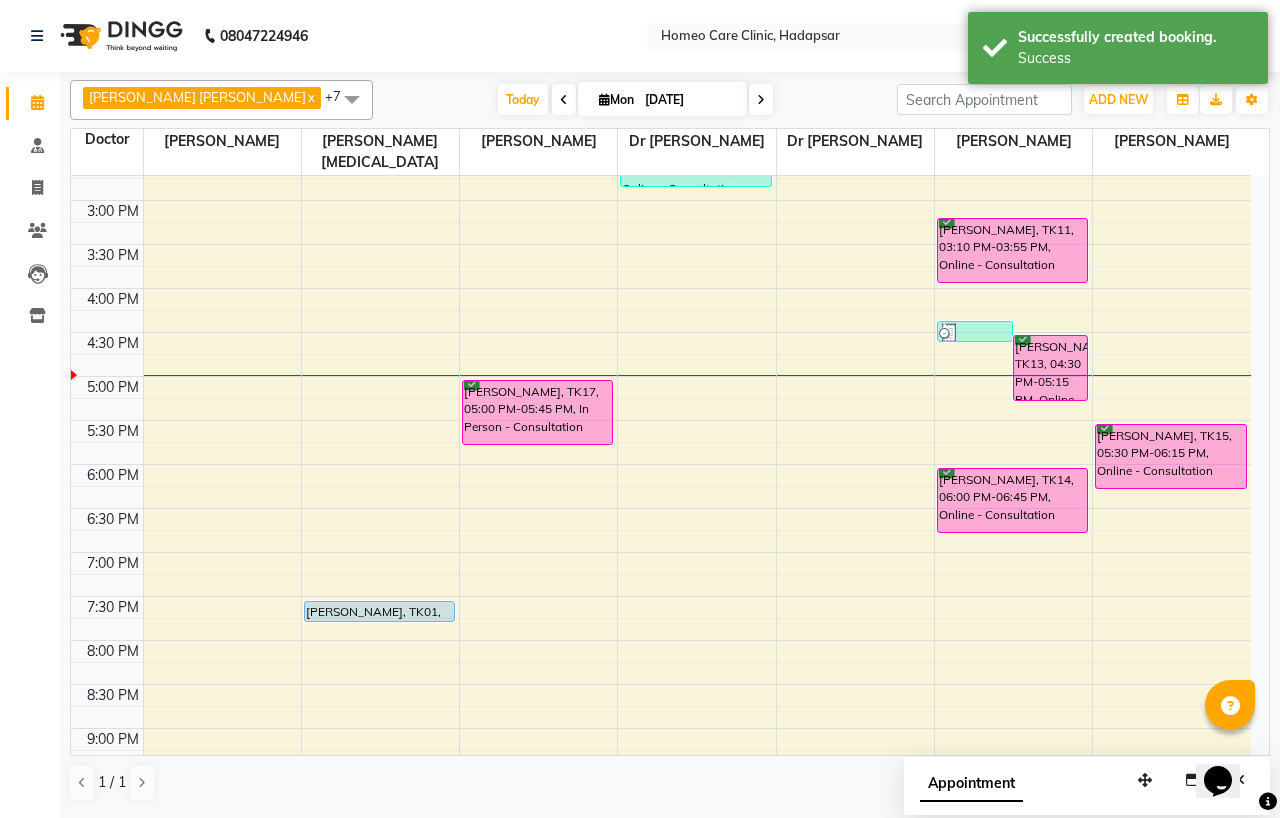 scroll, scrollTop: 444, scrollLeft: 0, axis: vertical 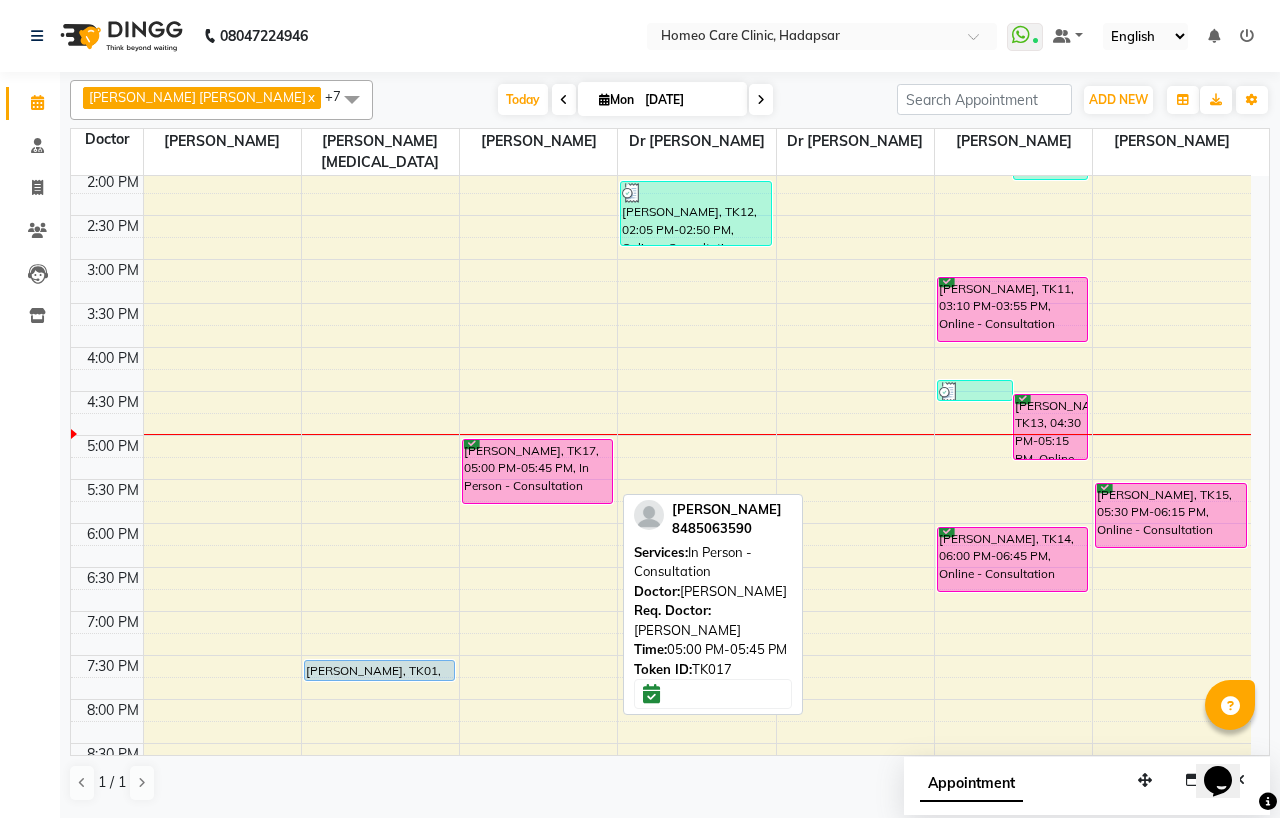 click on "MRUNAL JADHAV, TK17, 05:00 PM-05:45 PM, In Person - Consultation" at bounding box center [537, 471] 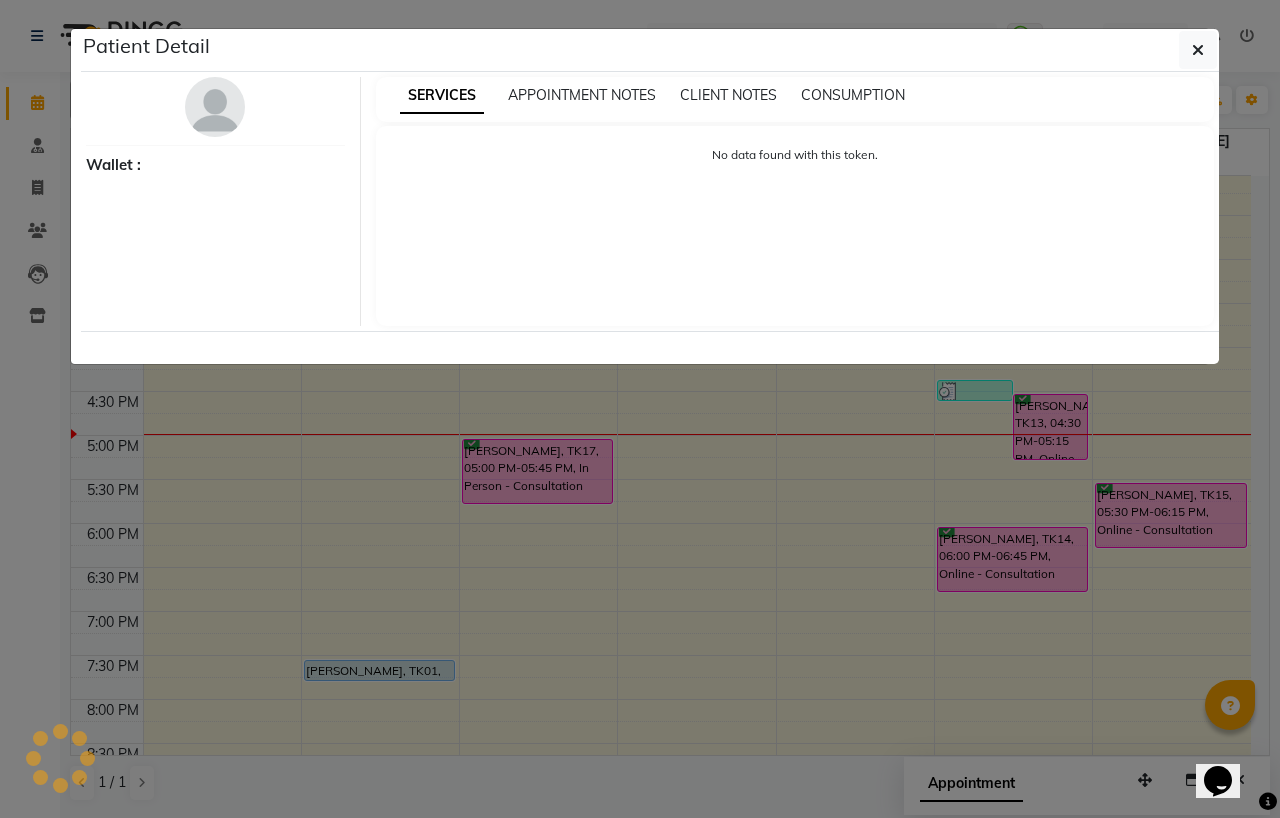 select on "6" 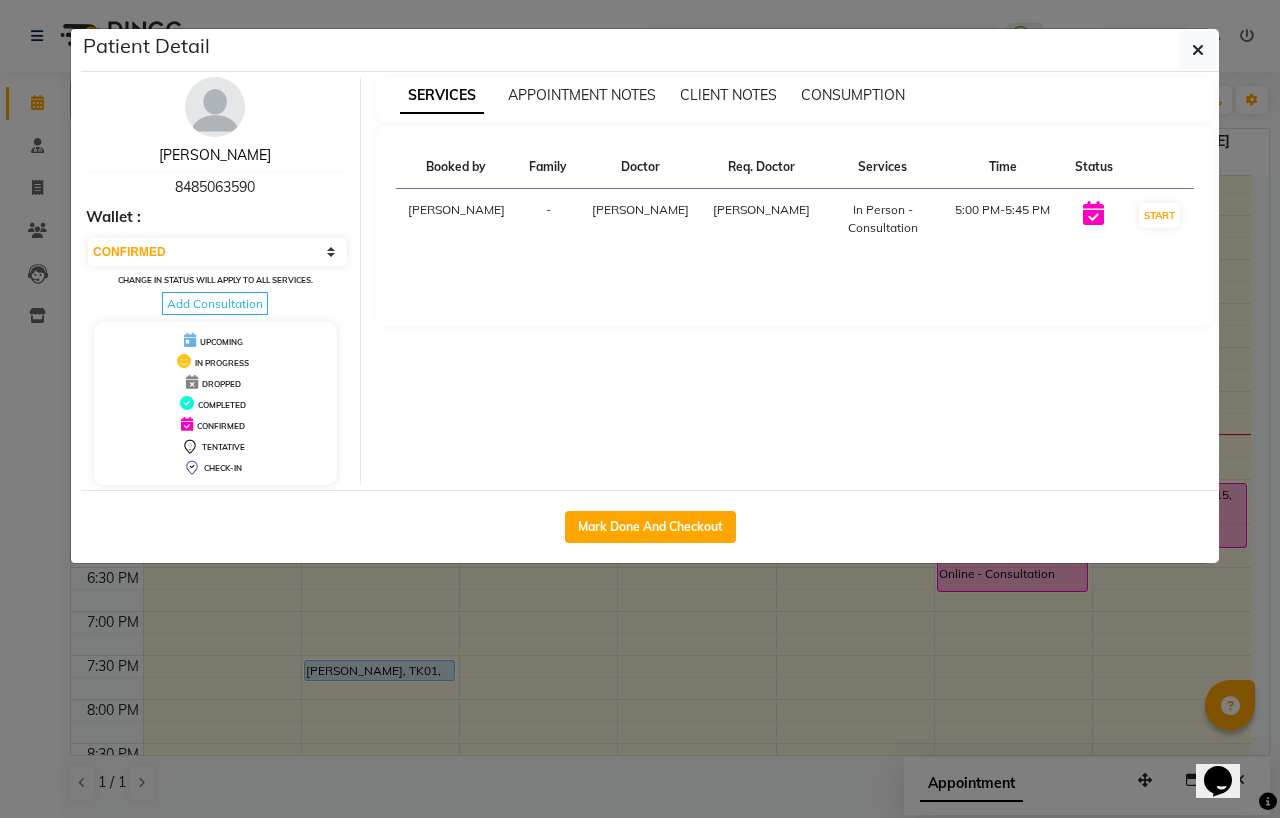 click on "[PERSON_NAME]" at bounding box center [215, 155] 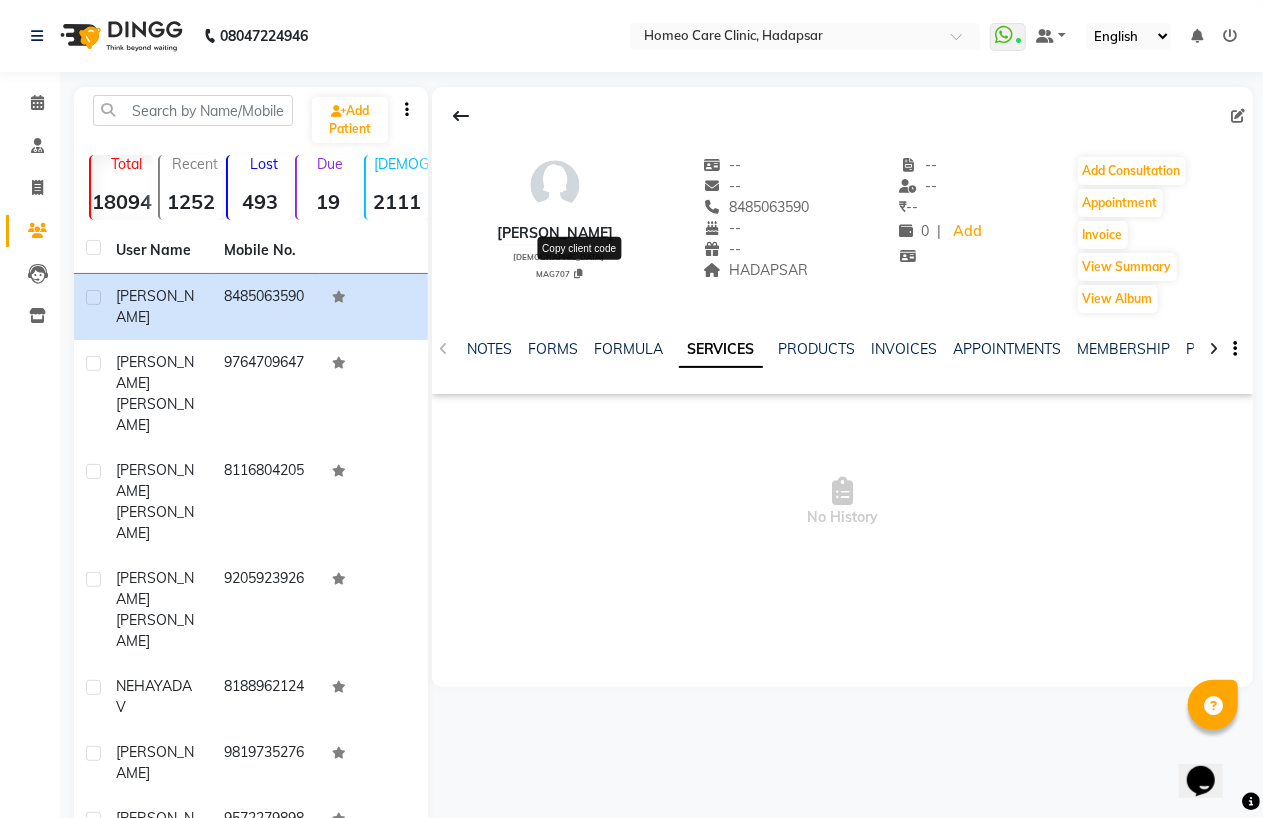click 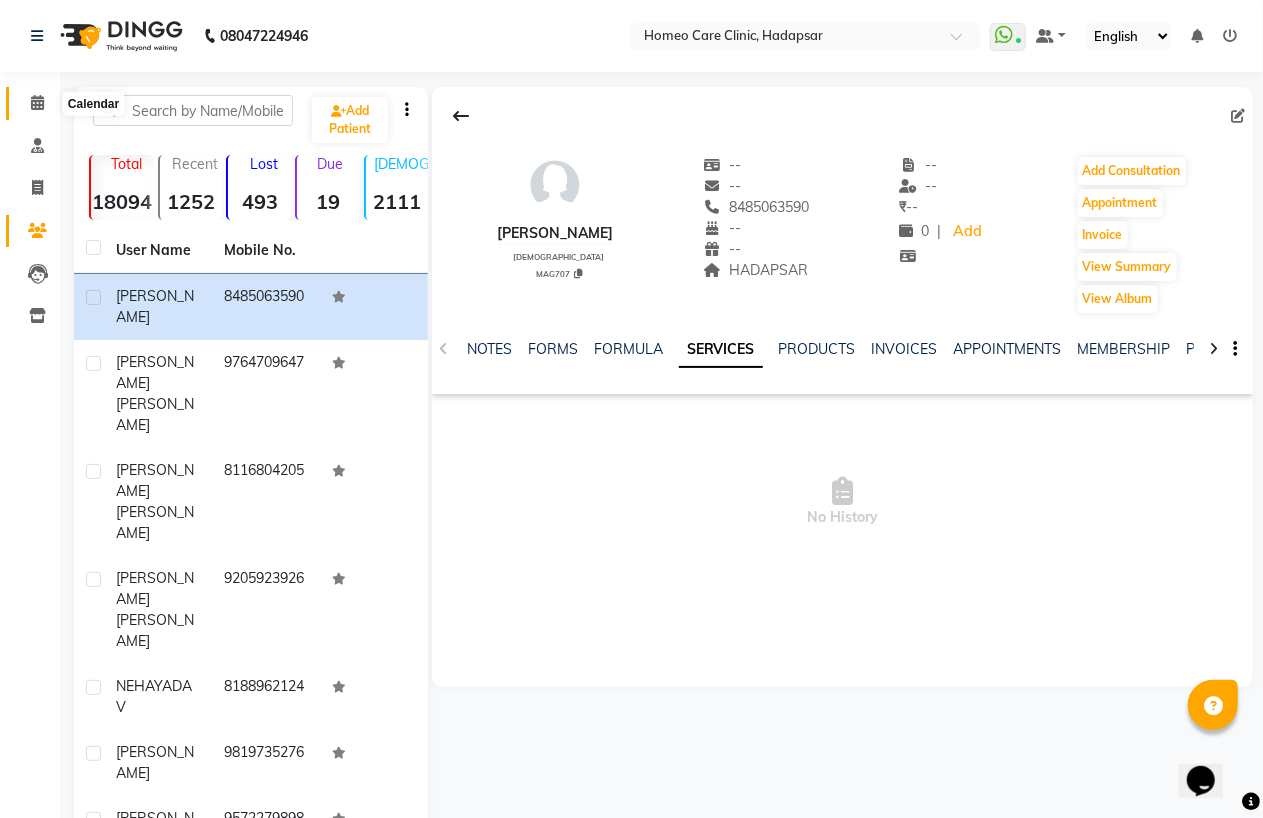 click 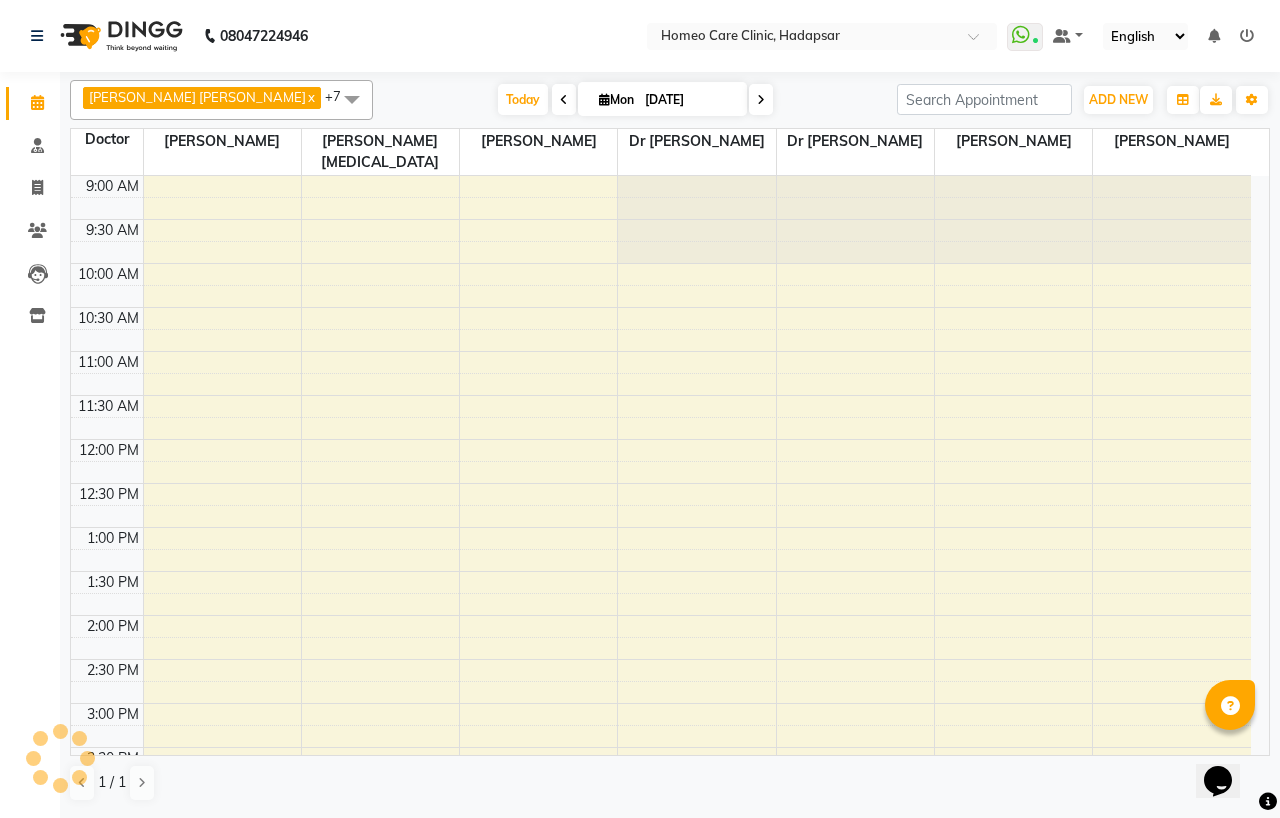 scroll, scrollTop: 0, scrollLeft: 0, axis: both 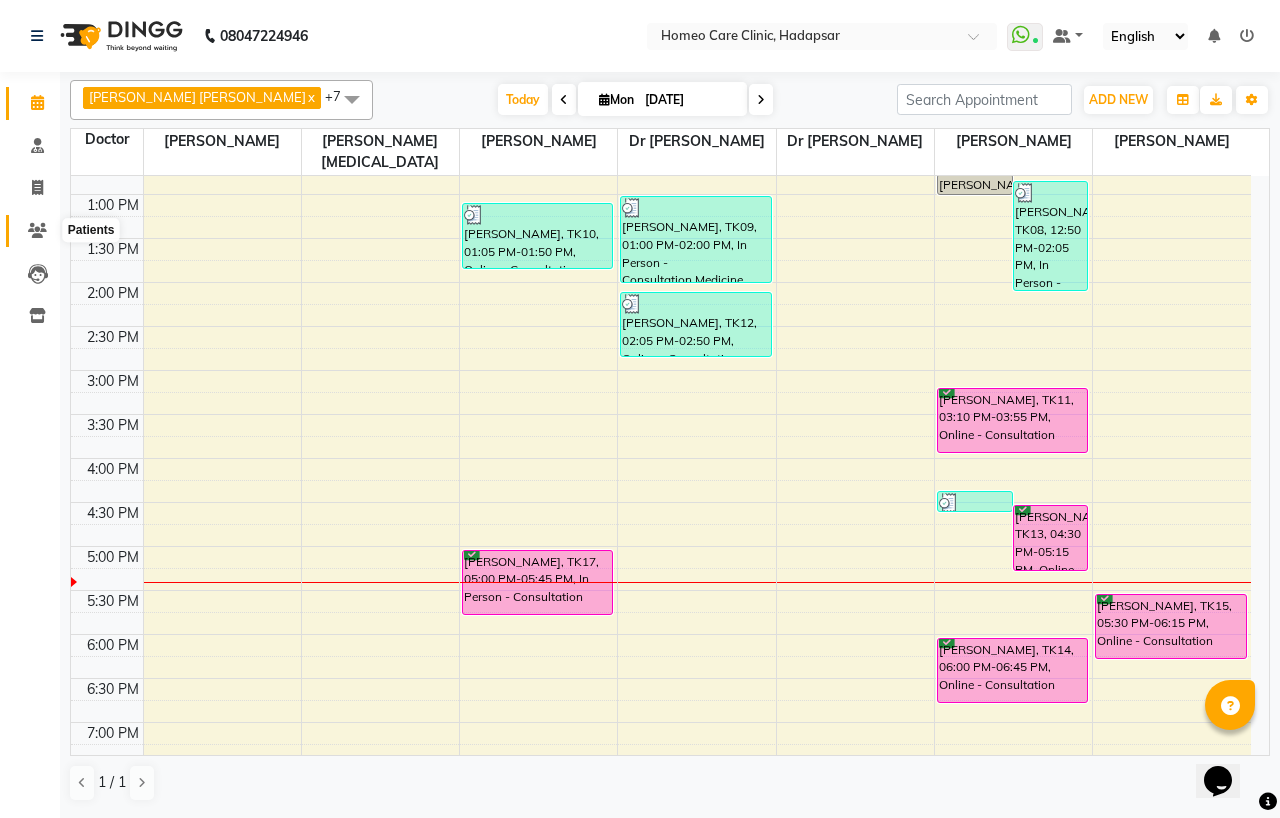 click 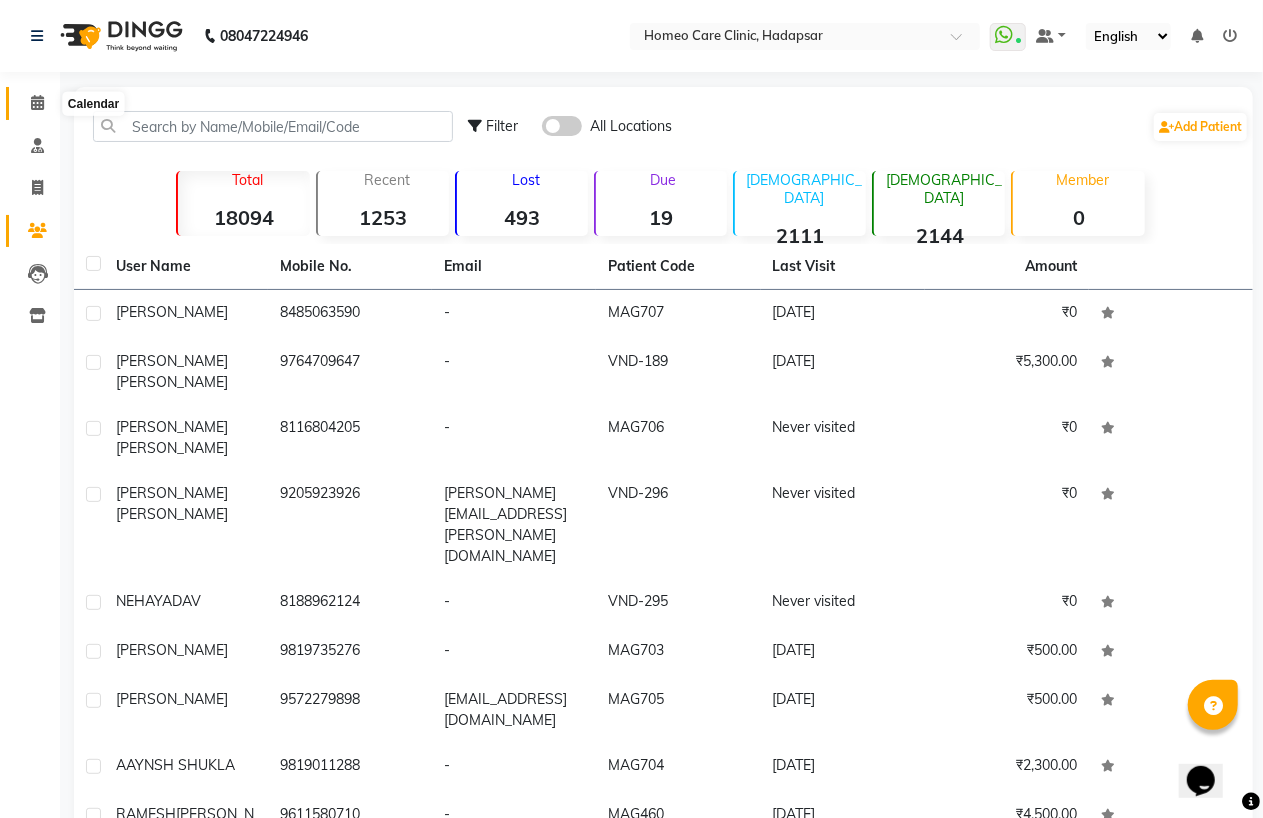click 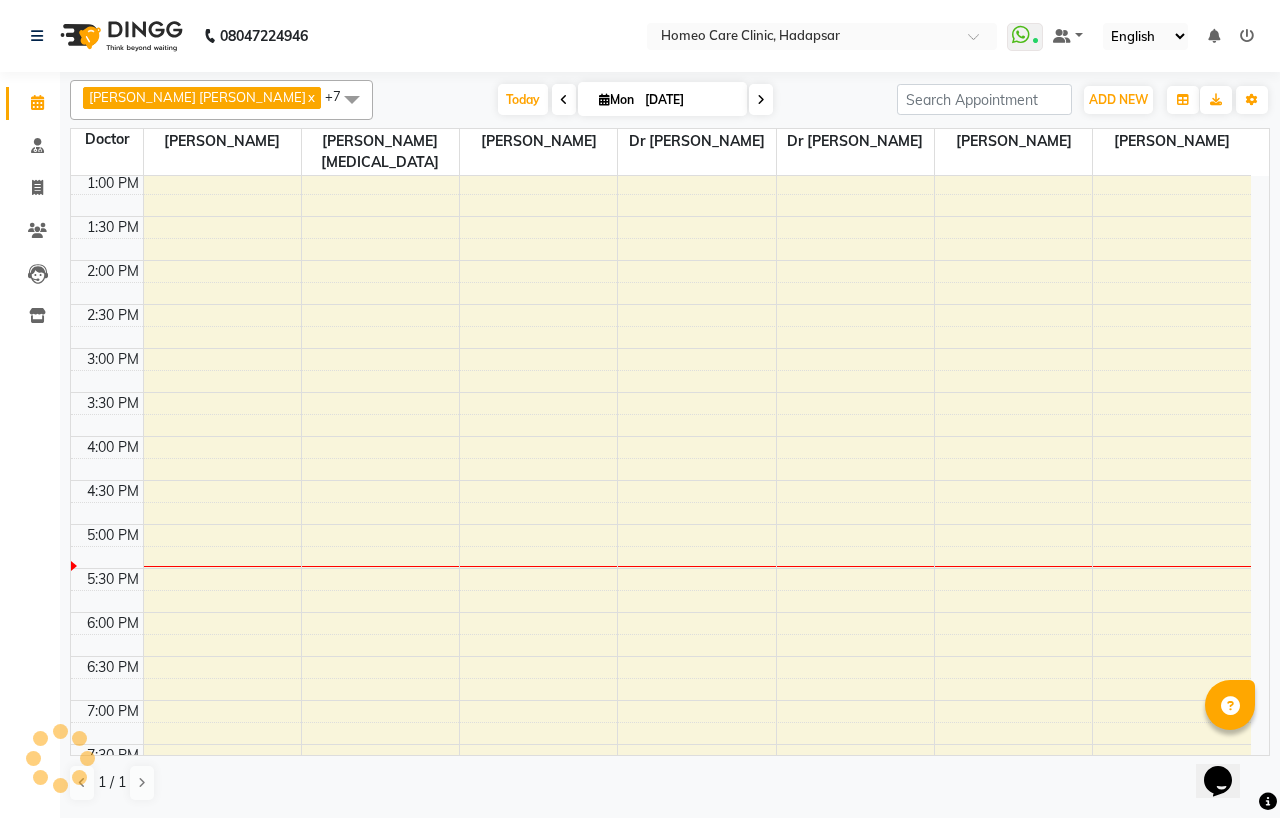 scroll, scrollTop: 0, scrollLeft: 0, axis: both 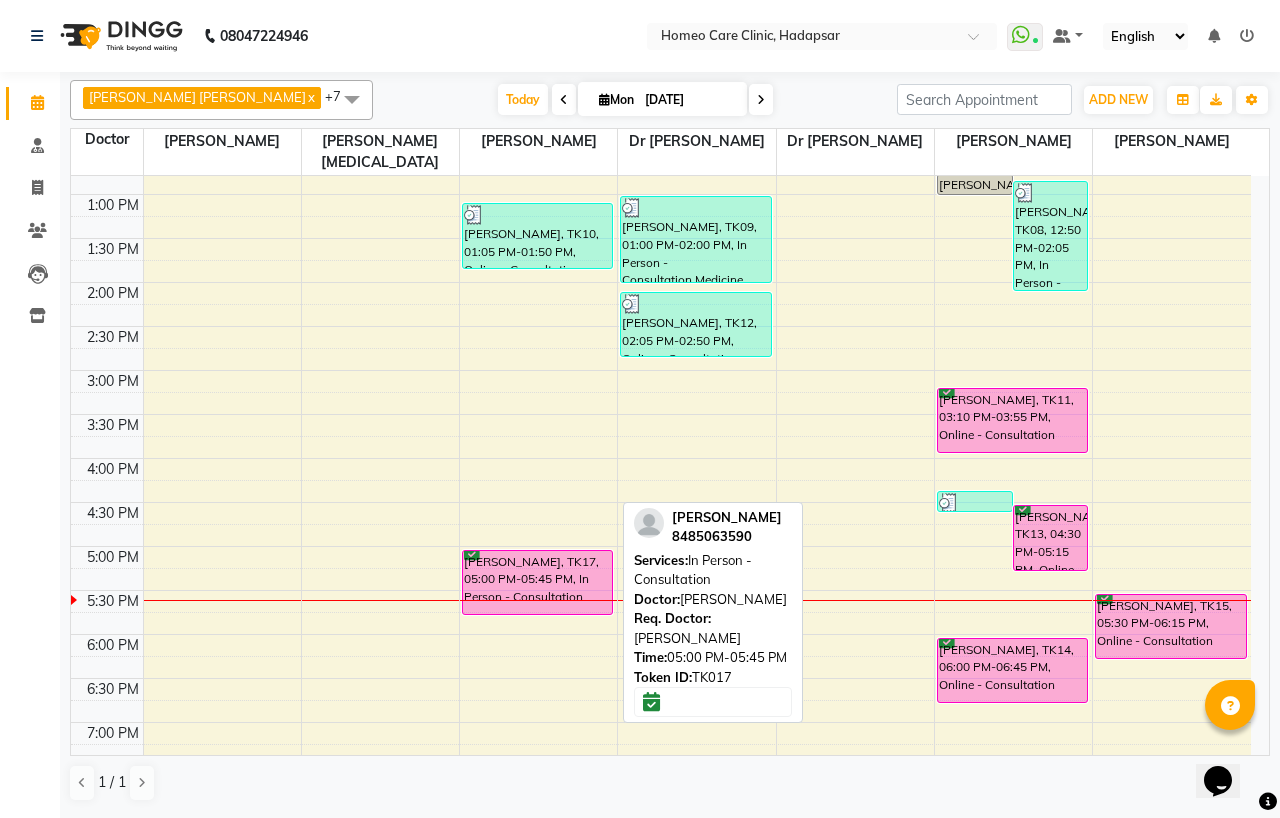 click on "MRUNAL JADHAV, TK17, 05:00 PM-05:45 PM, In Person - Consultation" at bounding box center [537, 582] 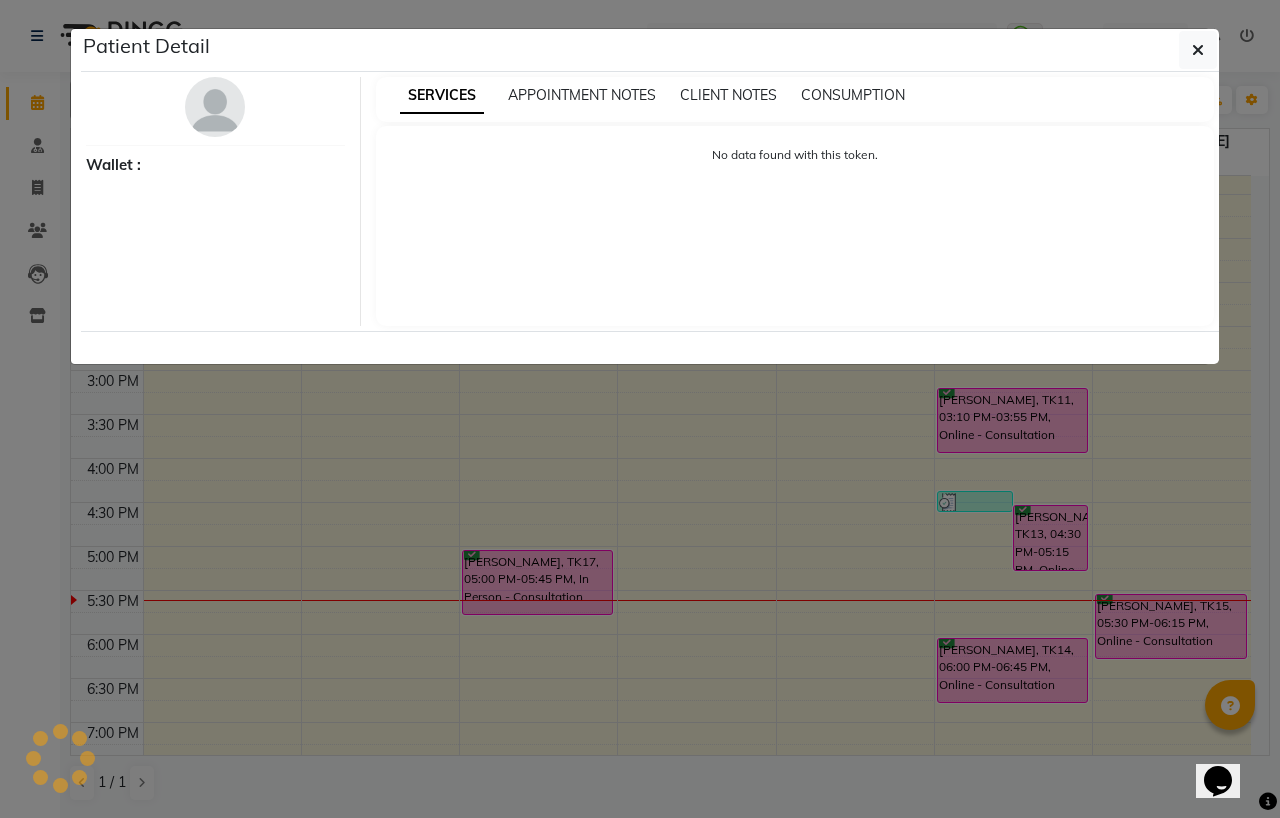 select on "6" 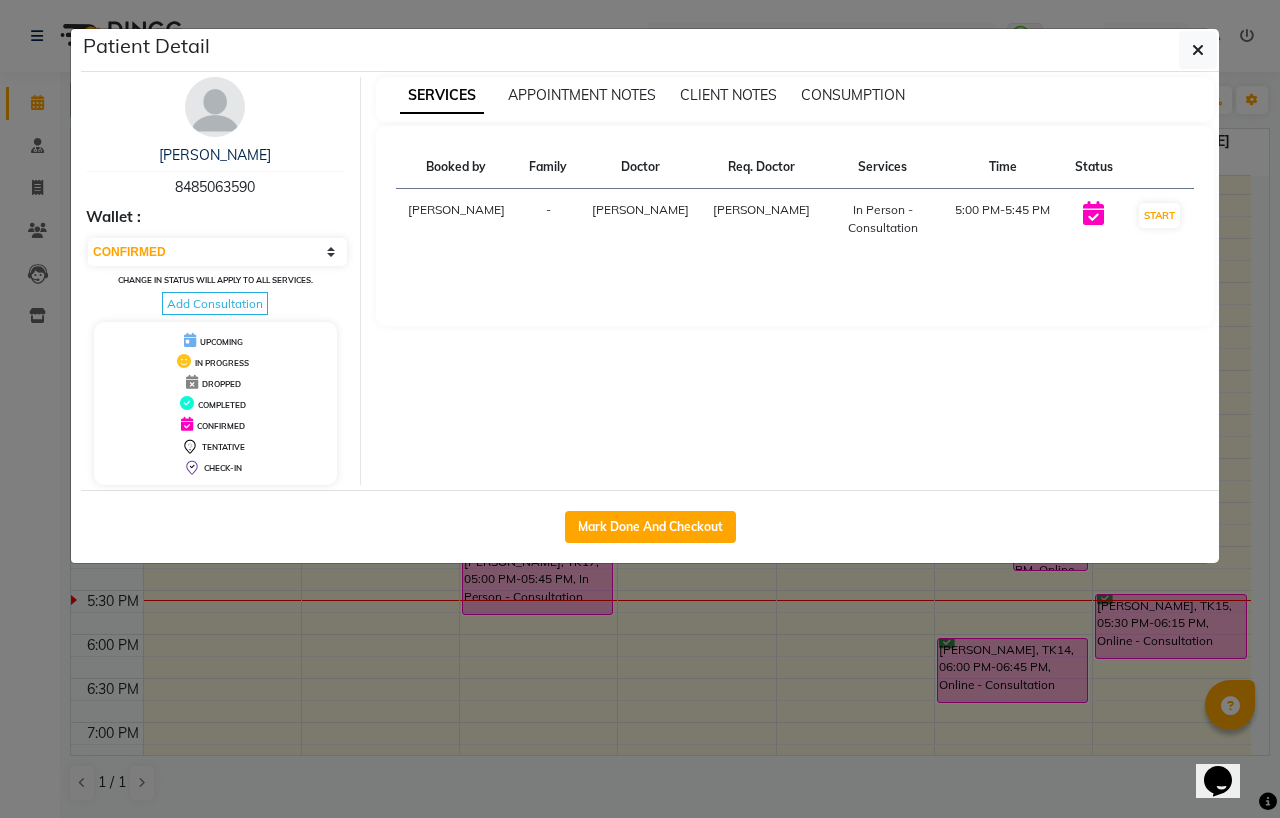 click at bounding box center (215, 107) 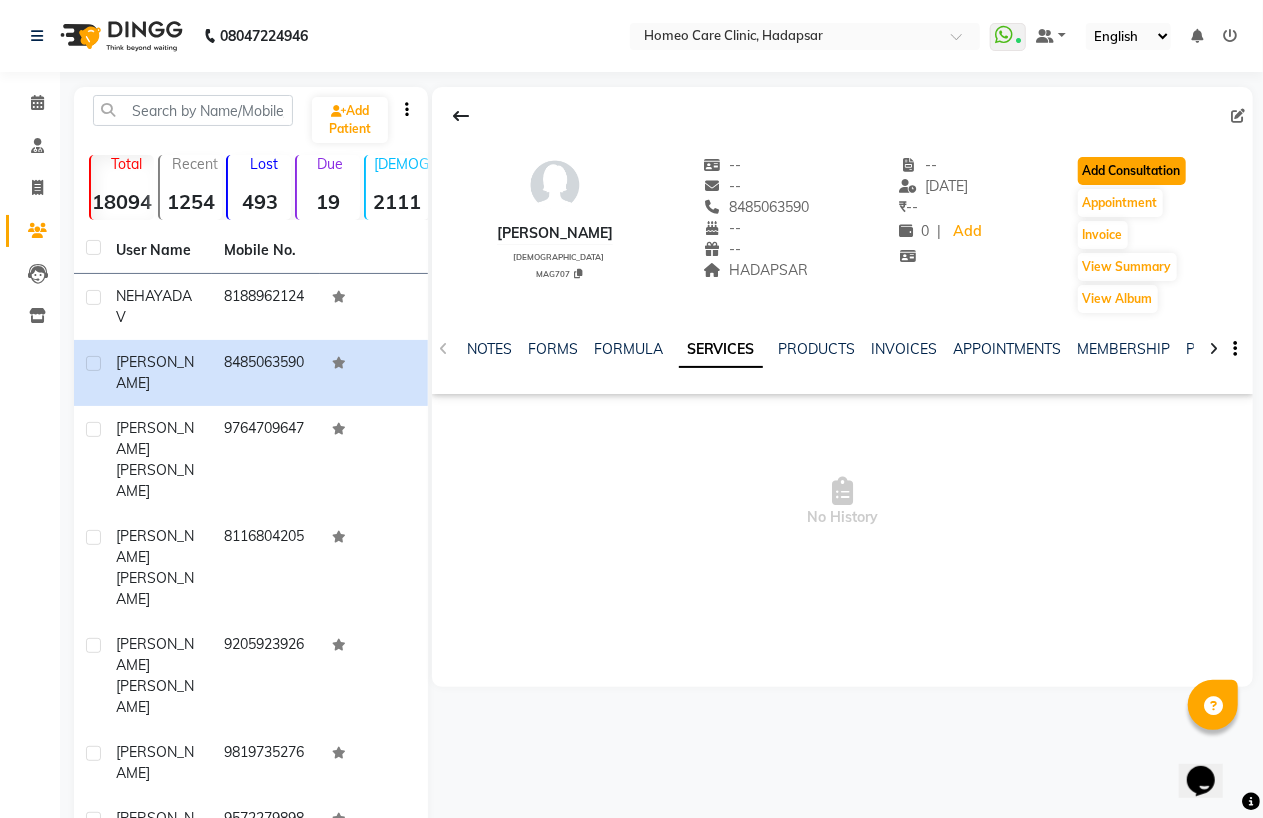 click on "Add Consultation" 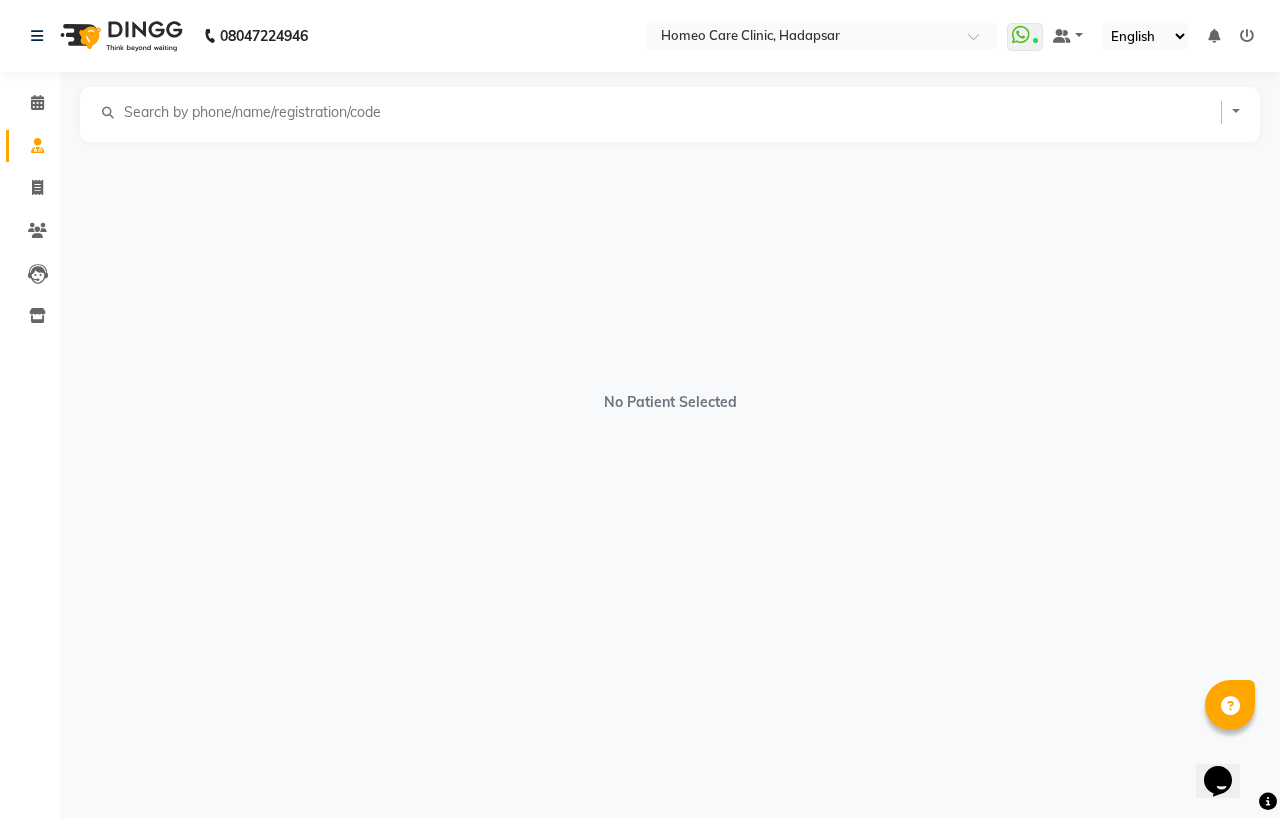 select on "[DEMOGRAPHIC_DATA]" 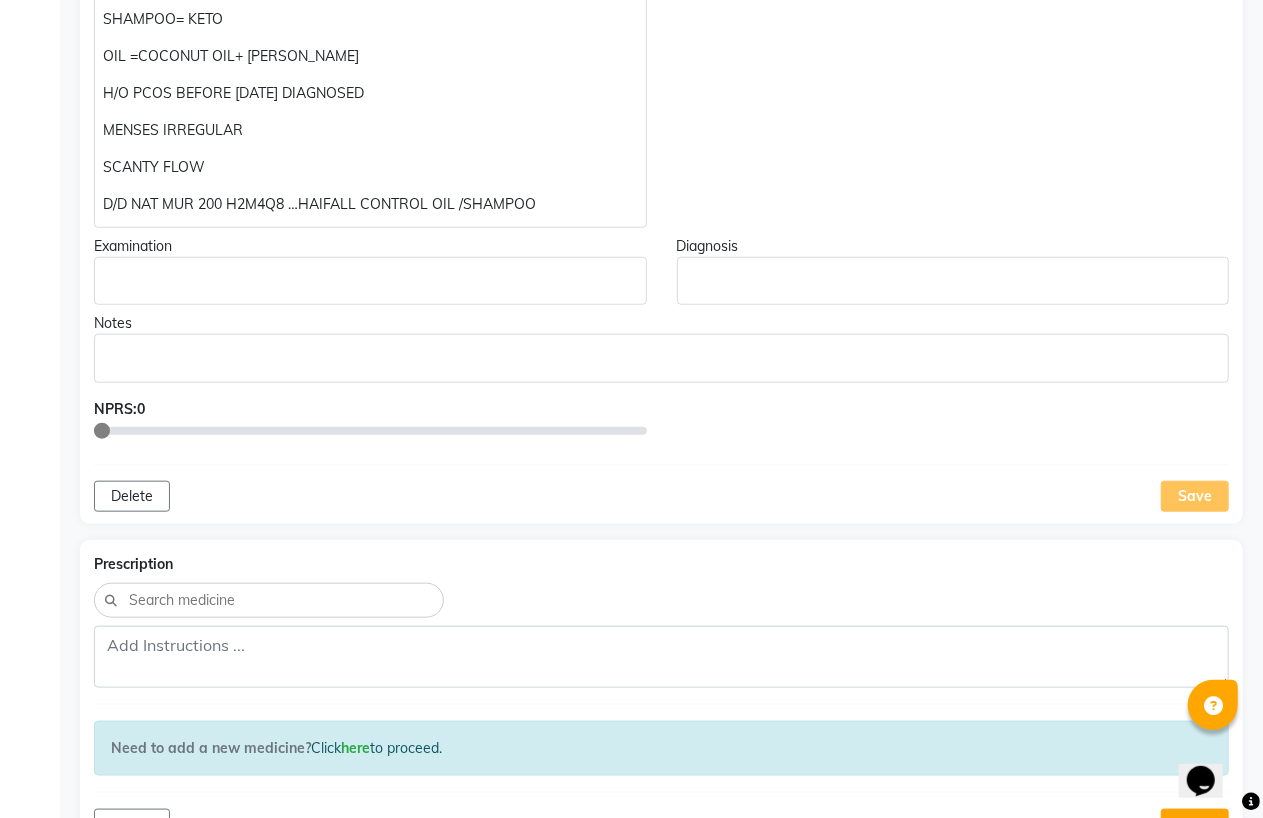 scroll, scrollTop: 102, scrollLeft: 0, axis: vertical 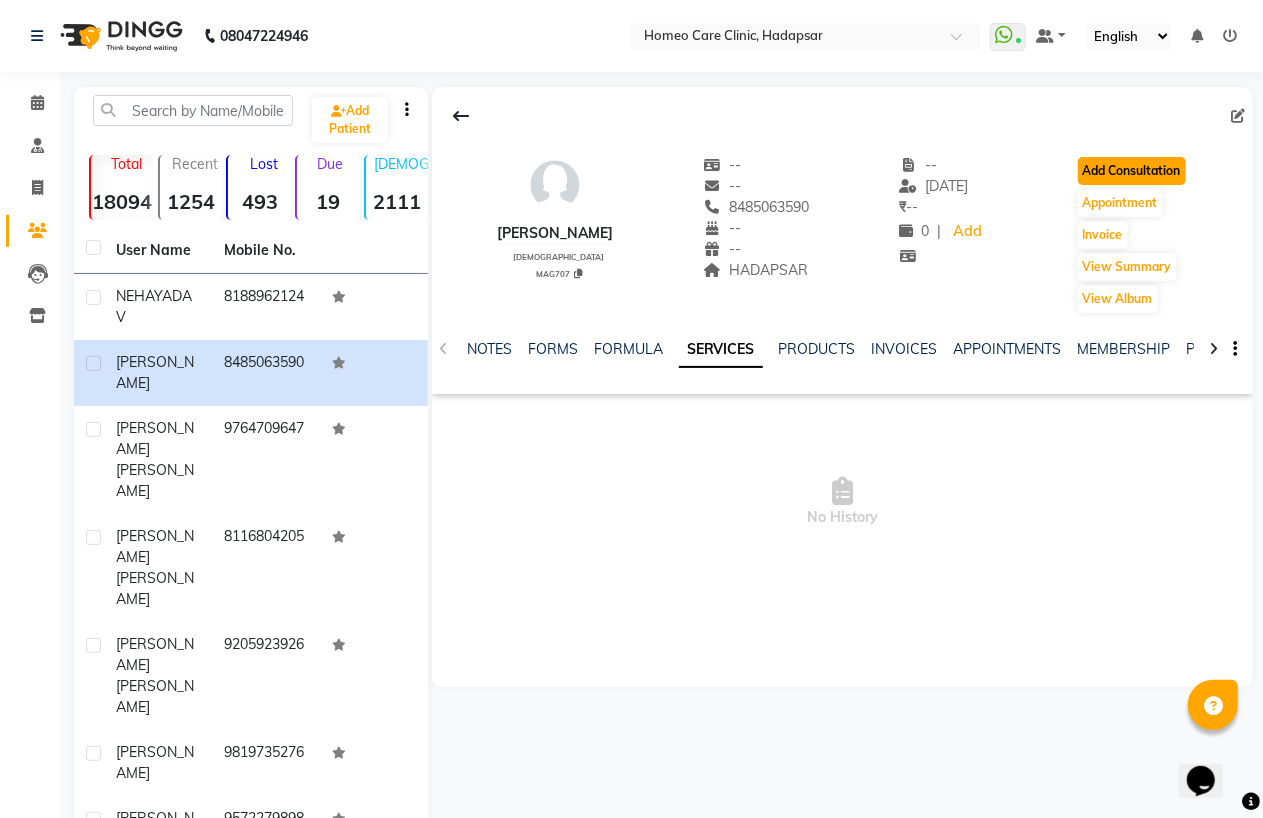 click on "Add Consultation" 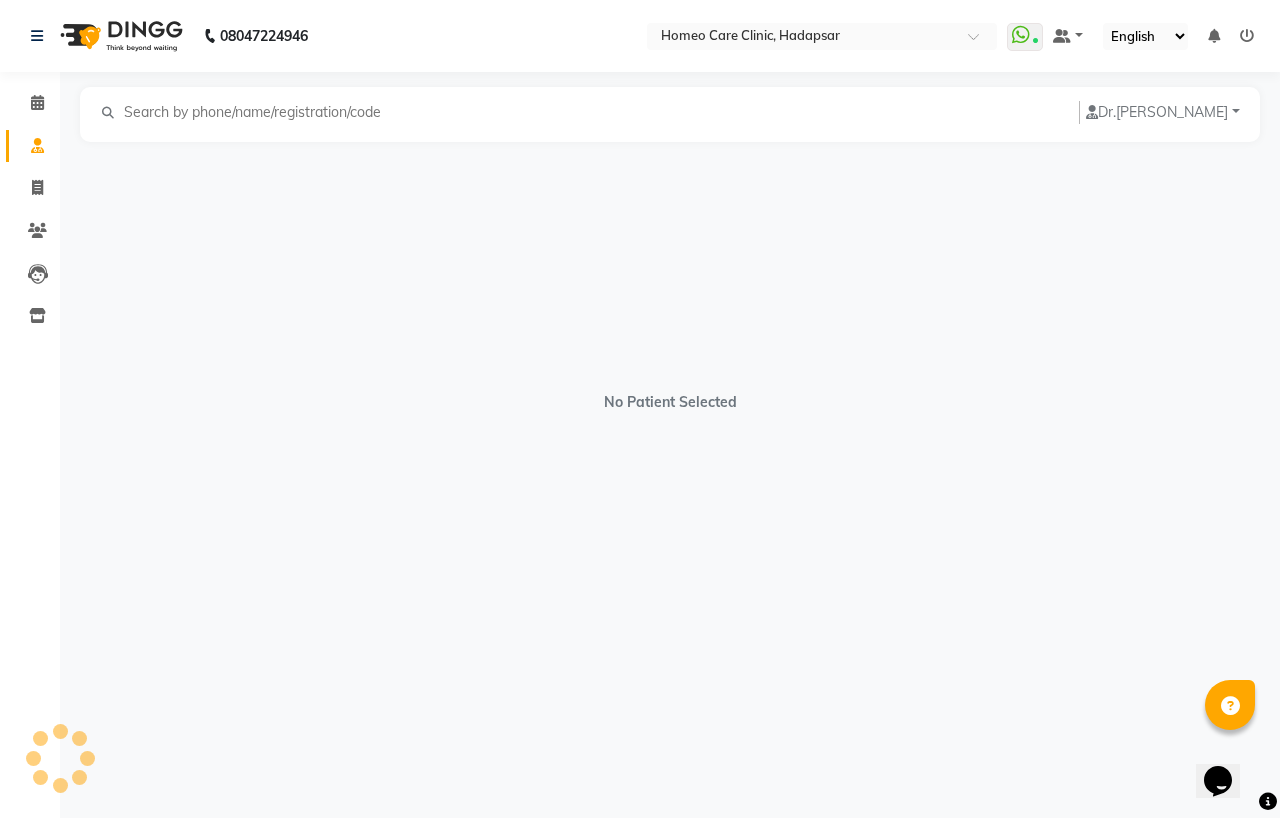 select on "[DEMOGRAPHIC_DATA]" 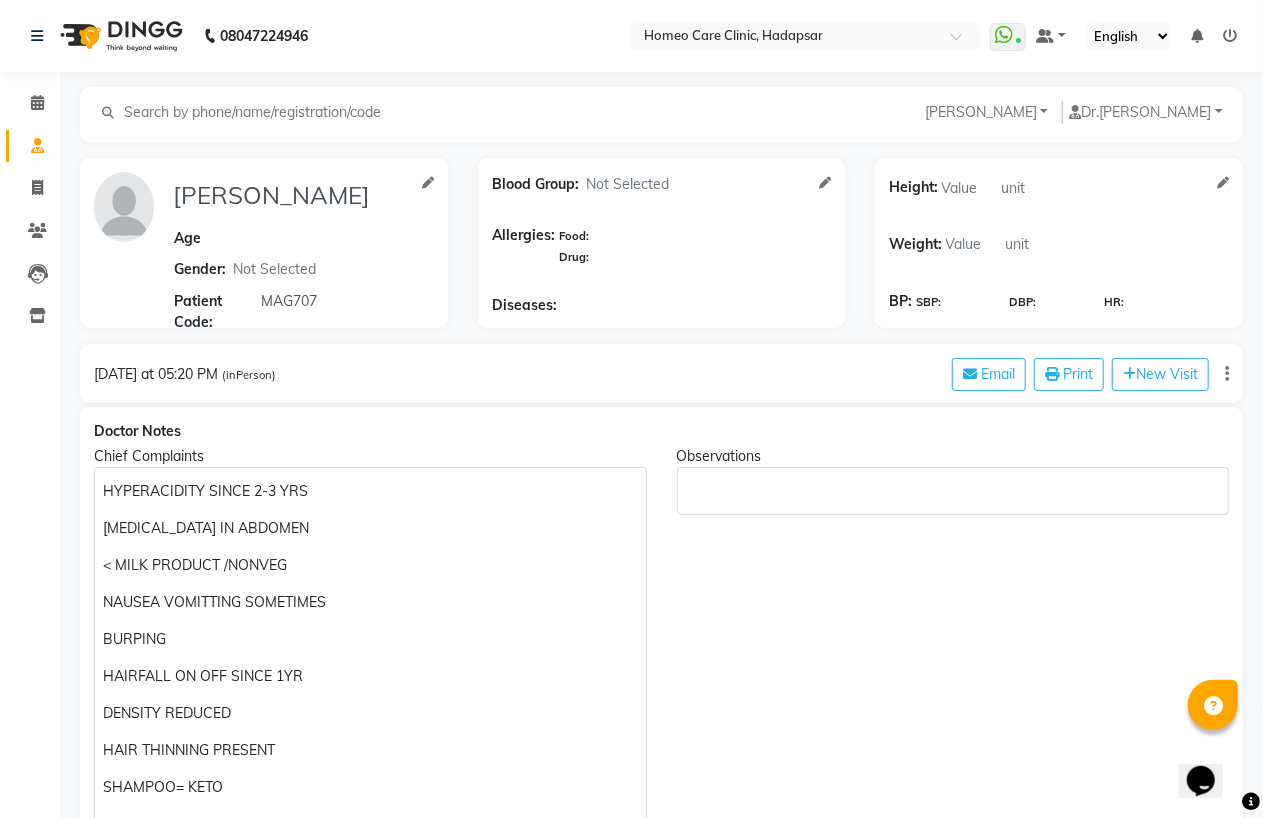 scroll, scrollTop: 666, scrollLeft: 0, axis: vertical 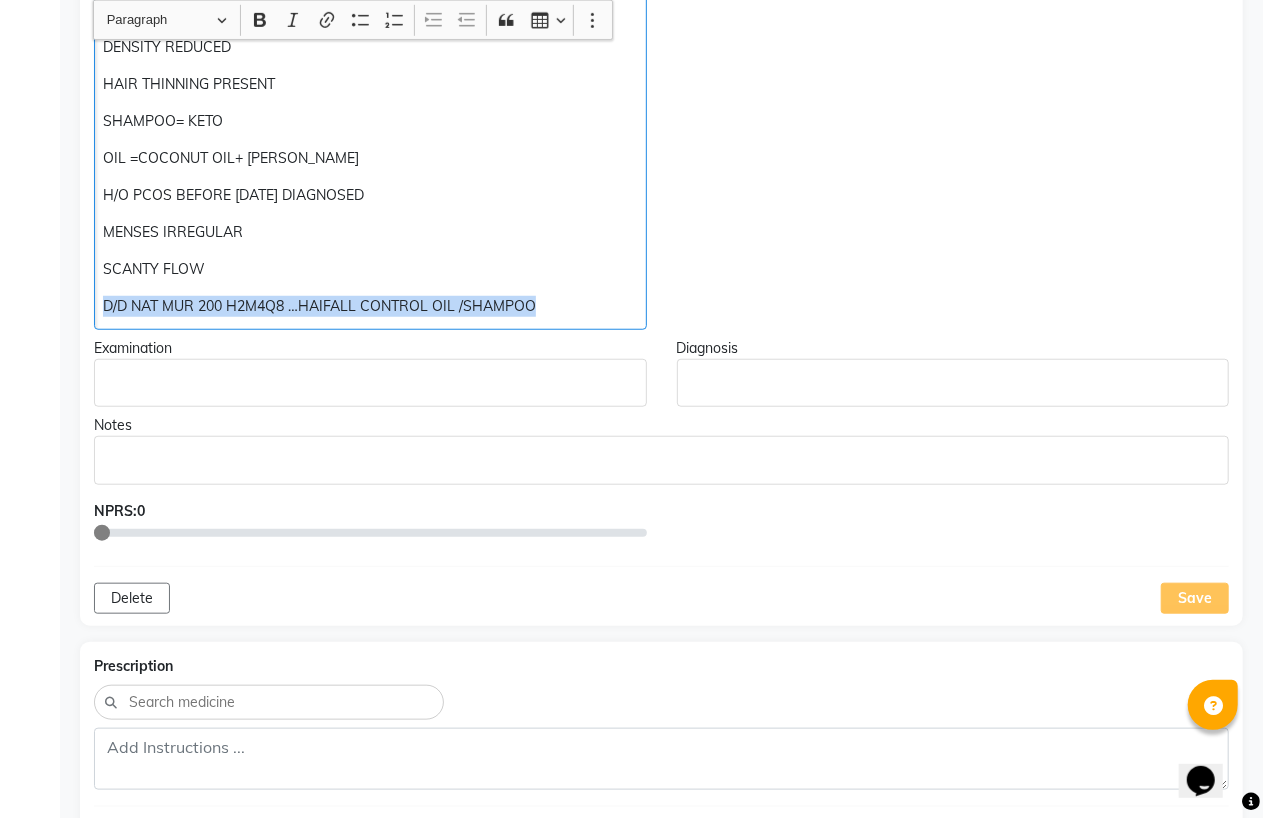 drag, startPoint x: 95, startPoint y: 304, endPoint x: 543, endPoint y: 297, distance: 448.0547 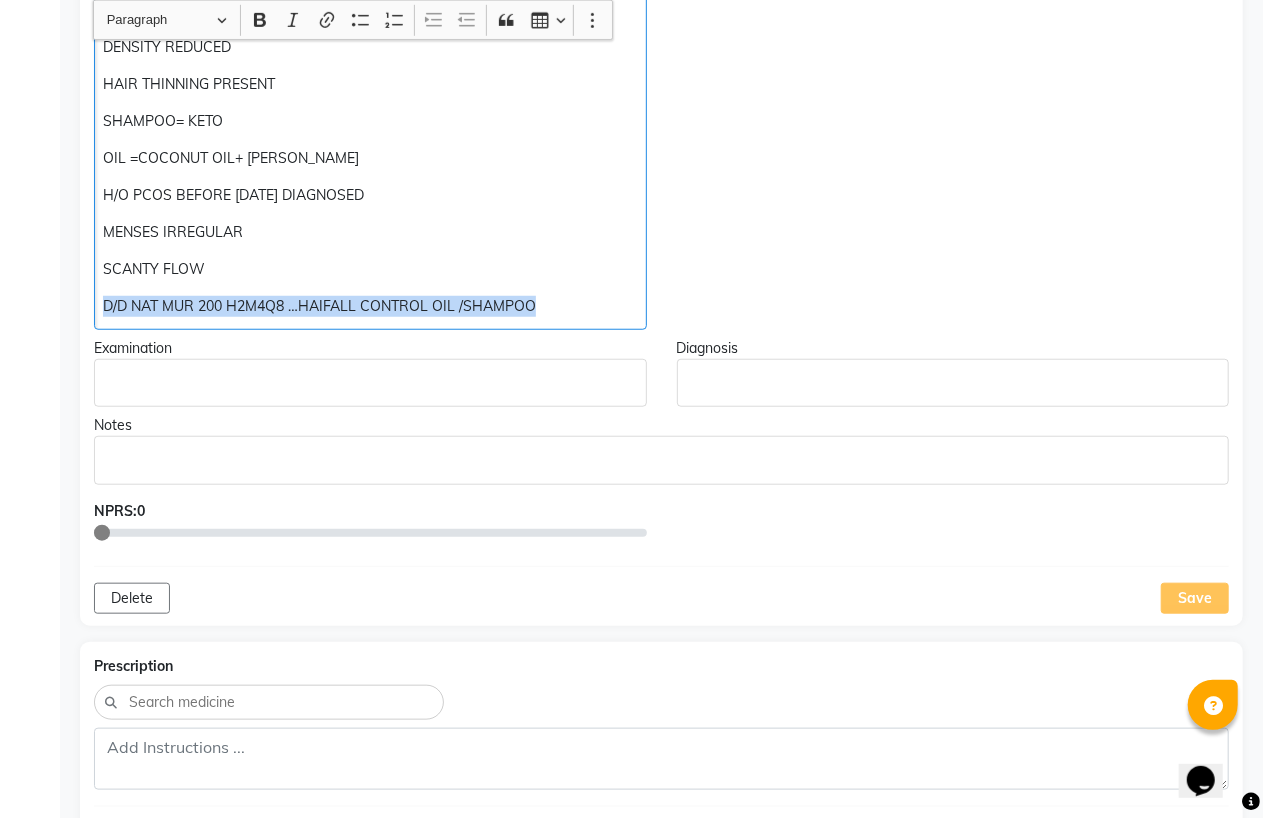 click on "HYPERACIDITY SINCE 2-3 YRS BLOATING IN ABDOMEN < MILK PRODUCT /NONVEG NAUSEA VOMITTING SOMETIMES BURPING  HAIRFALL ON OFF SINCE 1YR DENSITY REDUCED HAIR THINNING PRESENT SHAMPOO= KETO  OIL =COCONUT OIL+ ROSEMERY  H/O PCOS BEFORE 2 YRS AGO DIAGNOSED  MENSES IRREGULAR  SCANTY FLOW  D/D NAT MUR 200 H2M4Q8 …HAIFALL CONTROL OIL /SHAMPOO" 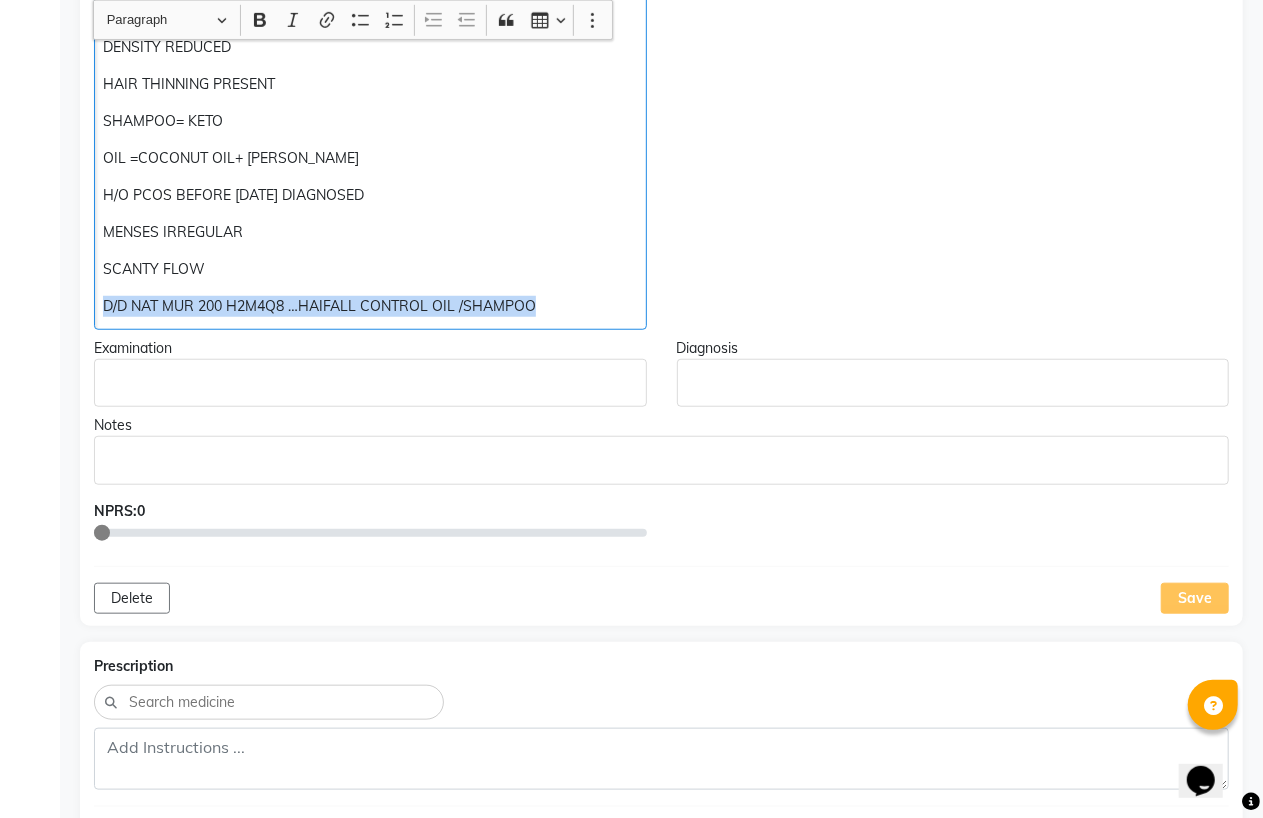 copy on "D/D NAT MUR 200 H2M4Q8 …HAIFALL CONTROL OIL /SHAMPOO" 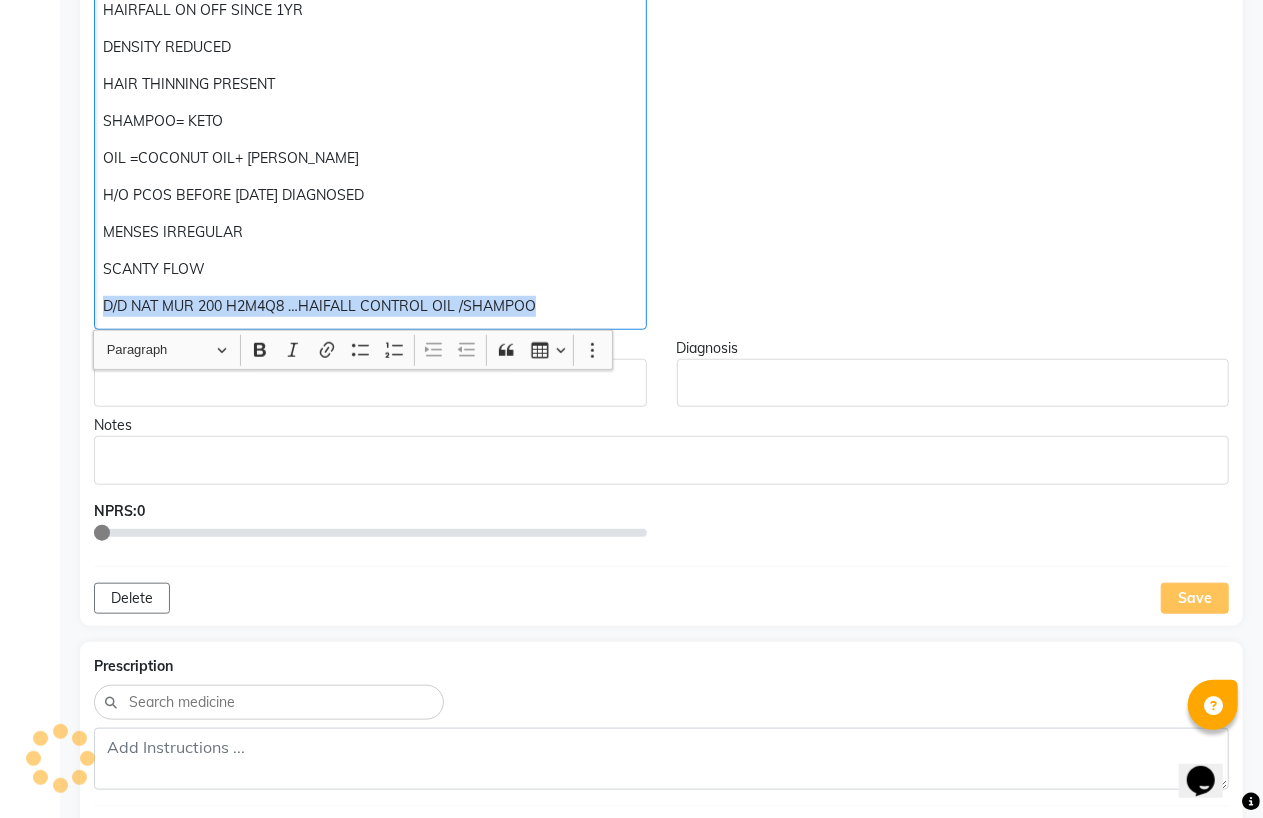 scroll, scrollTop: 1213, scrollLeft: 0, axis: vertical 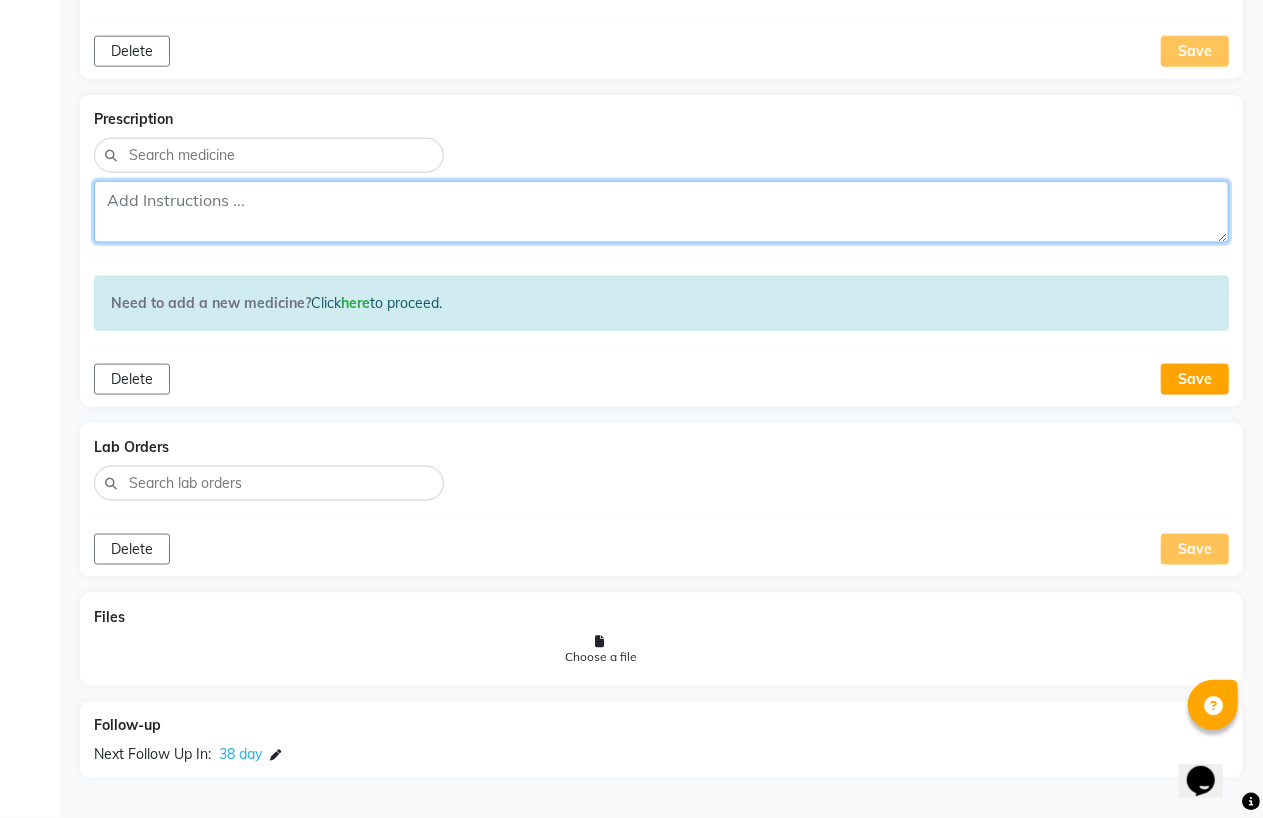 click 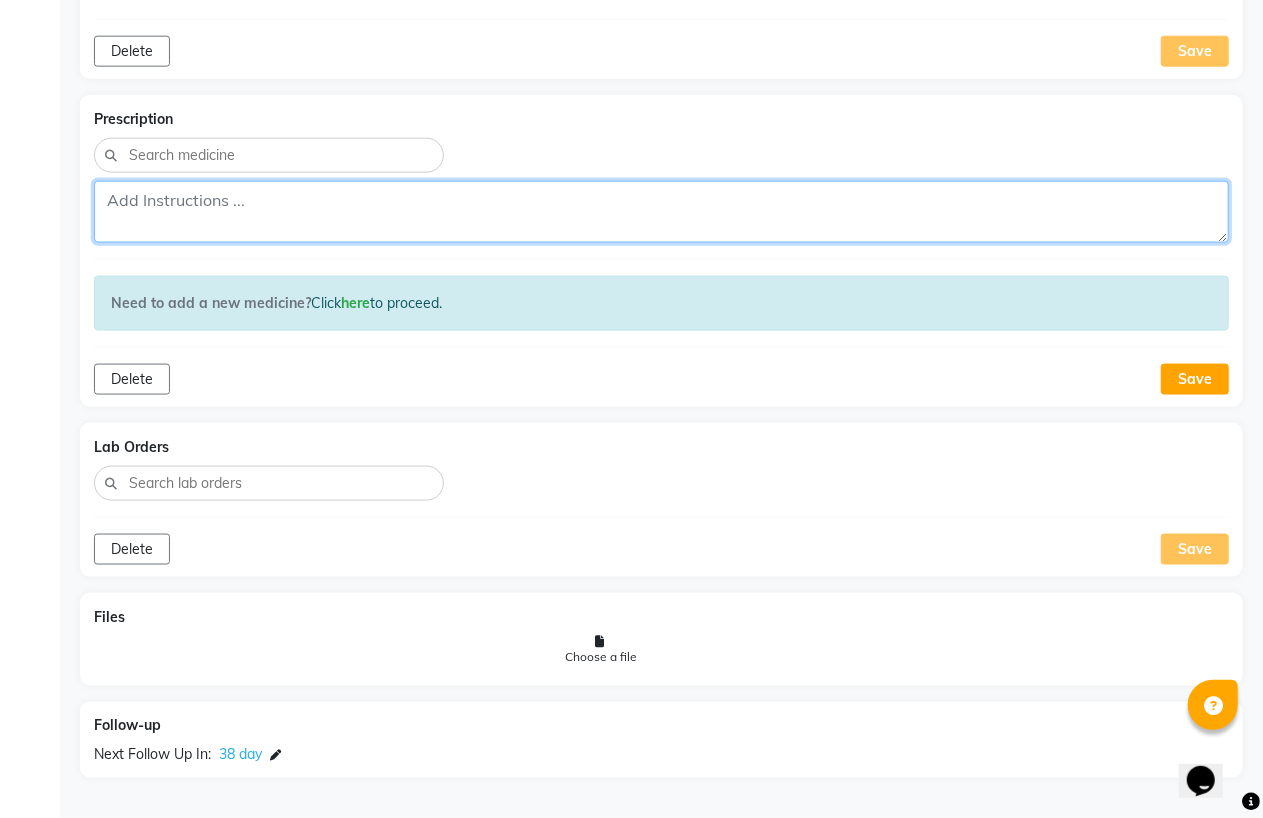 paste on "D/D NAT MUR 200 H2M4Q8 …HAIFALL CONTROL OIL /SHAMPOO" 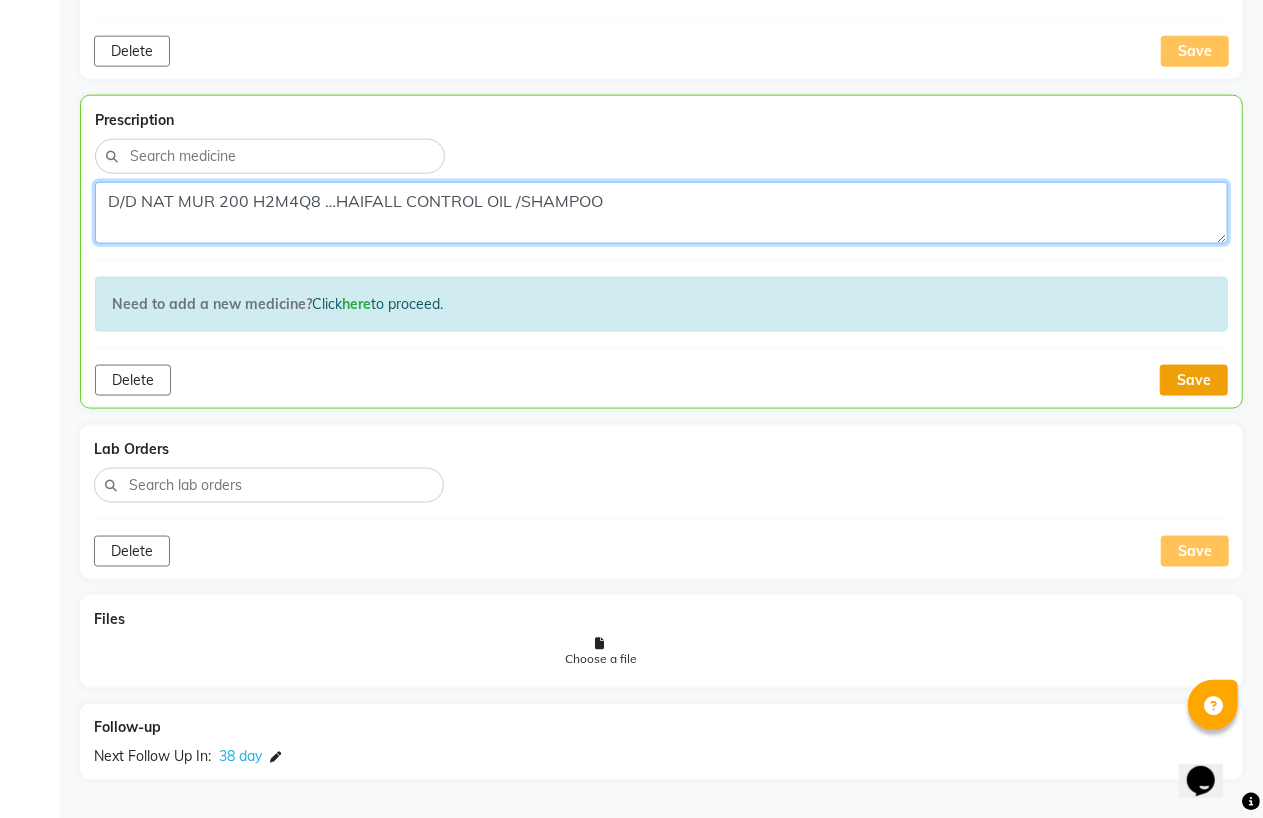 type on "D/D NAT MUR 200 H2M4Q8 …HAIFALL CONTROL OIL /SHAMPOO" 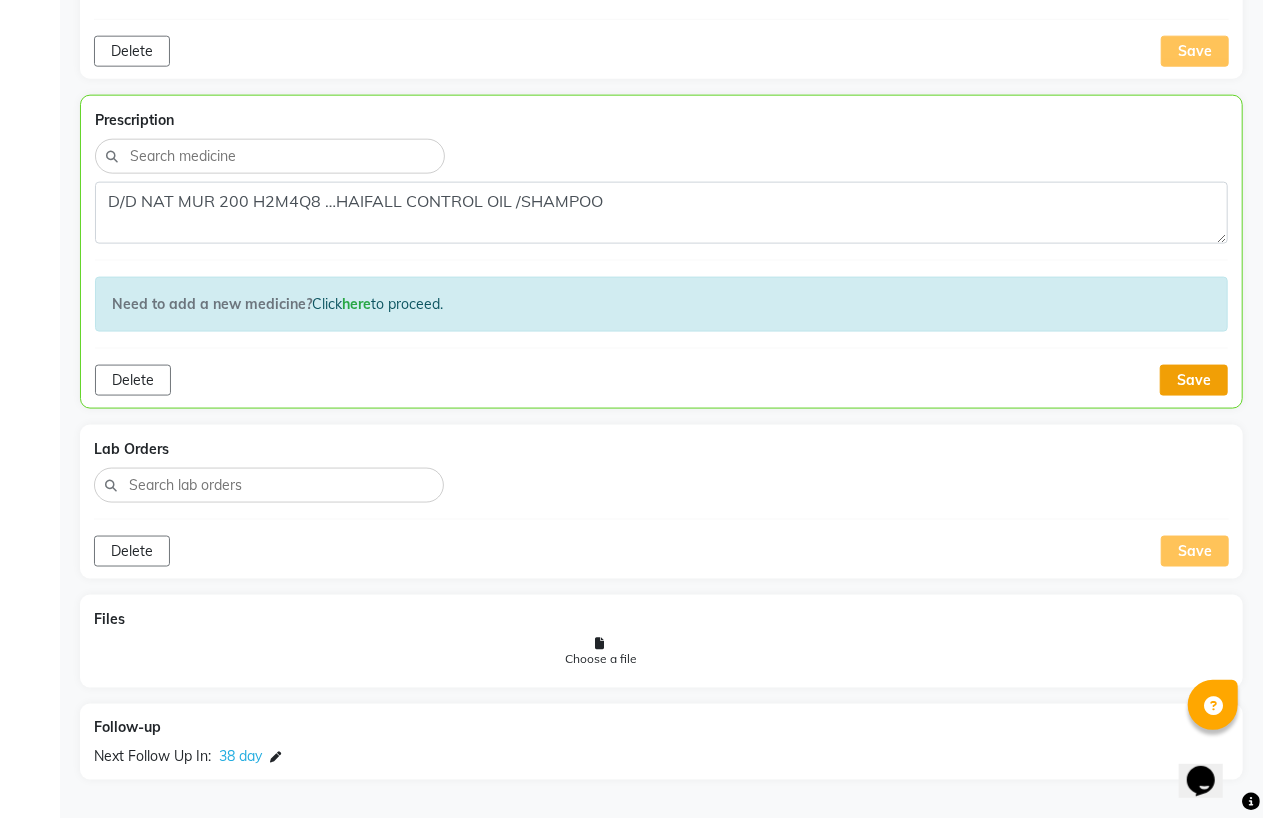 click on "Save" 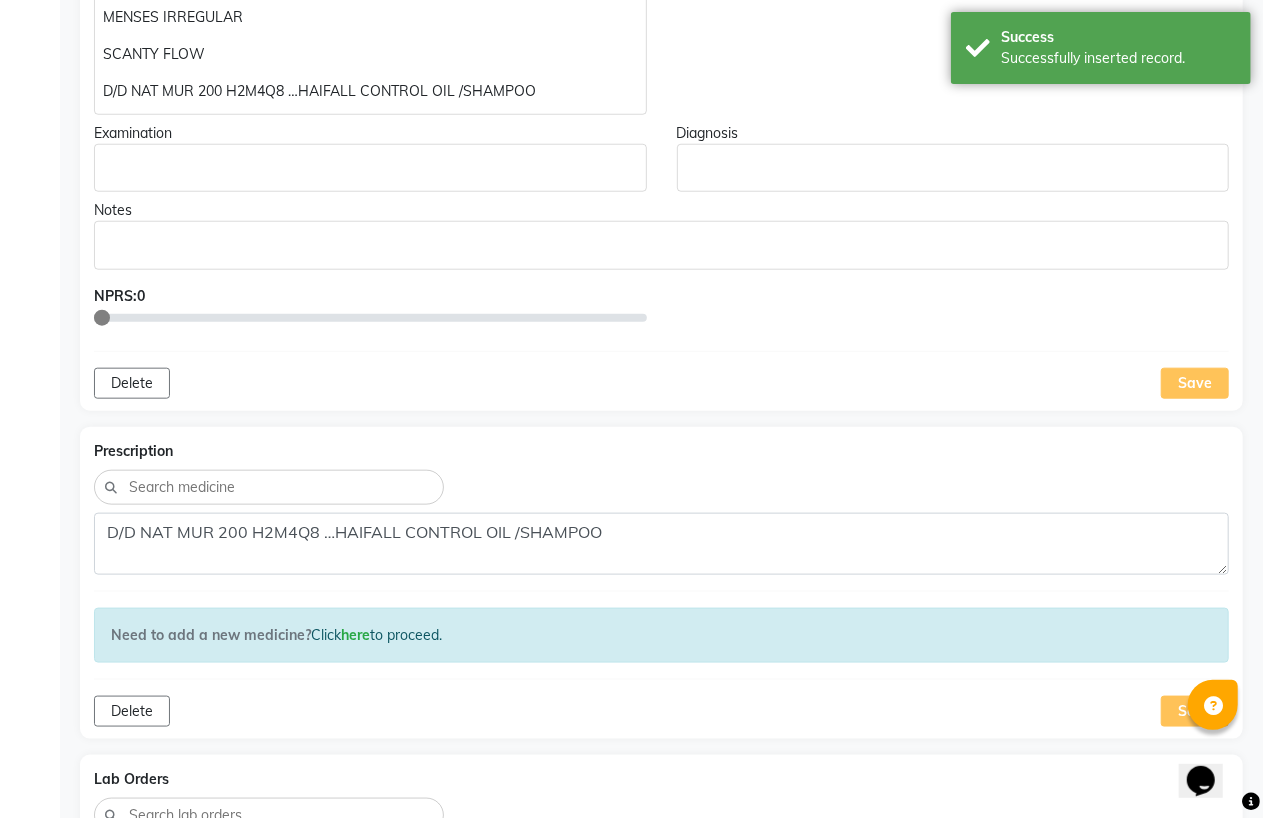 scroll, scrollTop: 880, scrollLeft: 0, axis: vertical 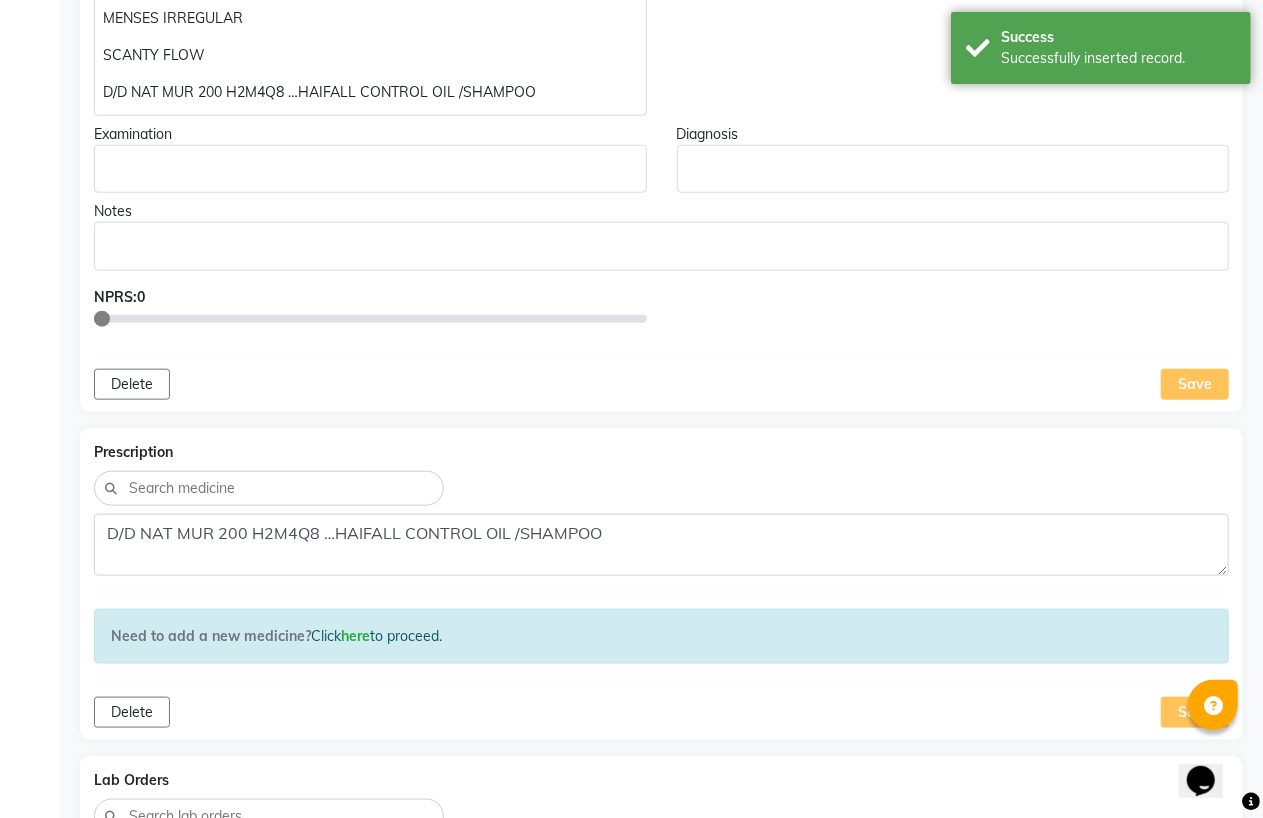 click on "Save" 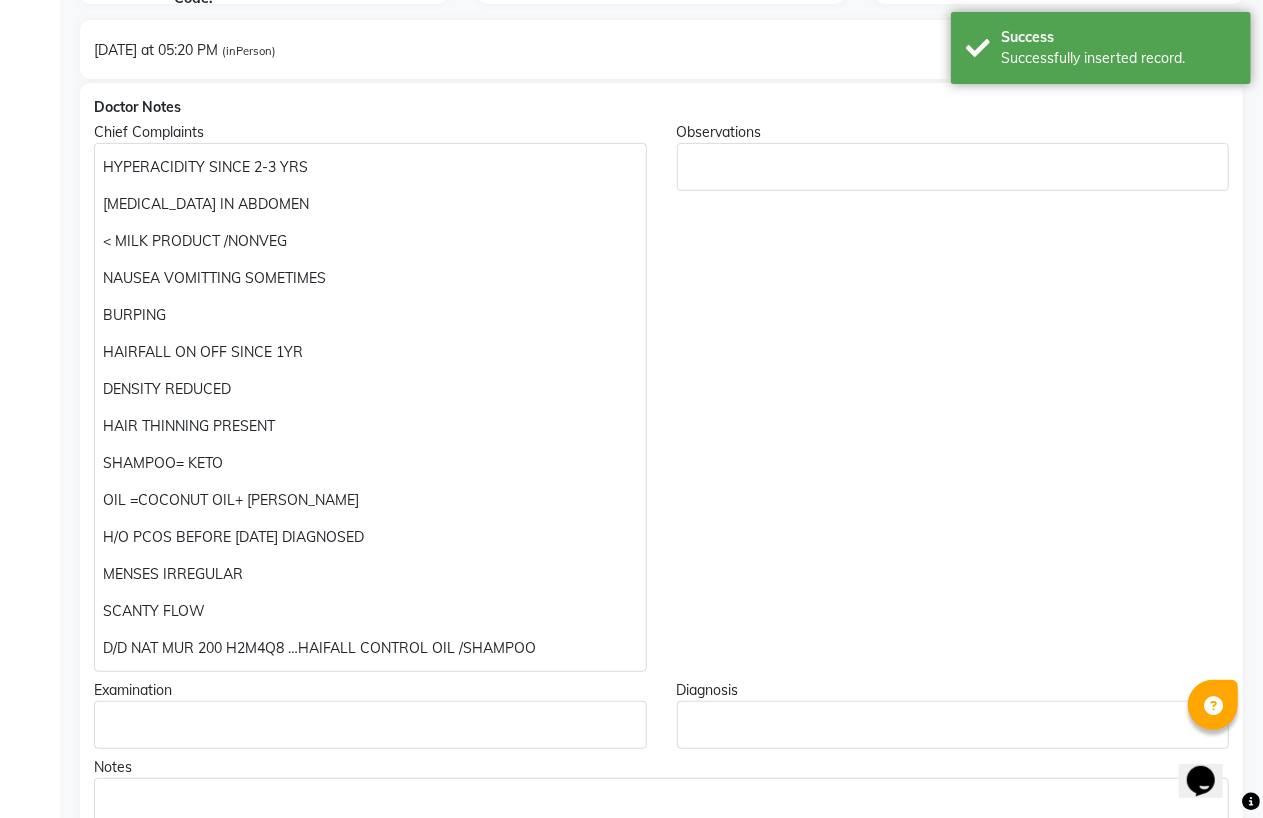 scroll, scrollTop: 102, scrollLeft: 0, axis: vertical 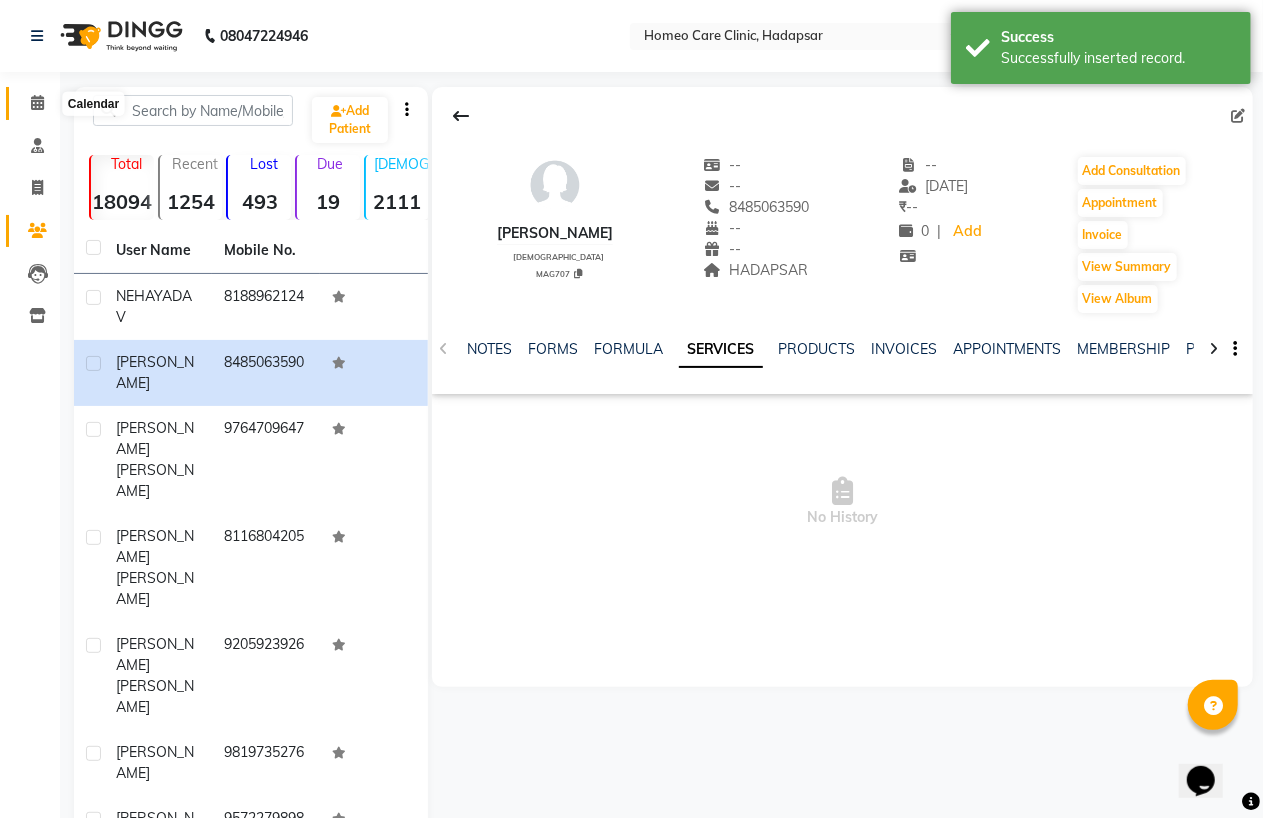 click 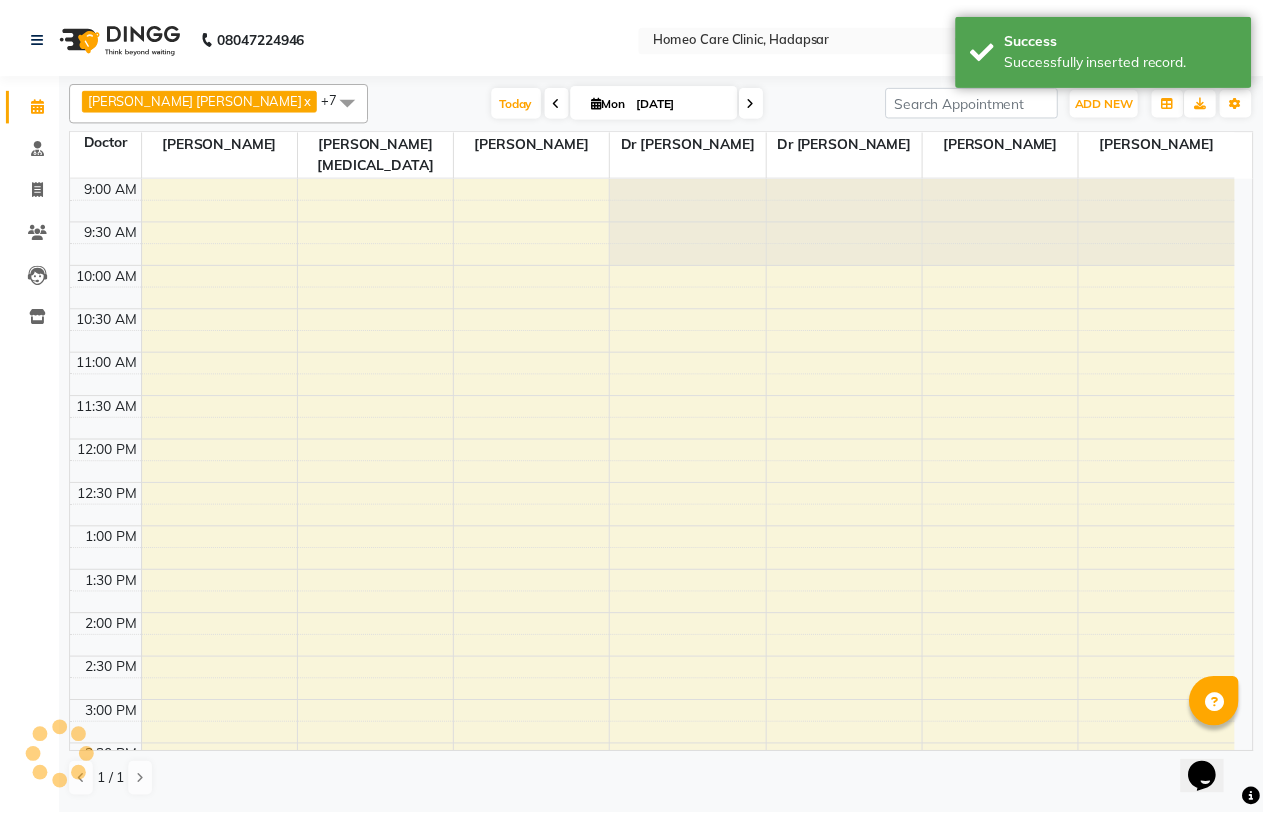 scroll, scrollTop: 620, scrollLeft: 0, axis: vertical 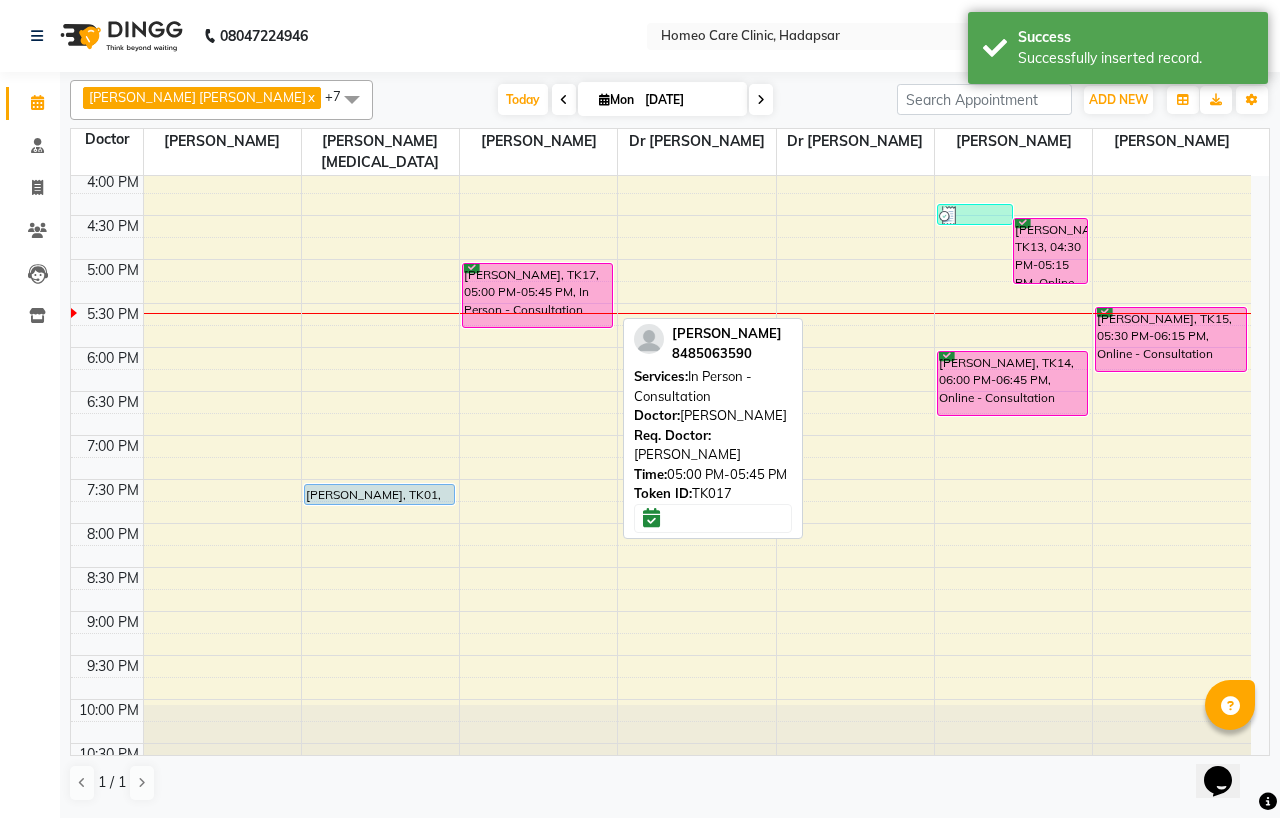 click on "MRUNAL JADHAV, TK17, 05:00 PM-05:45 PM, In Person - Consultation" at bounding box center [537, 295] 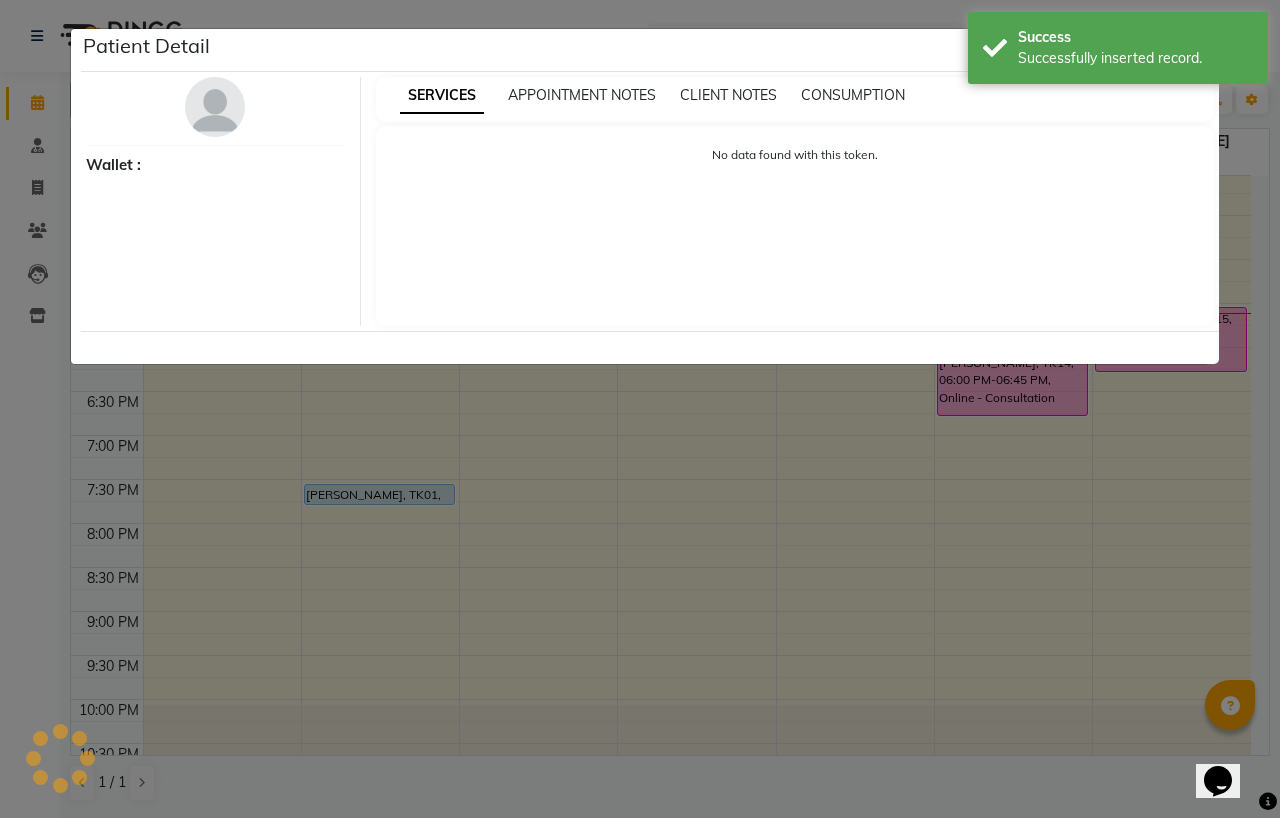 select on "6" 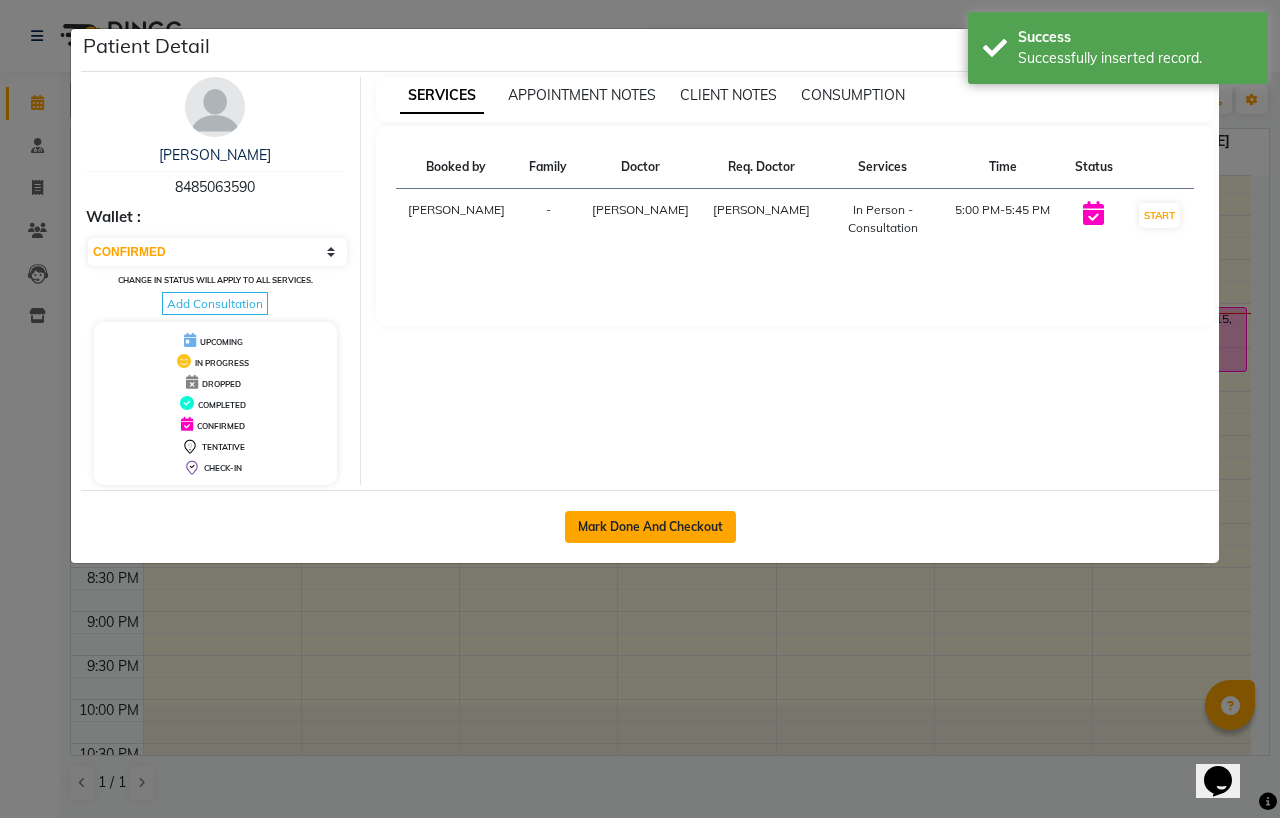 click on "Mark Done And Checkout" 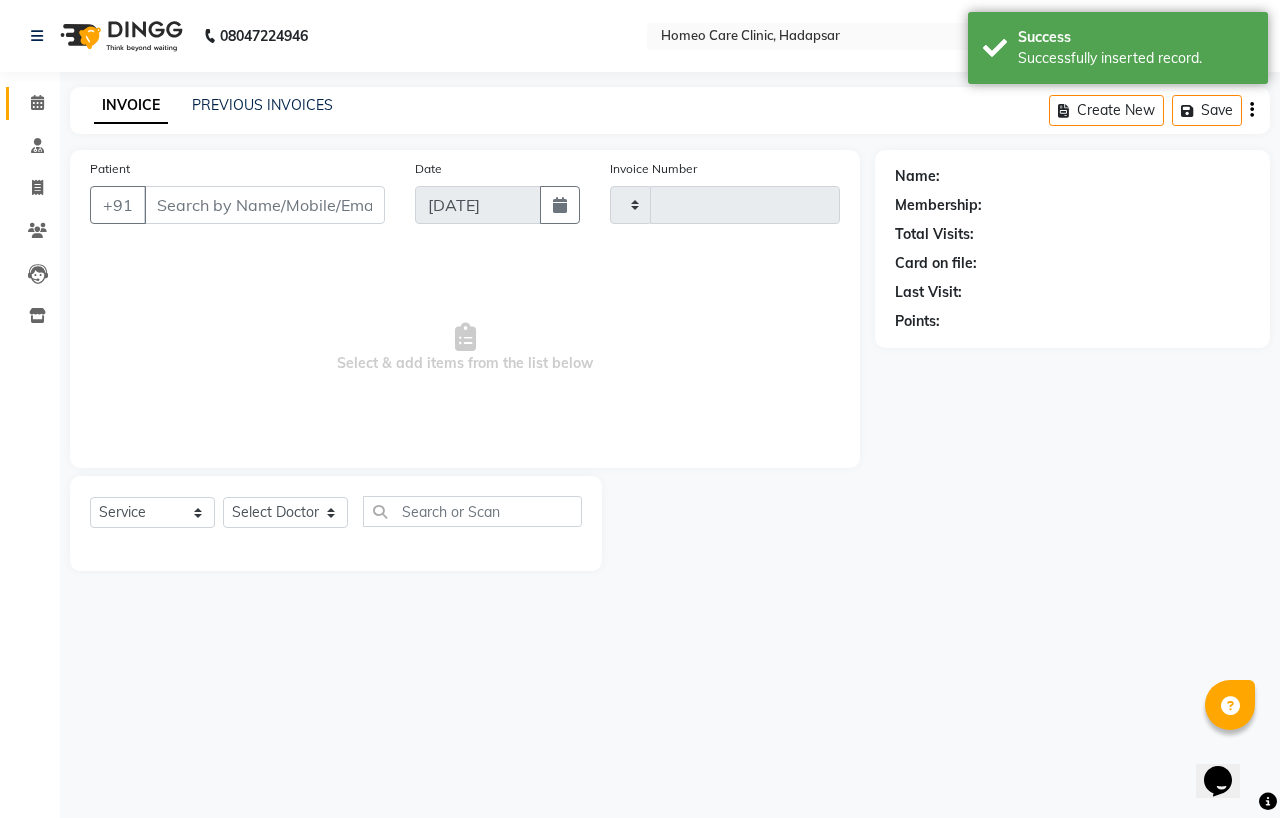 type on "1876" 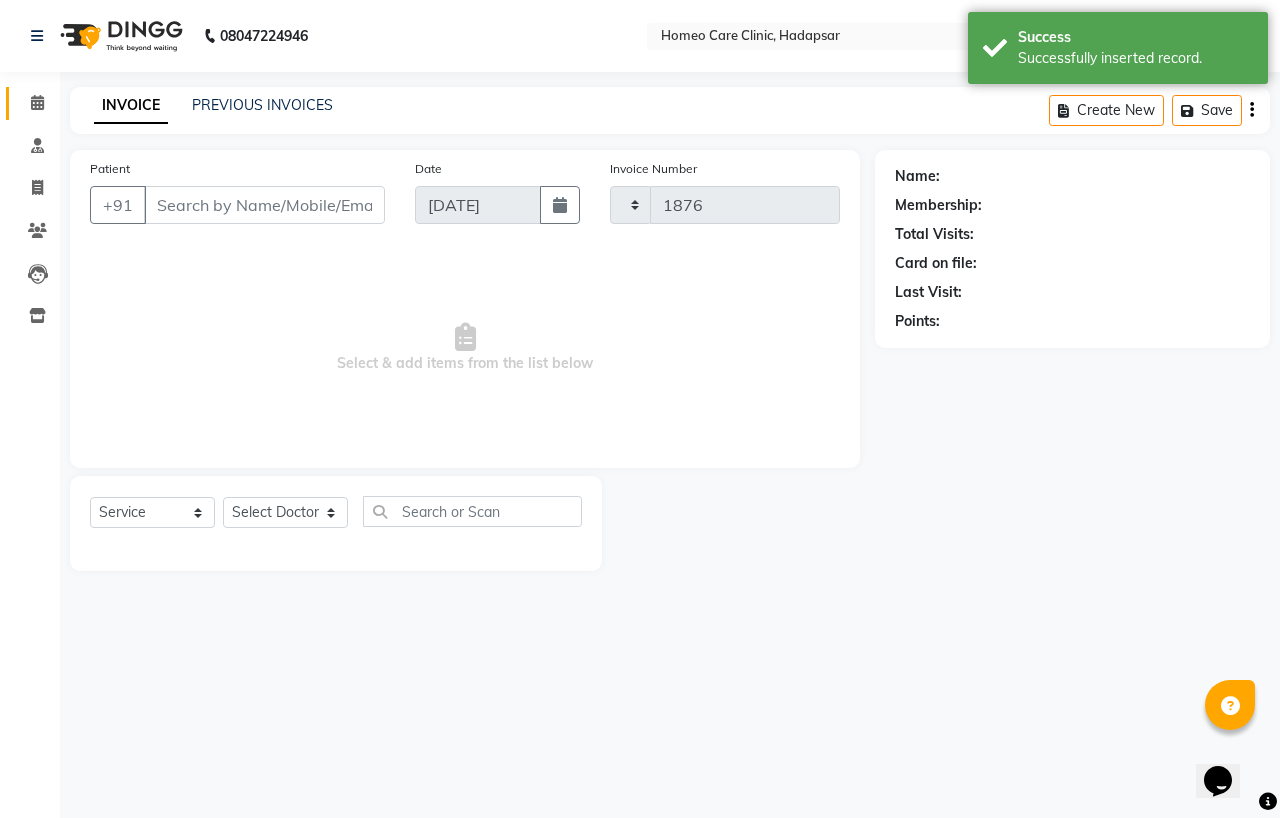 select on "7485" 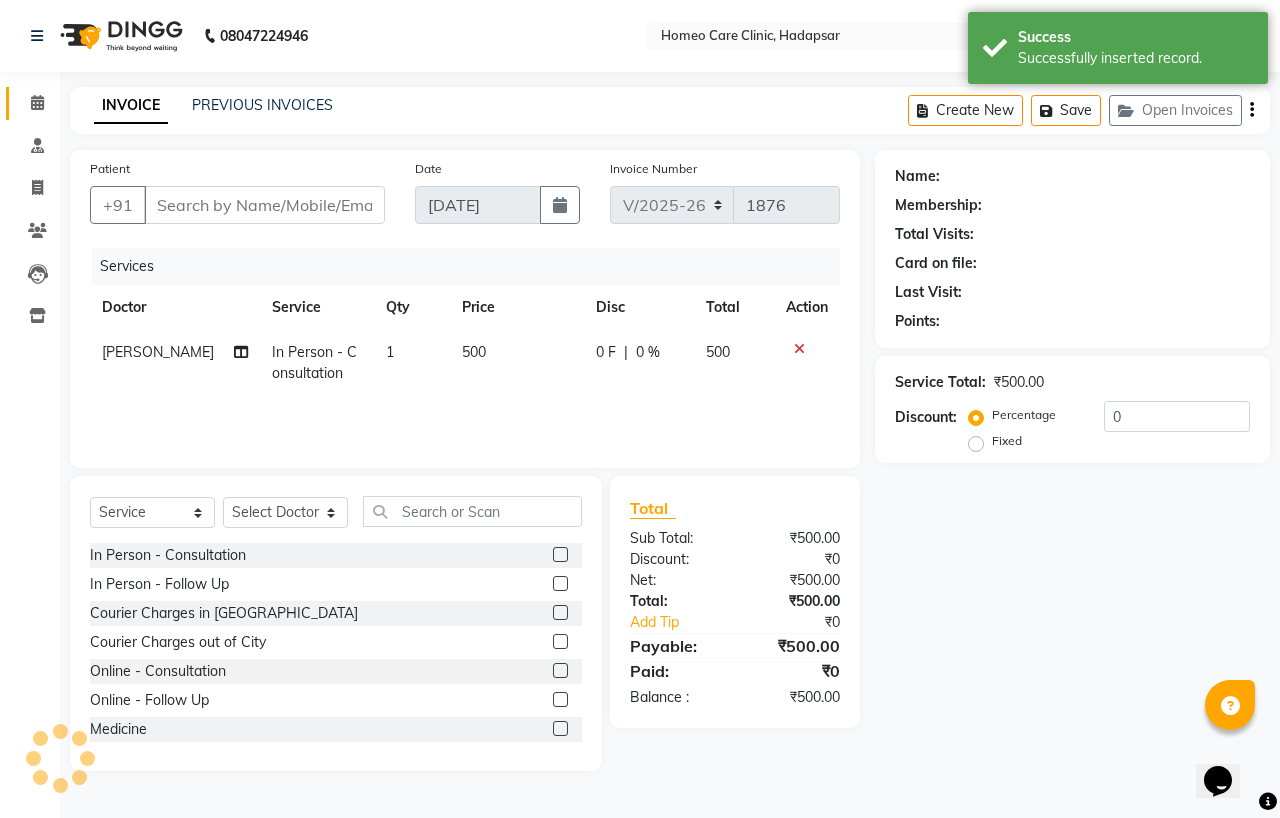 type on "8485063590" 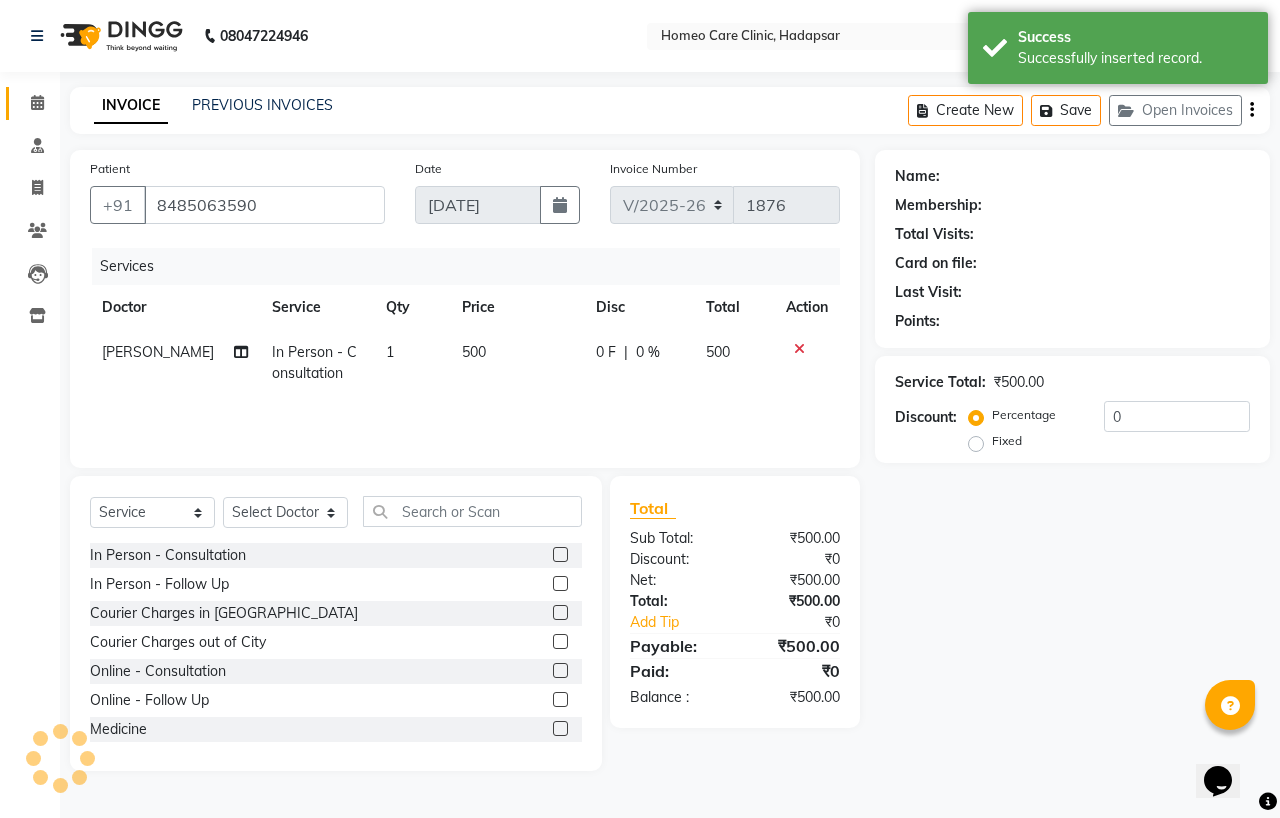 select on "65969" 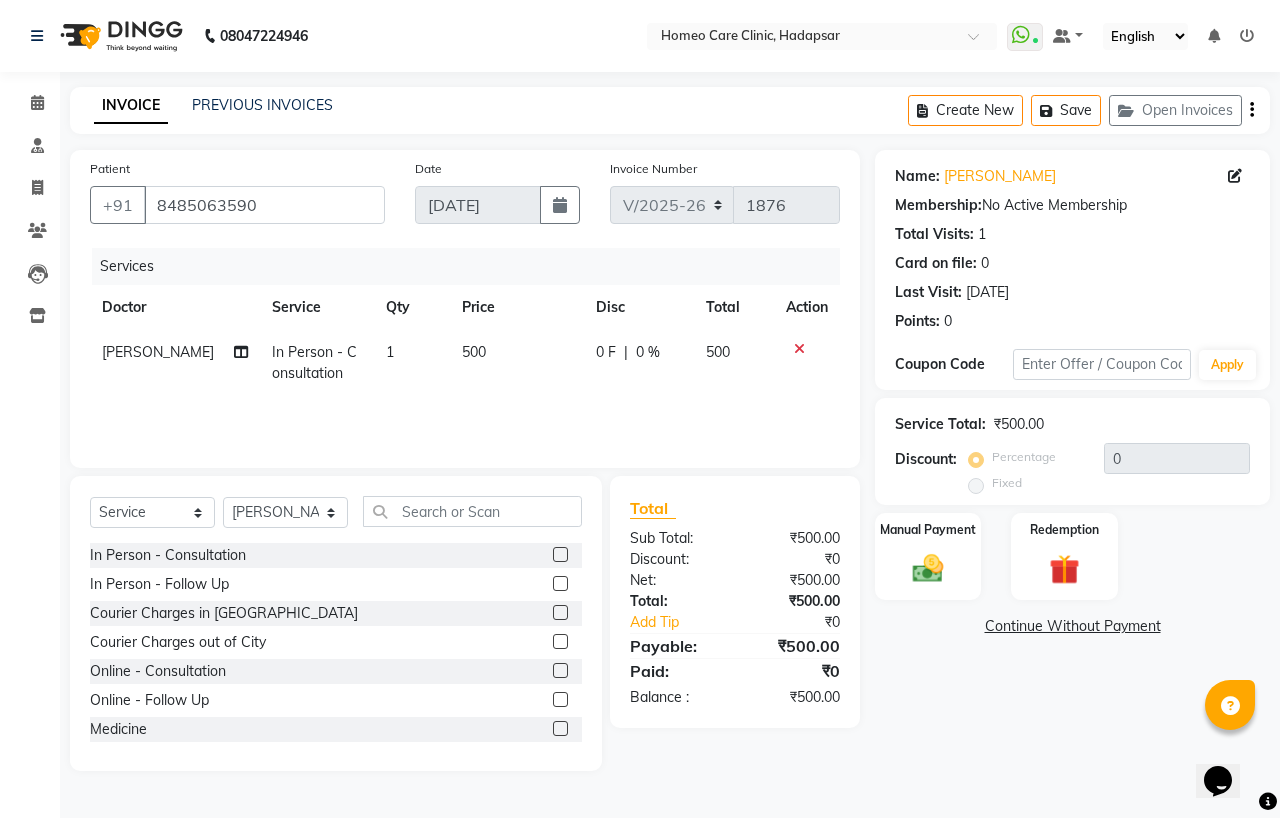 click 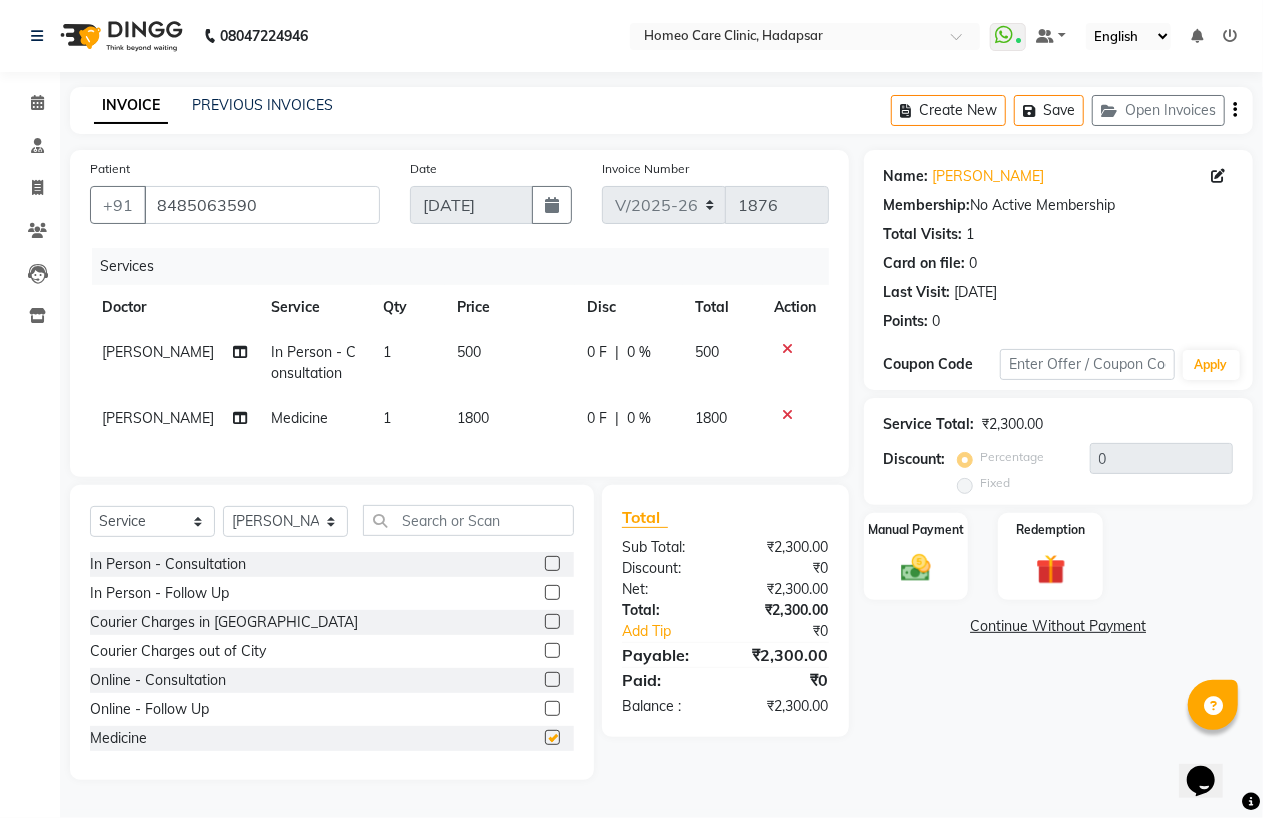 checkbox on "false" 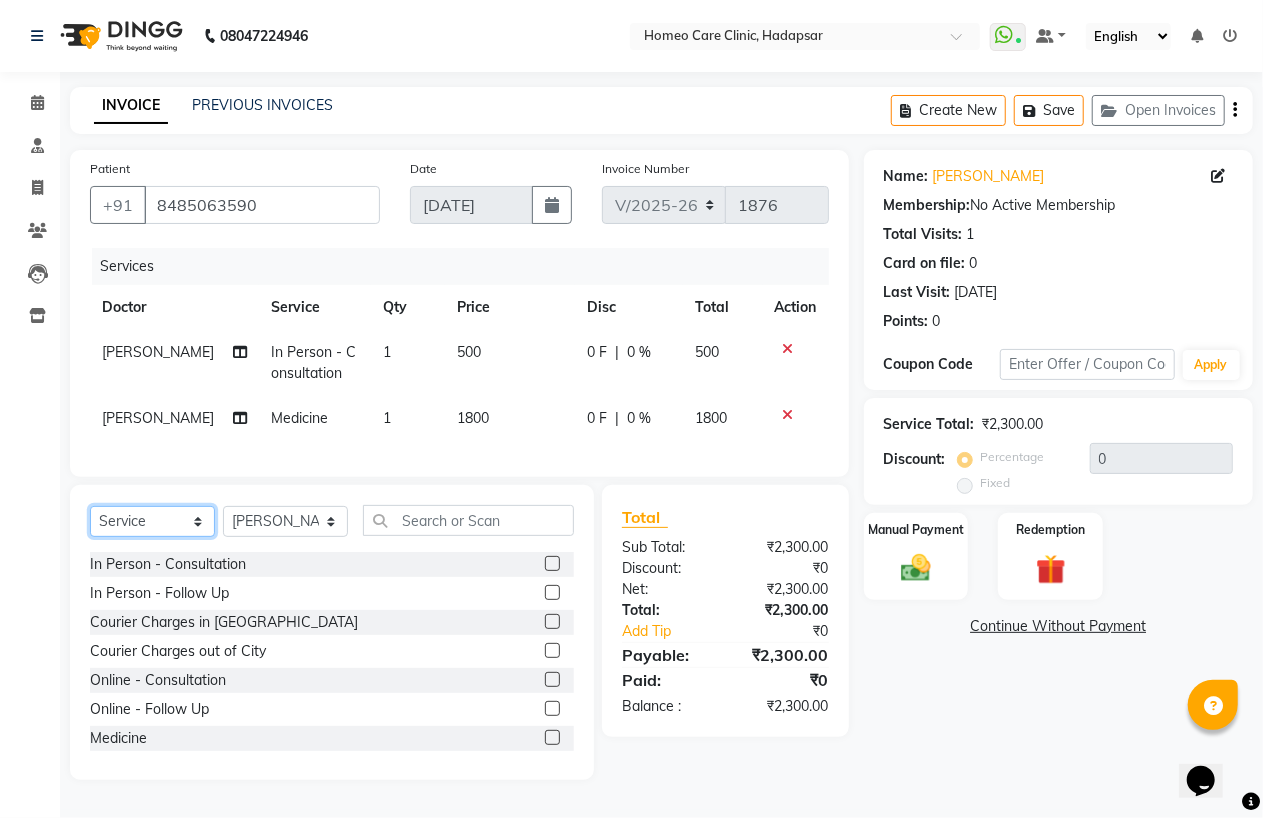click on "Select  Service  Product  Membership  Package Voucher Prepaid Gift Card" 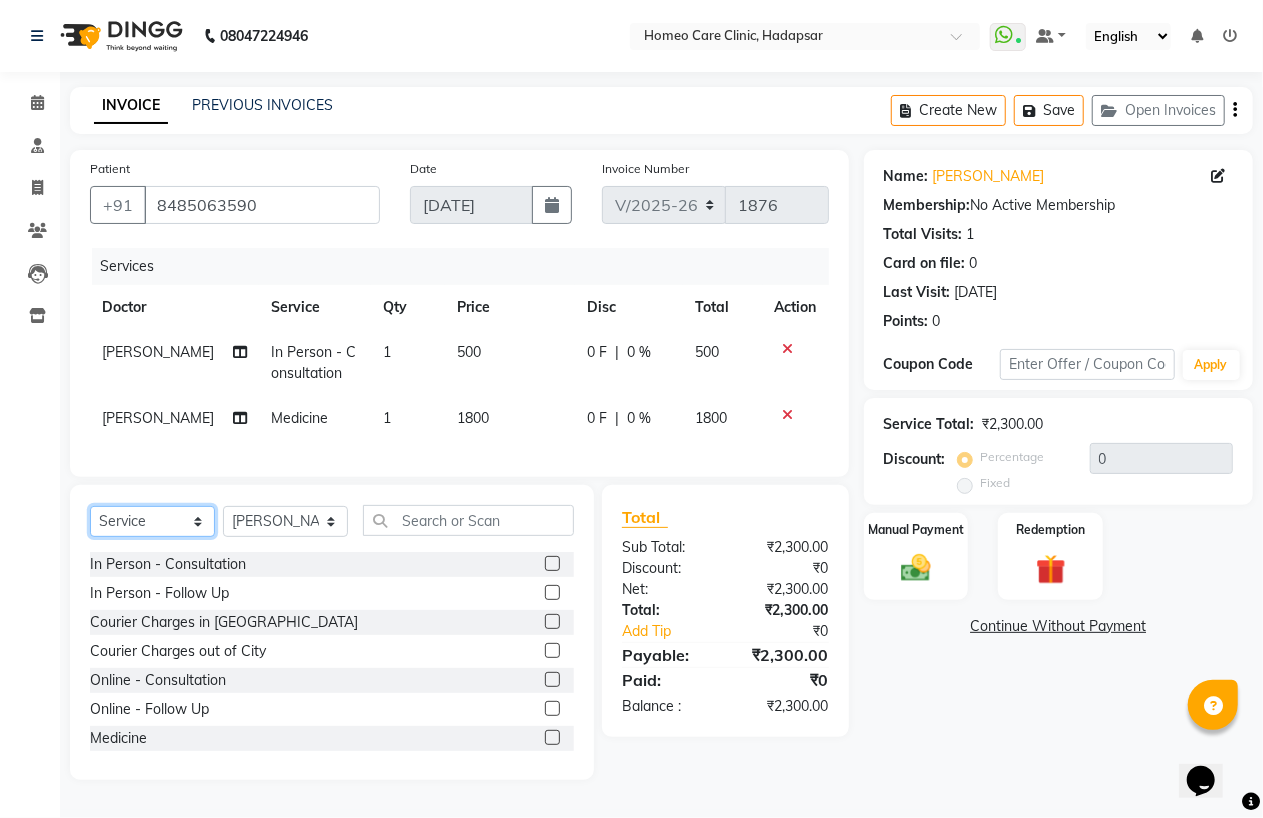 select on "product" 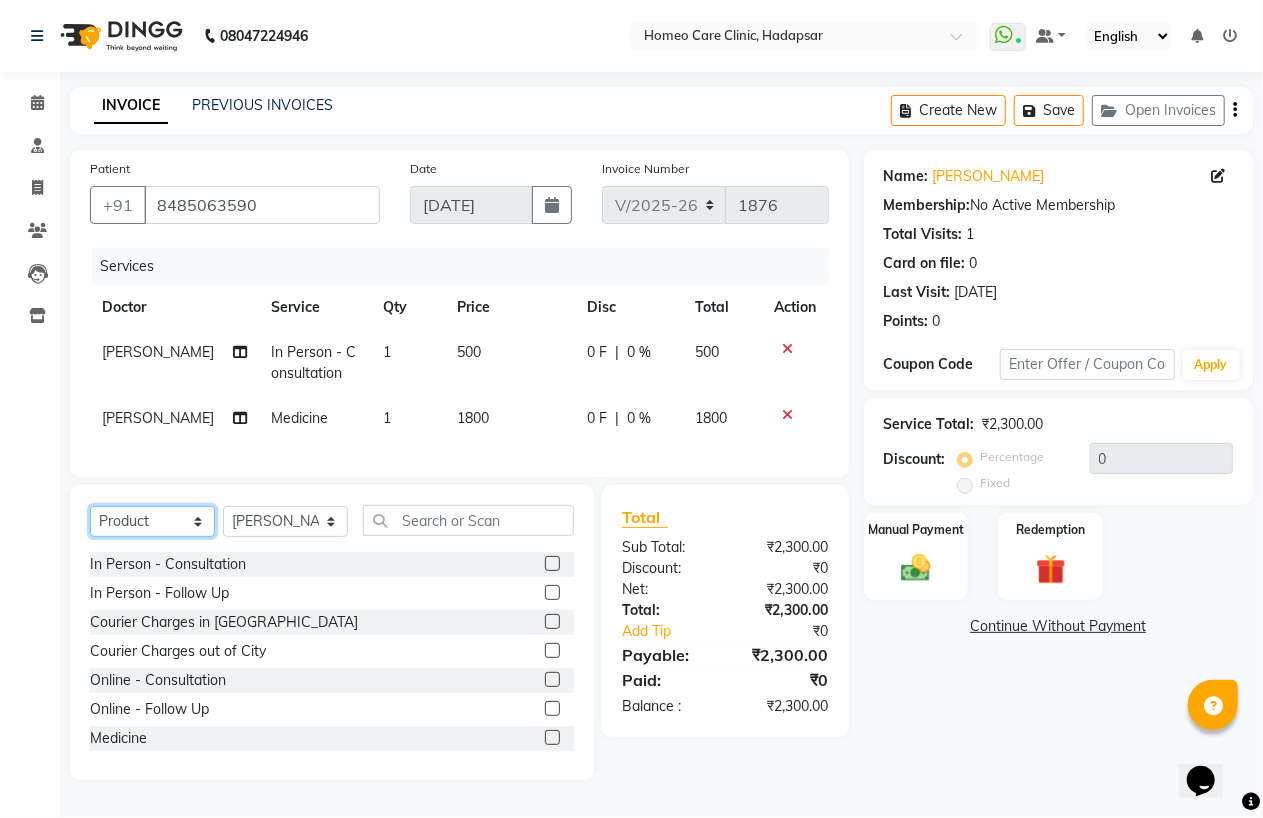 click on "Select  Service  Product  Membership  Package Voucher Prepaid Gift Card" 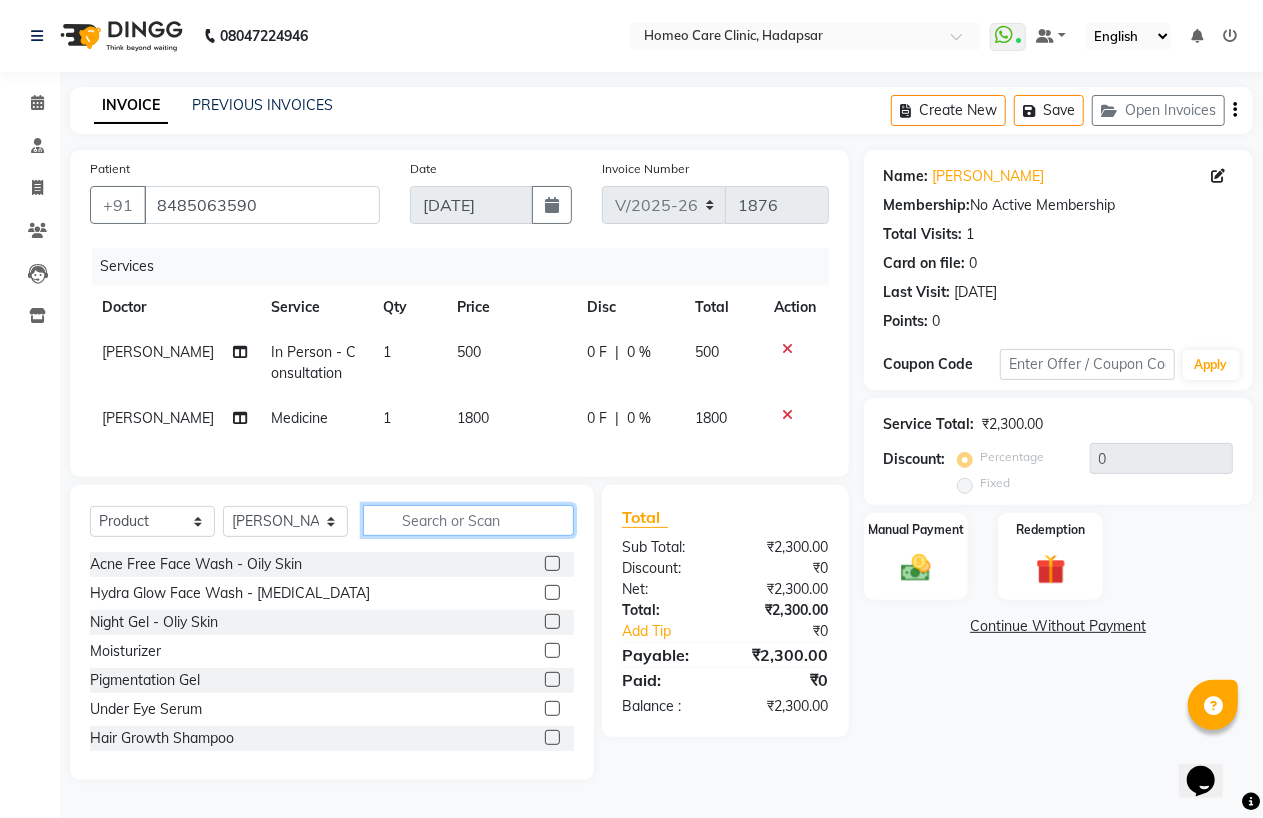 click 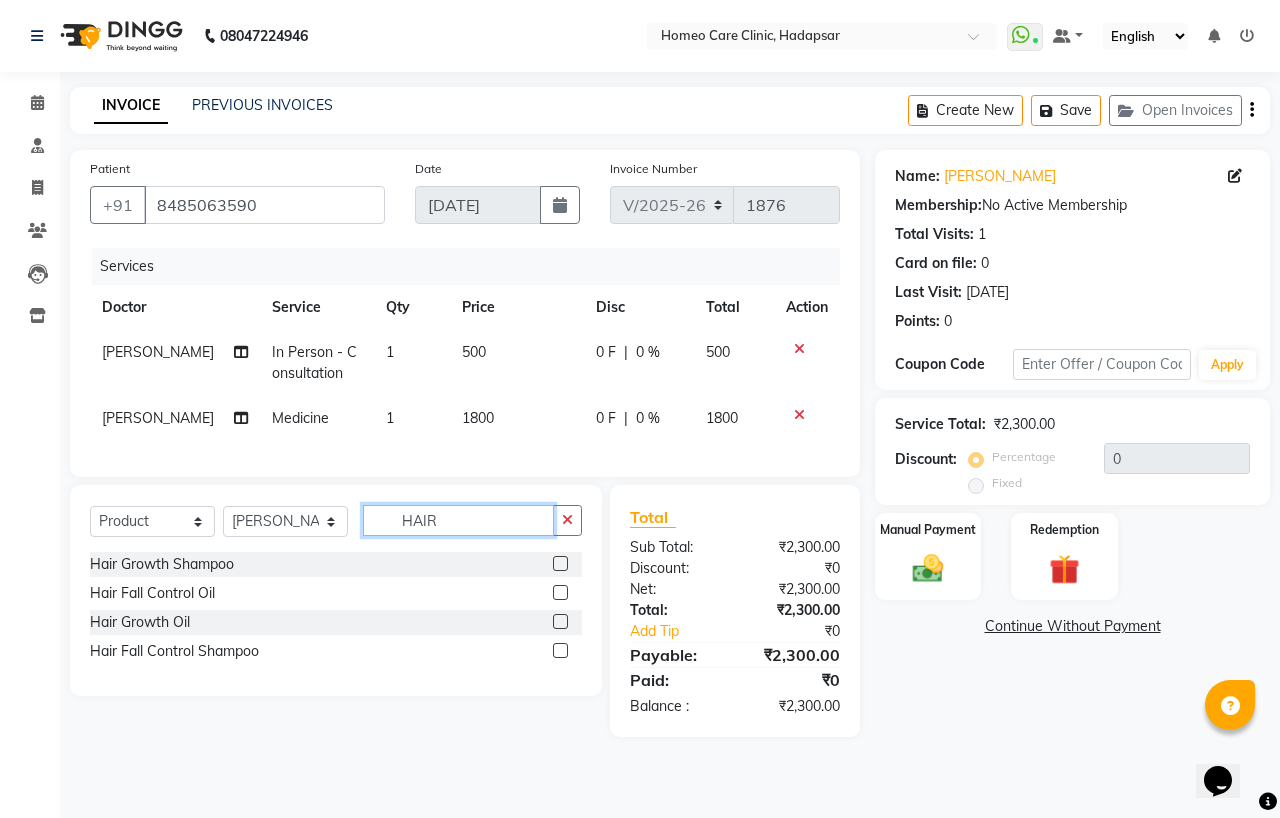 type on "HAIR" 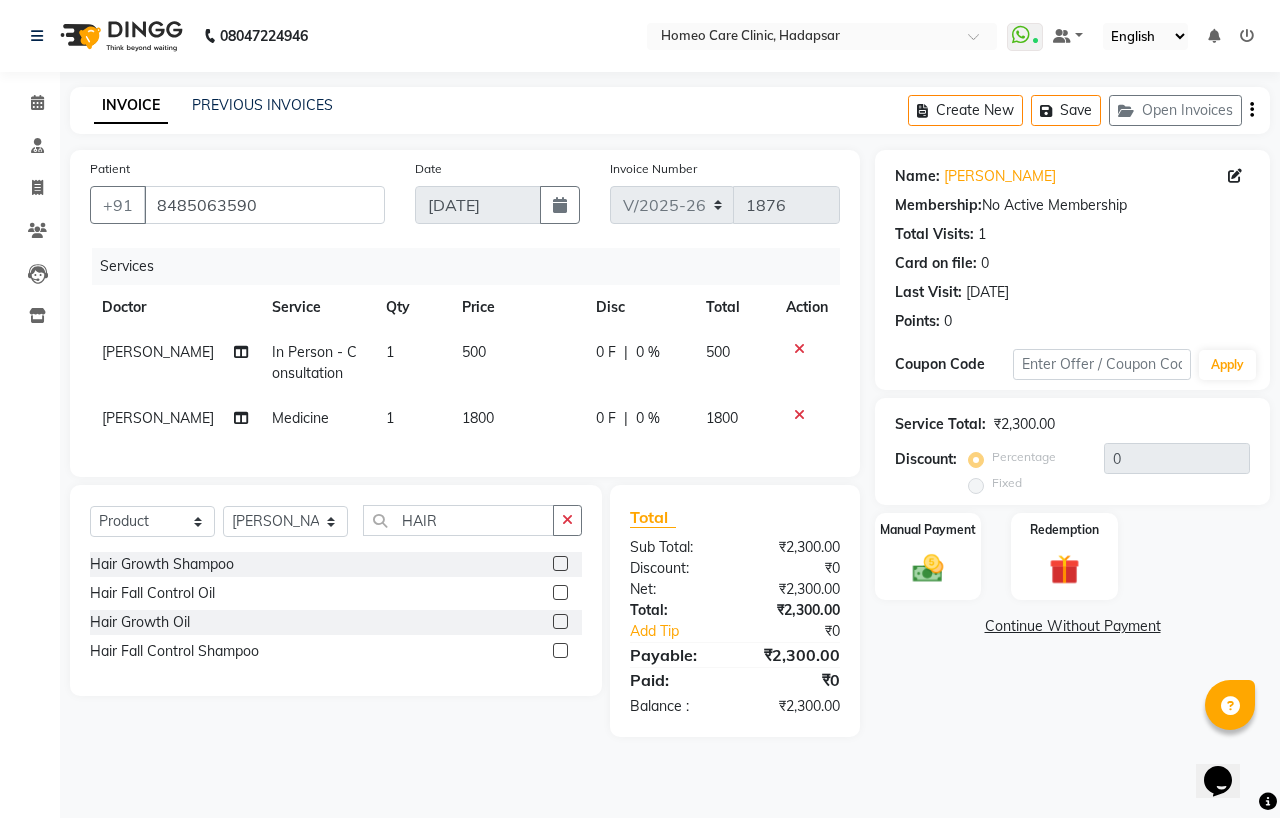 click 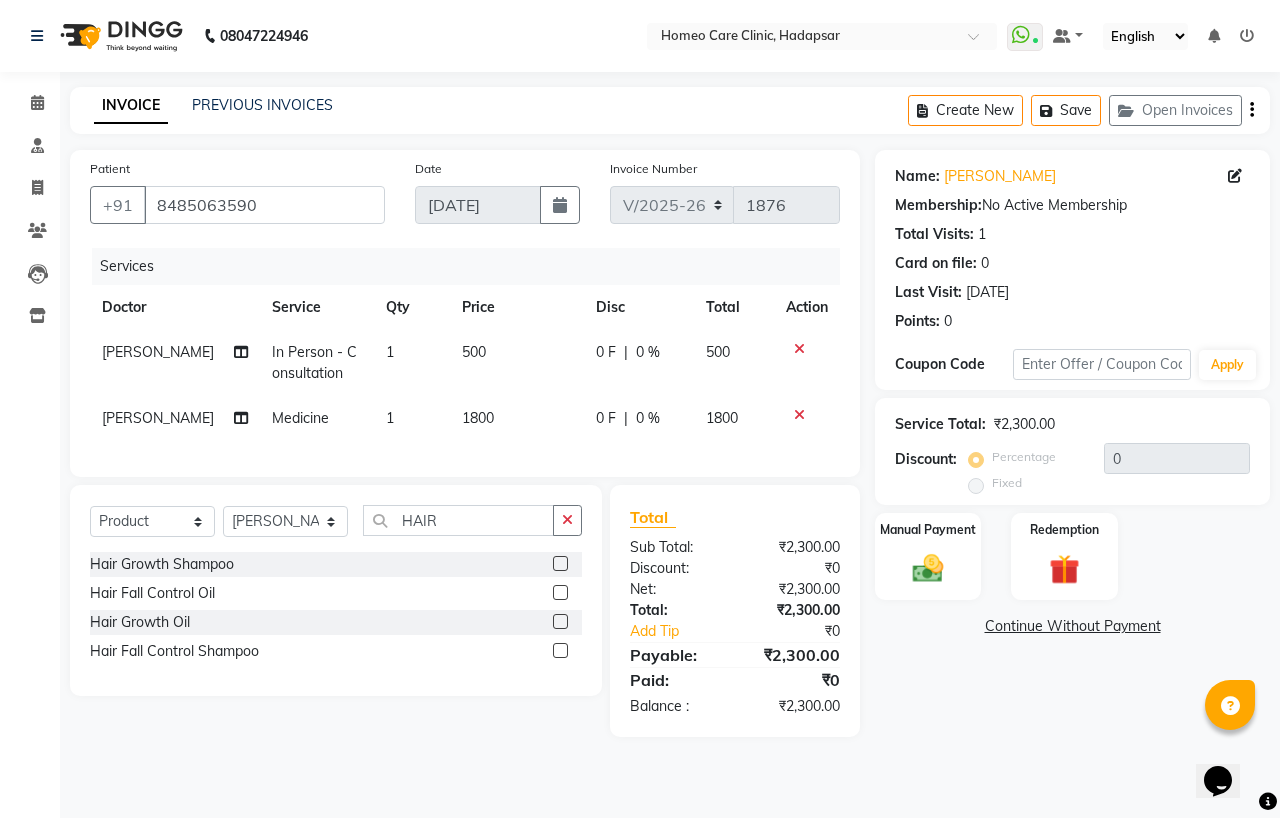 click at bounding box center [559, 564] 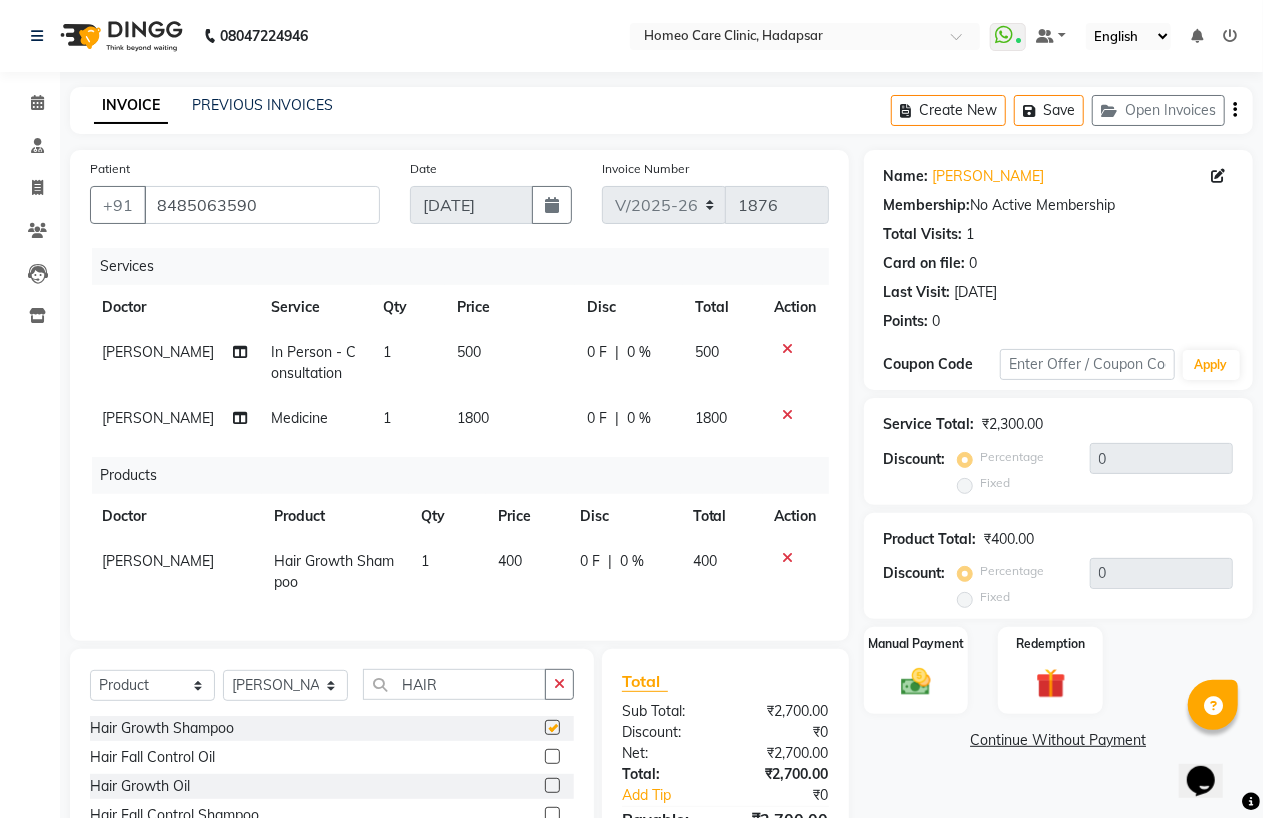 checkbox on "false" 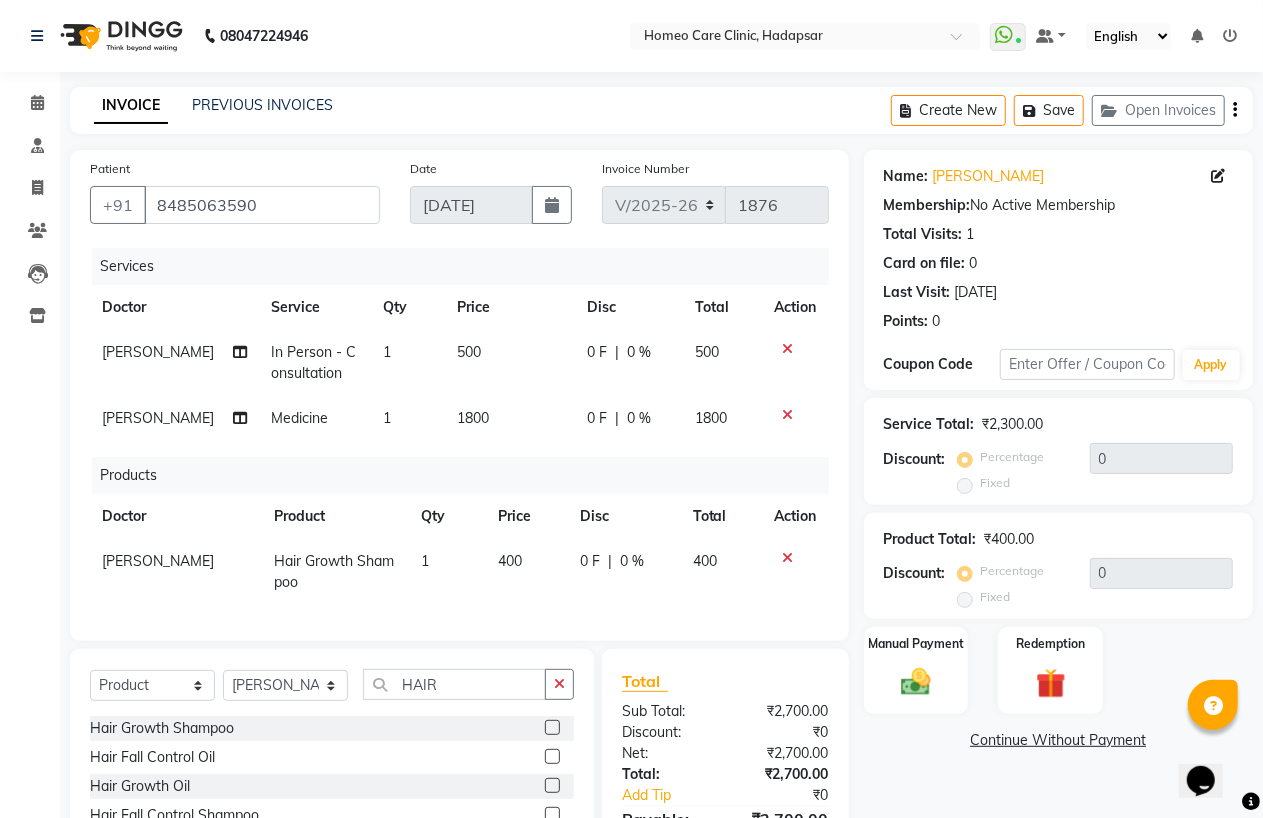 scroll, scrollTop: 128, scrollLeft: 0, axis: vertical 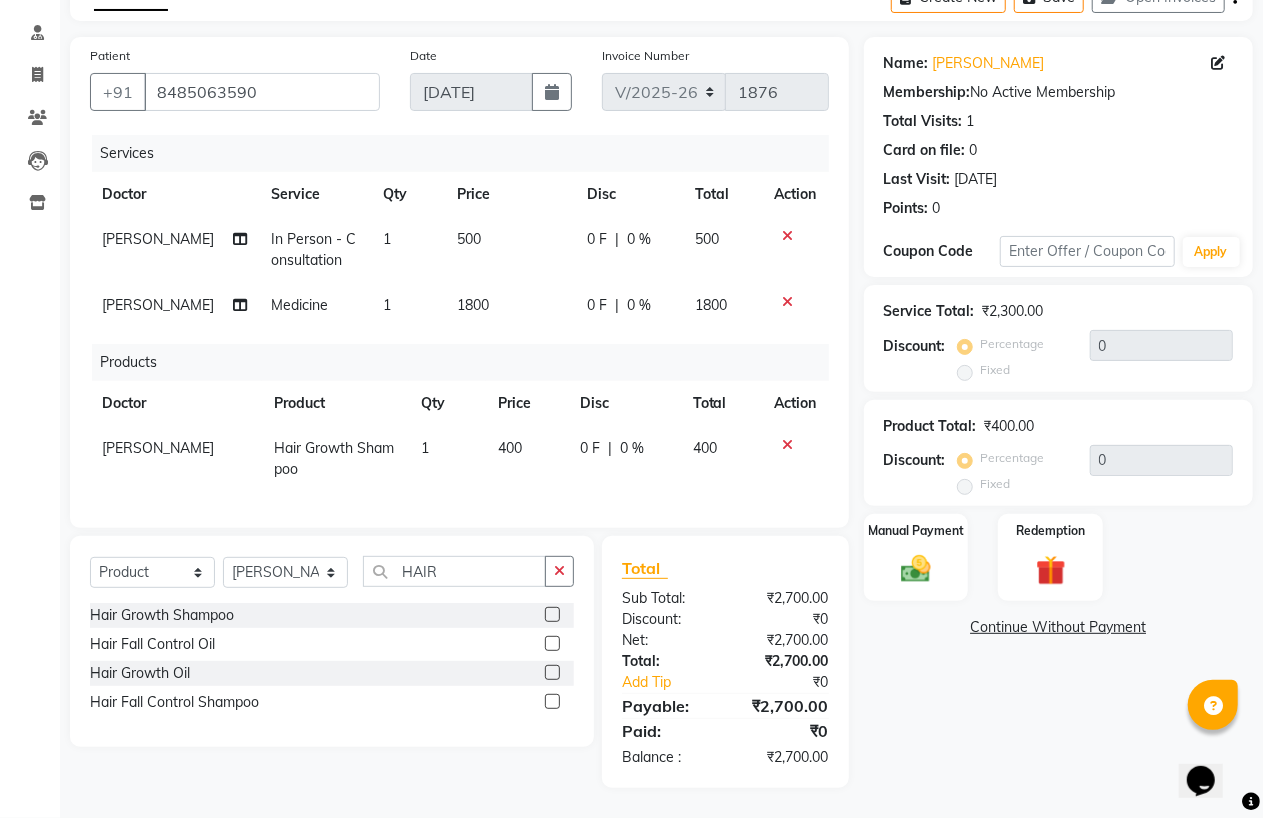 click 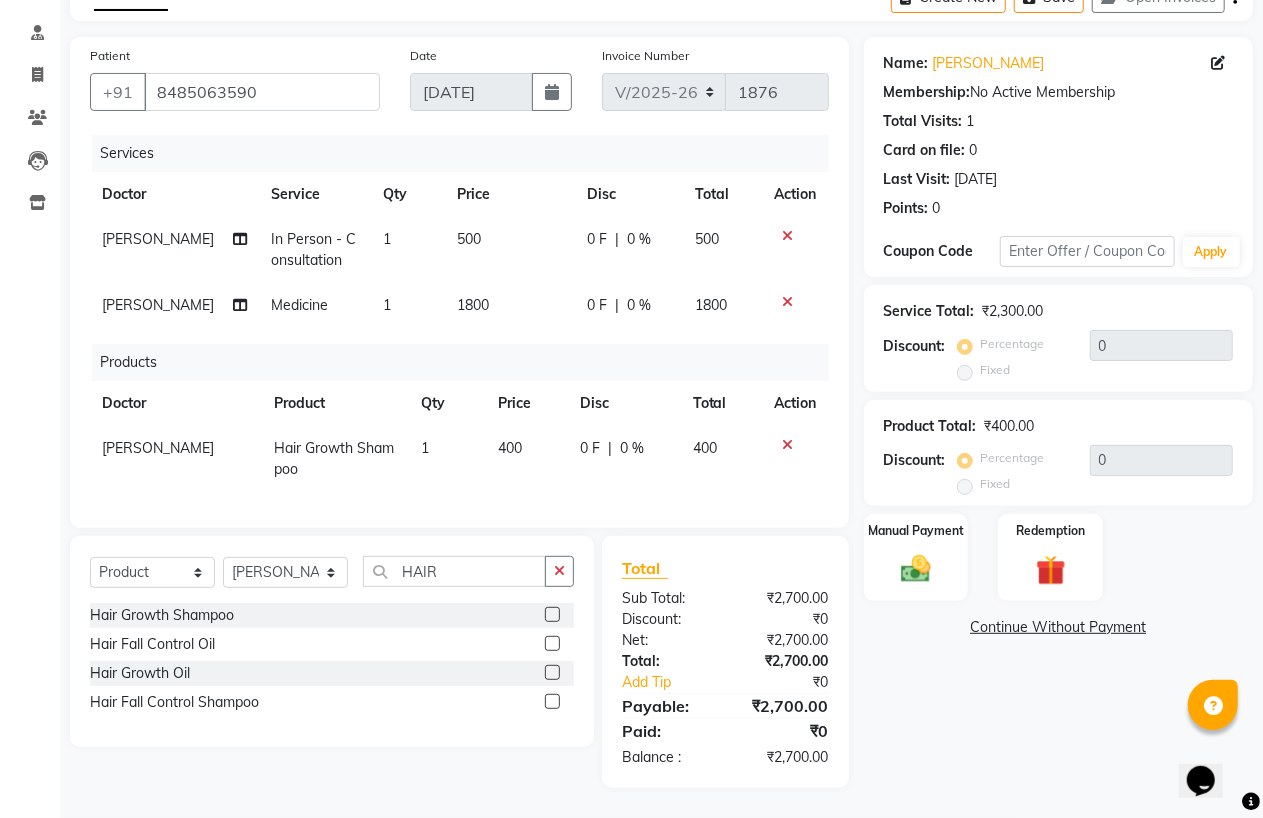 click at bounding box center (551, 673) 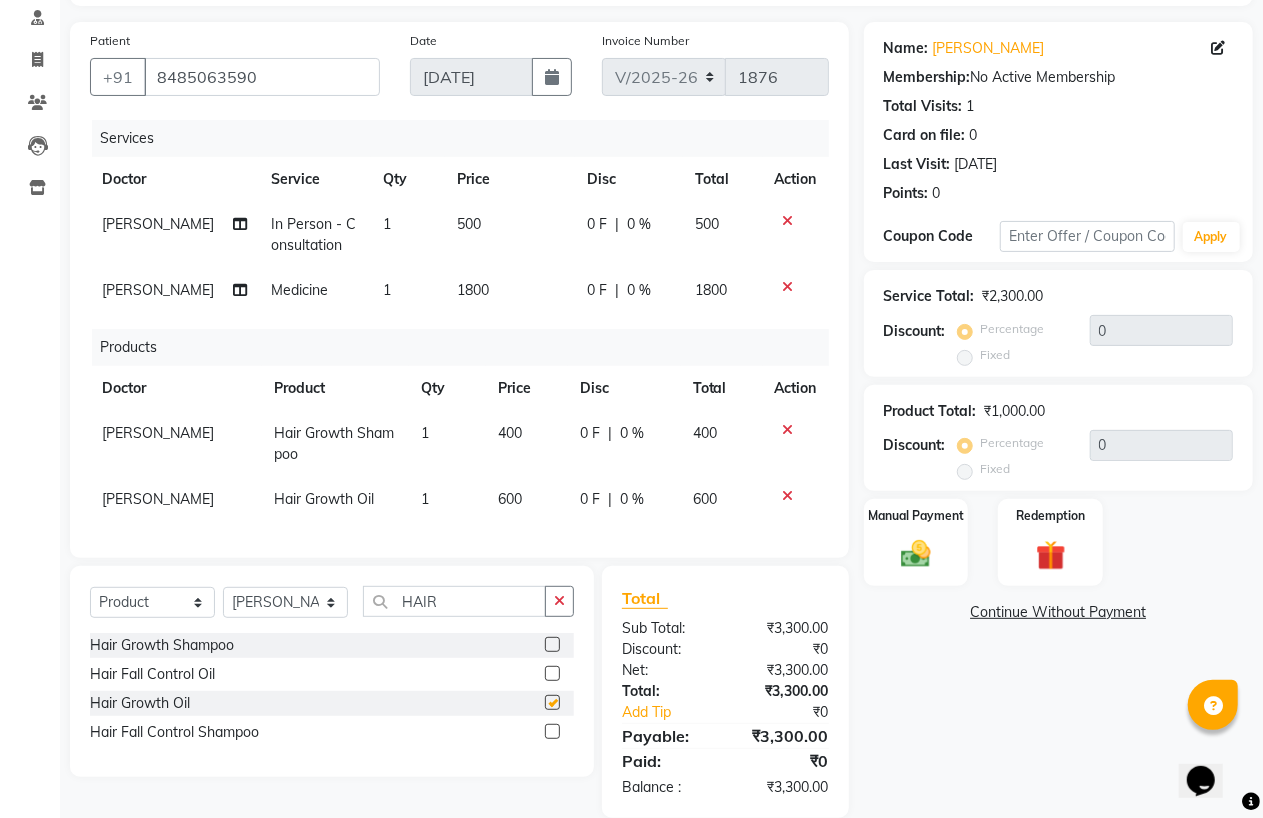 checkbox on "false" 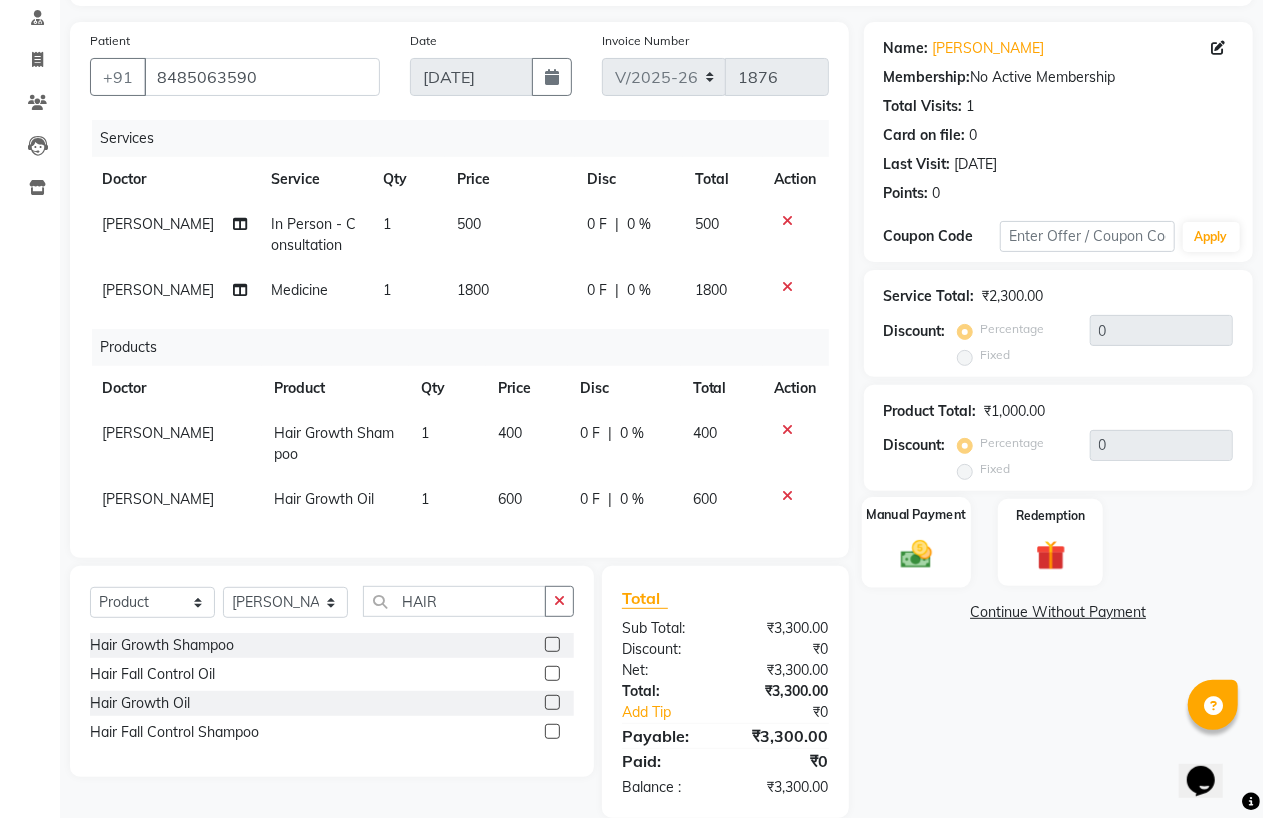 click 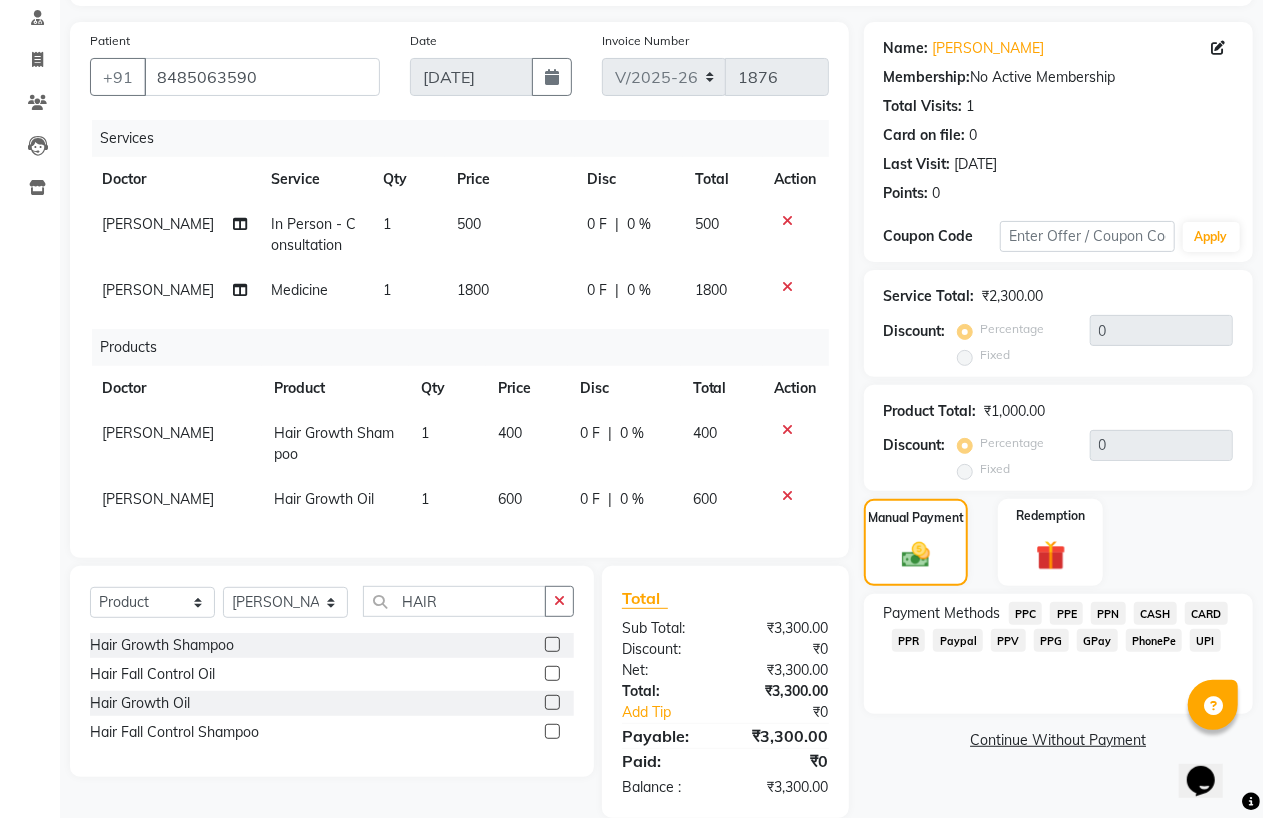 click on "PhonePe" 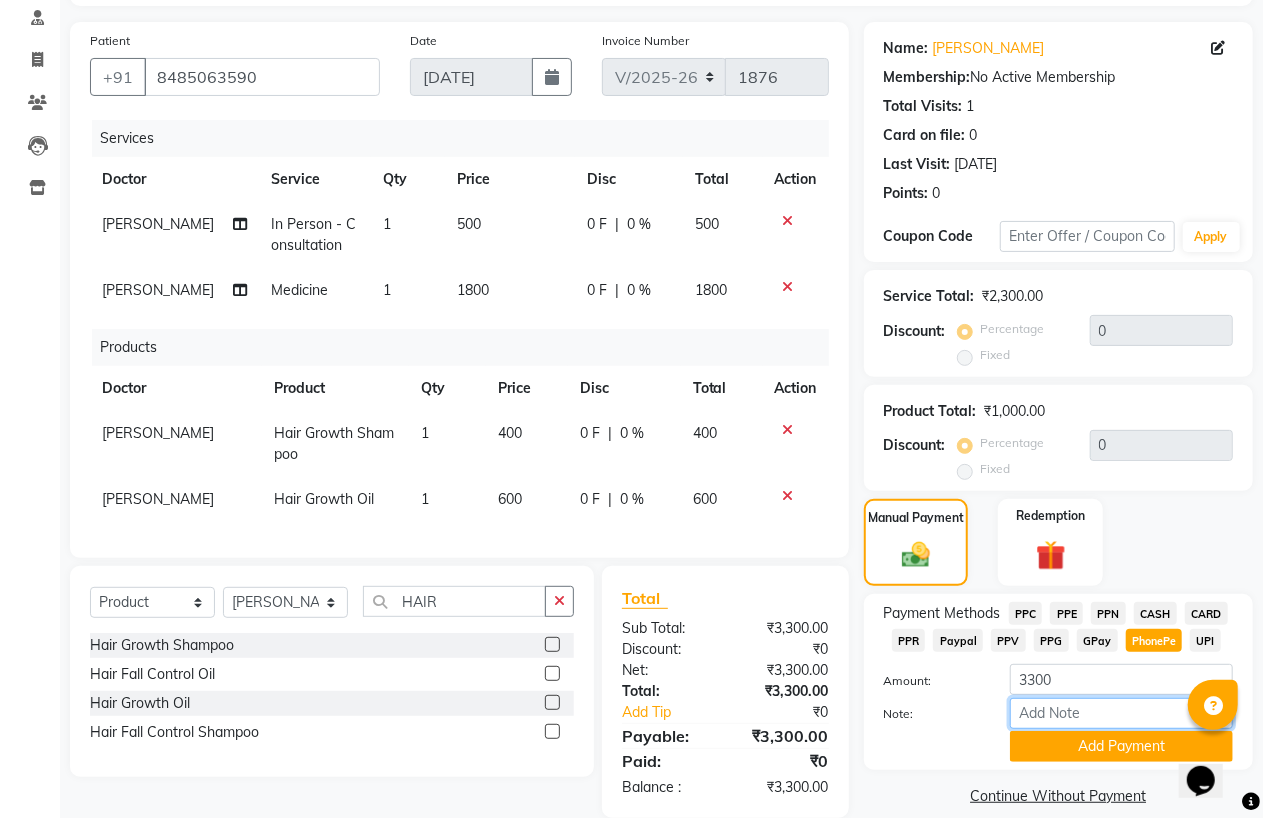 click on "Note:" at bounding box center [1121, 713] 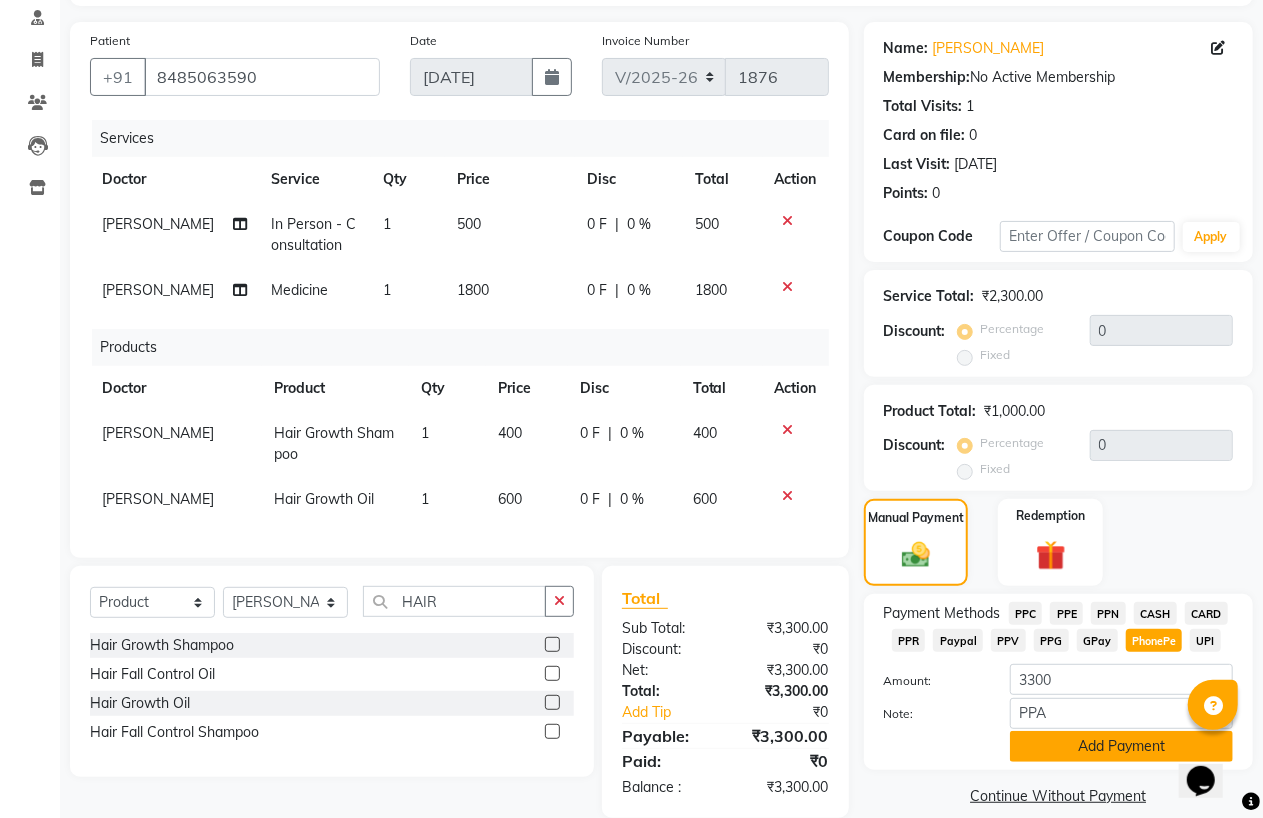 click on "Add Payment" 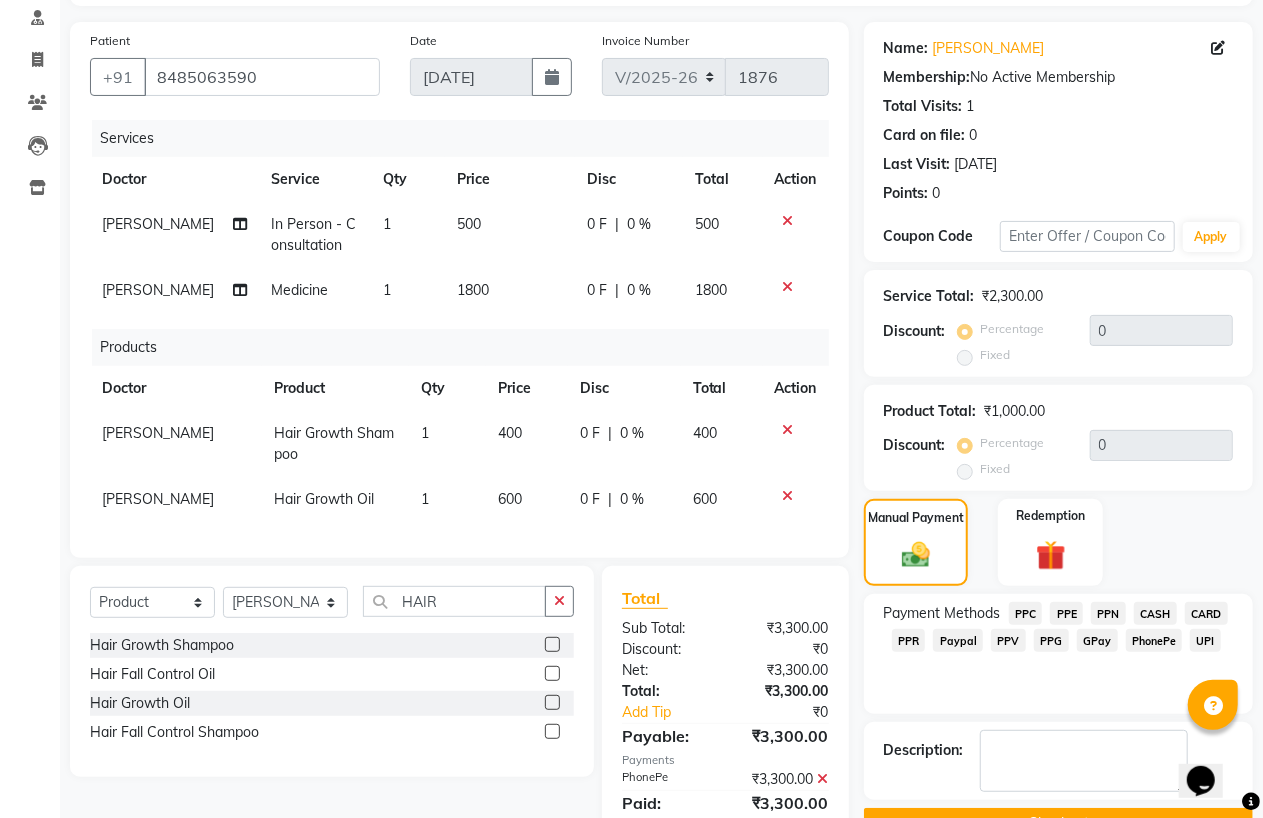 scroll, scrollTop: 215, scrollLeft: 0, axis: vertical 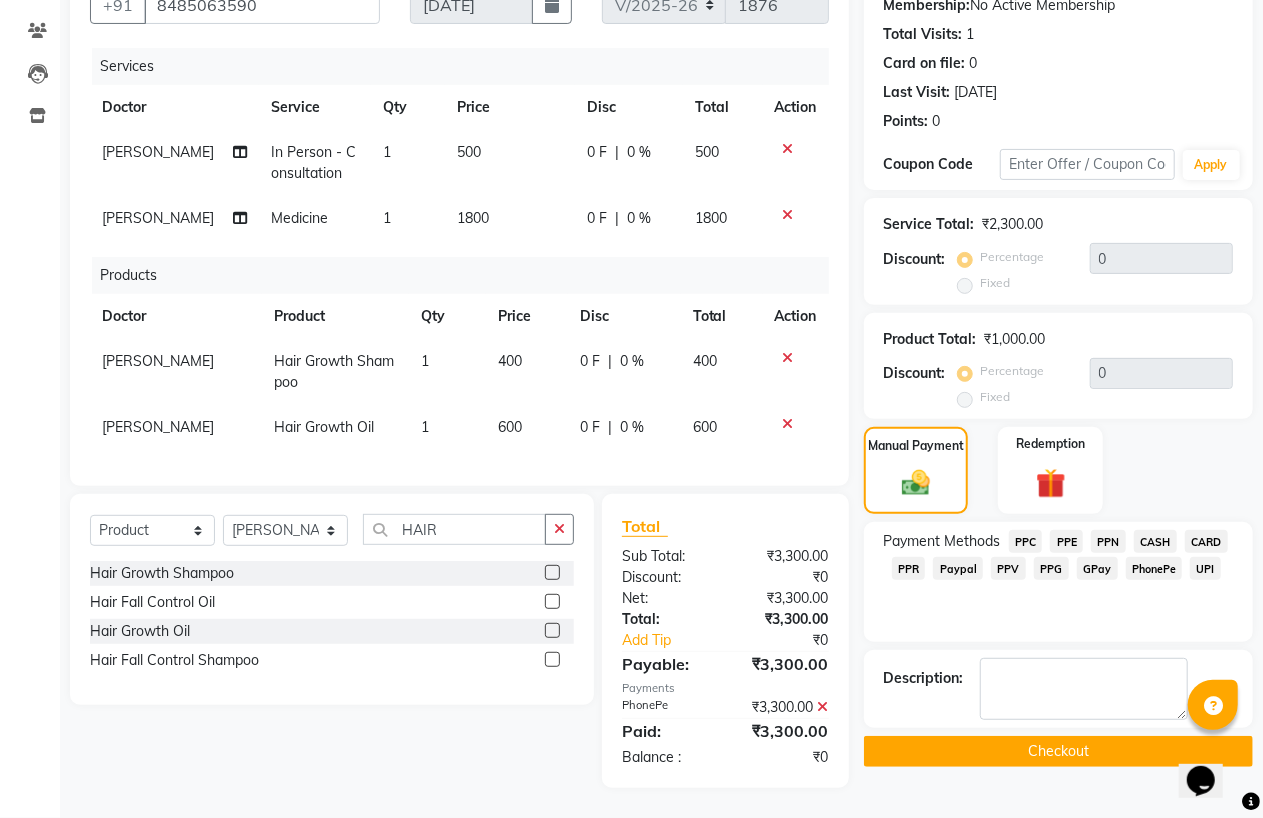 click on "Checkout" 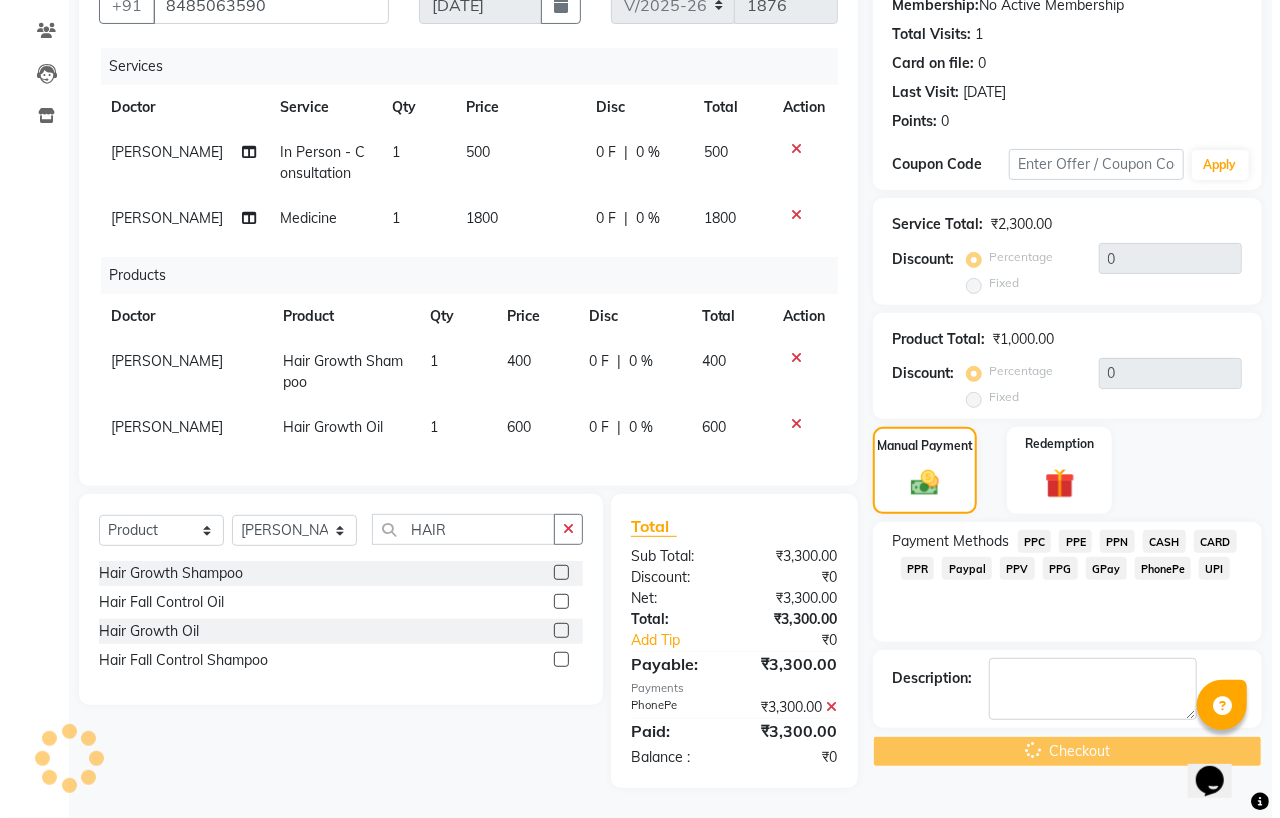 scroll, scrollTop: 0, scrollLeft: 0, axis: both 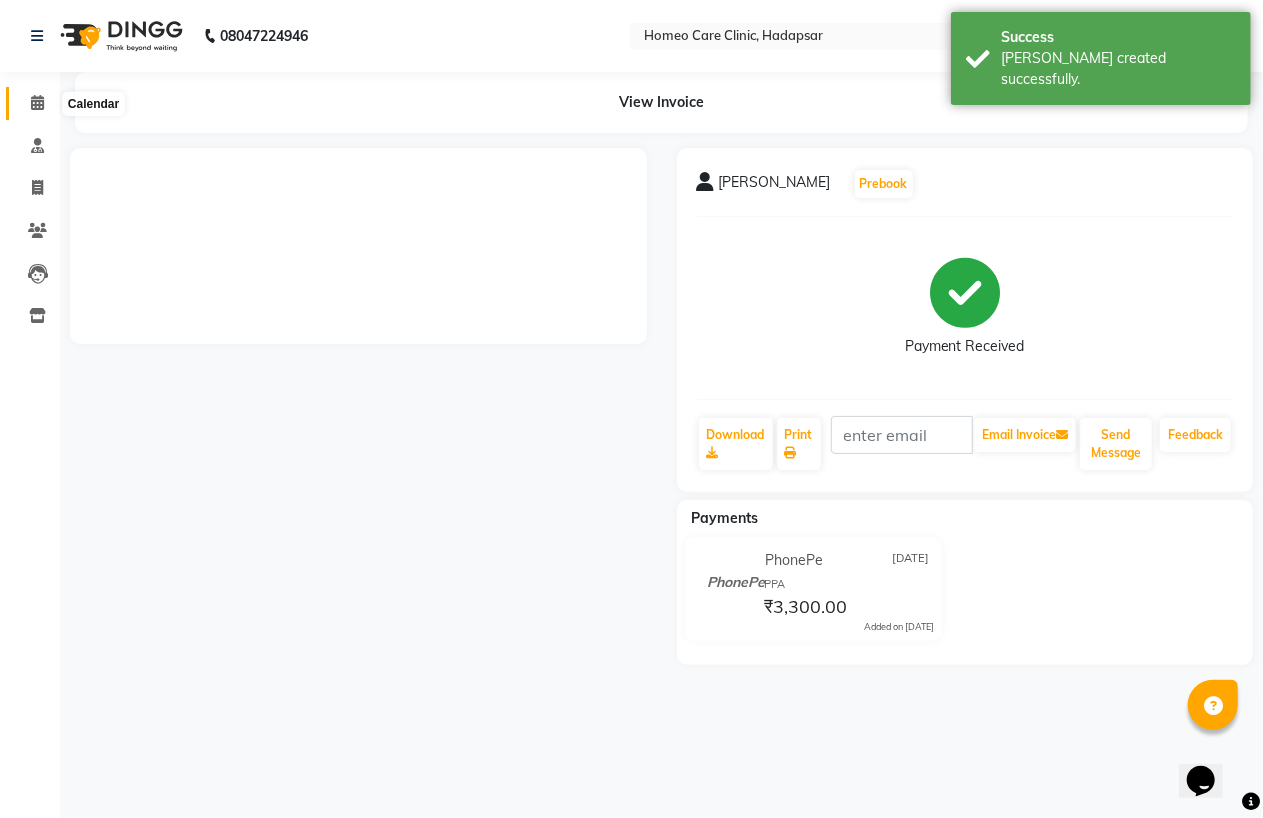 click 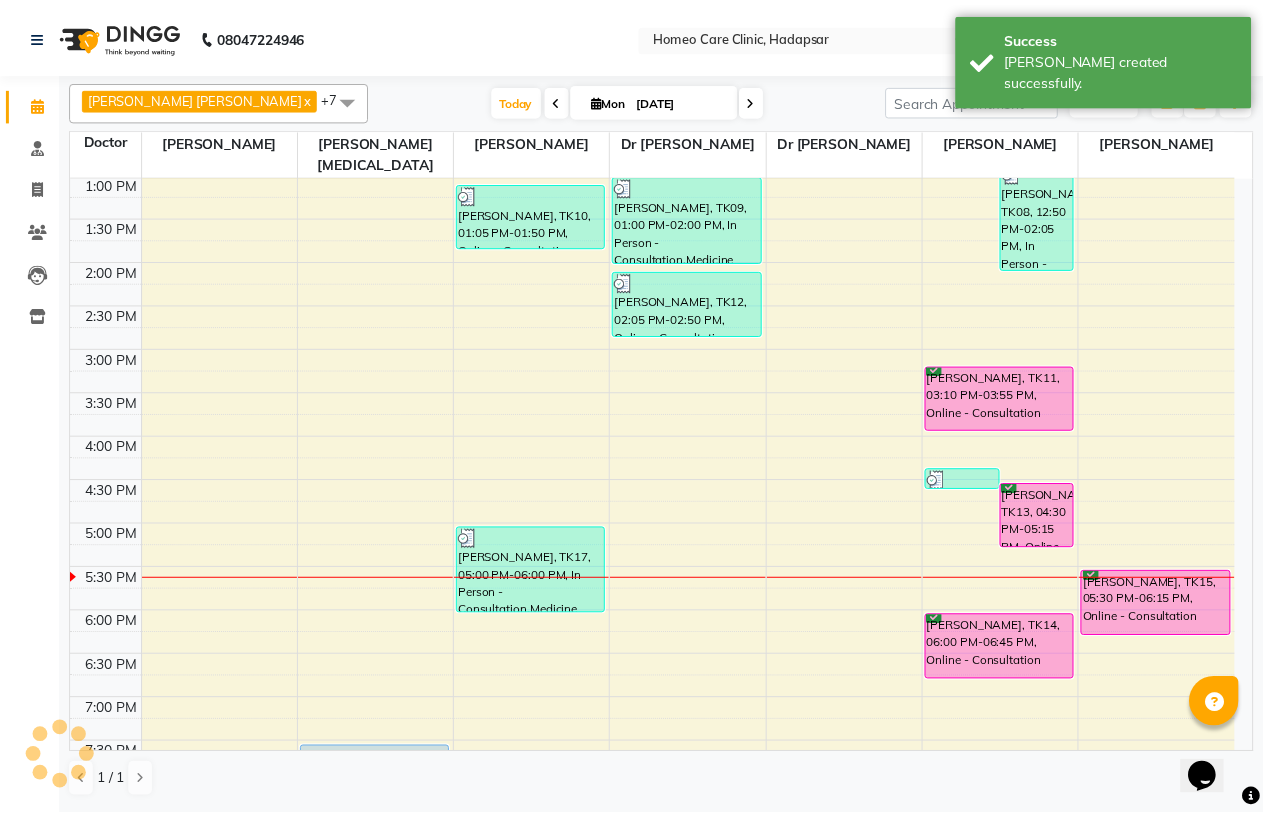 scroll, scrollTop: 0, scrollLeft: 0, axis: both 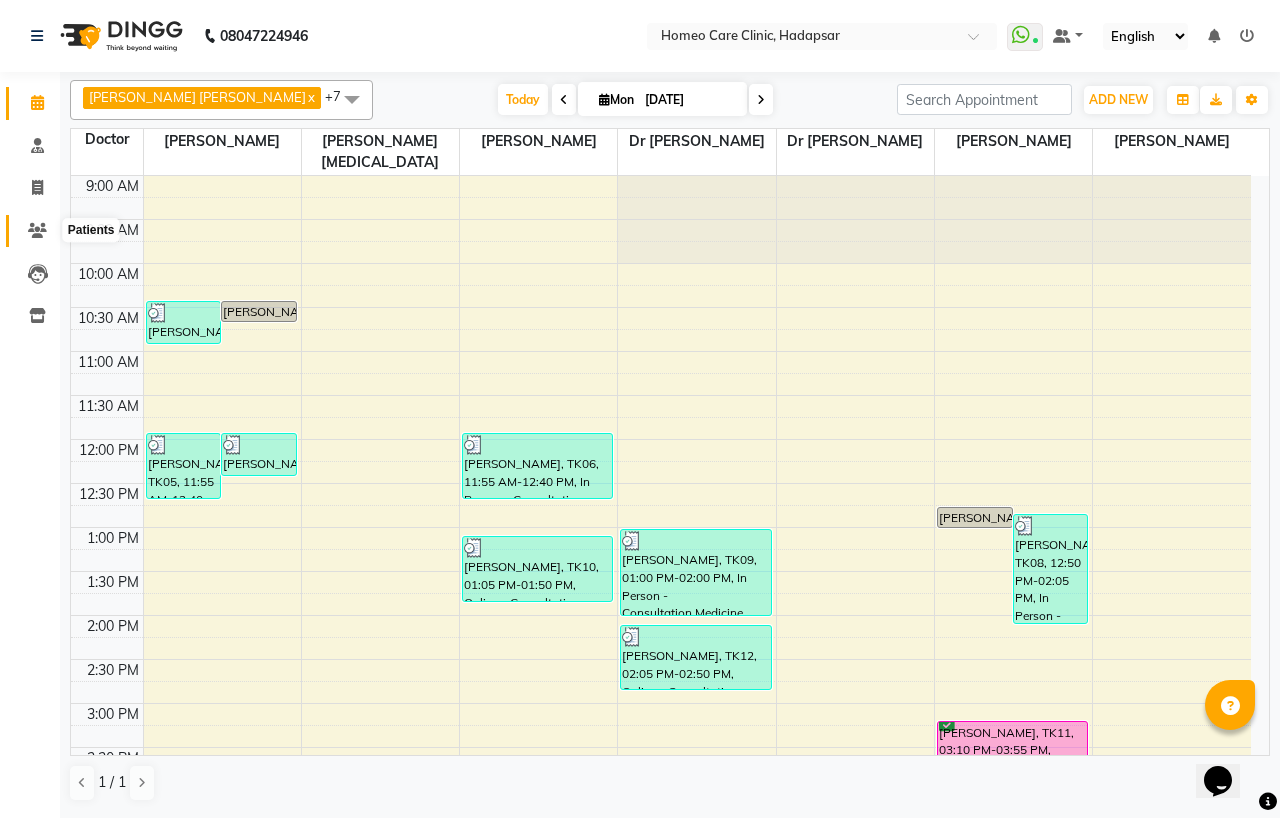 click 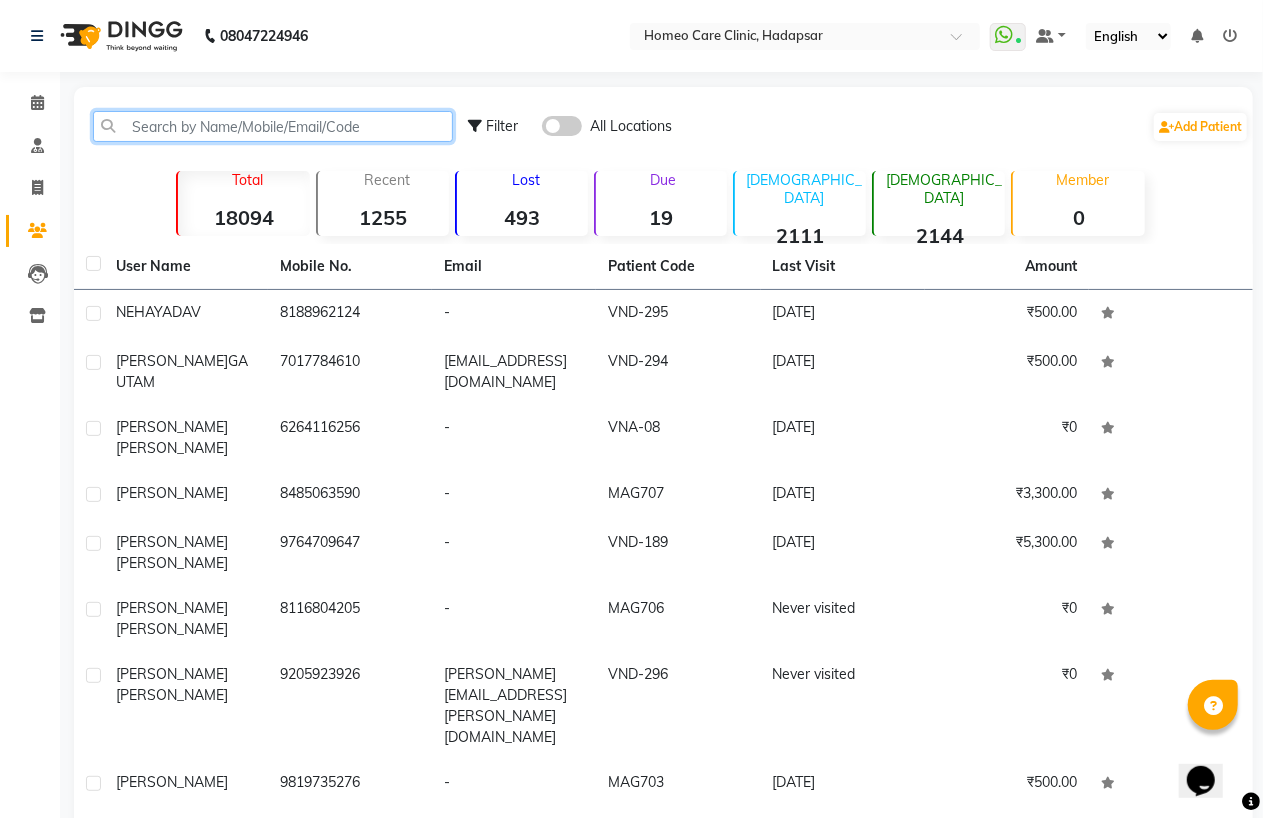 click 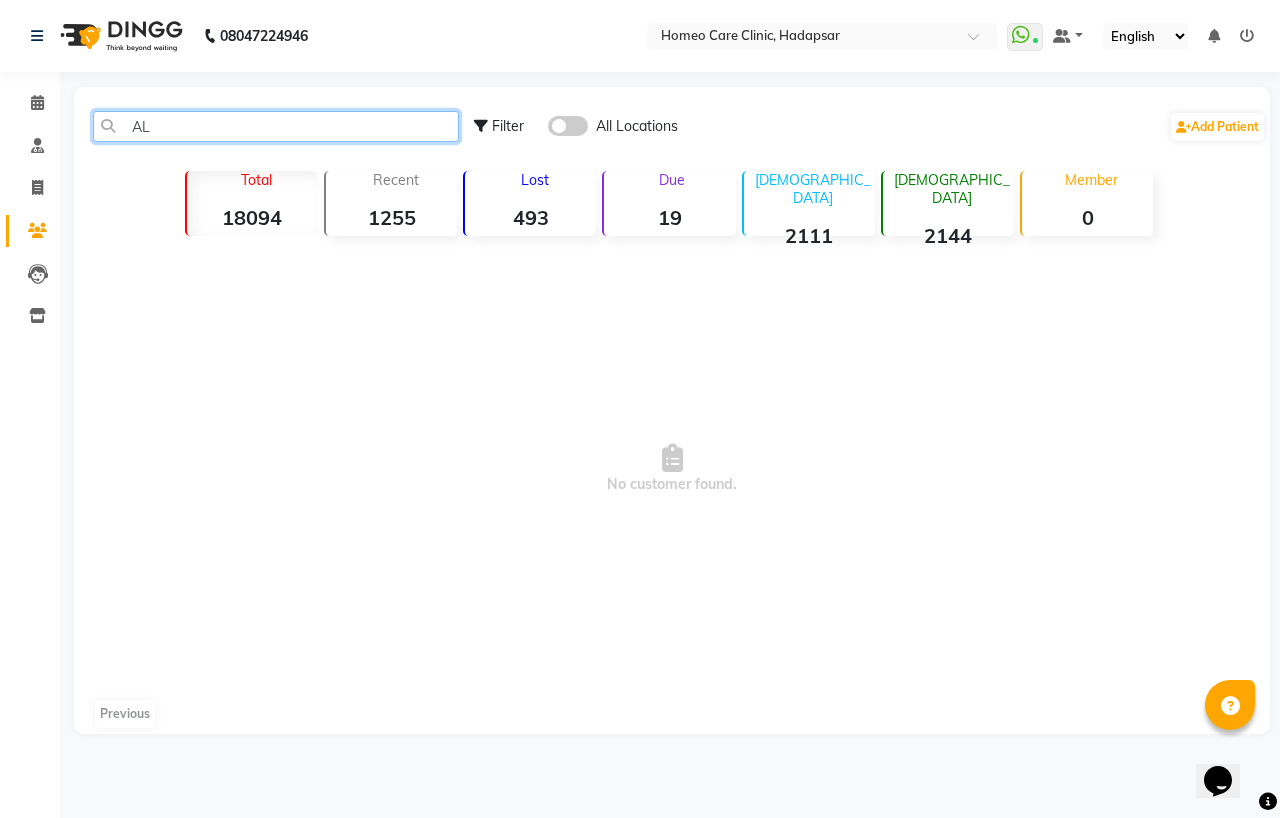 type on "A" 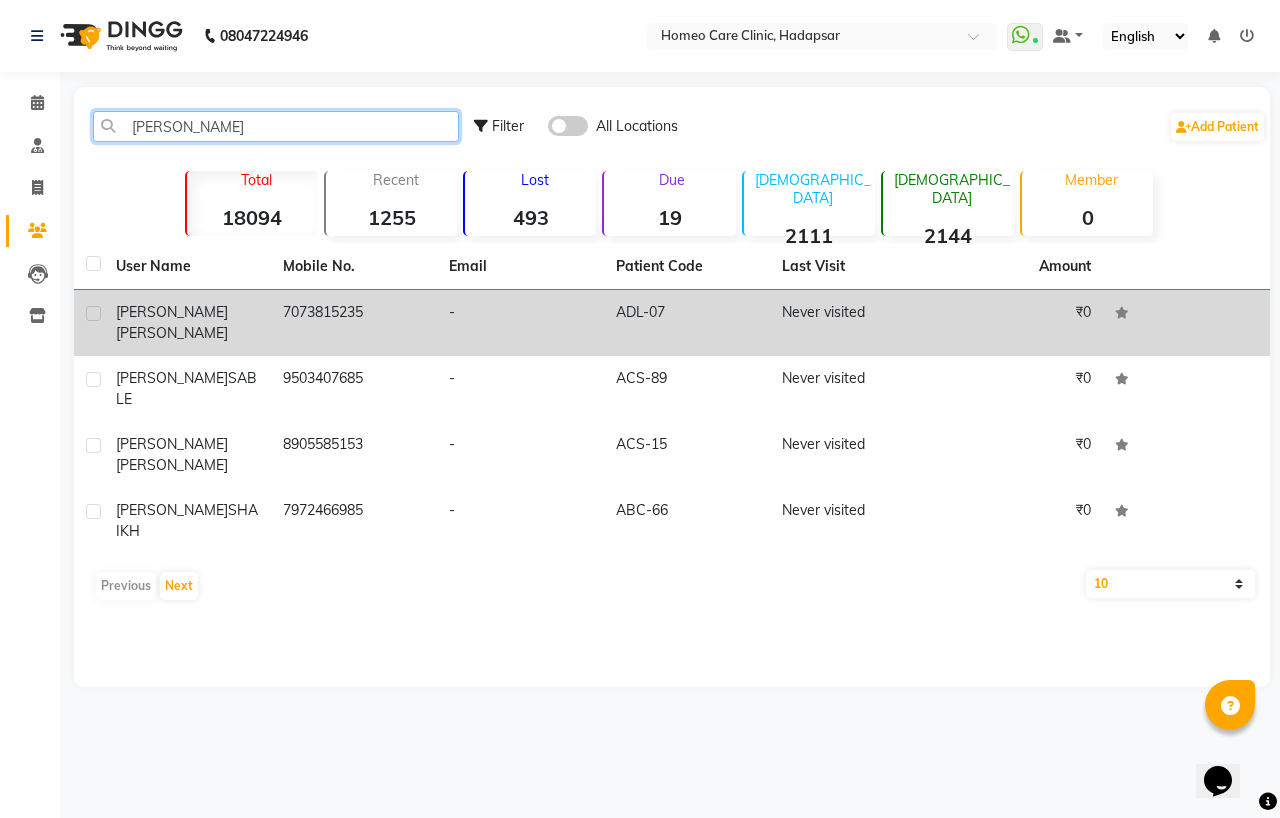 type on "AZAD" 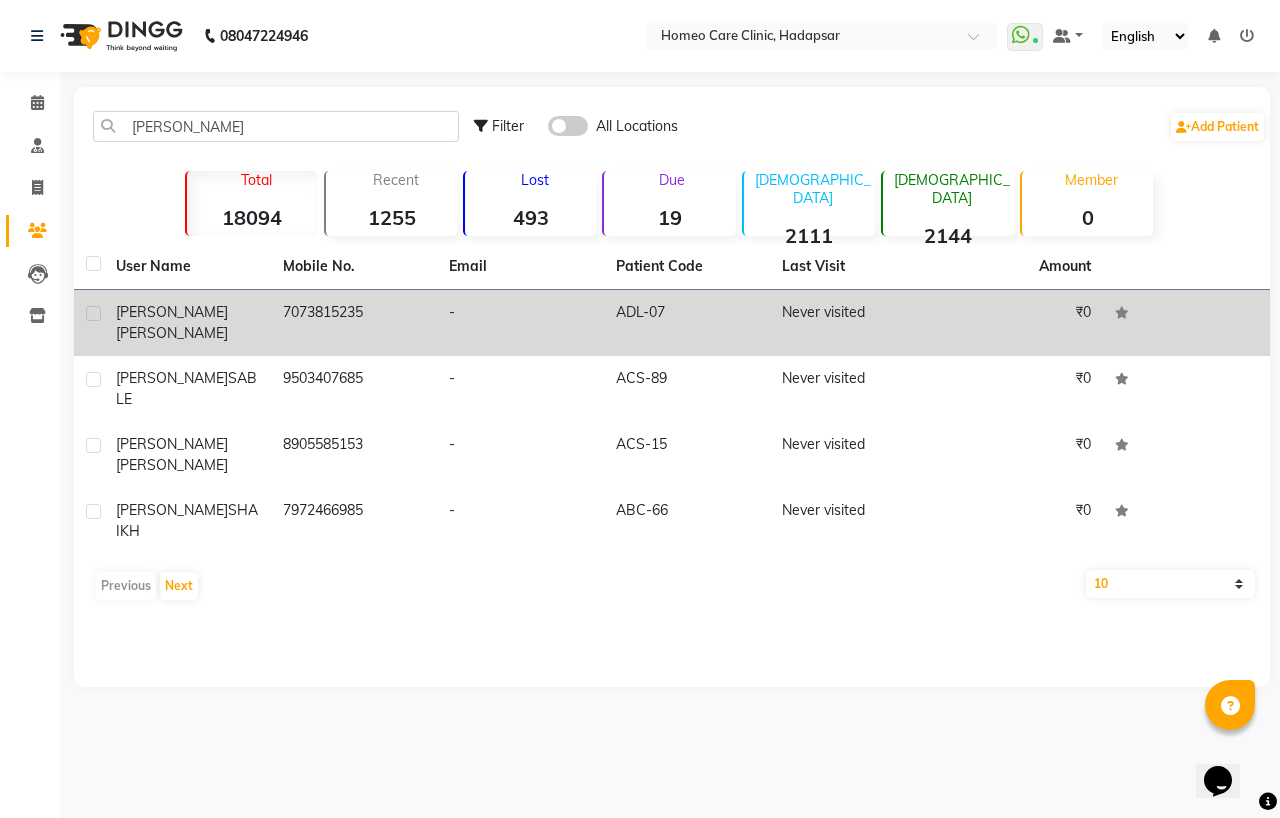 click on "AZAD" 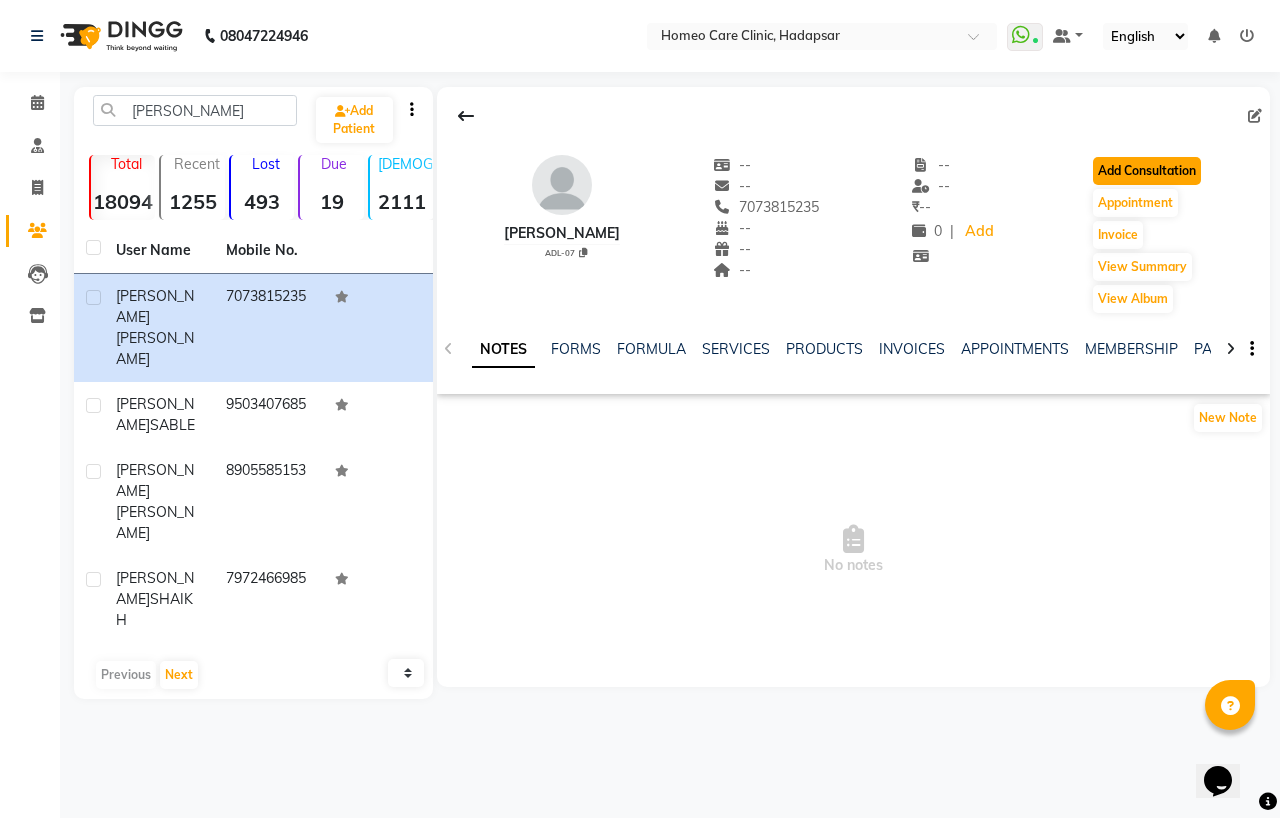 click on "Add Consultation" 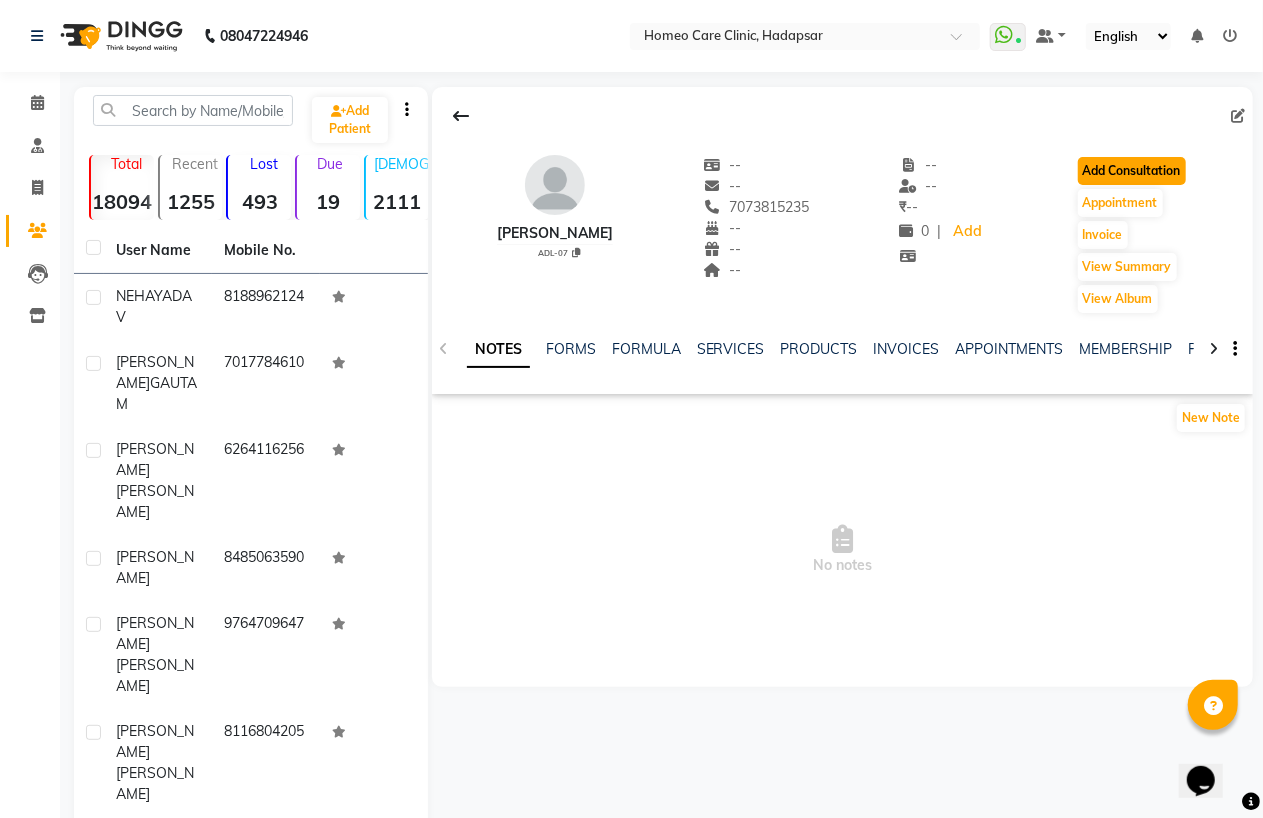 click on "Add Consultation" 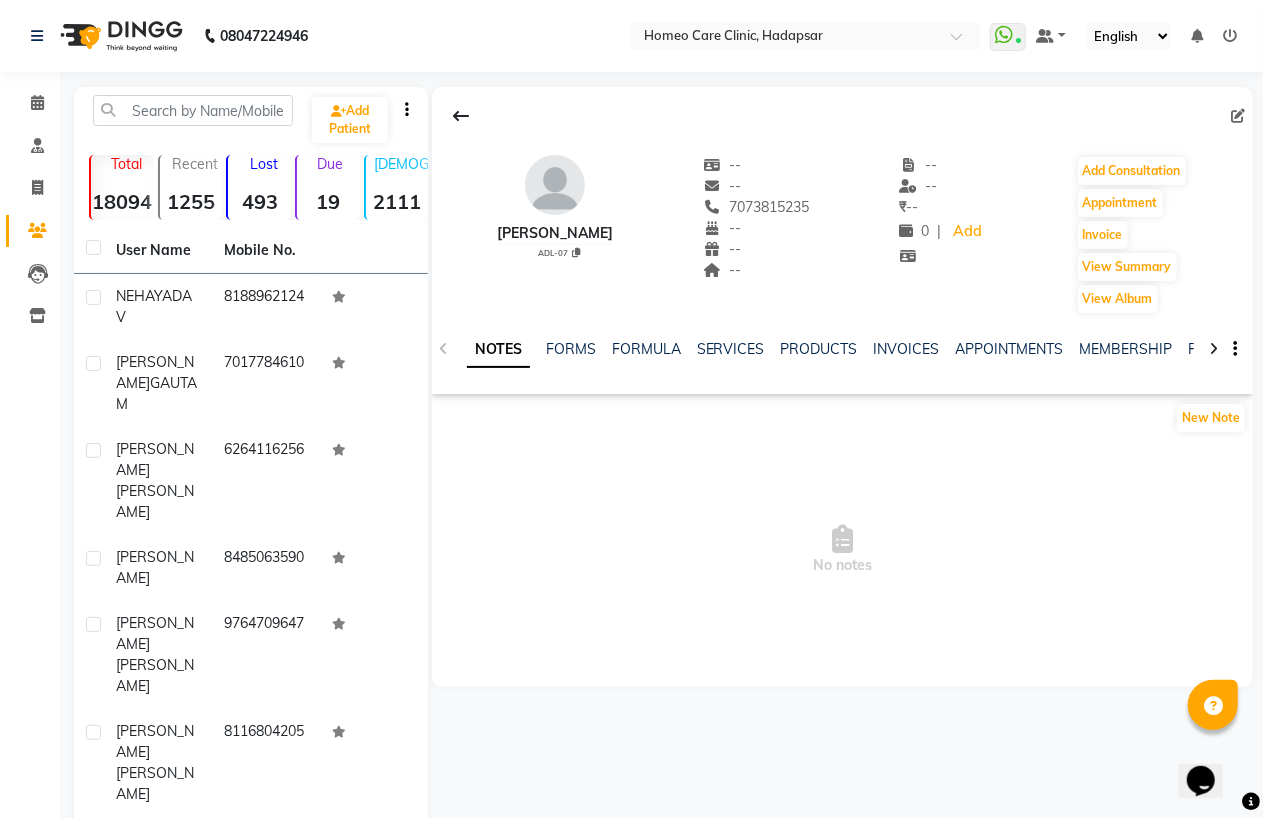 click on "NOTES" 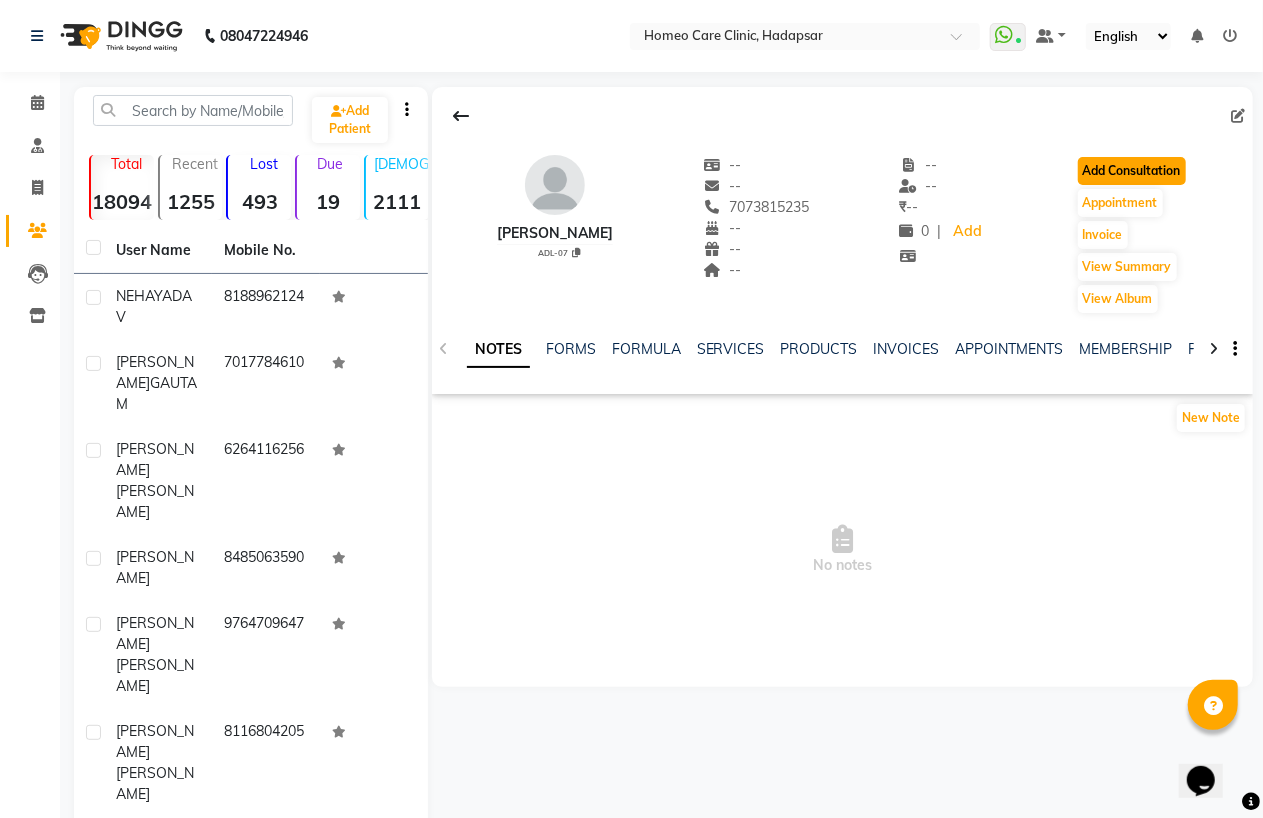 click on "Add Consultation" 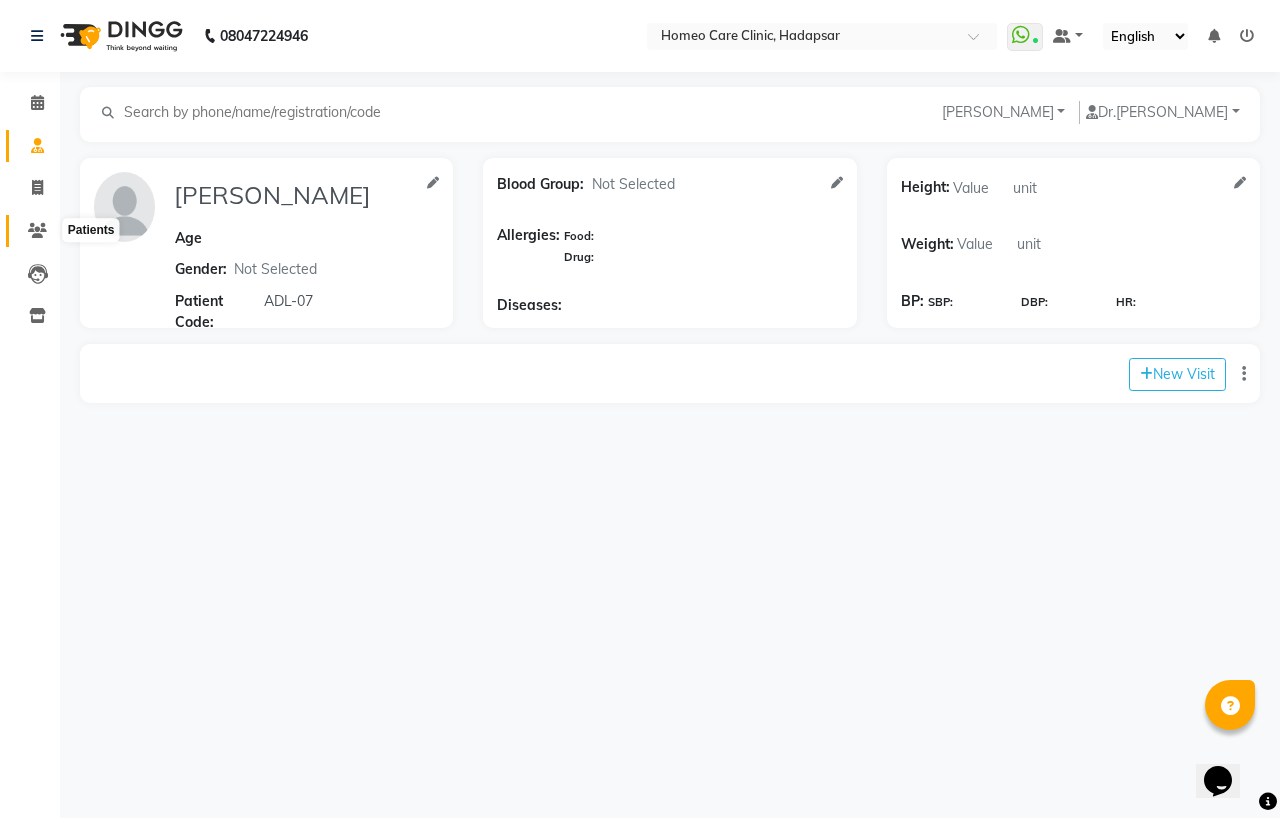 click 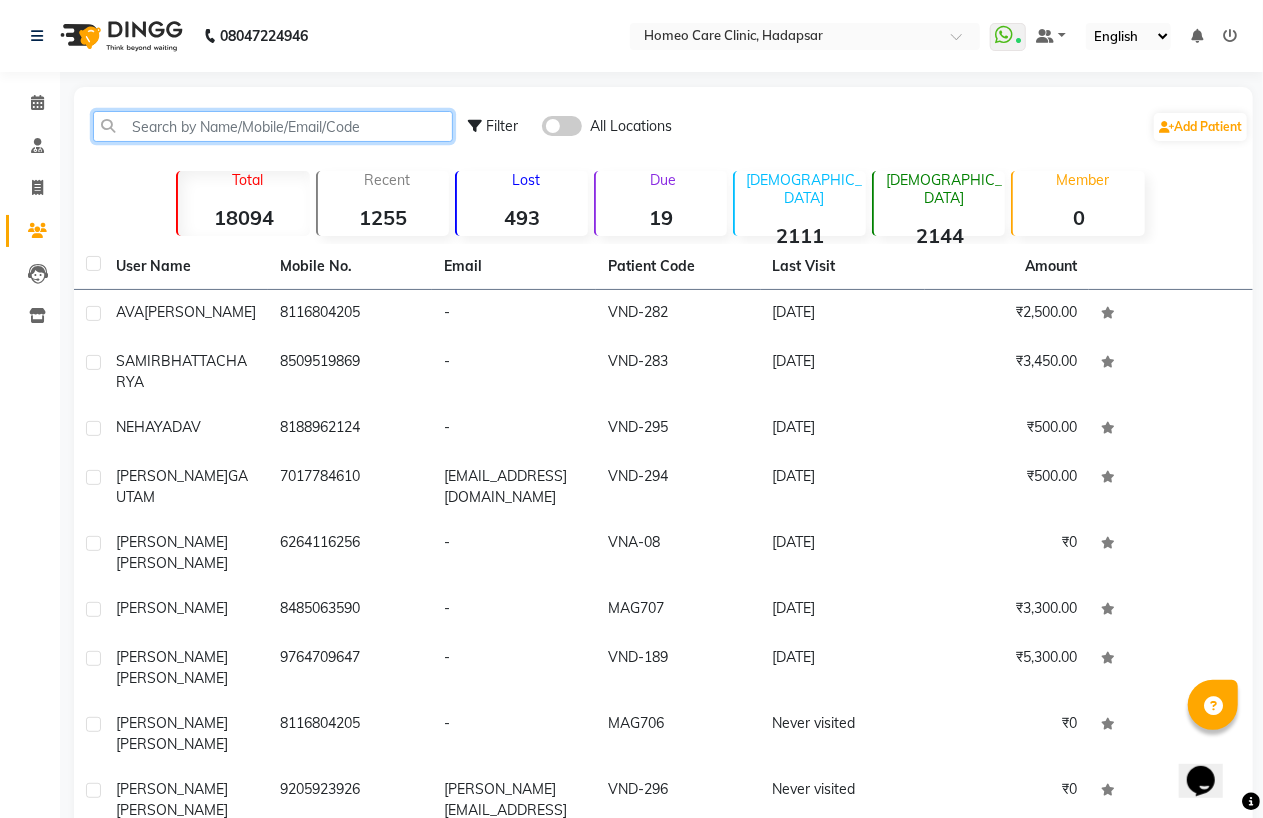 click 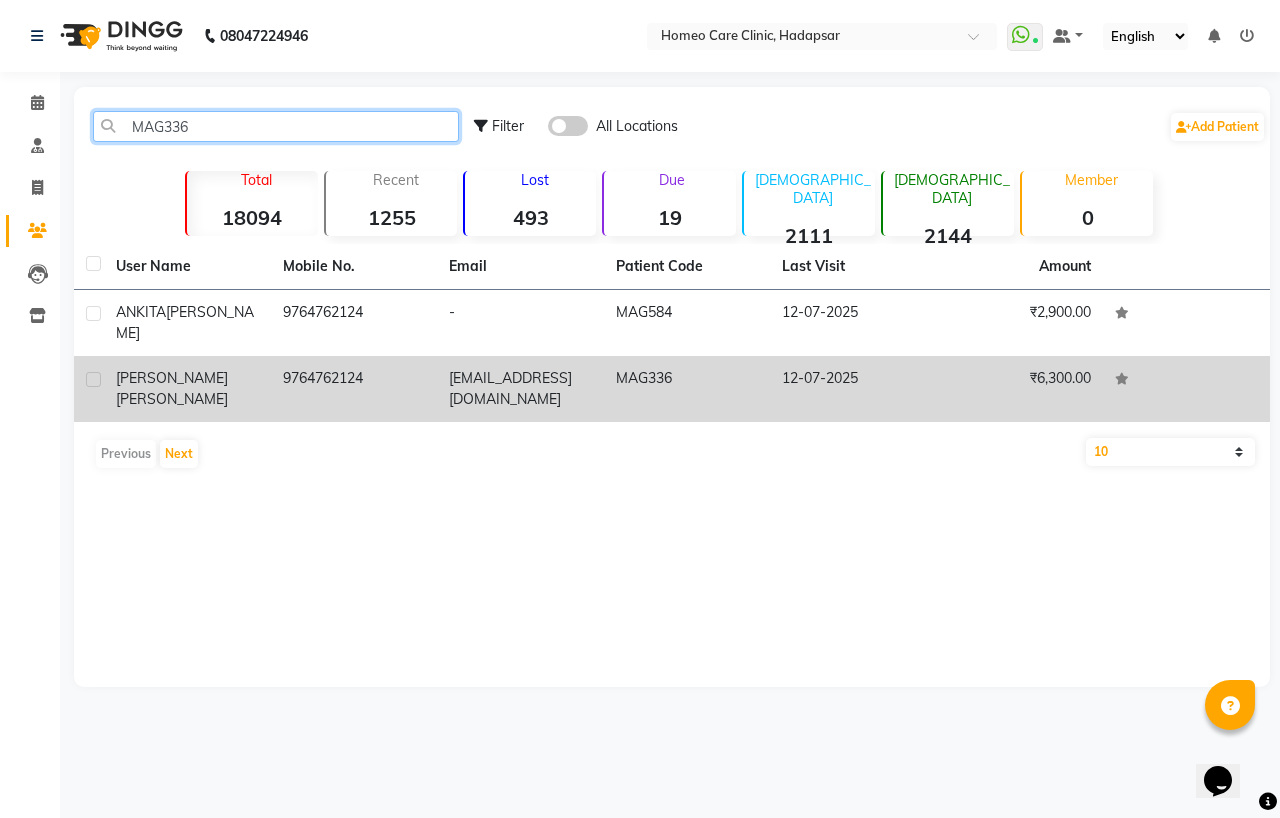 type on "MAG336" 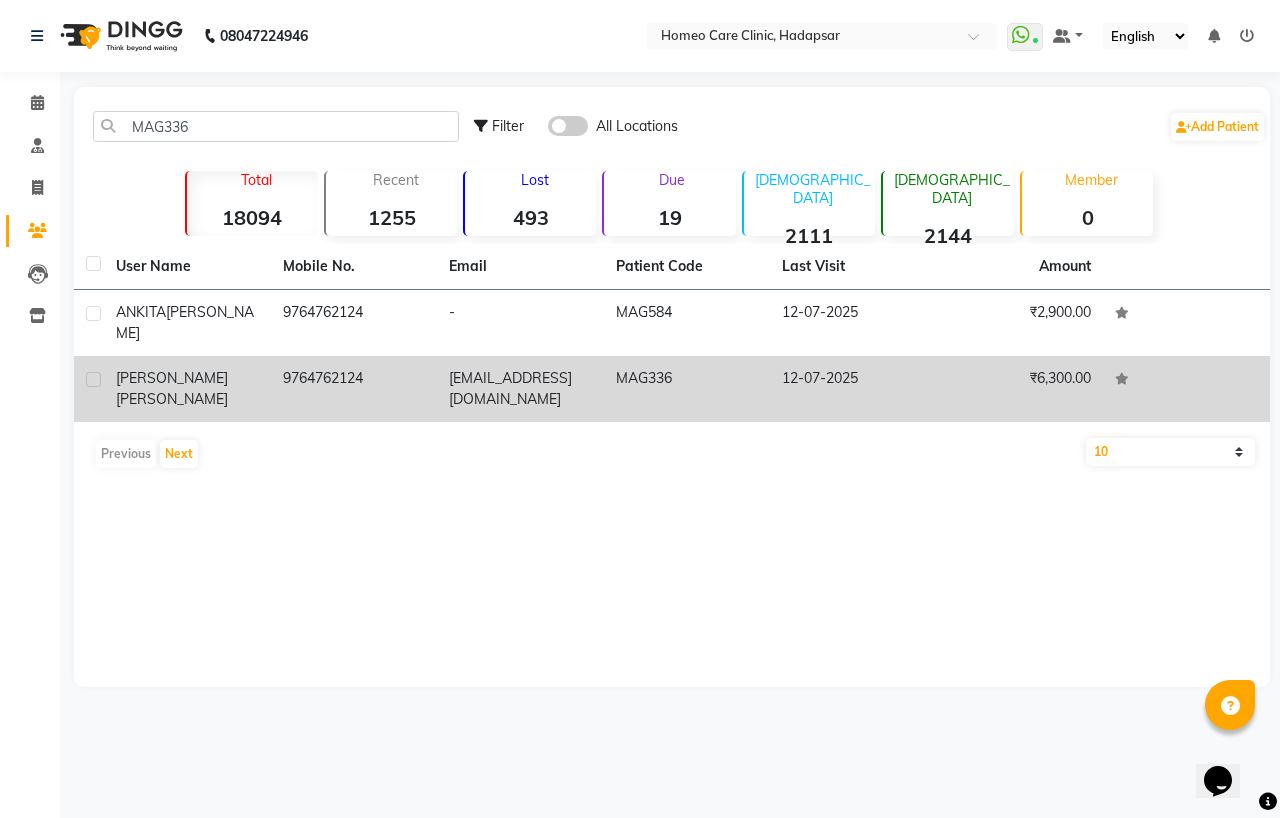 click on "BHAPKAR" 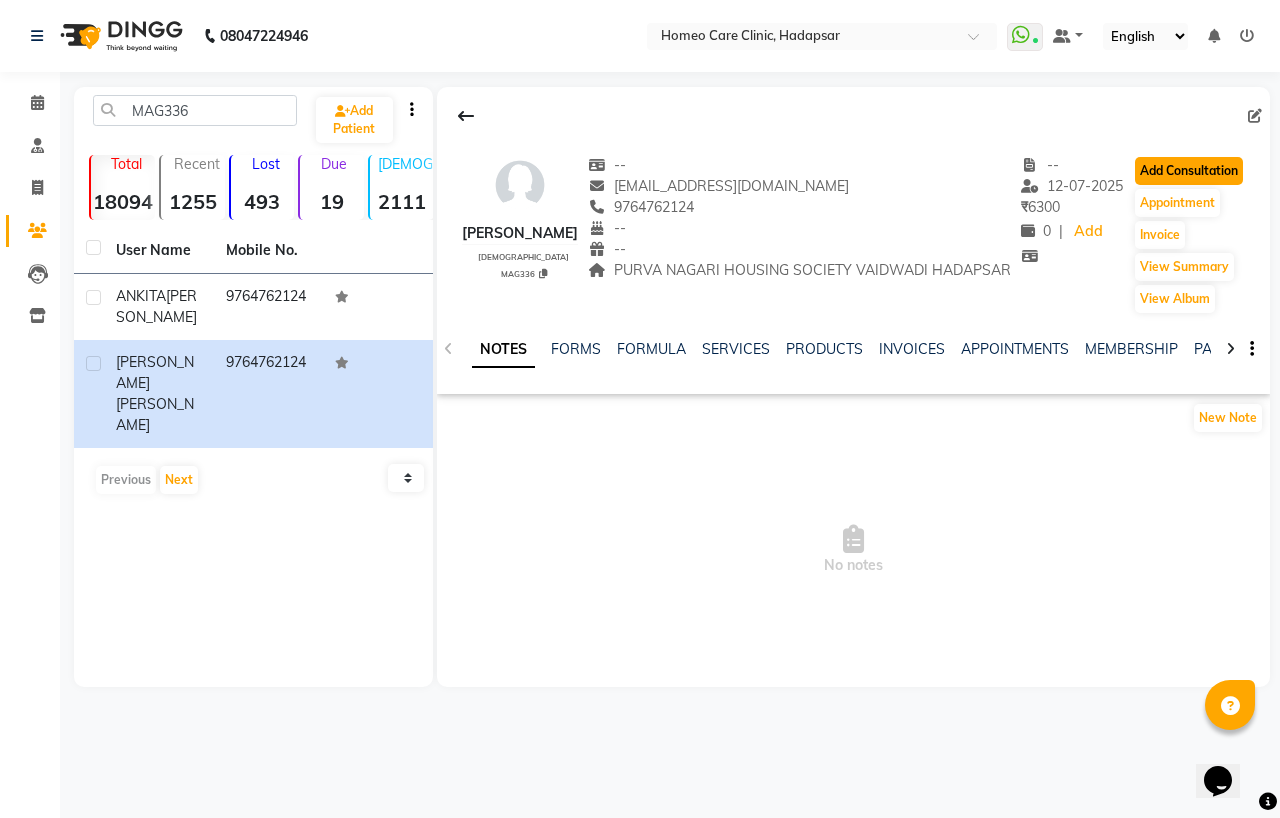 click on "Add Consultation" 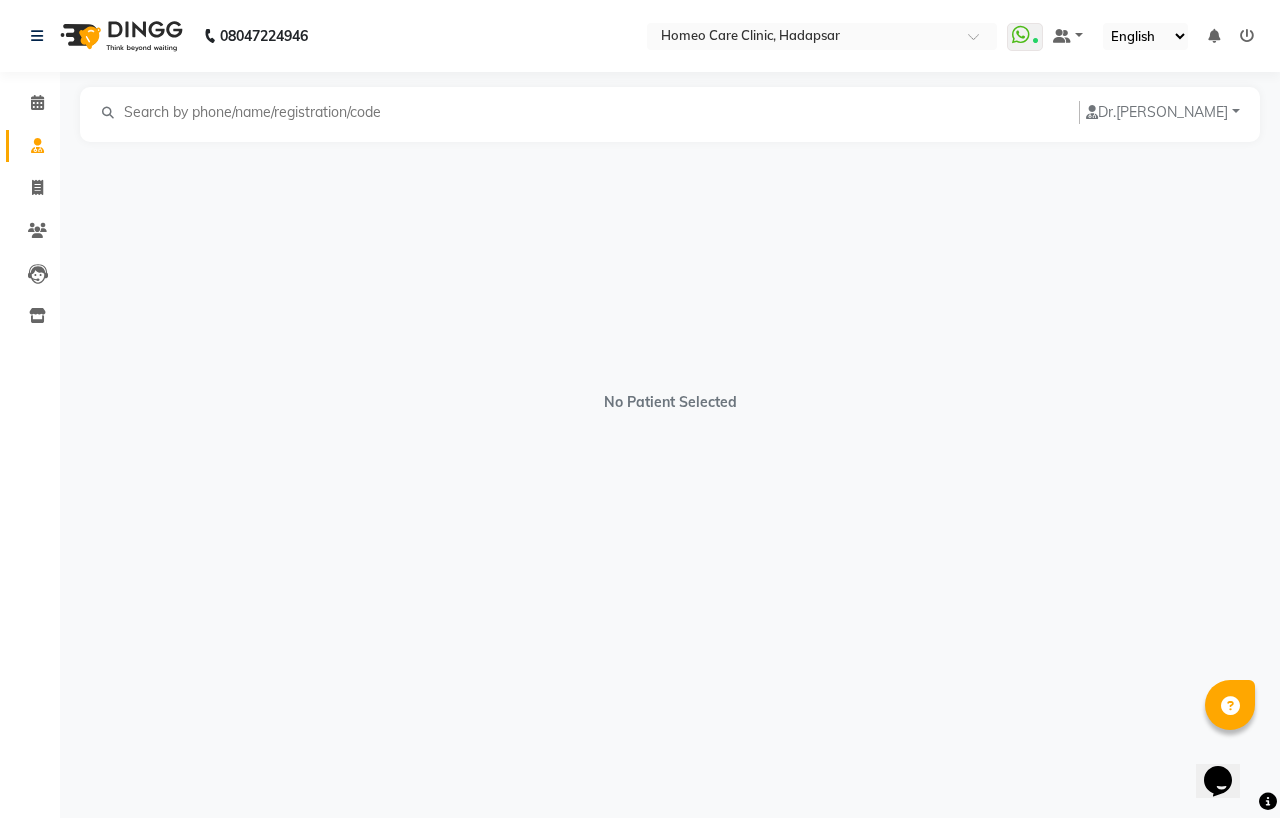 select on "[DEMOGRAPHIC_DATA]" 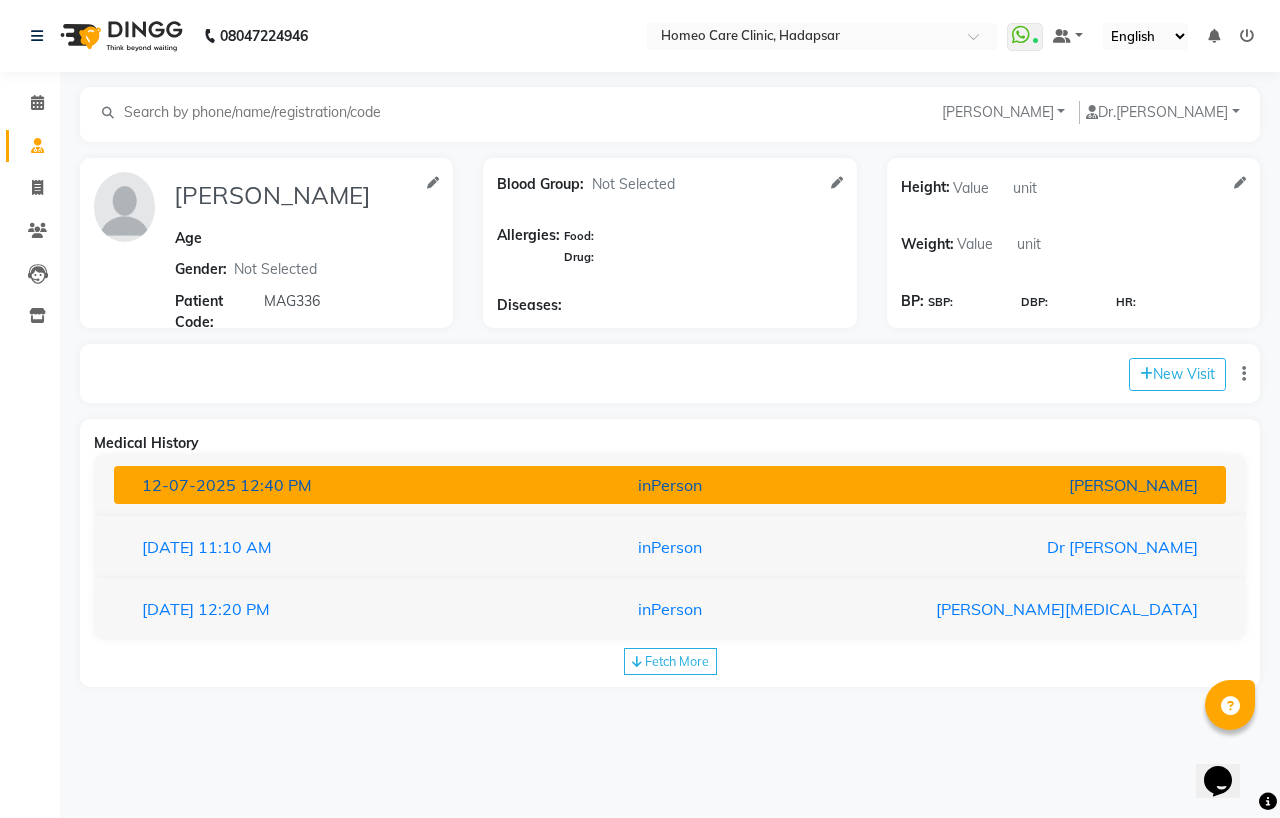 click on "12-07-2025 12:40 PM" at bounding box center (308, 485) 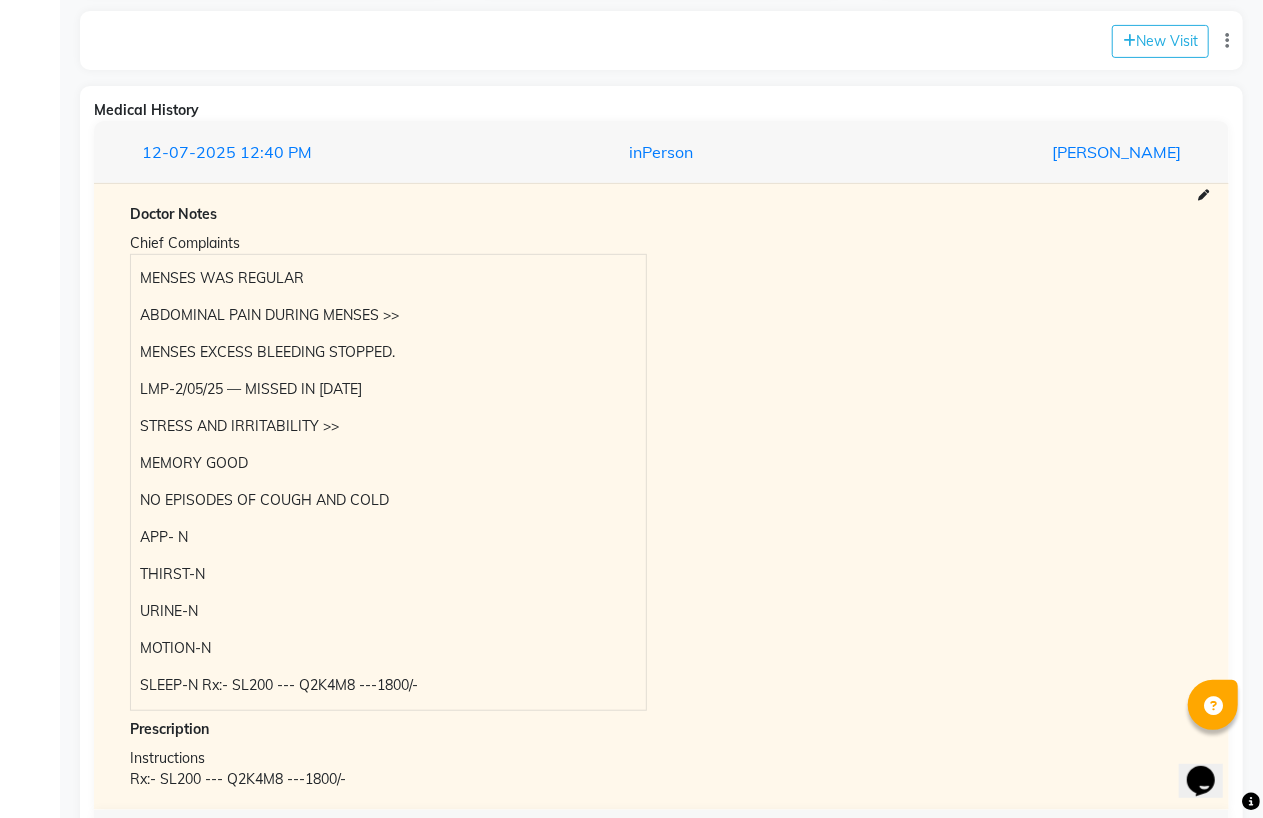 scroll, scrollTop: 536, scrollLeft: 0, axis: vertical 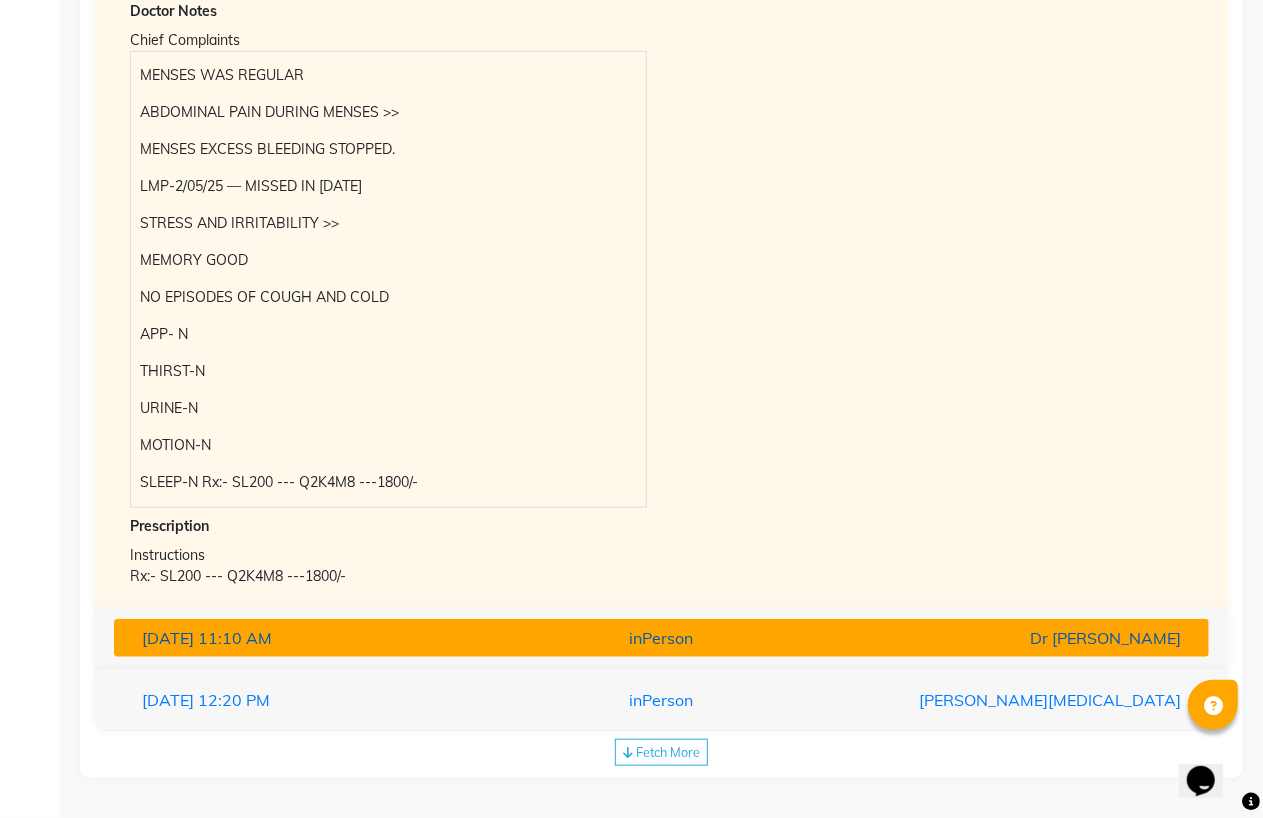 click on "11:10 AM" at bounding box center (235, 638) 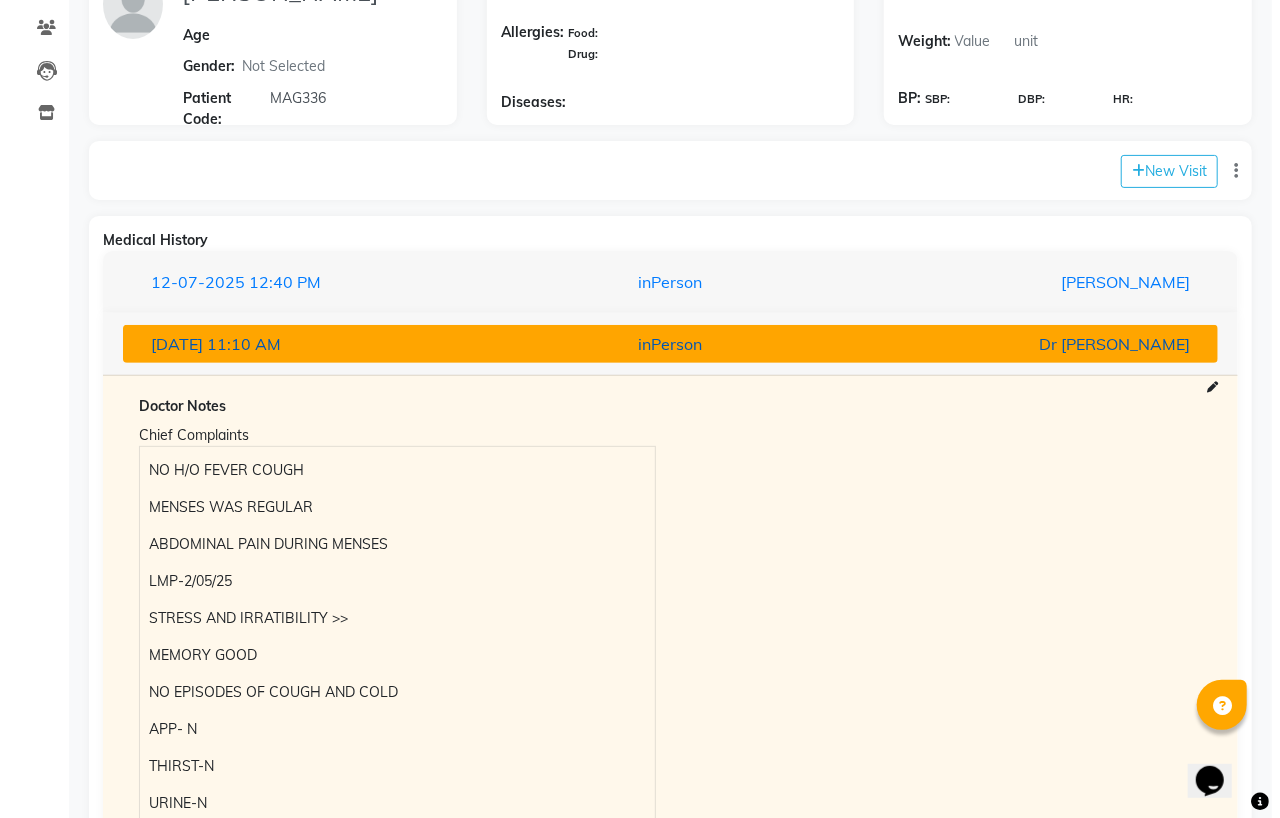 scroll, scrollTop: 0, scrollLeft: 0, axis: both 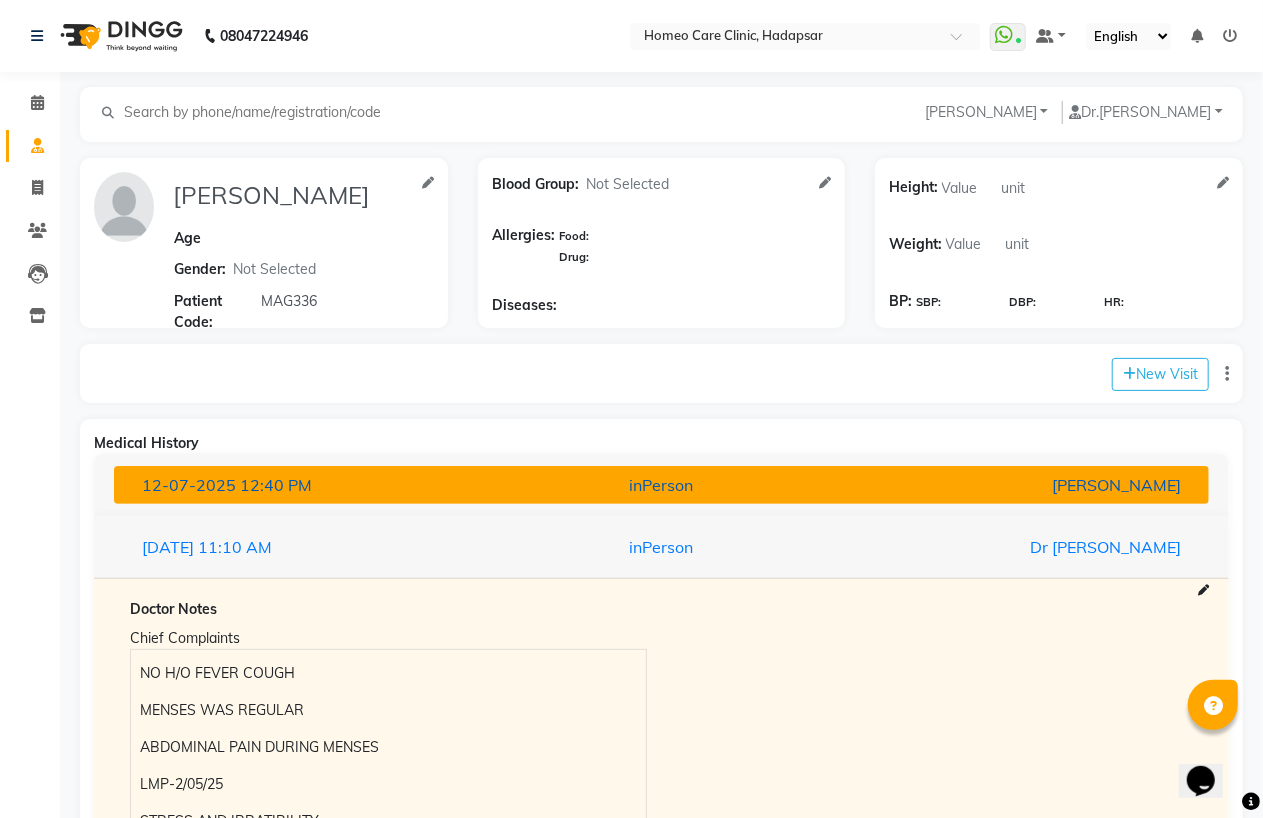 click on "12-07-2025 12:40 PM inPerson Dr Vaseem Choudhary" at bounding box center [661, 485] 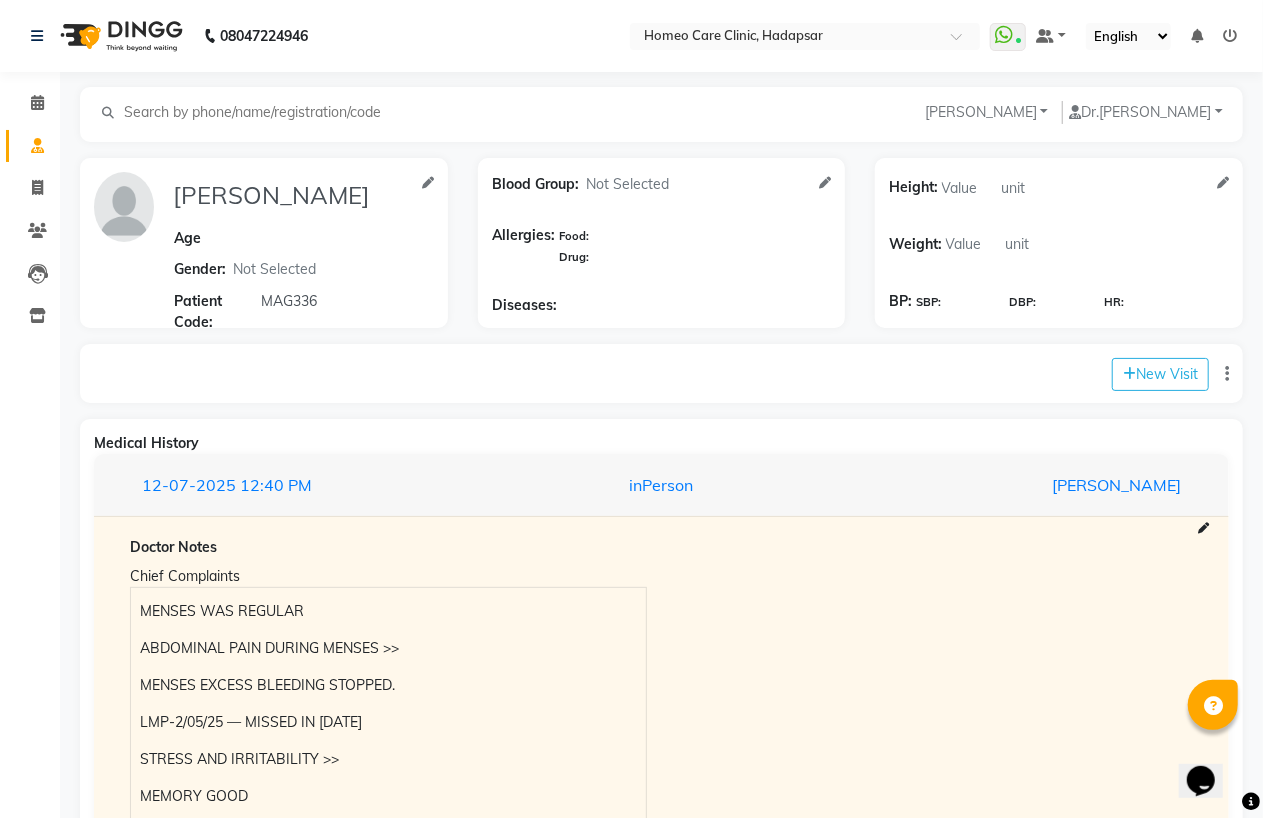 click on "Calendar" 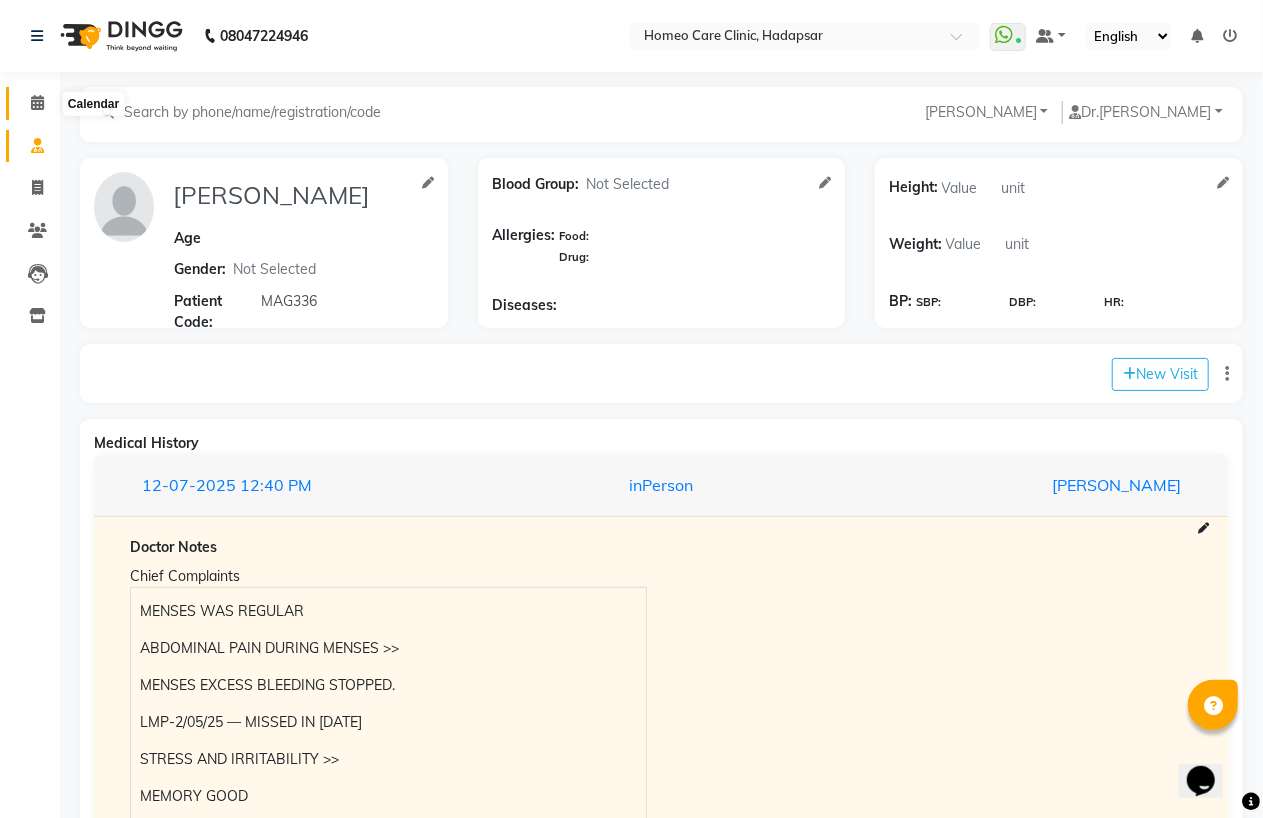 click 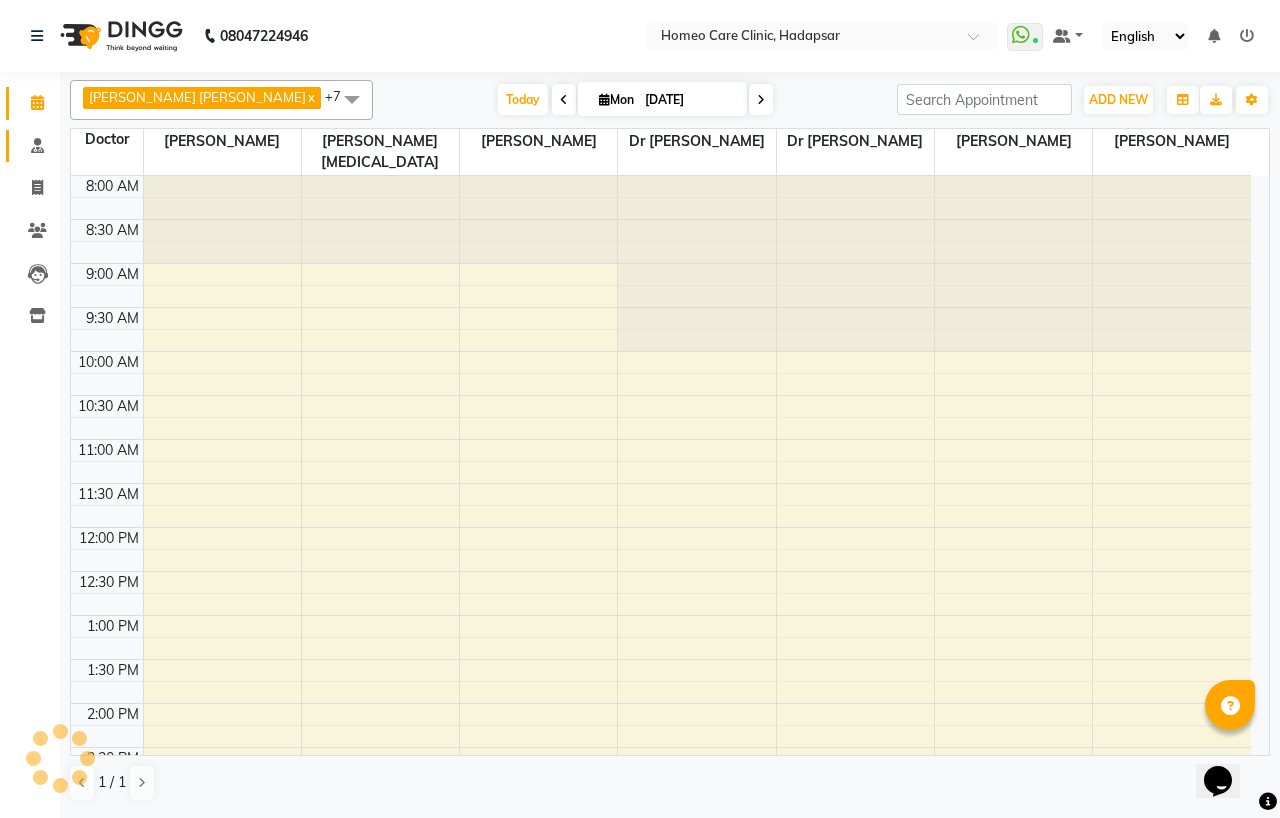scroll, scrollTop: 0, scrollLeft: 0, axis: both 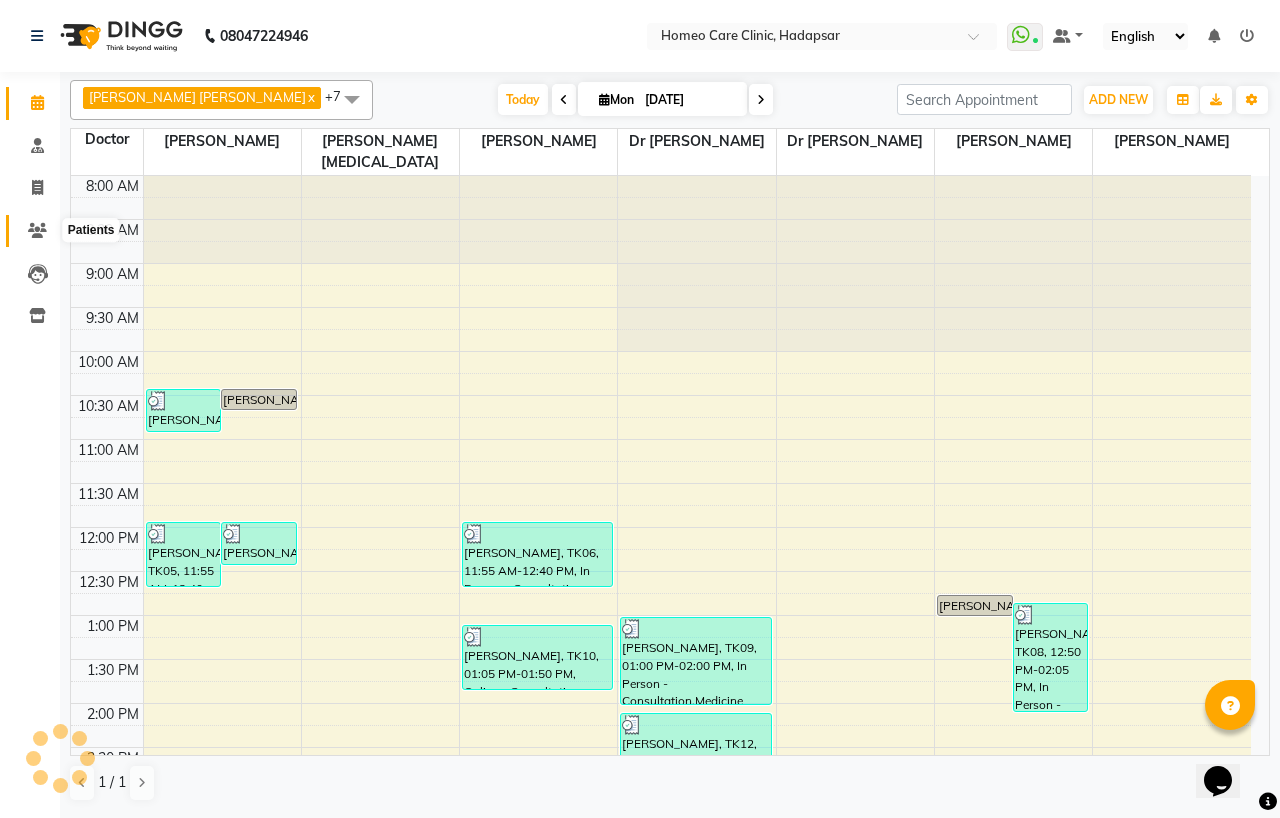 click 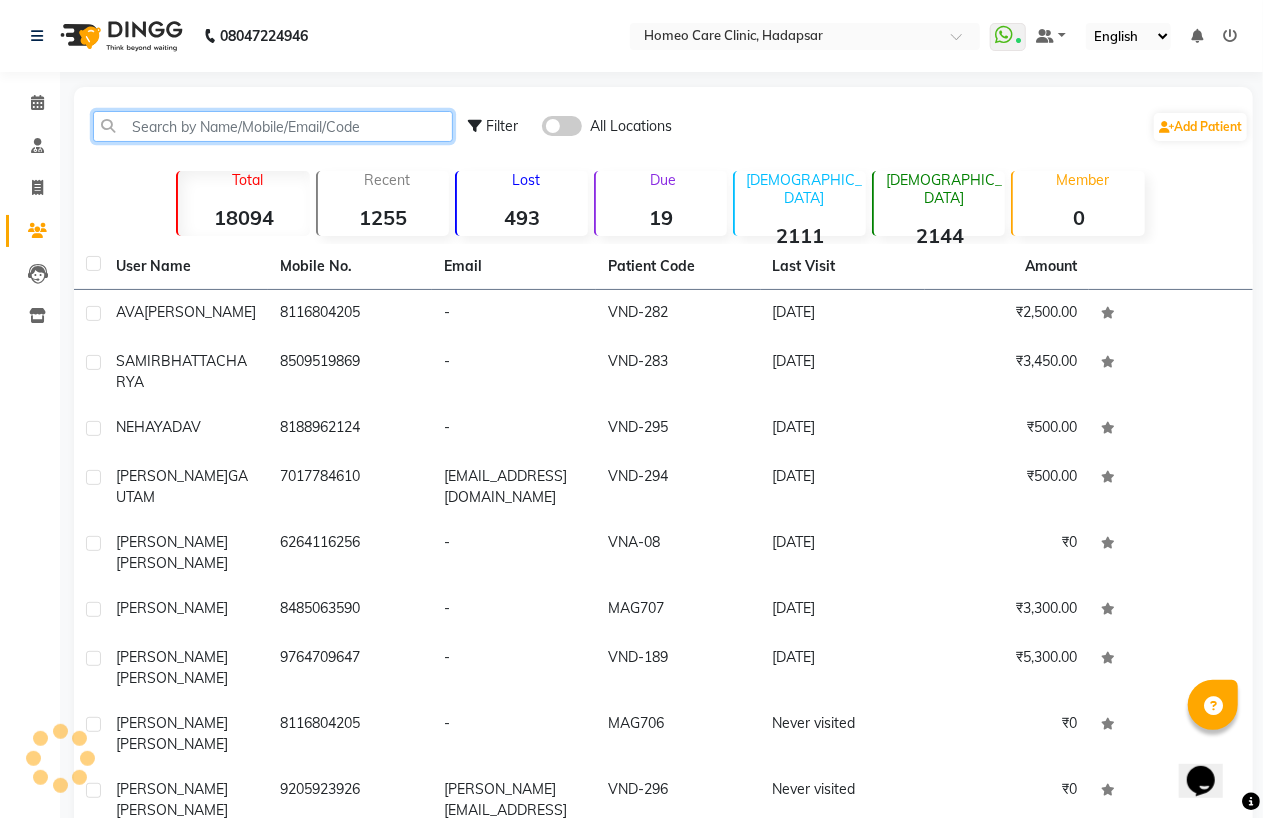 click 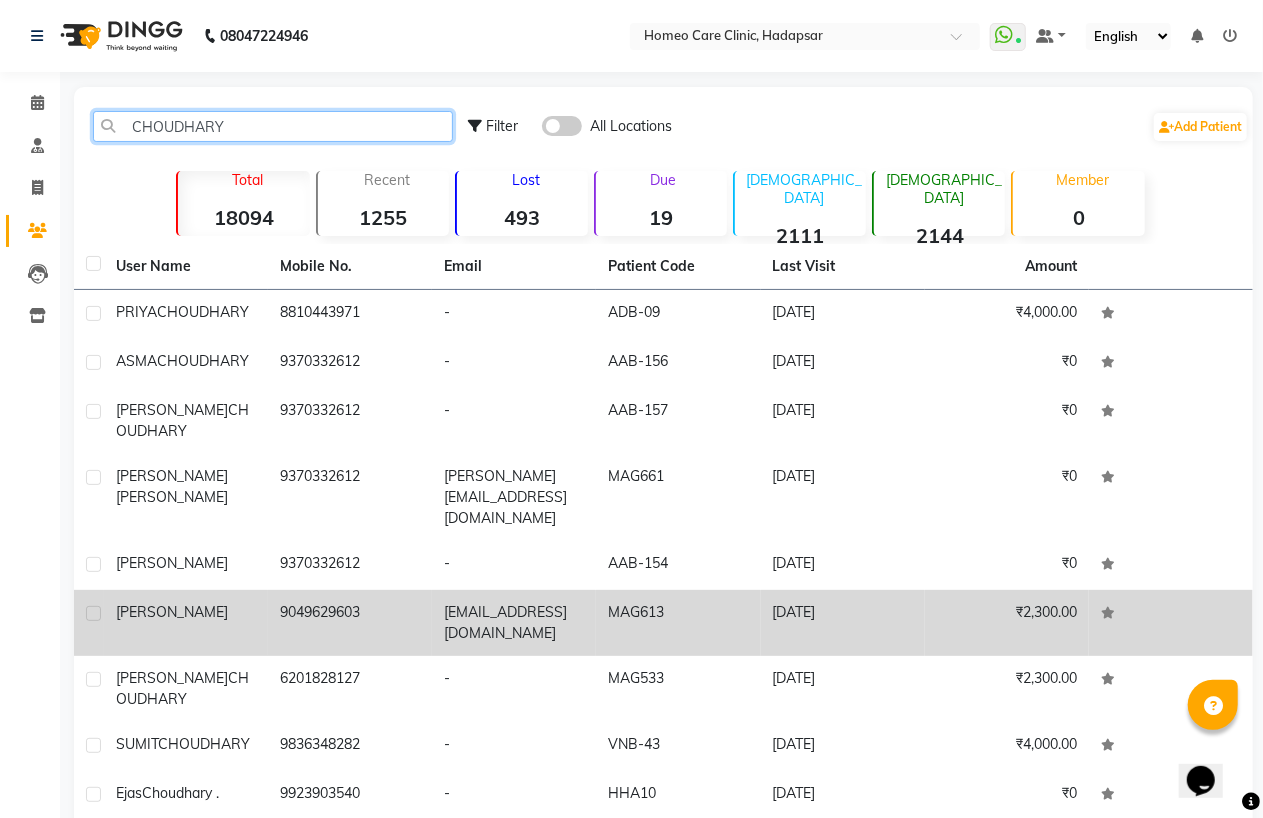 type on "CHOUDHARY" 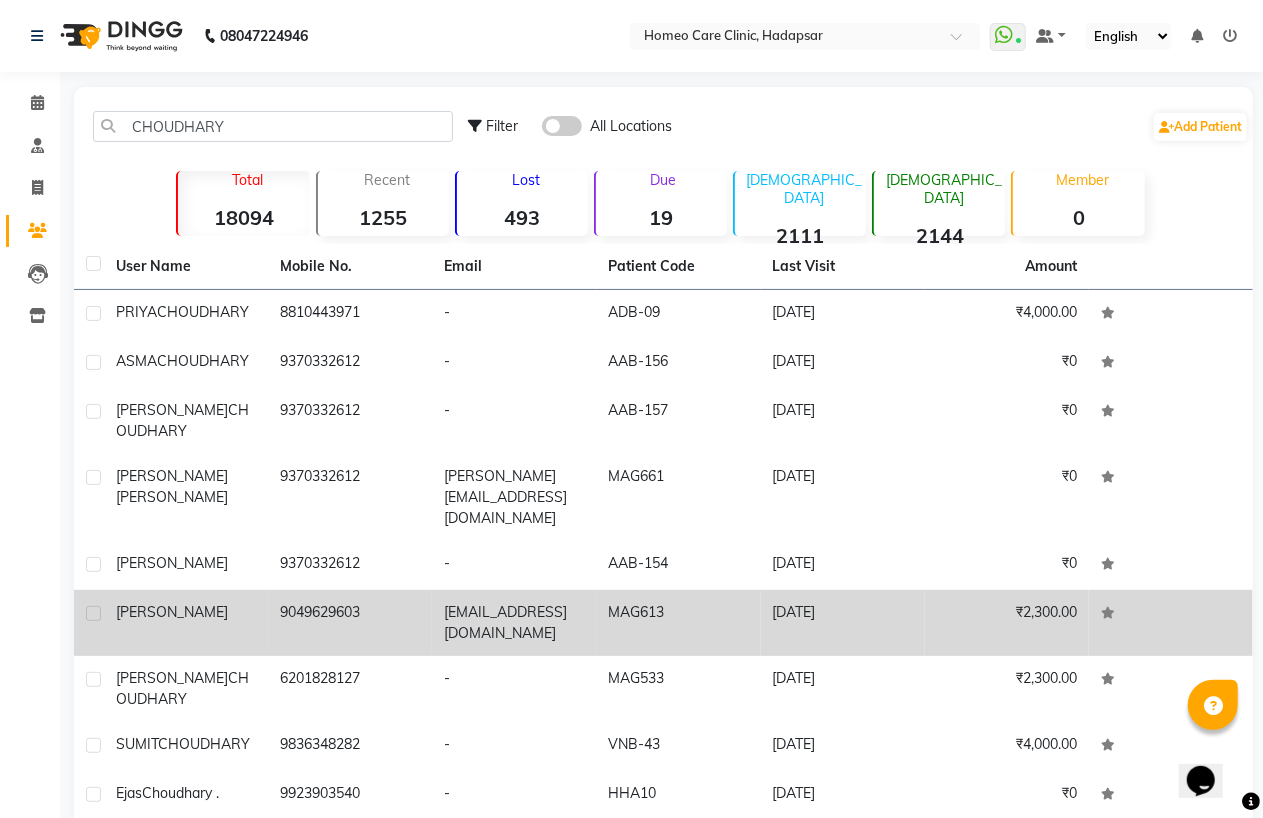 click on "9049629603" 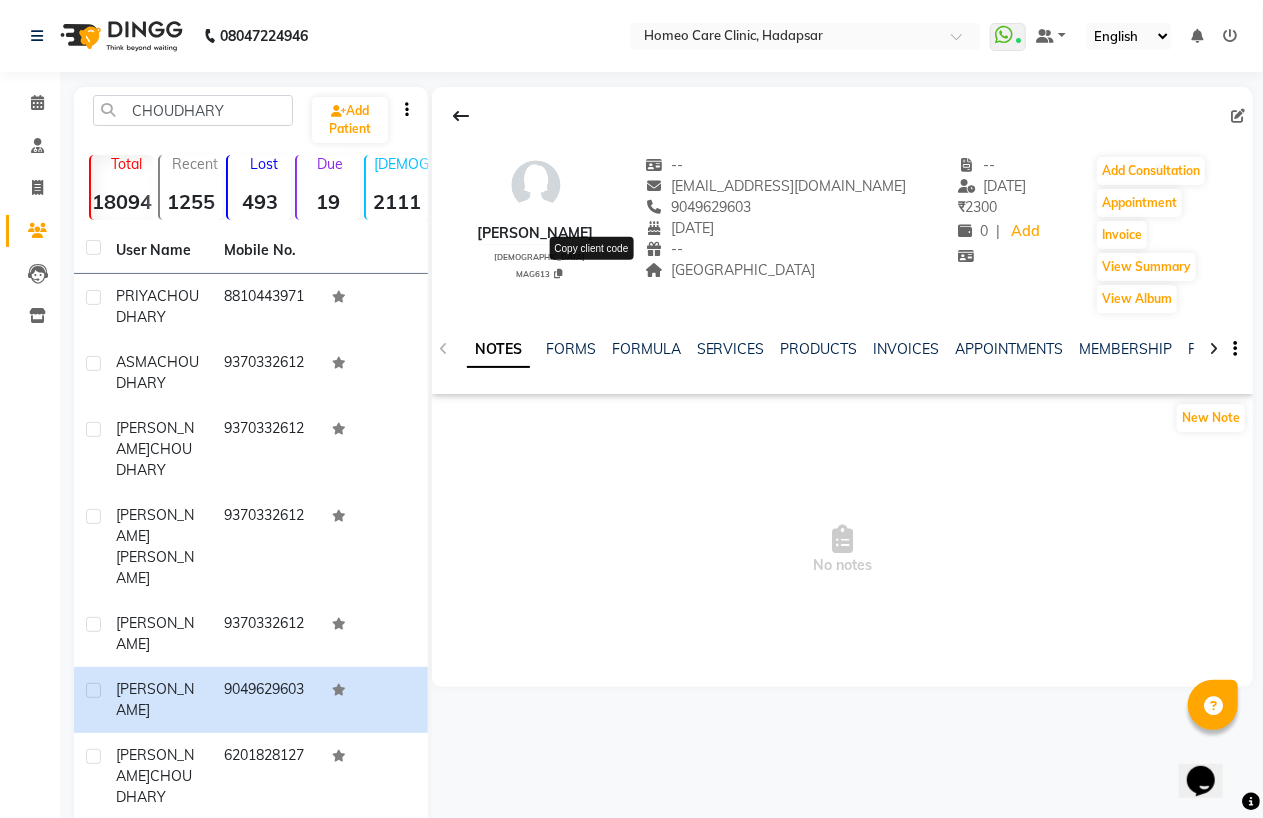 click 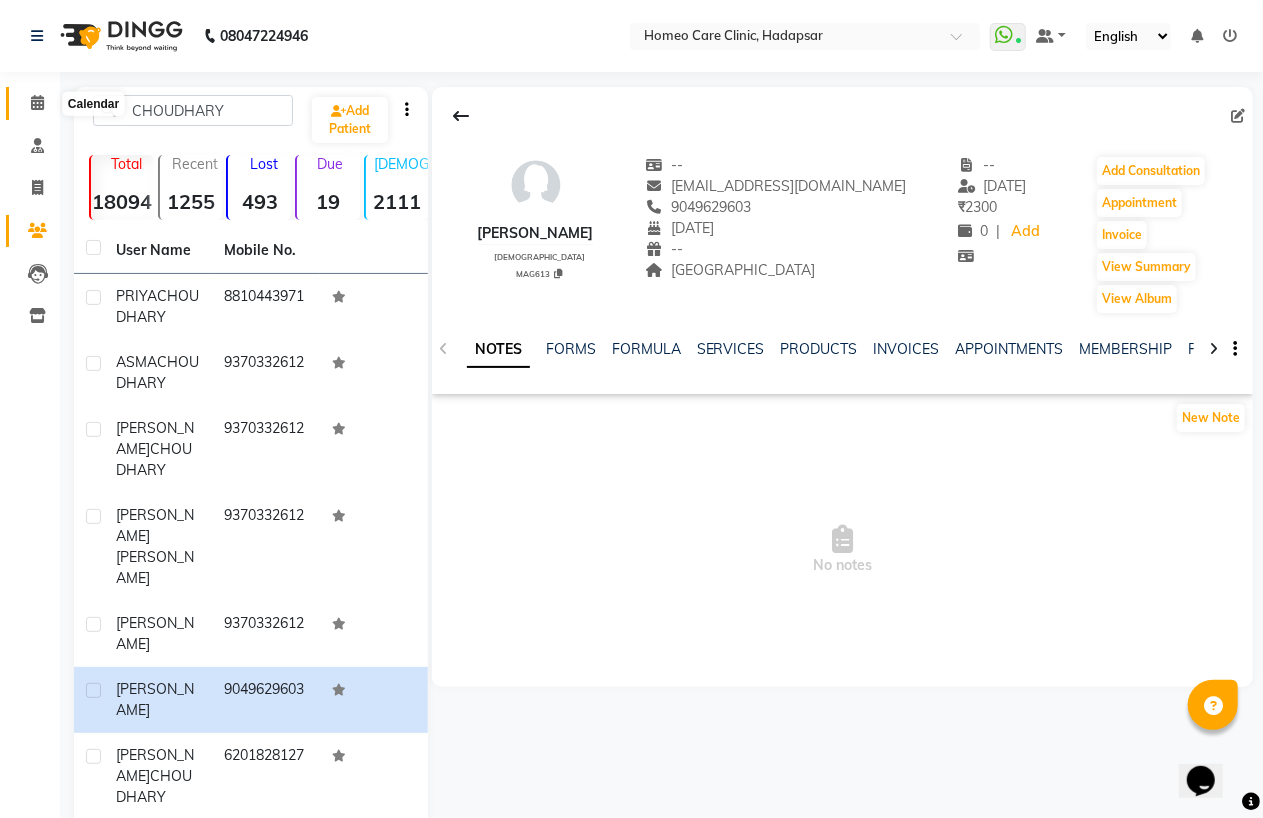click 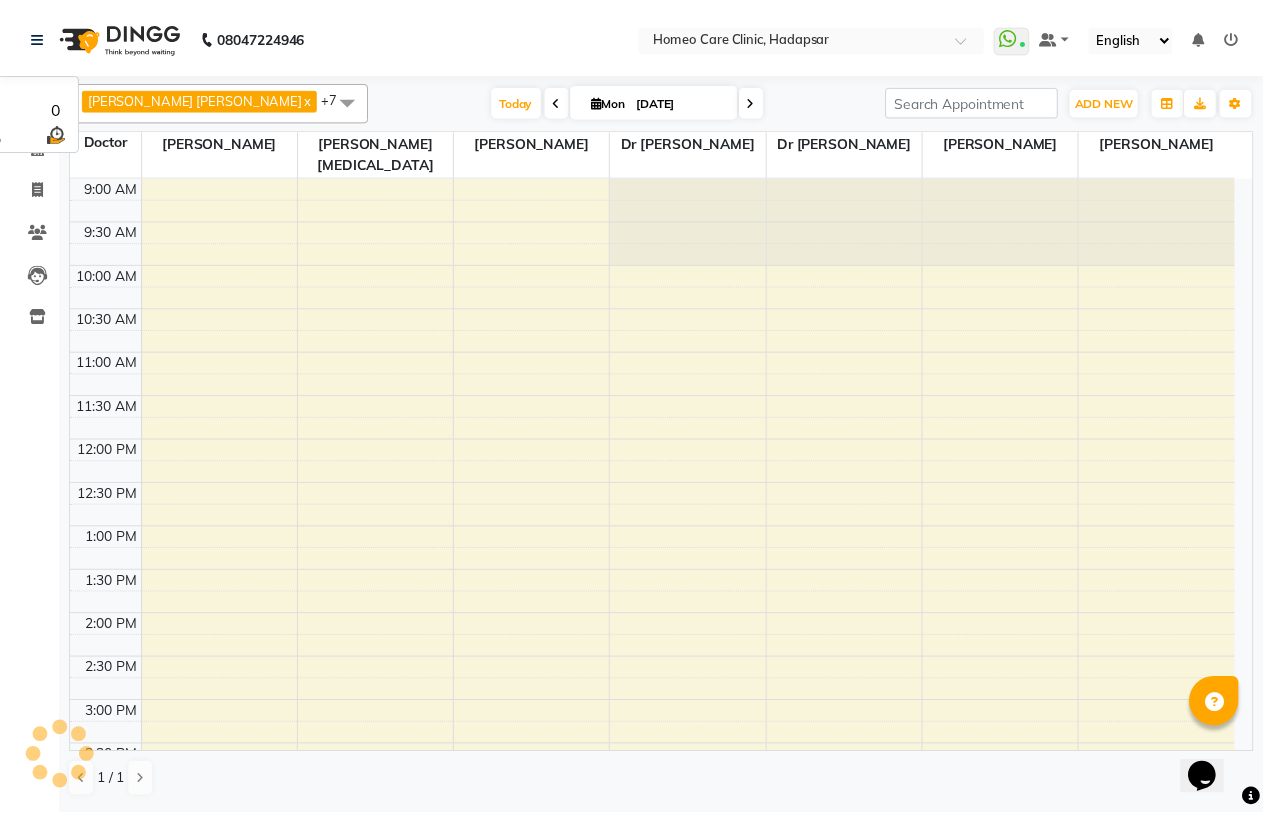 scroll, scrollTop: 620, scrollLeft: 0, axis: vertical 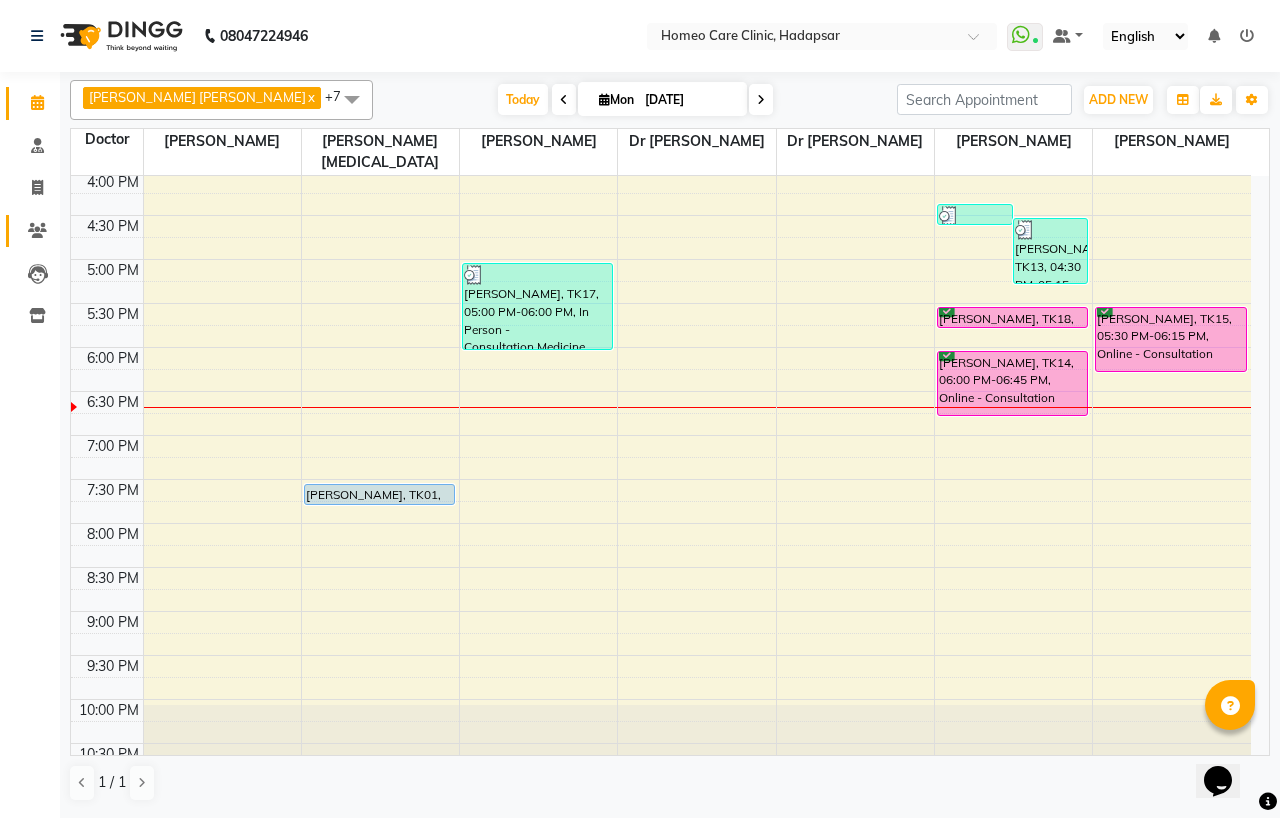 click 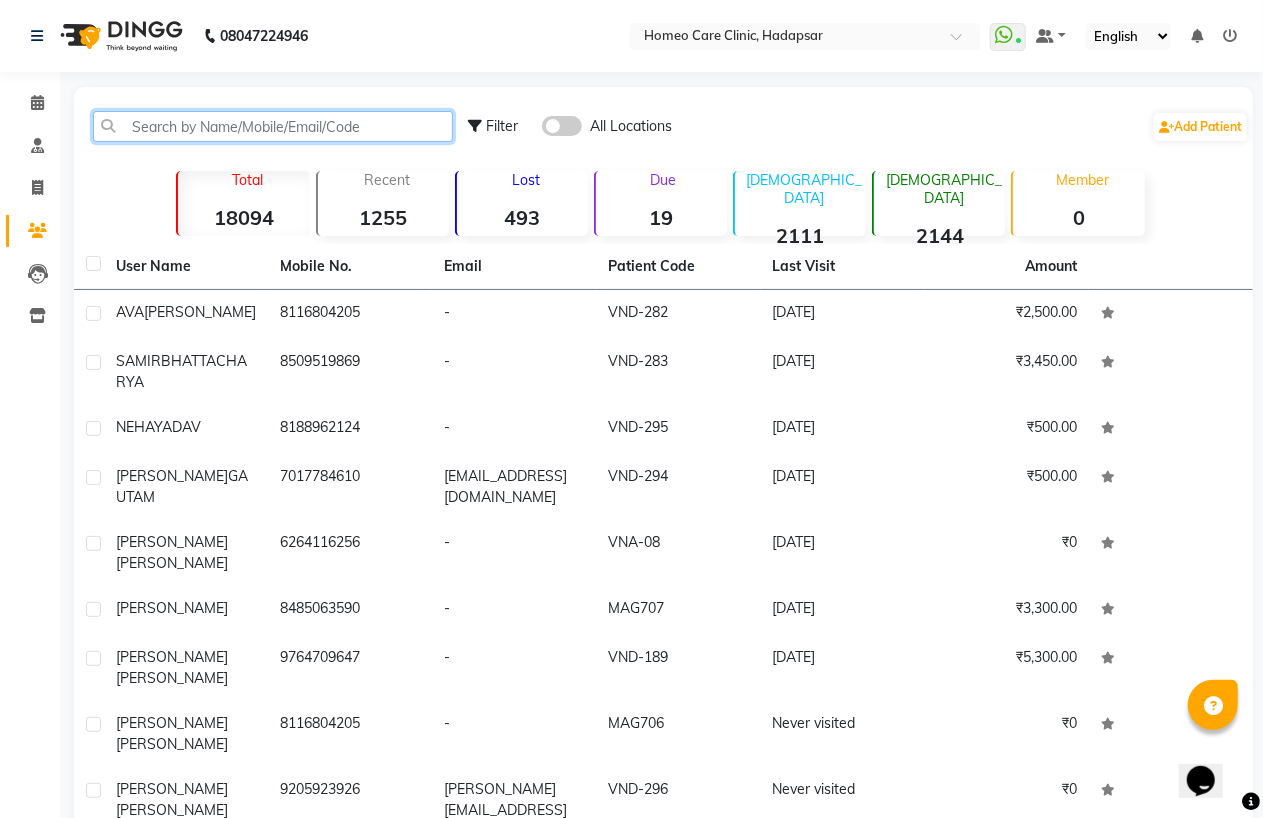 click 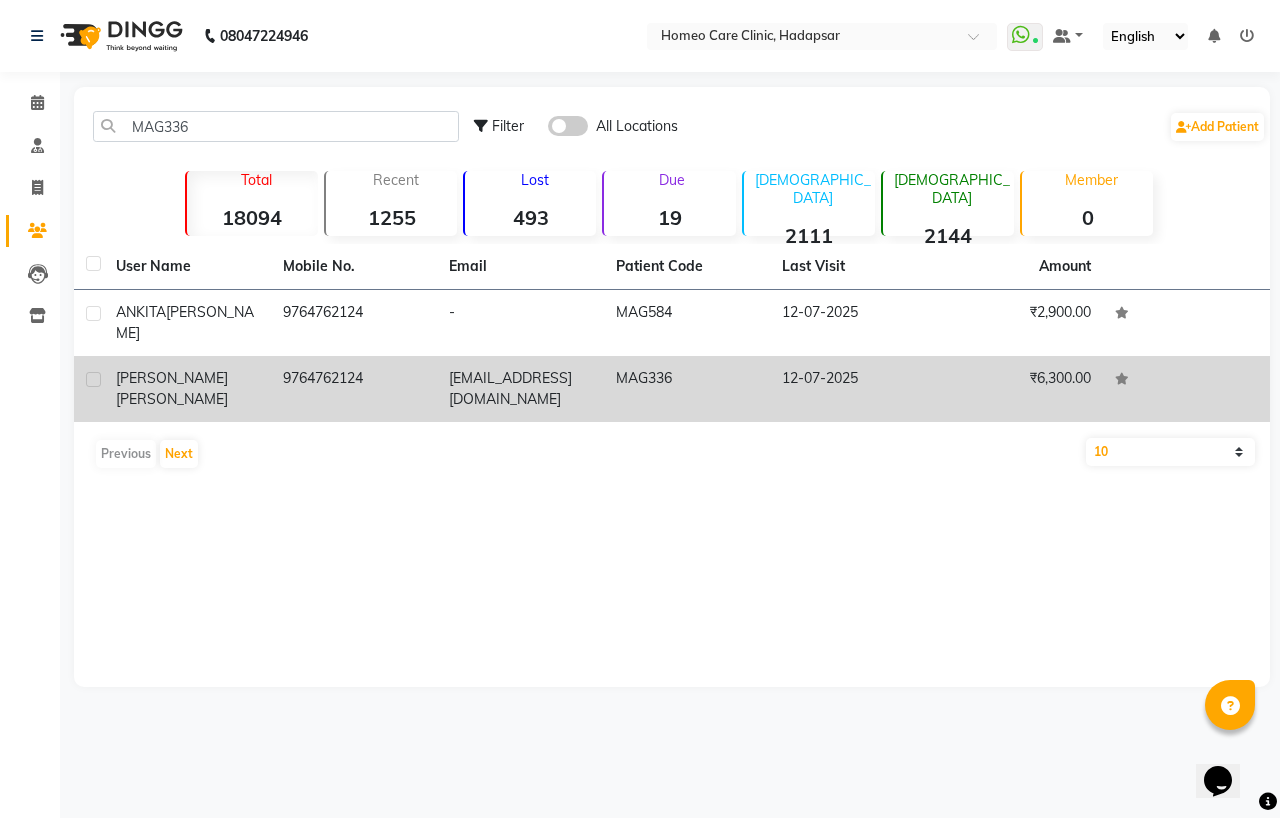 click on "AROHI  BHAPKAR" 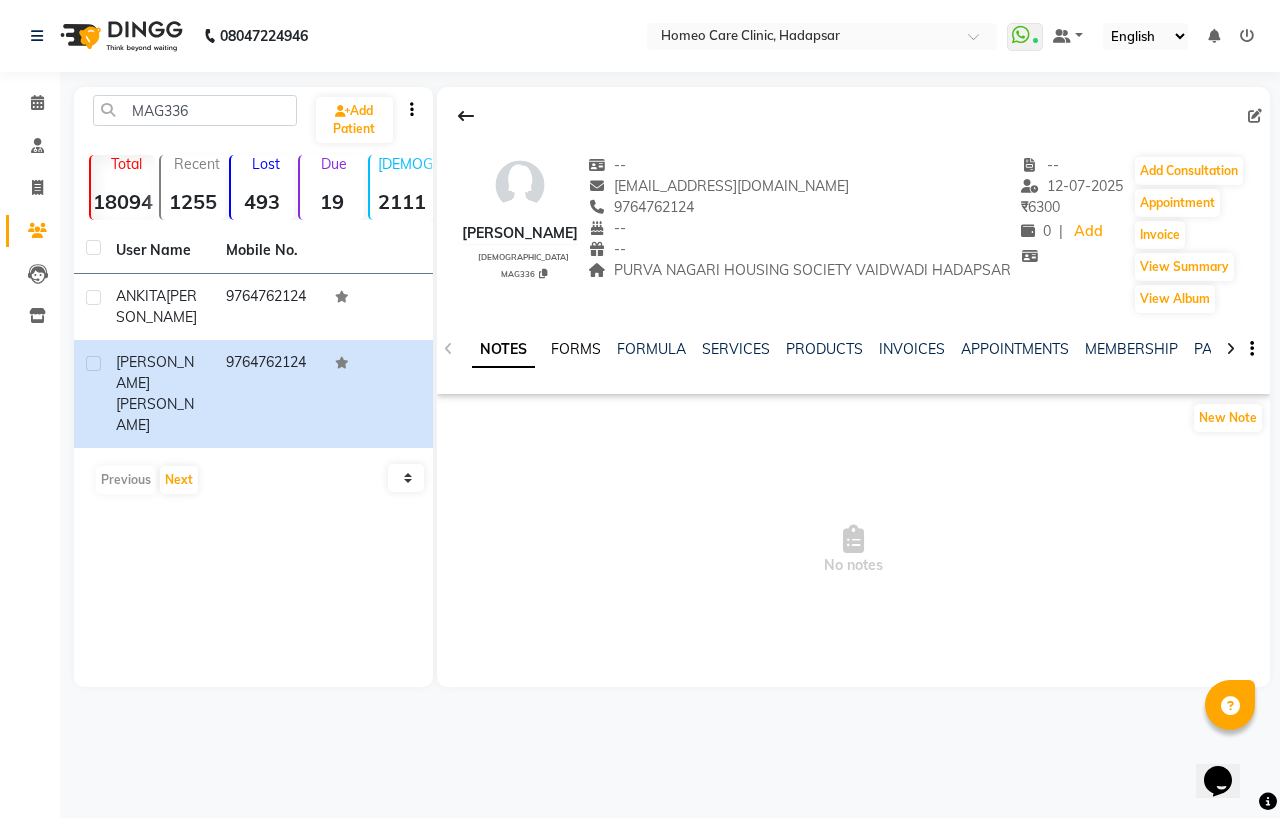 click on "FORMS" 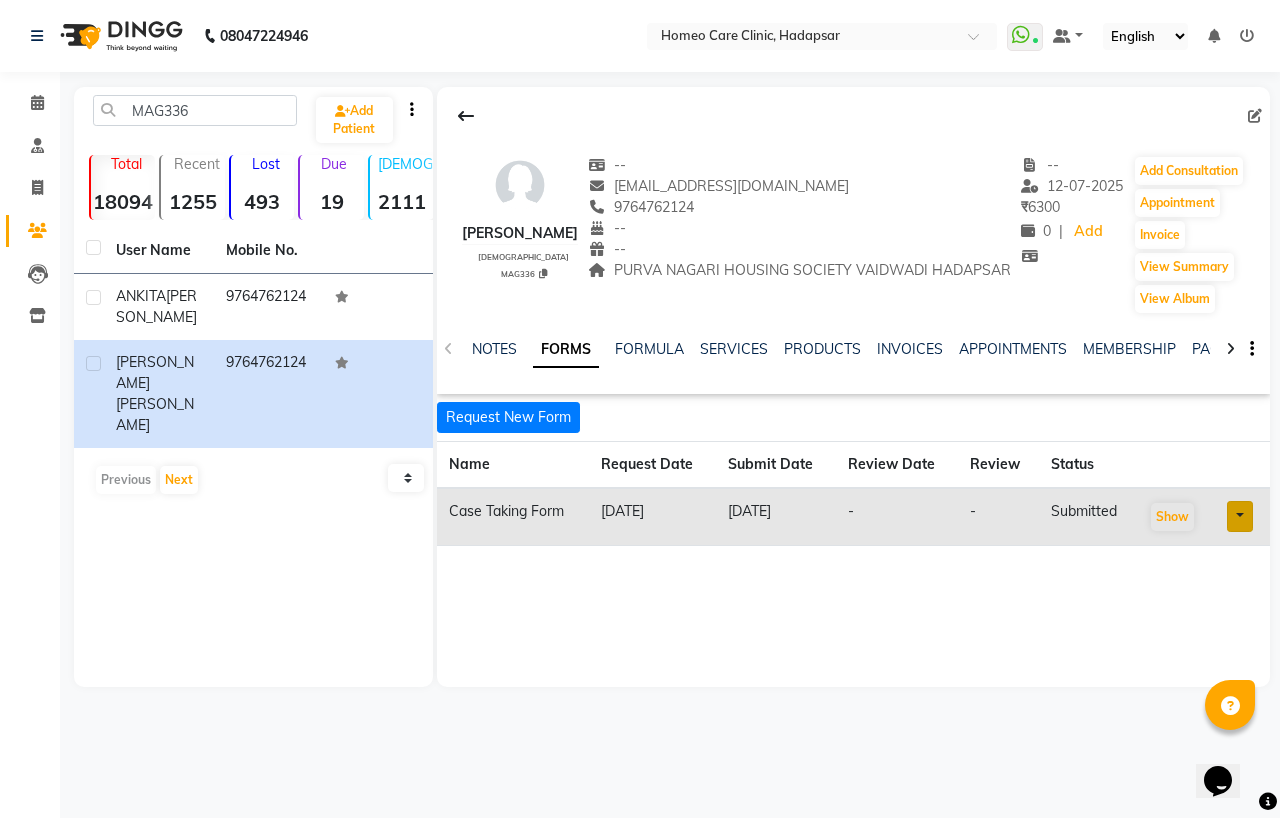click on "Re-send" 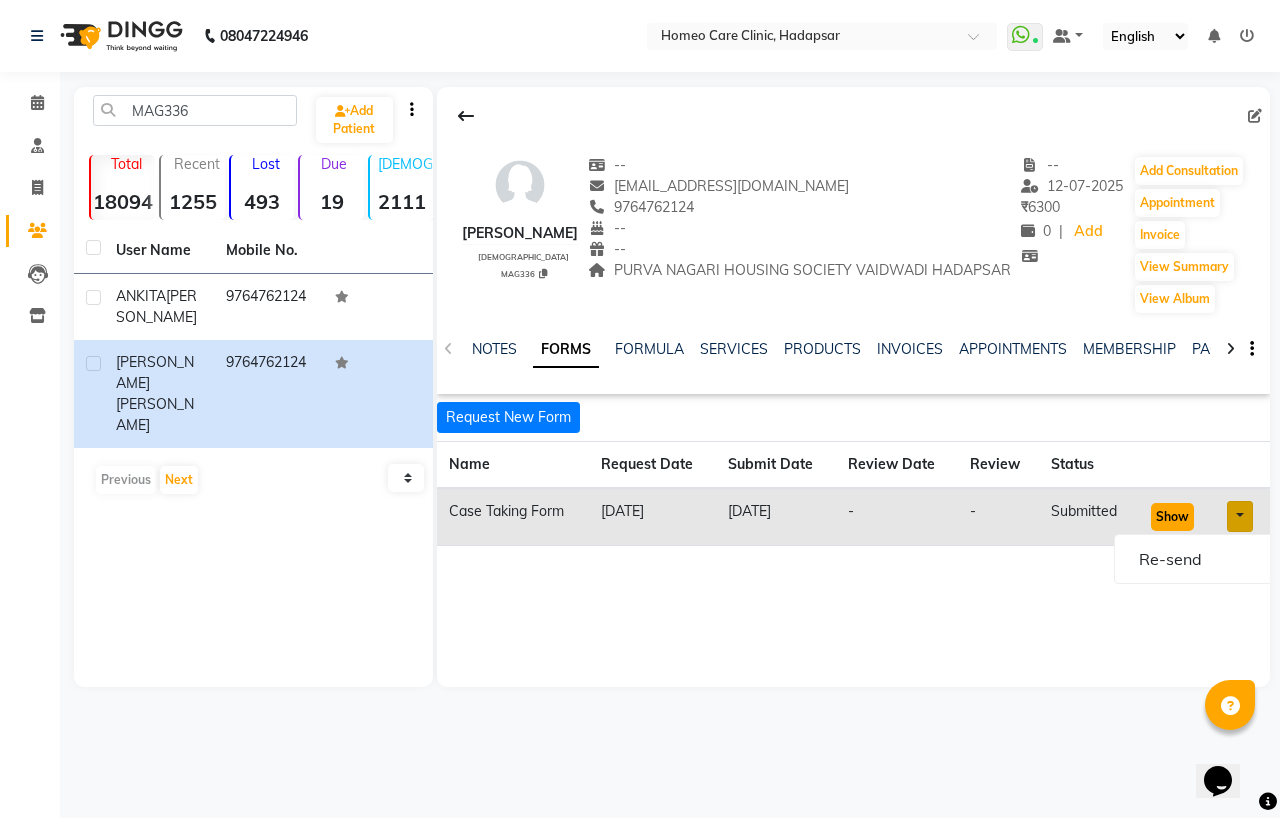 click on "Show" 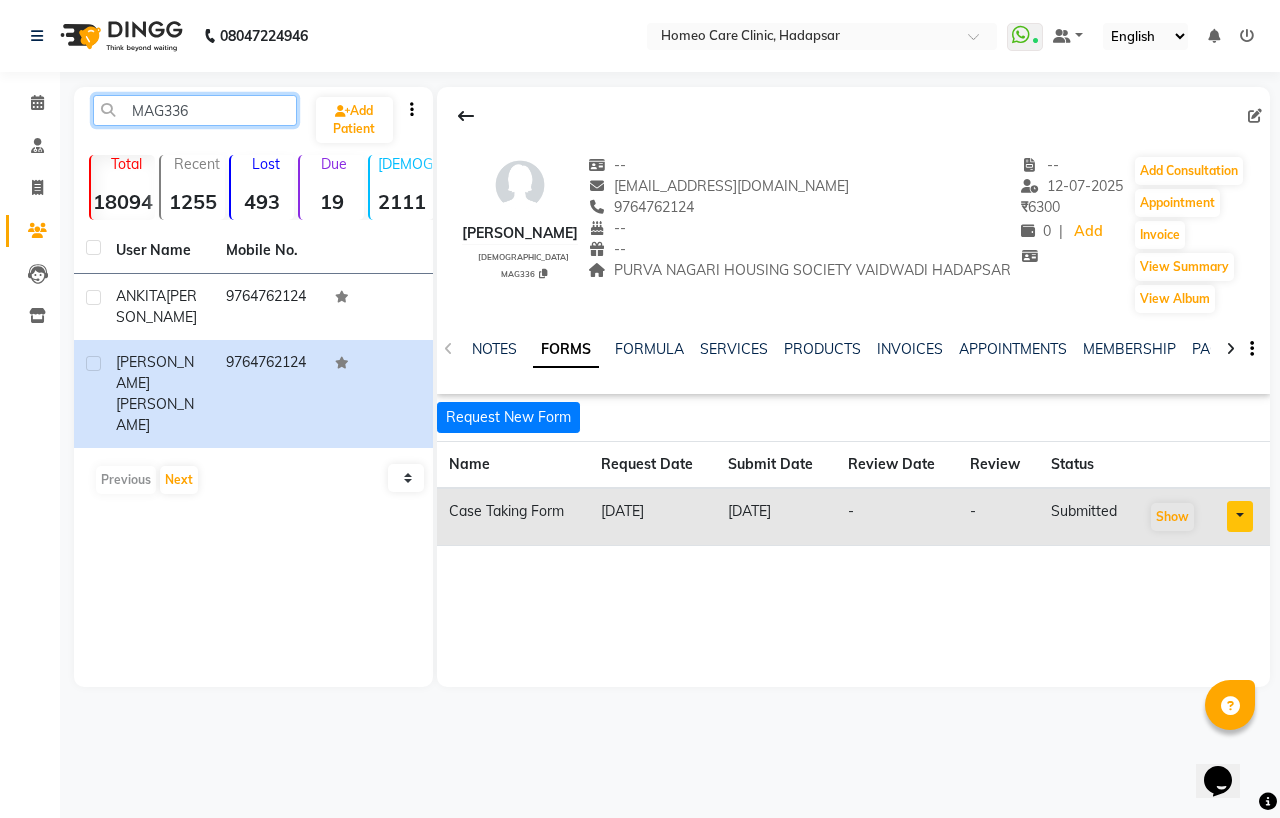 drag, startPoint x: 183, startPoint y: 107, endPoint x: 248, endPoint y: 111, distance: 65.12296 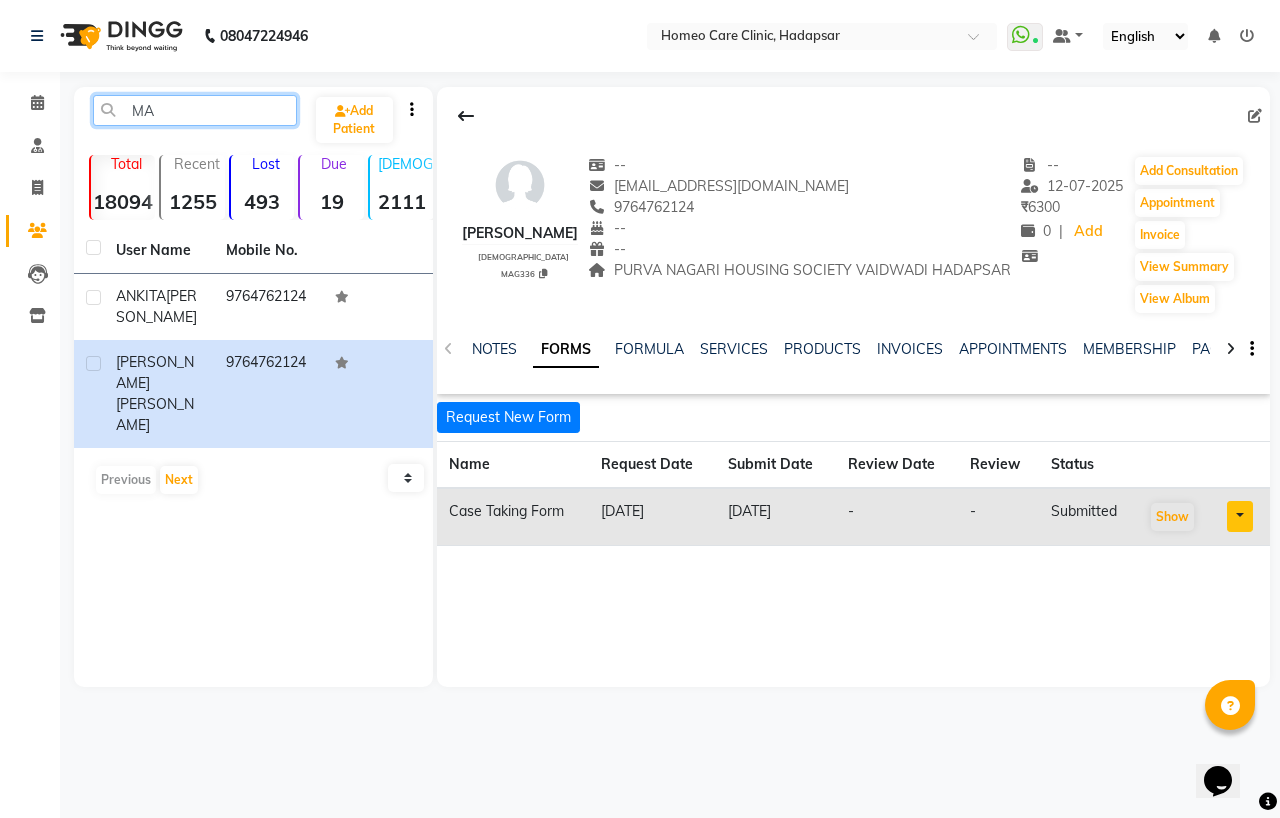 type on "M" 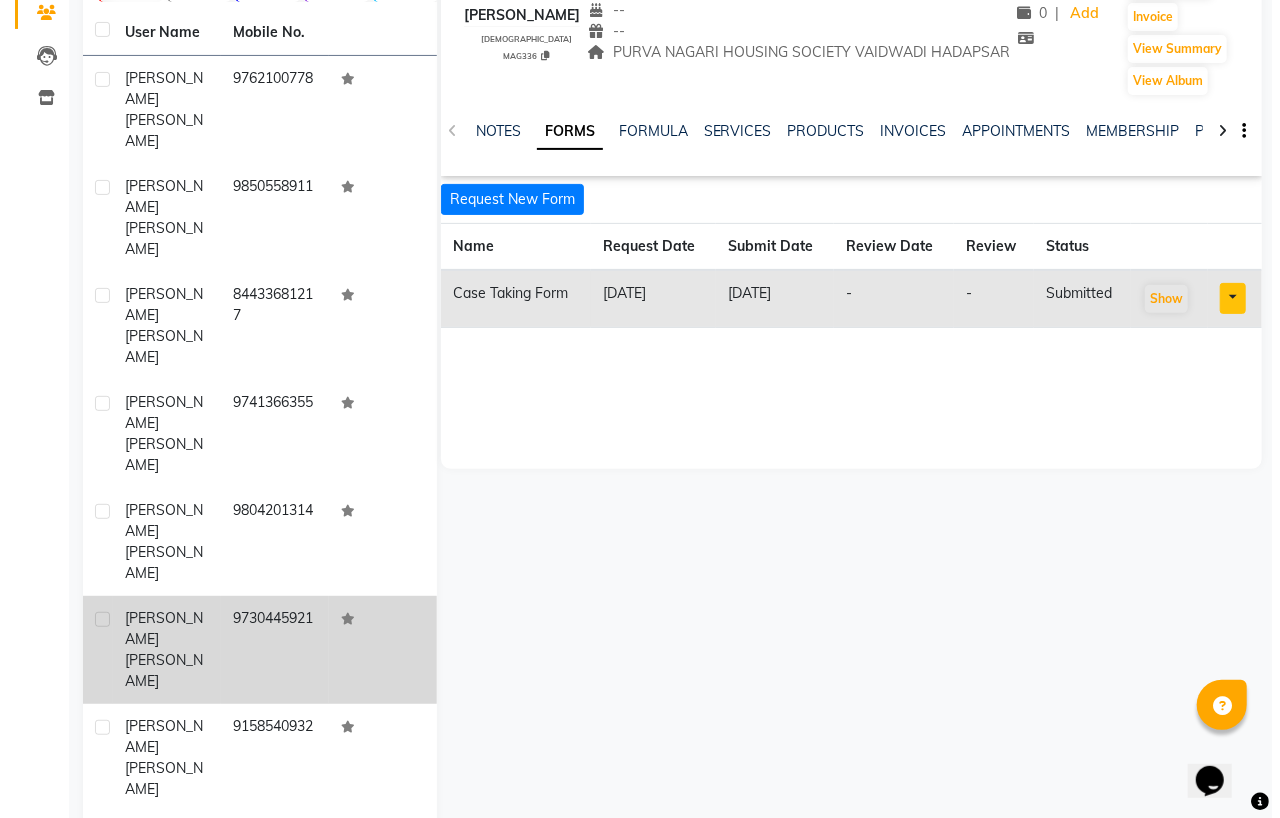 scroll, scrollTop: 0, scrollLeft: 0, axis: both 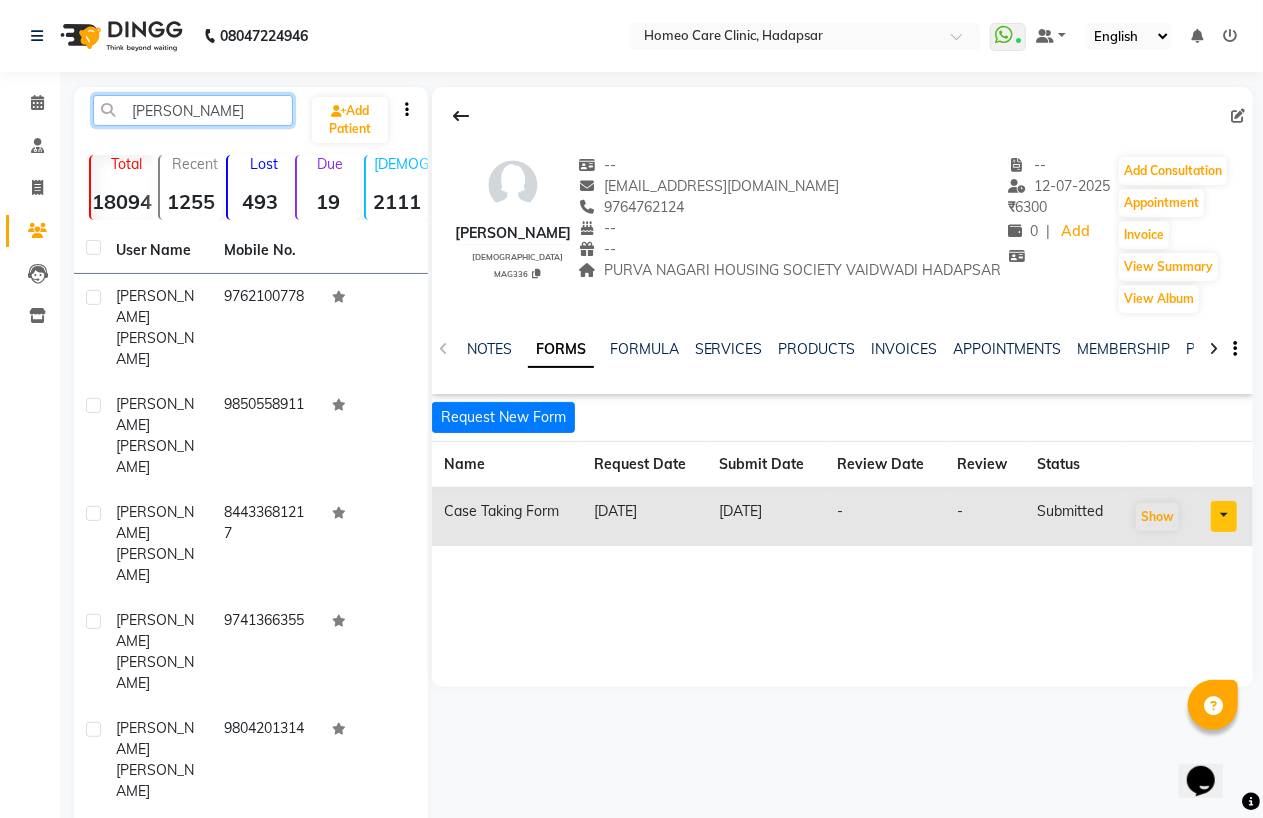 click on "RAJESH KUMAR" 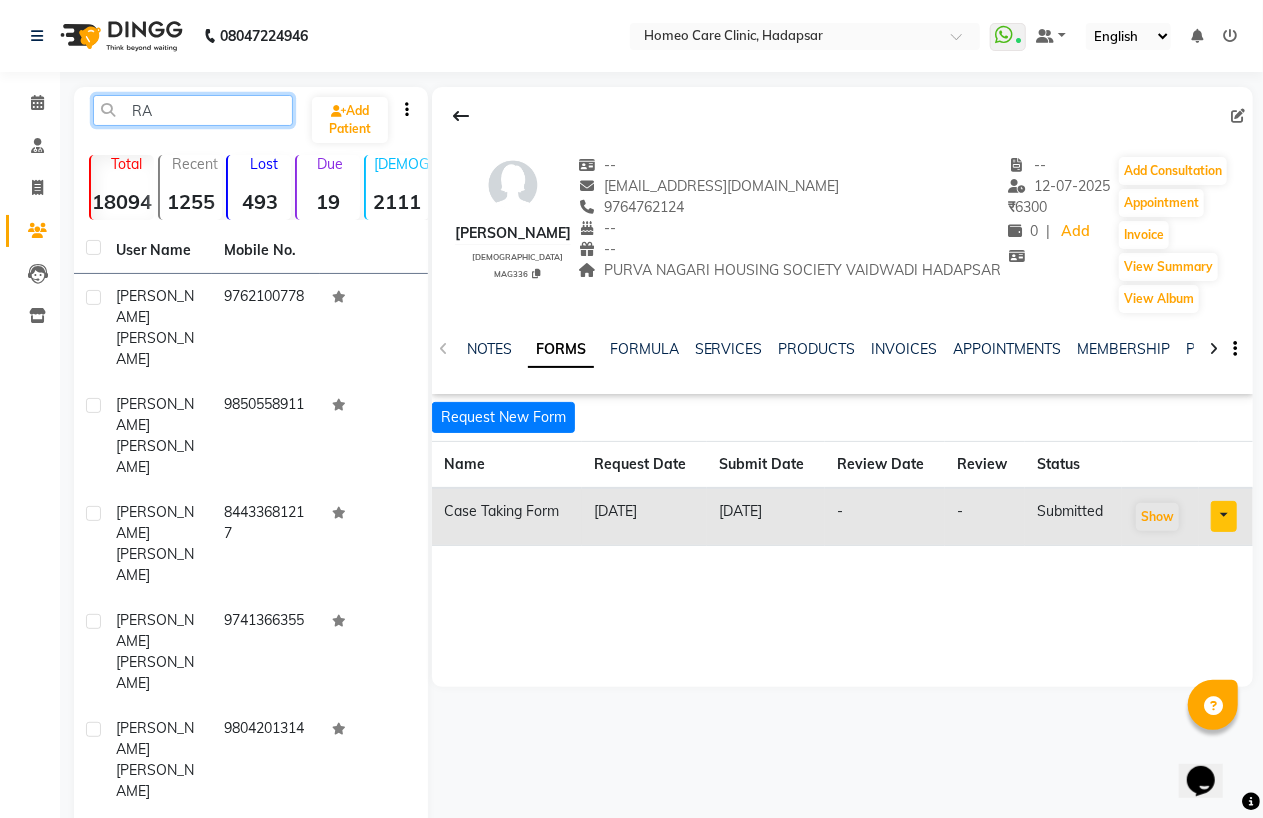 type on "R" 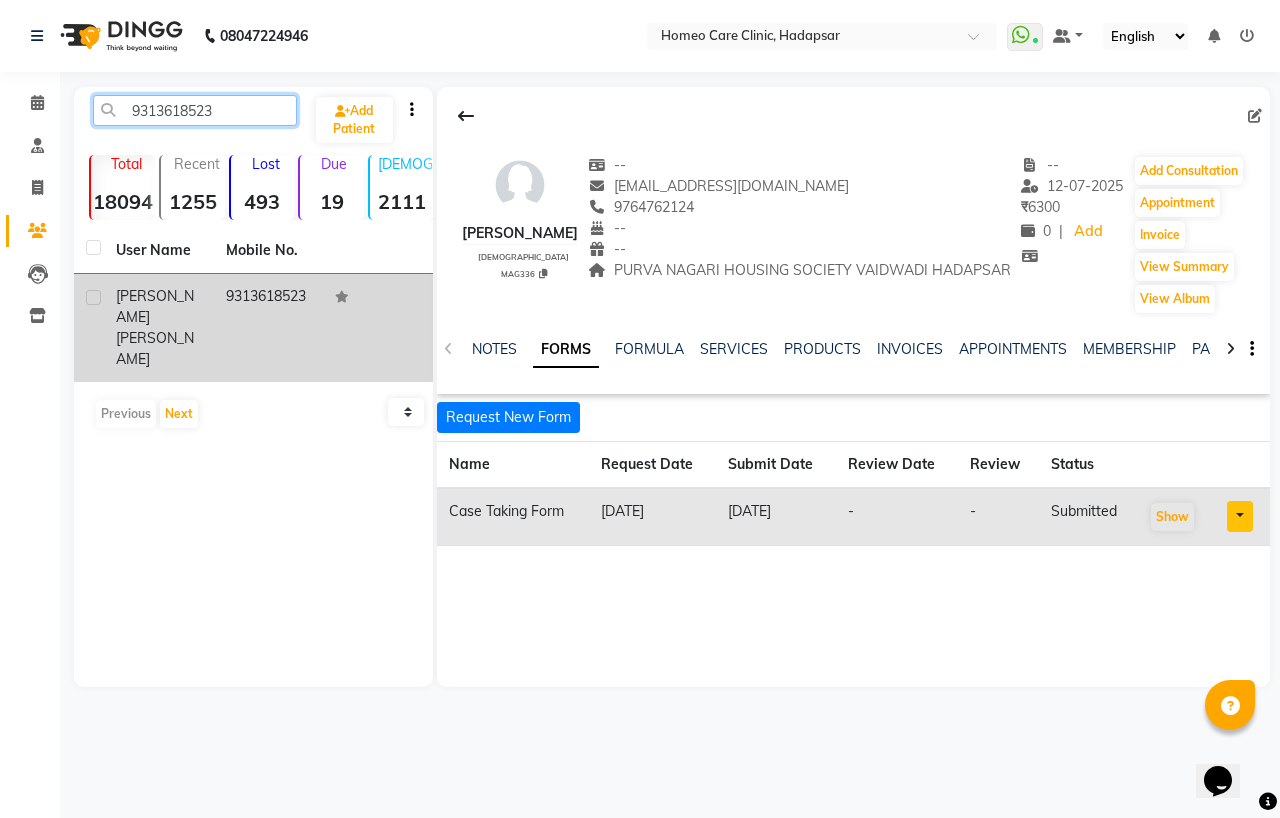 type on "9313618523" 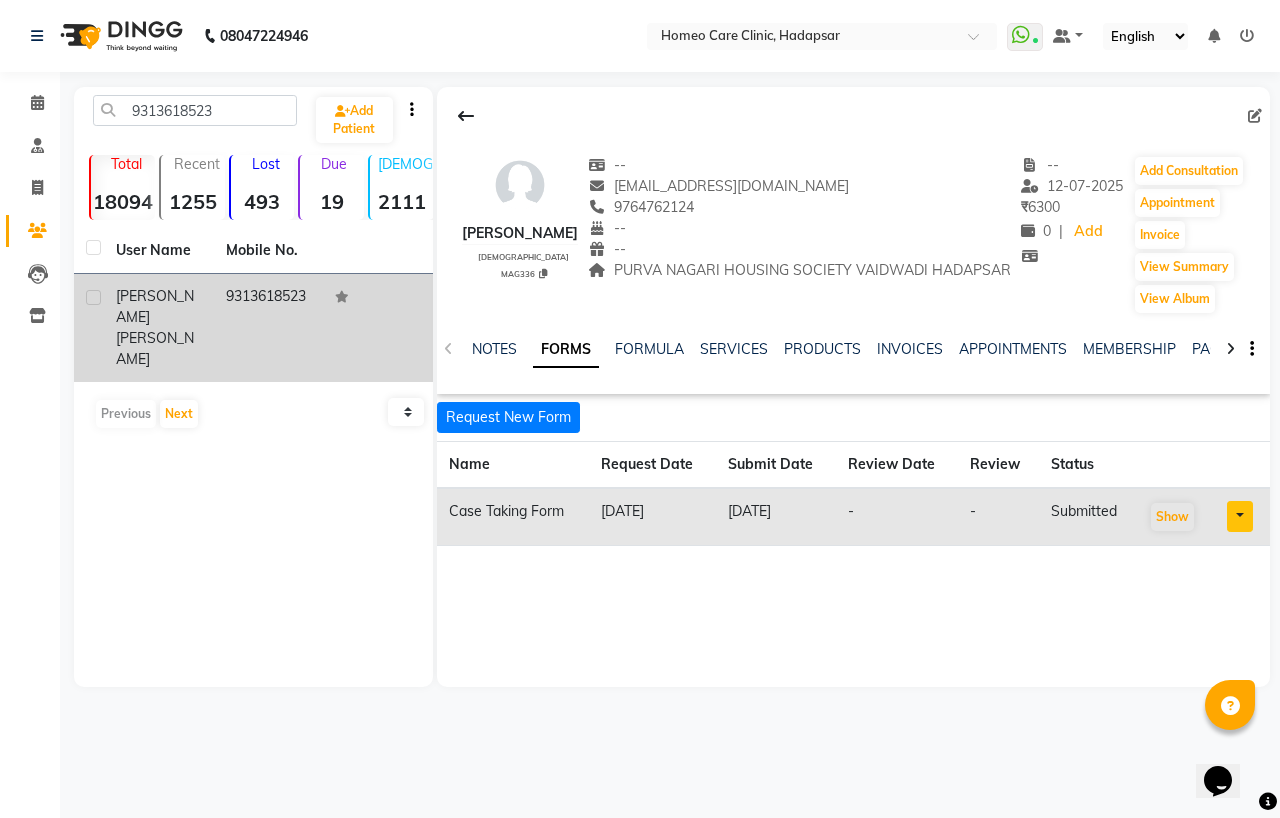 click on "RAJESH  SHARMA" 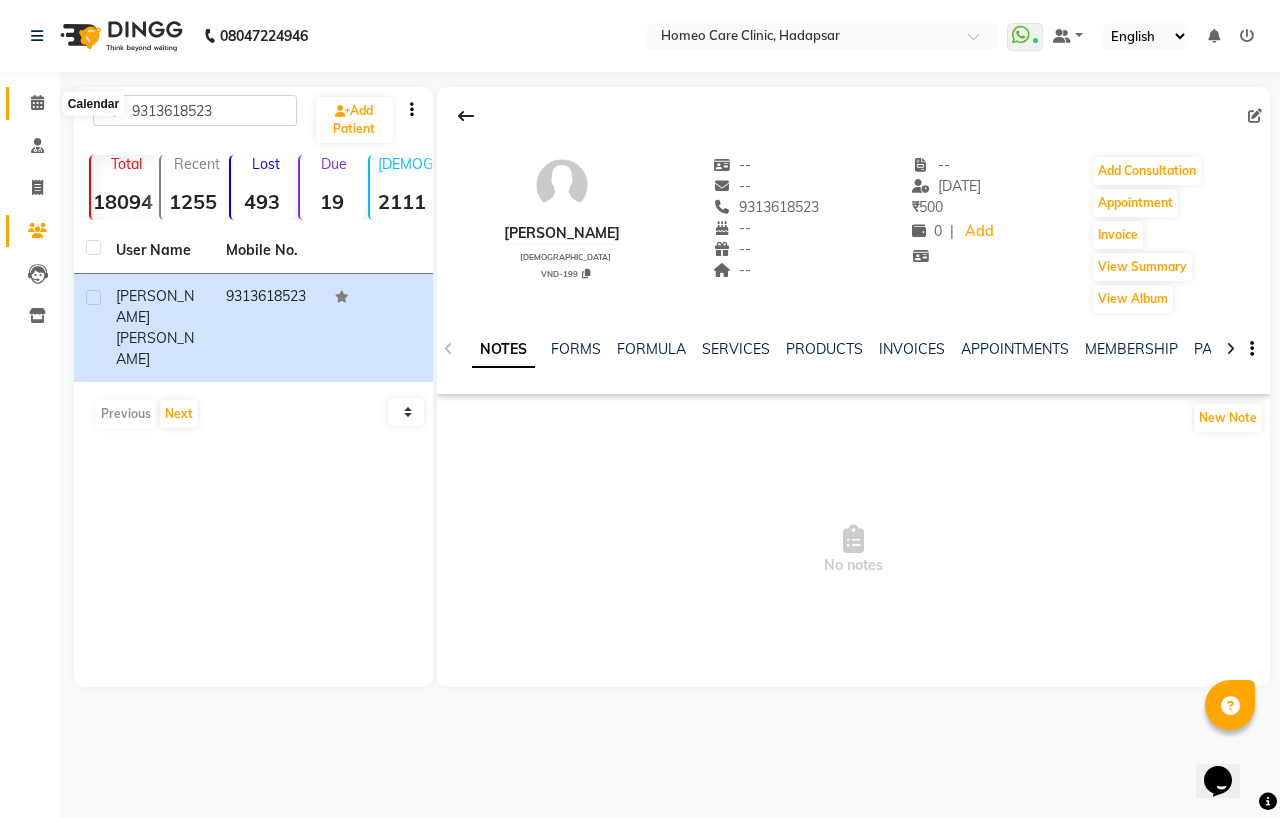 click 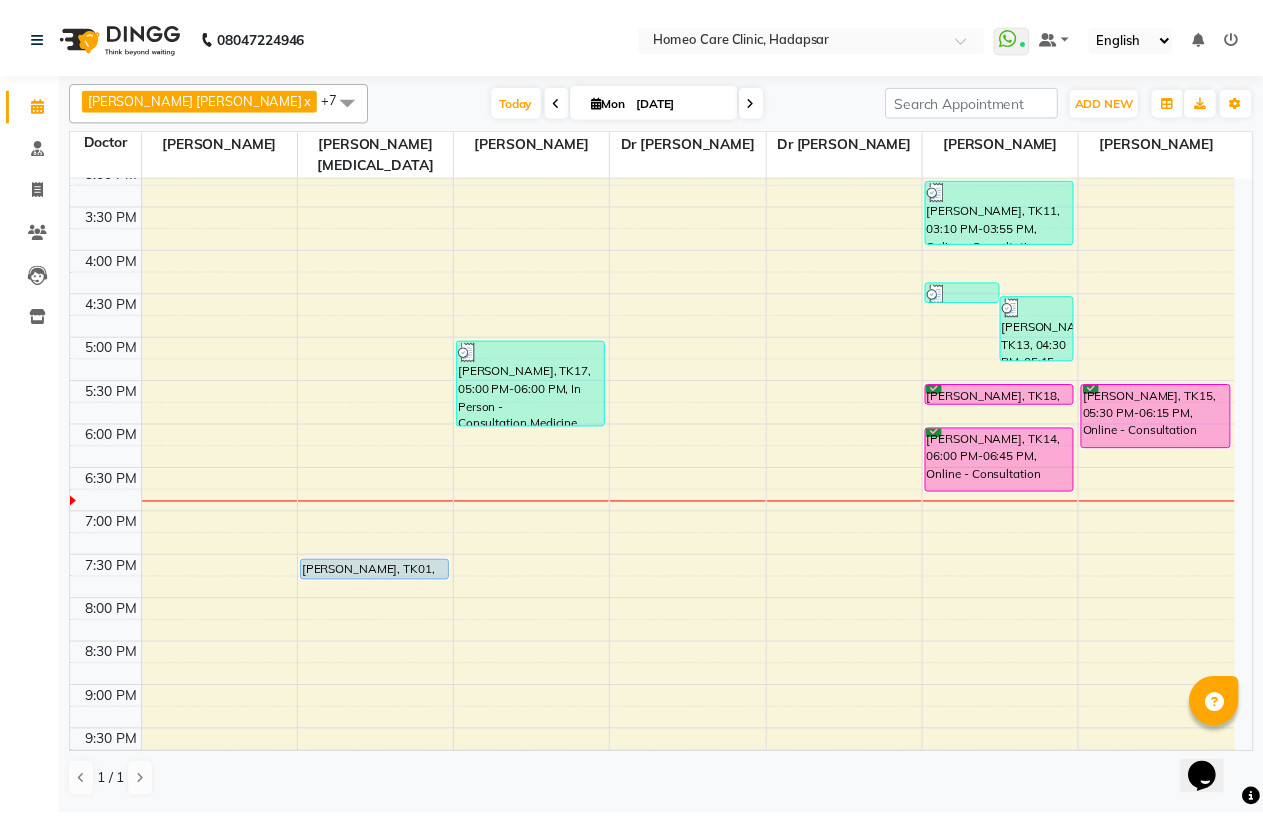 scroll, scrollTop: 555, scrollLeft: 0, axis: vertical 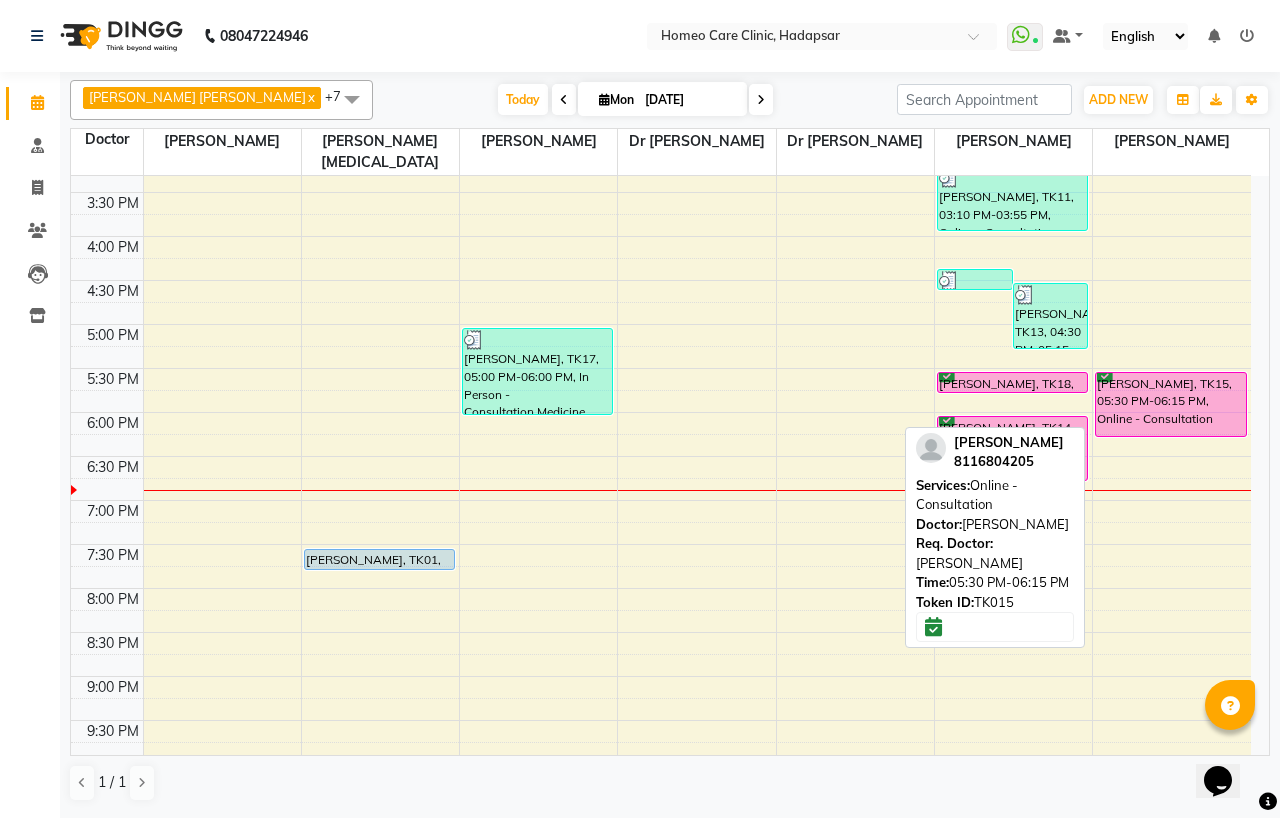 click on "SOURAV SHARMA, TK15, 05:30 PM-06:15 PM, Online - Consultation" at bounding box center [1171, 404] 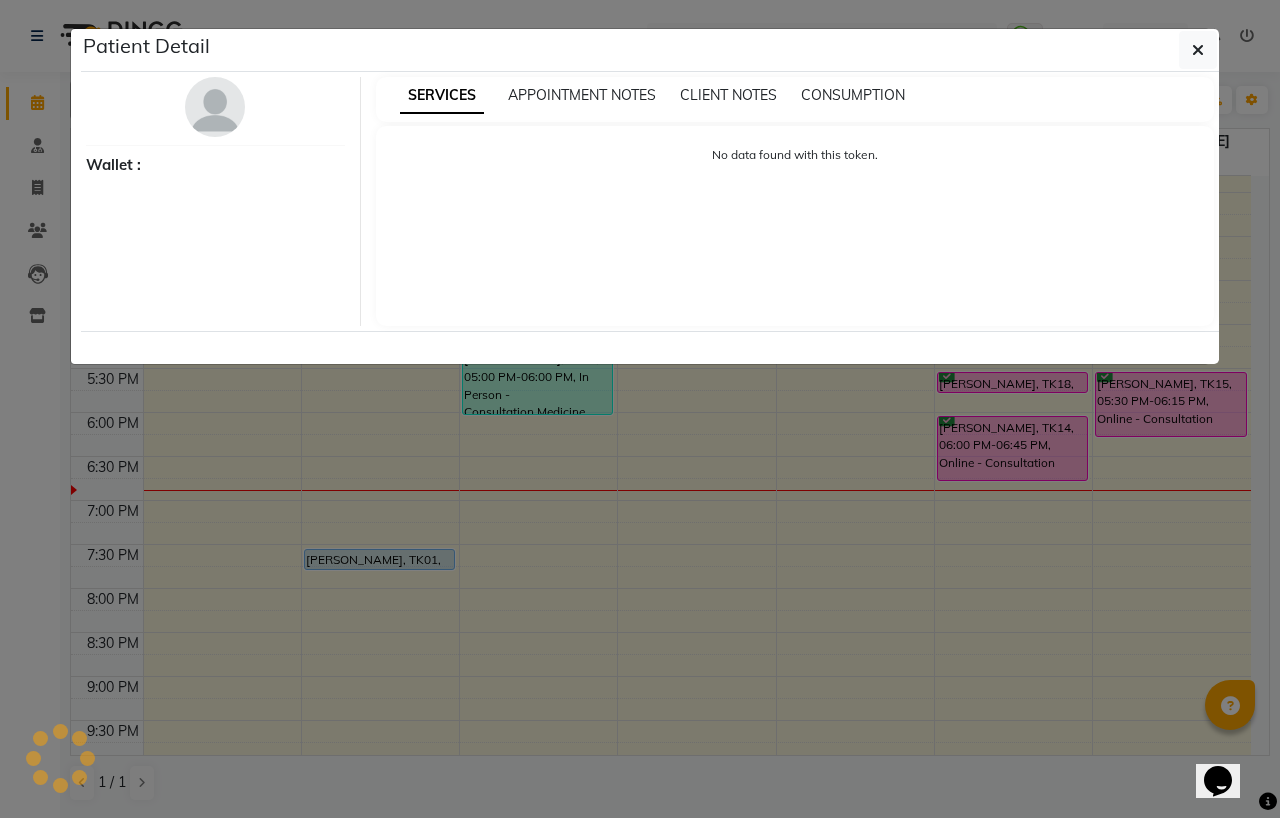 select on "6" 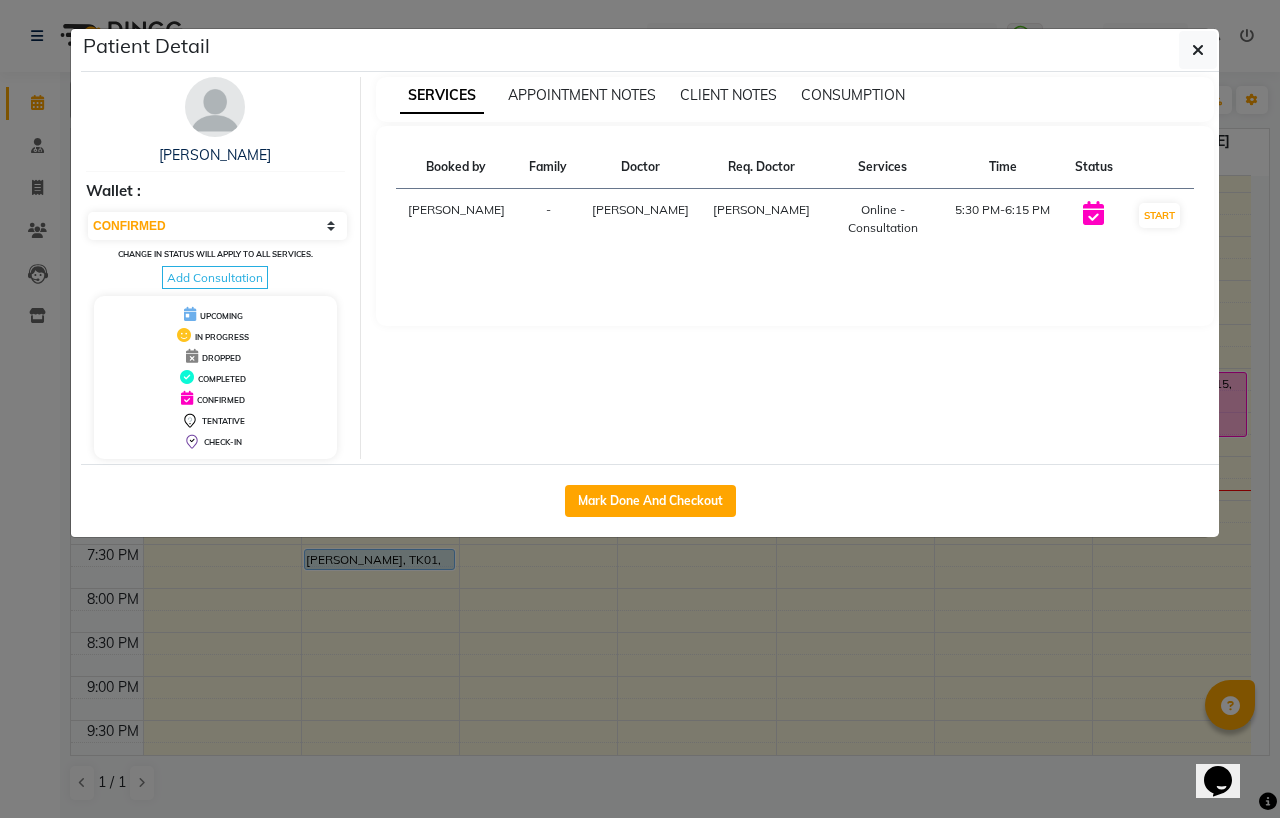 click at bounding box center (215, 107) 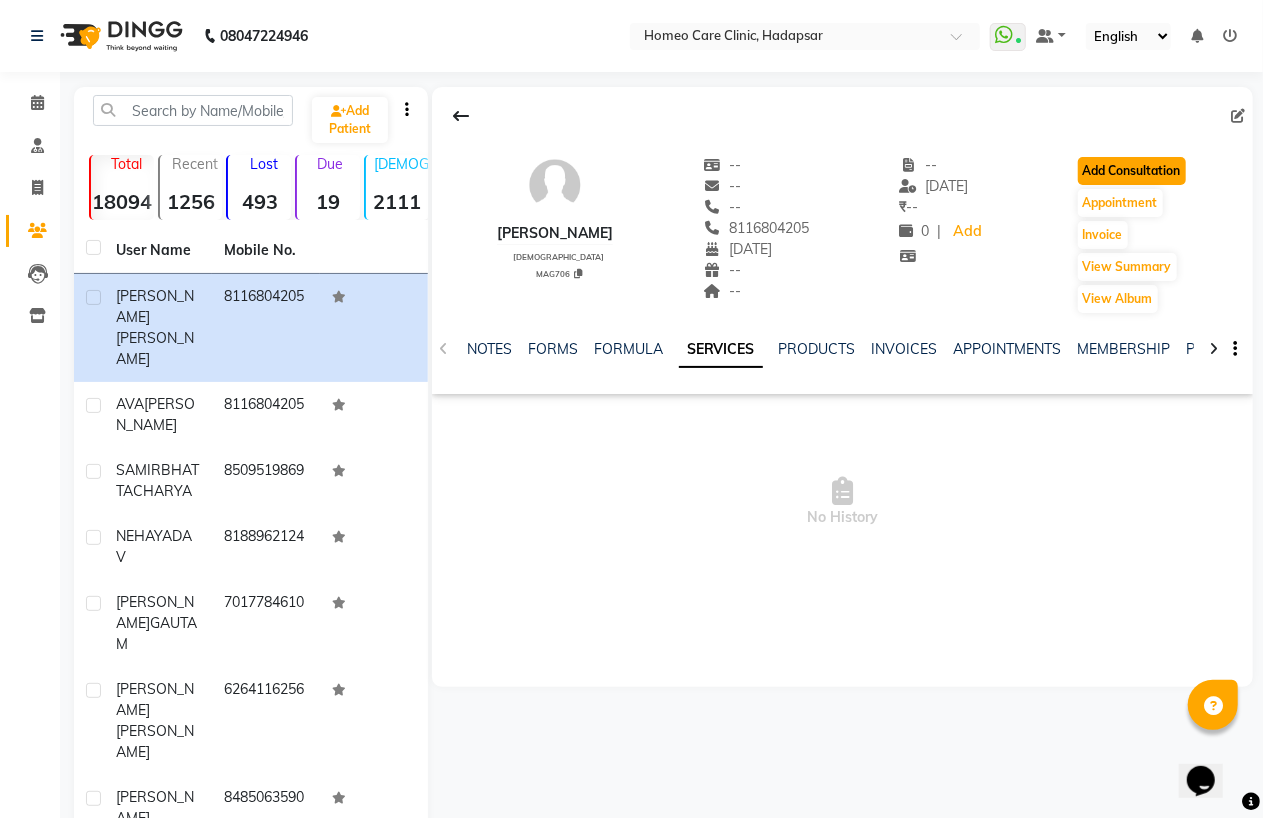 click on "Add Consultation" 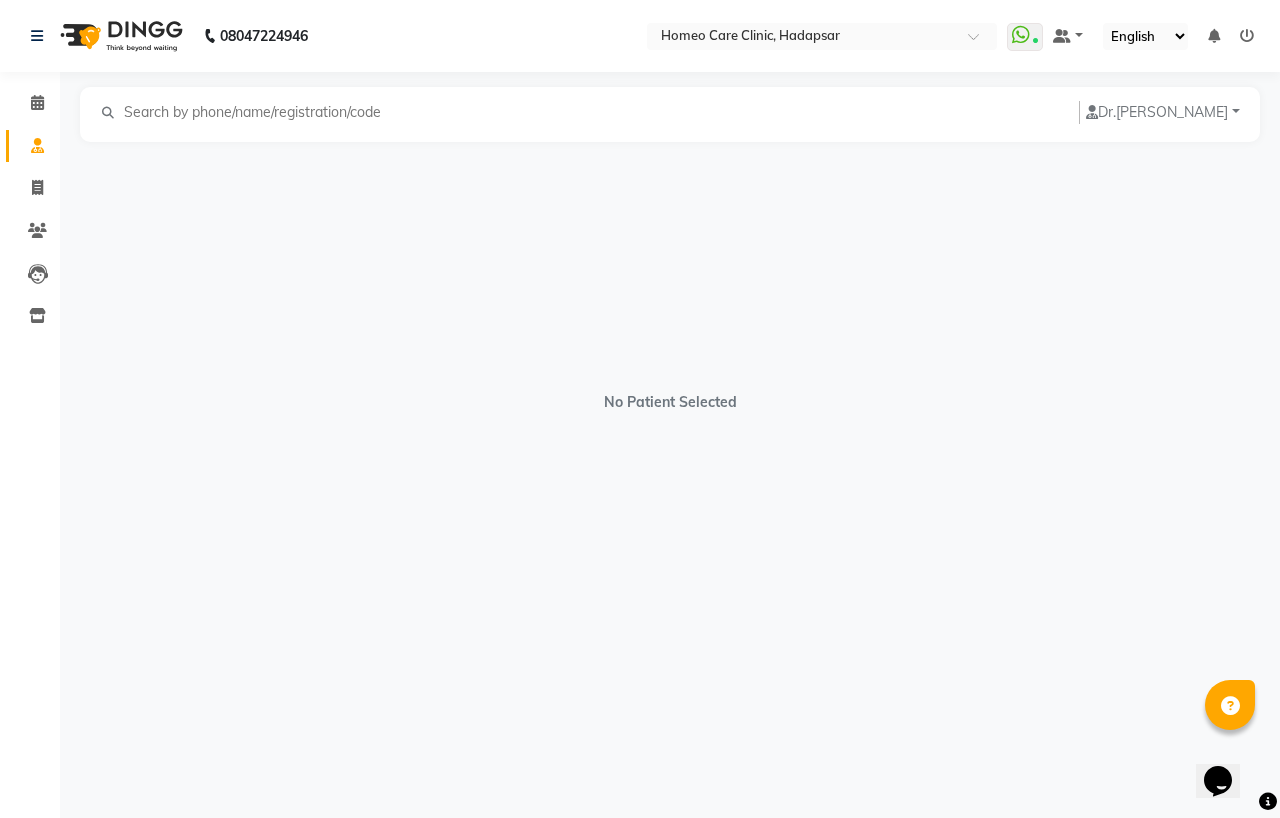 select on "[DEMOGRAPHIC_DATA]" 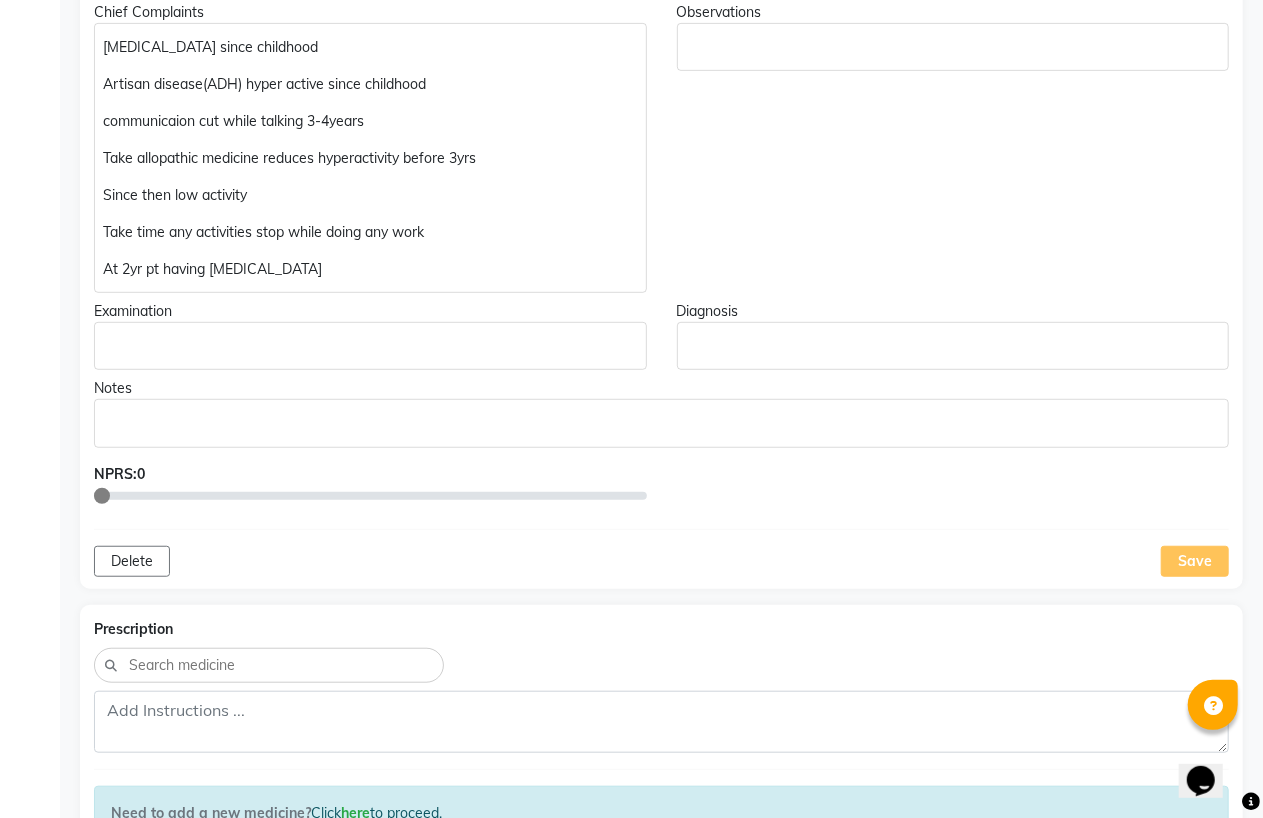 scroll, scrollTop: 222, scrollLeft: 0, axis: vertical 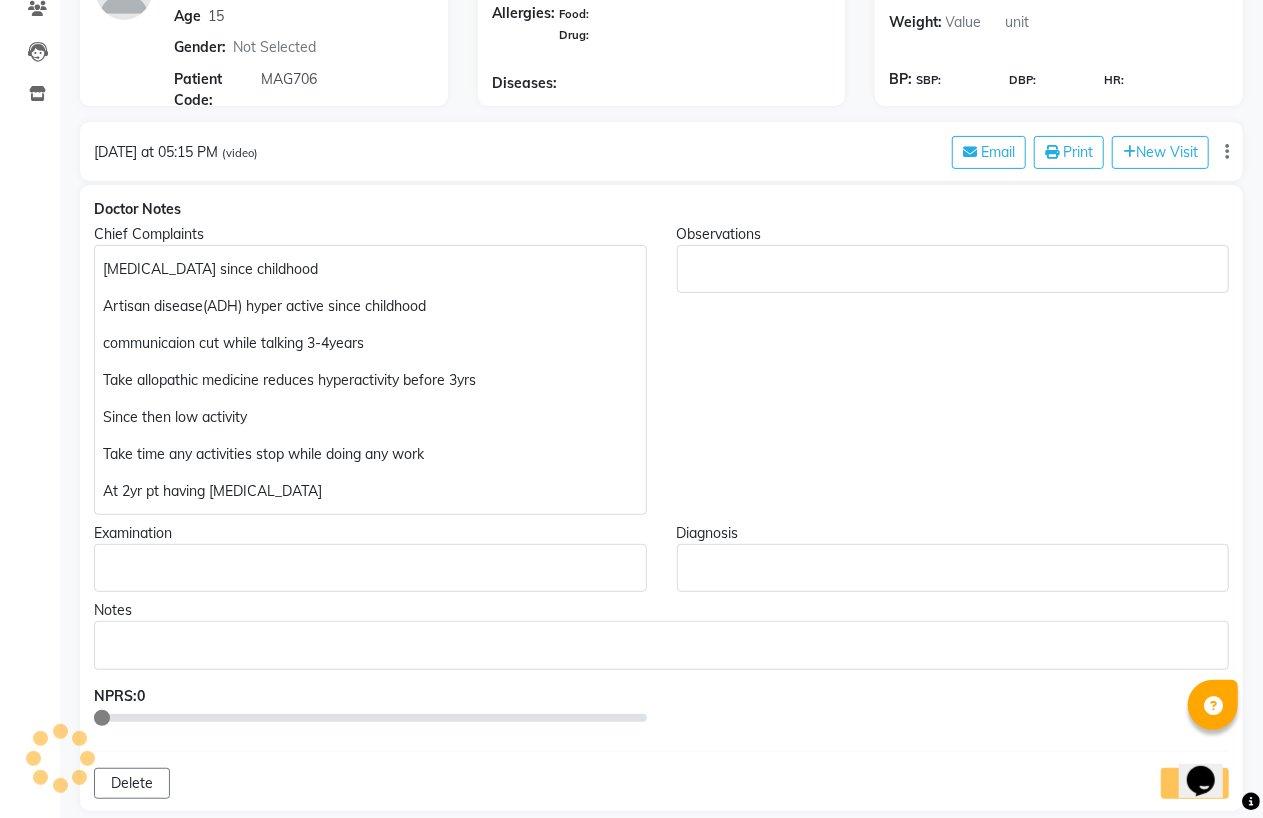 click on "Artisan disease(ADH) hyper active since childhood" 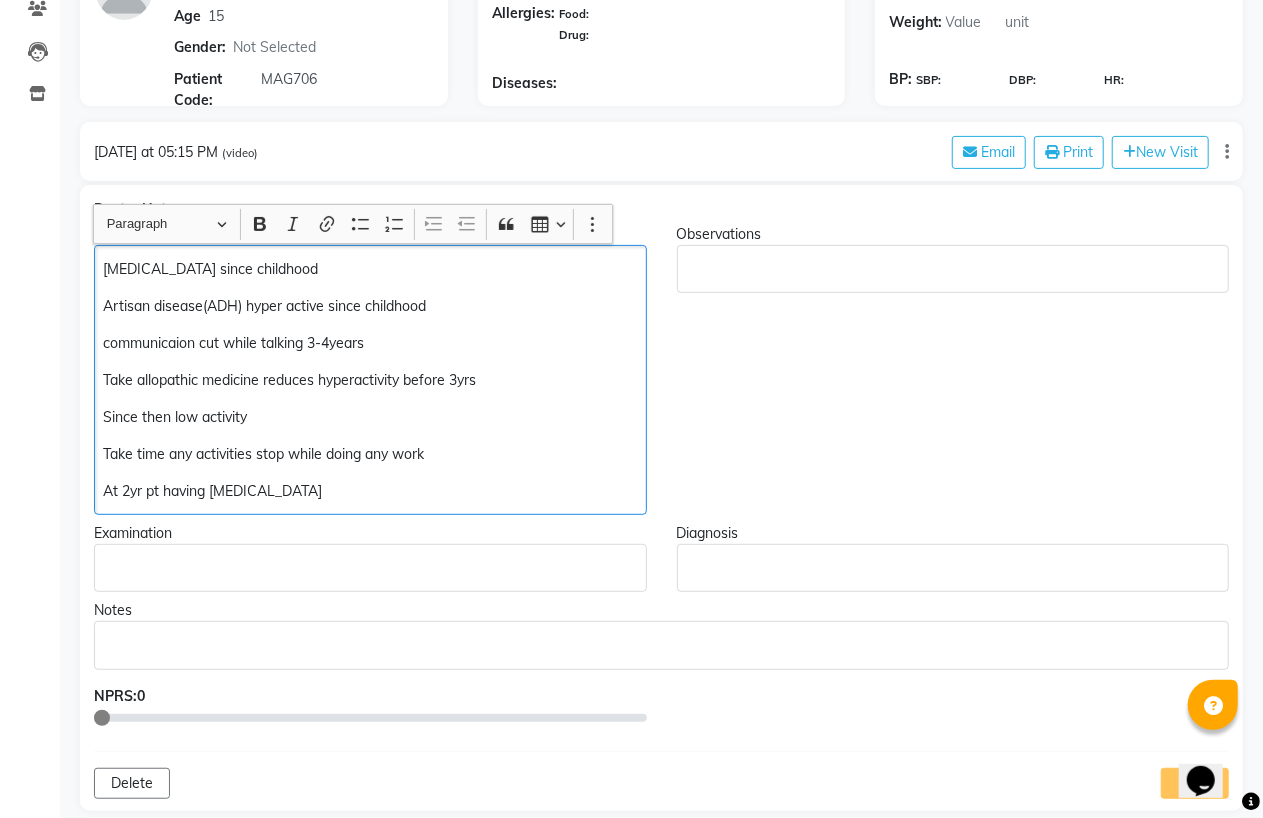 scroll, scrollTop: 223, scrollLeft: 0, axis: vertical 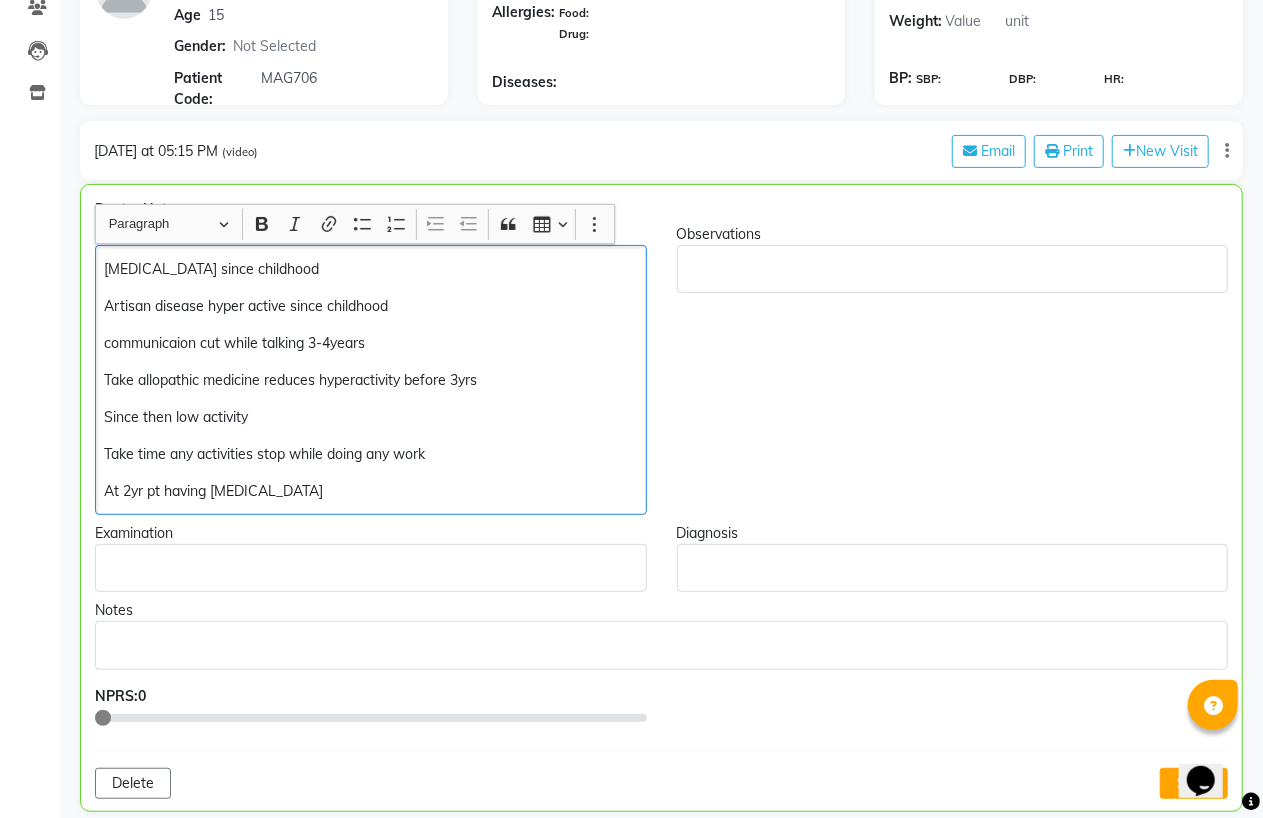 click on "ADHD since childhood Artisan disease hyper active since childhood communicaion cut while talking 3-4years Take allopathic medicine reduces hyperactivity before 3yrs Since then low activity  Take time any activities stop while doing any work At 2yr pt having tremors" 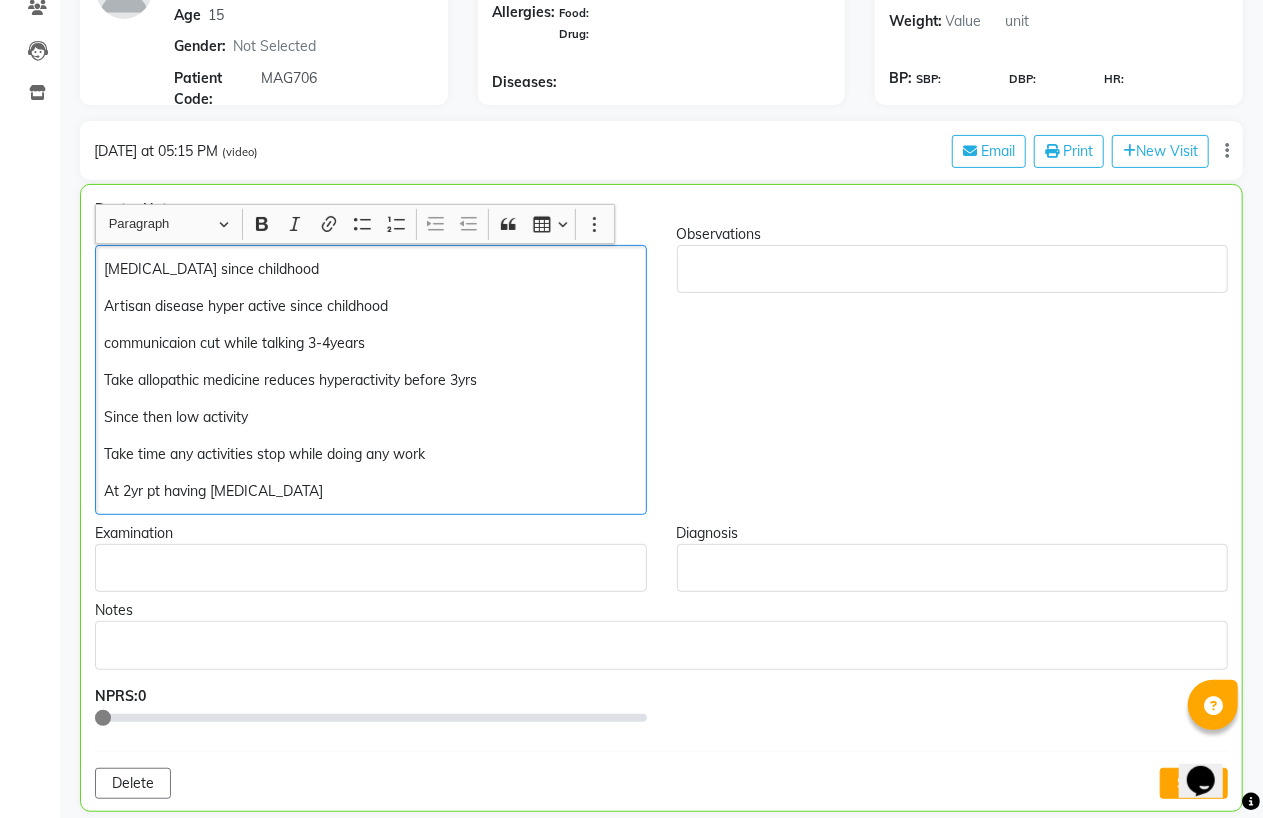 scroll, scrollTop: 445, scrollLeft: 0, axis: vertical 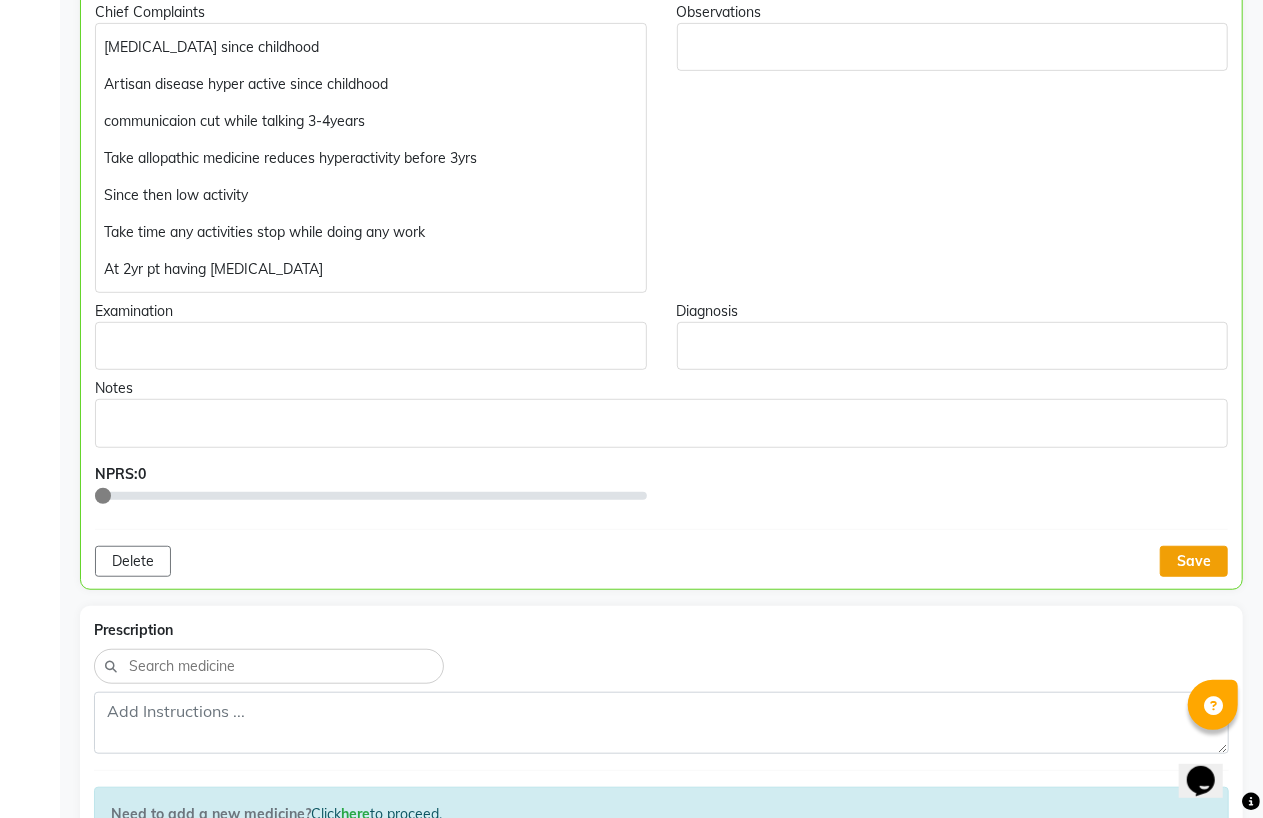 click on "Save" 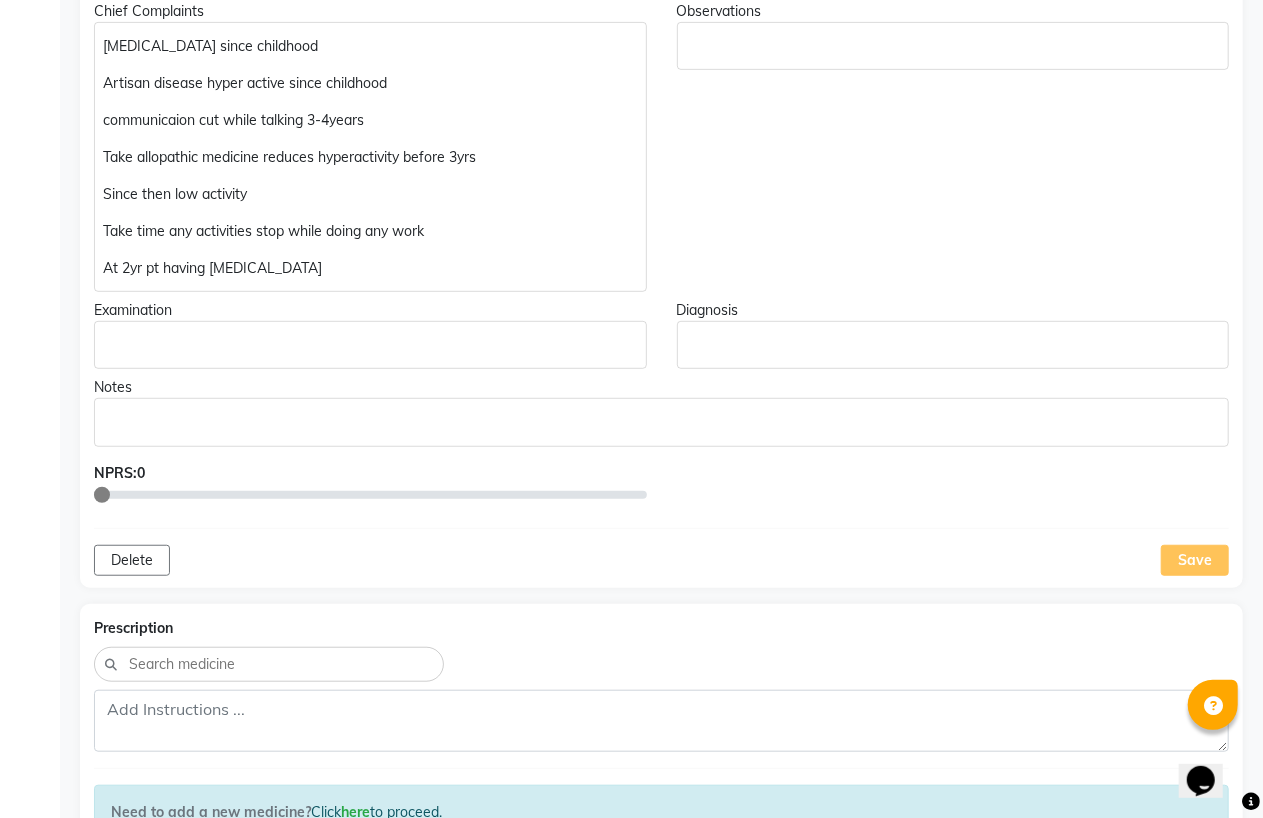 scroll, scrollTop: 112, scrollLeft: 0, axis: vertical 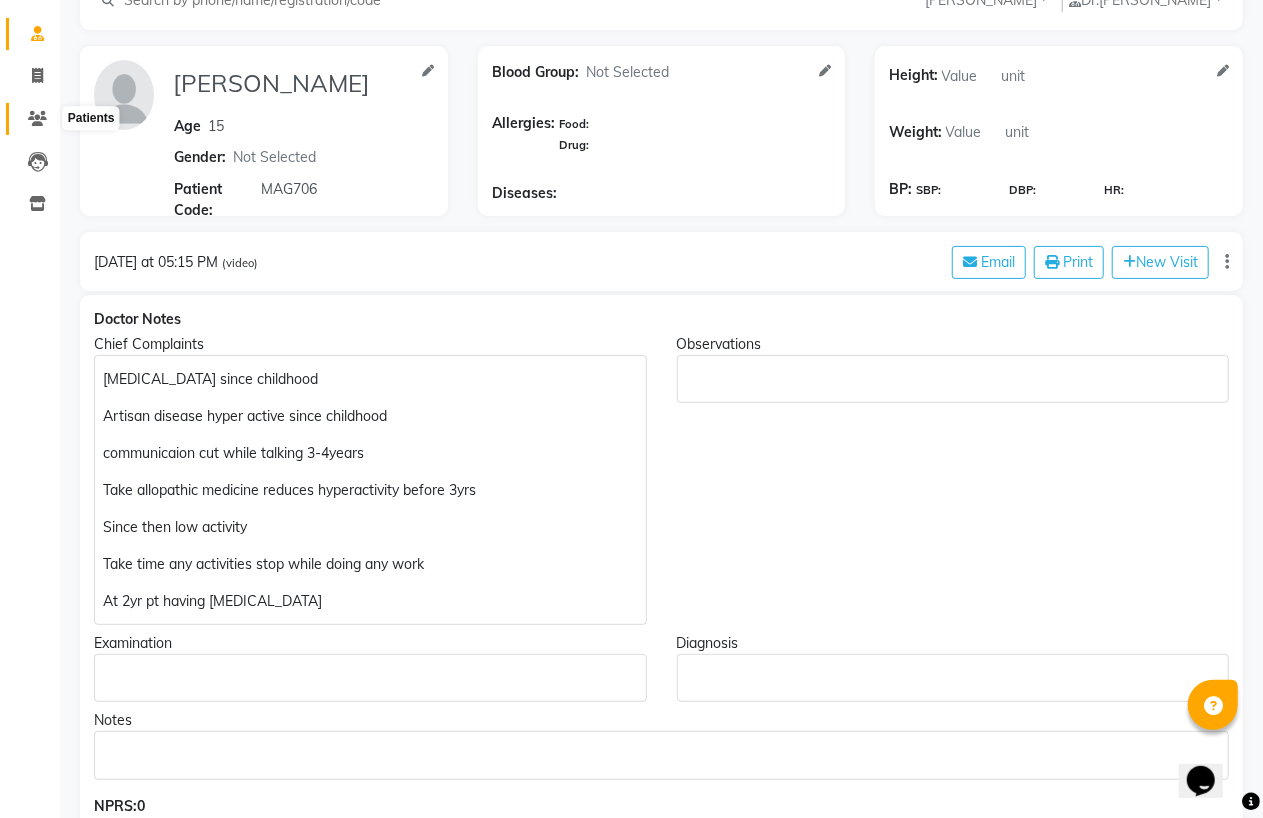 click 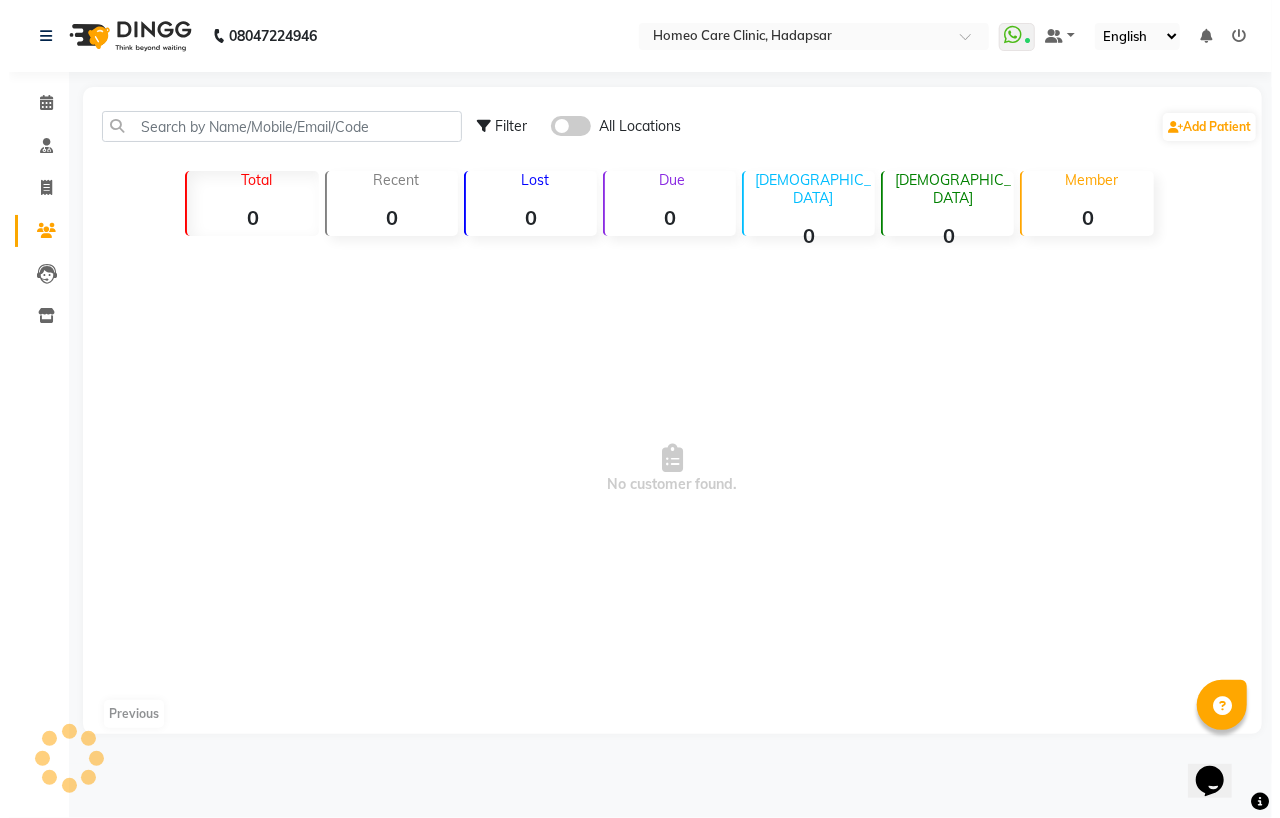 scroll, scrollTop: 0, scrollLeft: 0, axis: both 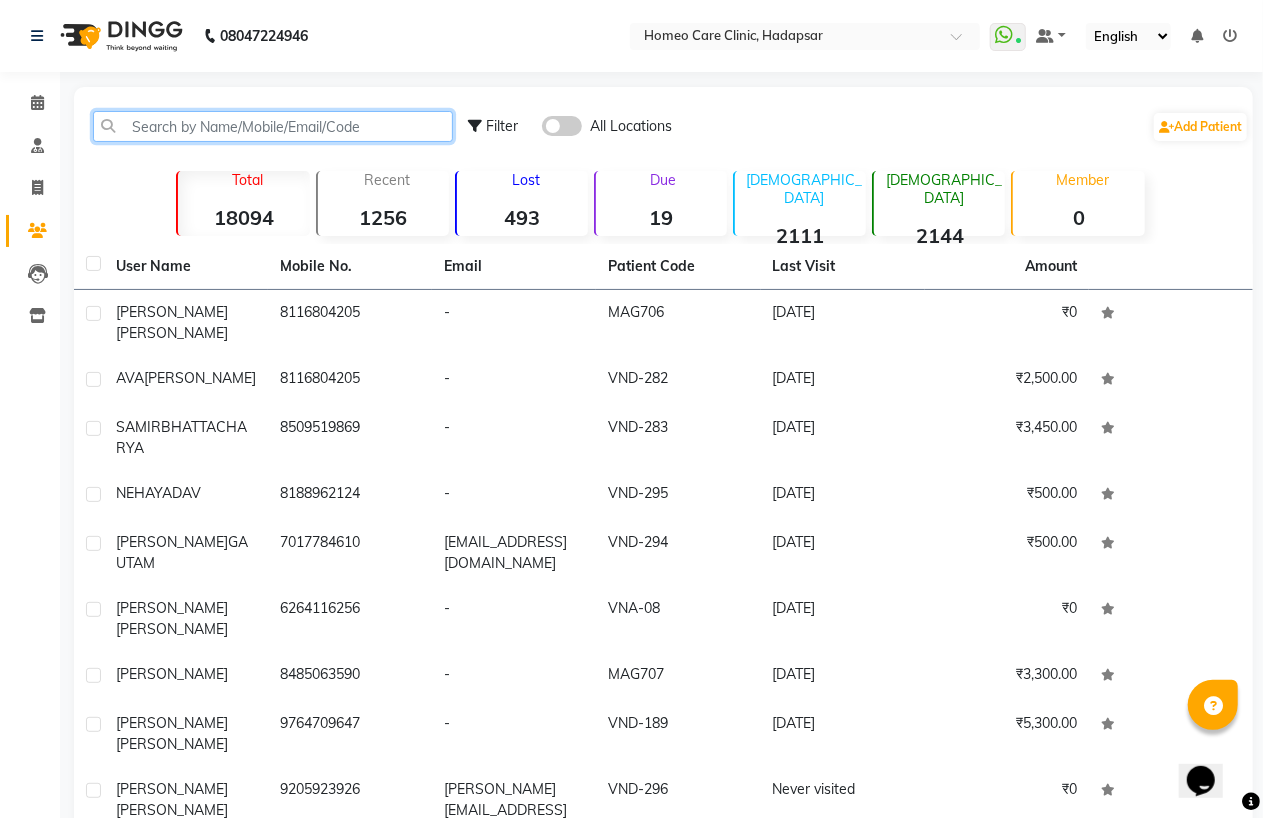 click 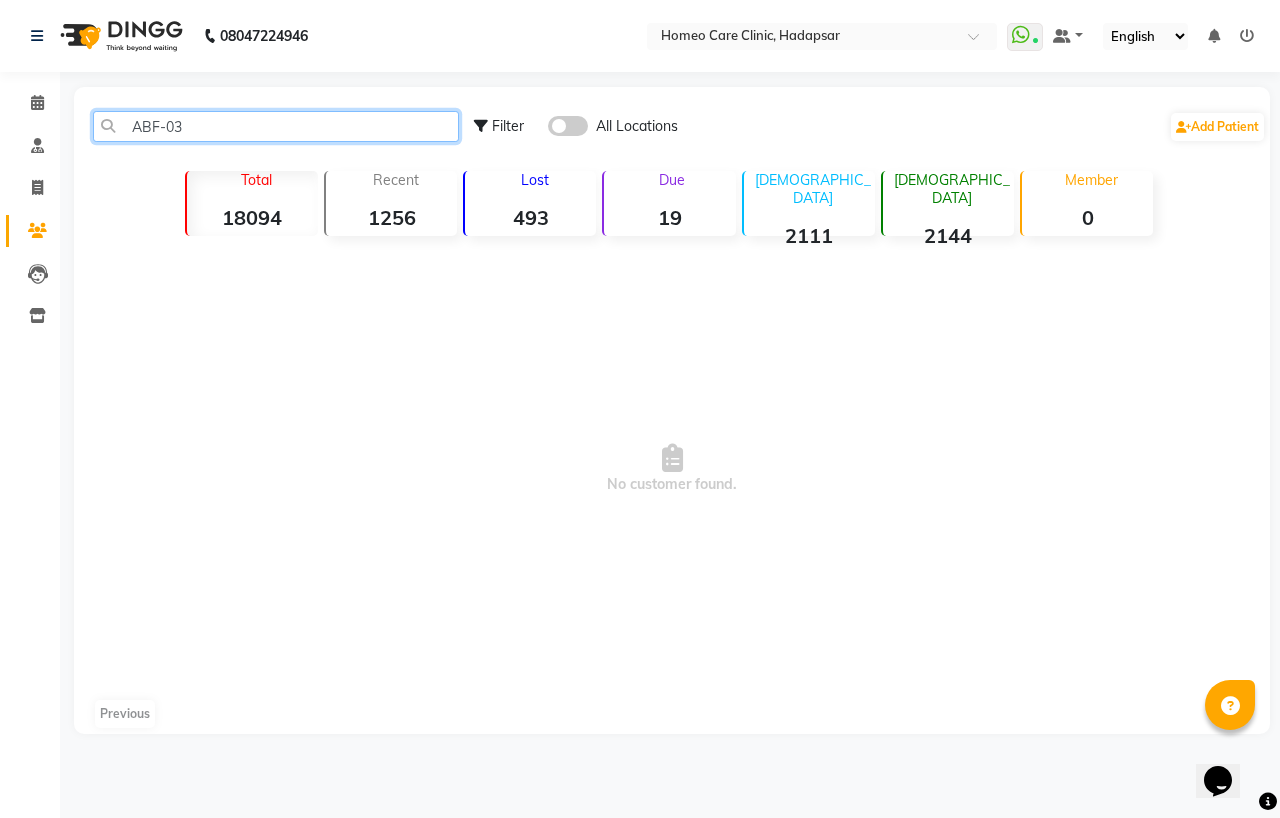 drag, startPoint x: 191, startPoint y: 124, endPoint x: 120, endPoint y: 135, distance: 71.84706 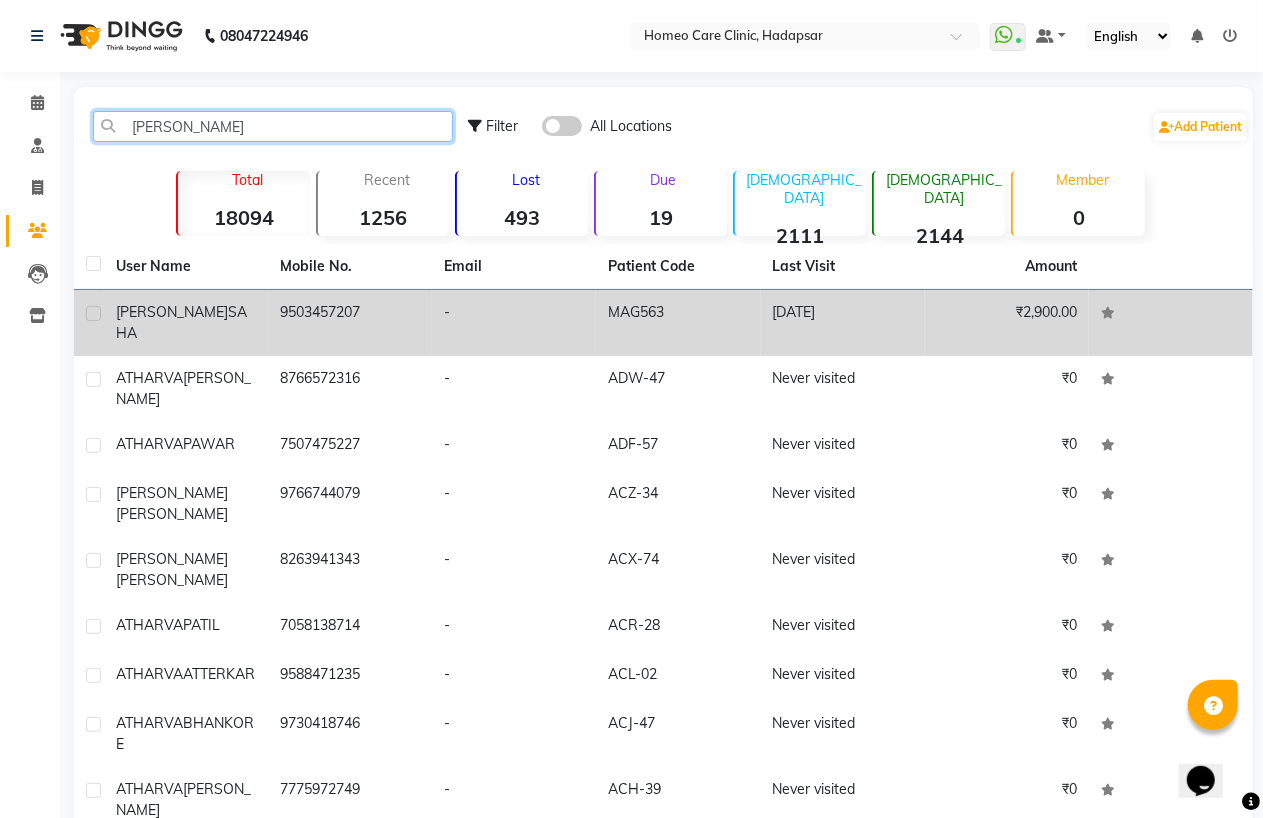 type on "[PERSON_NAME]" 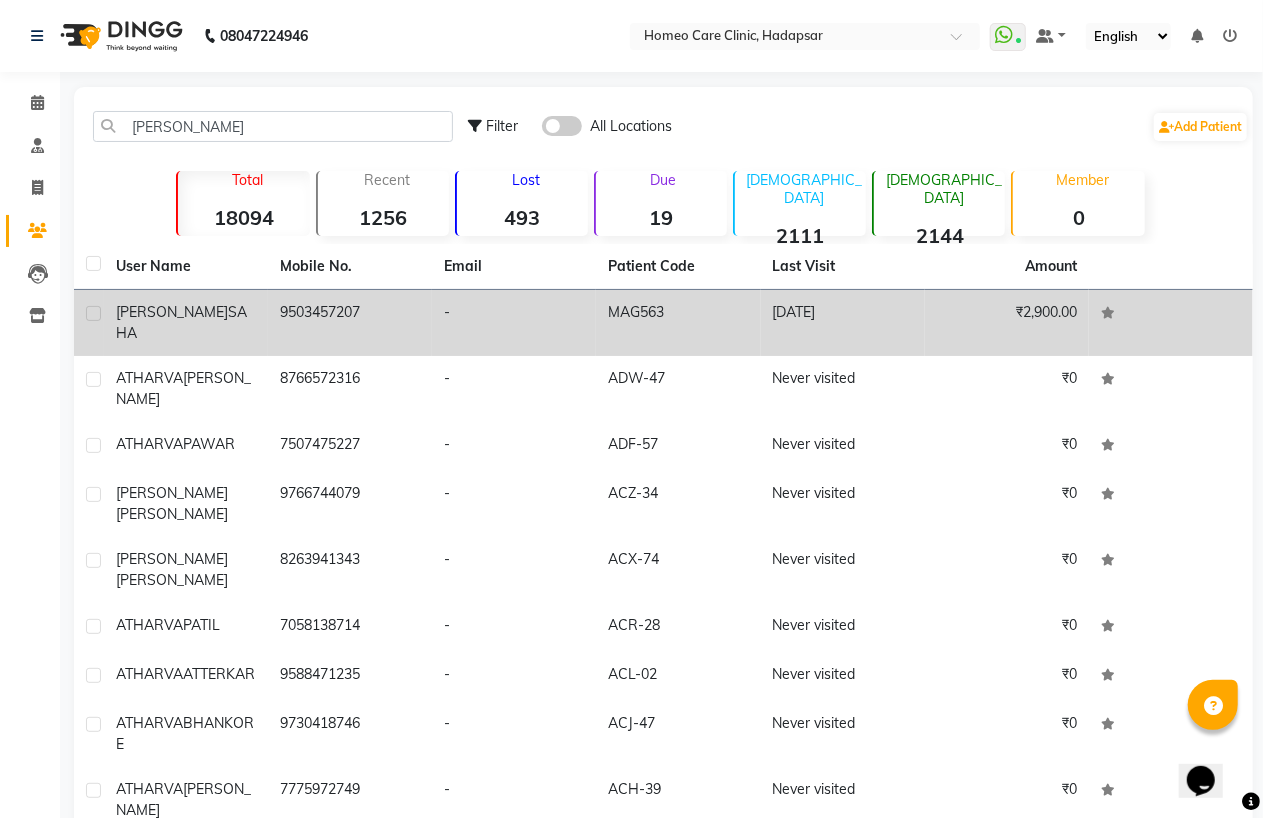 click on "SAHA" 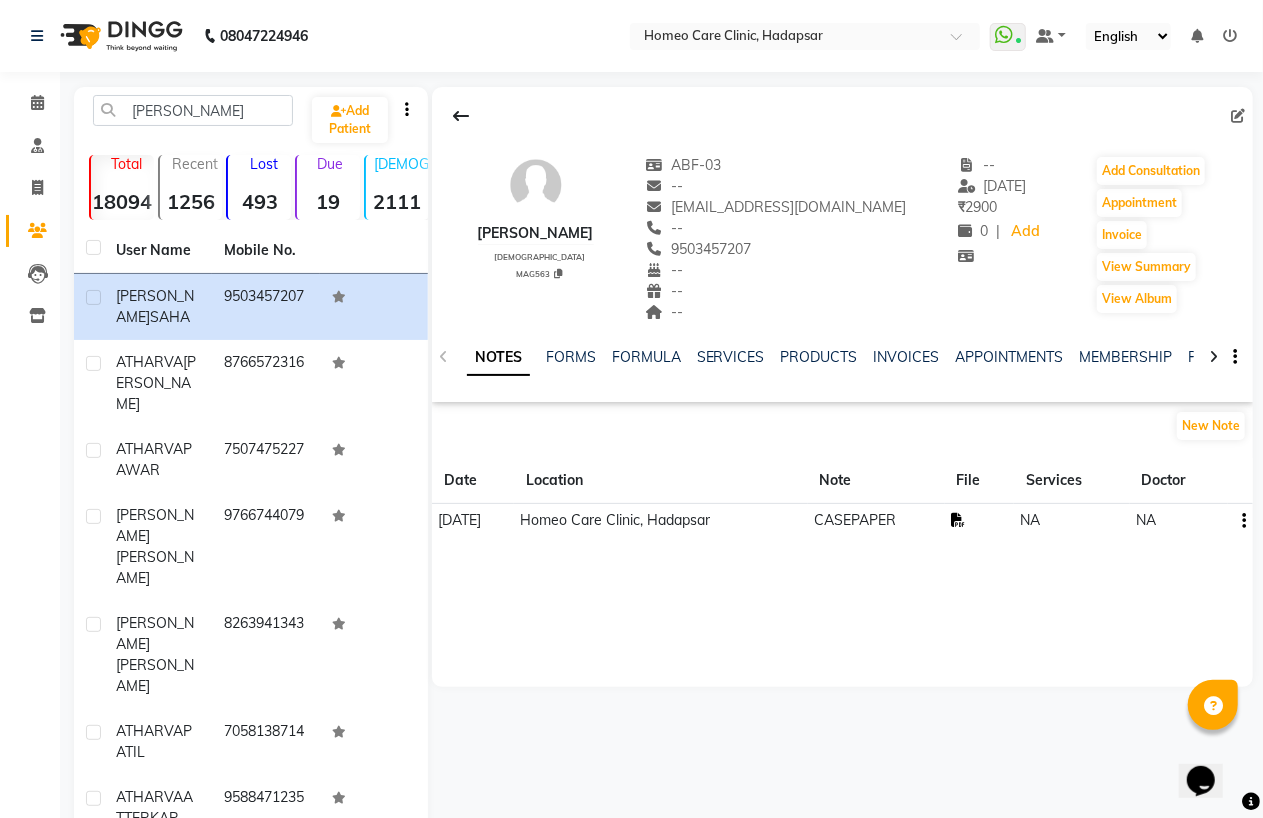click 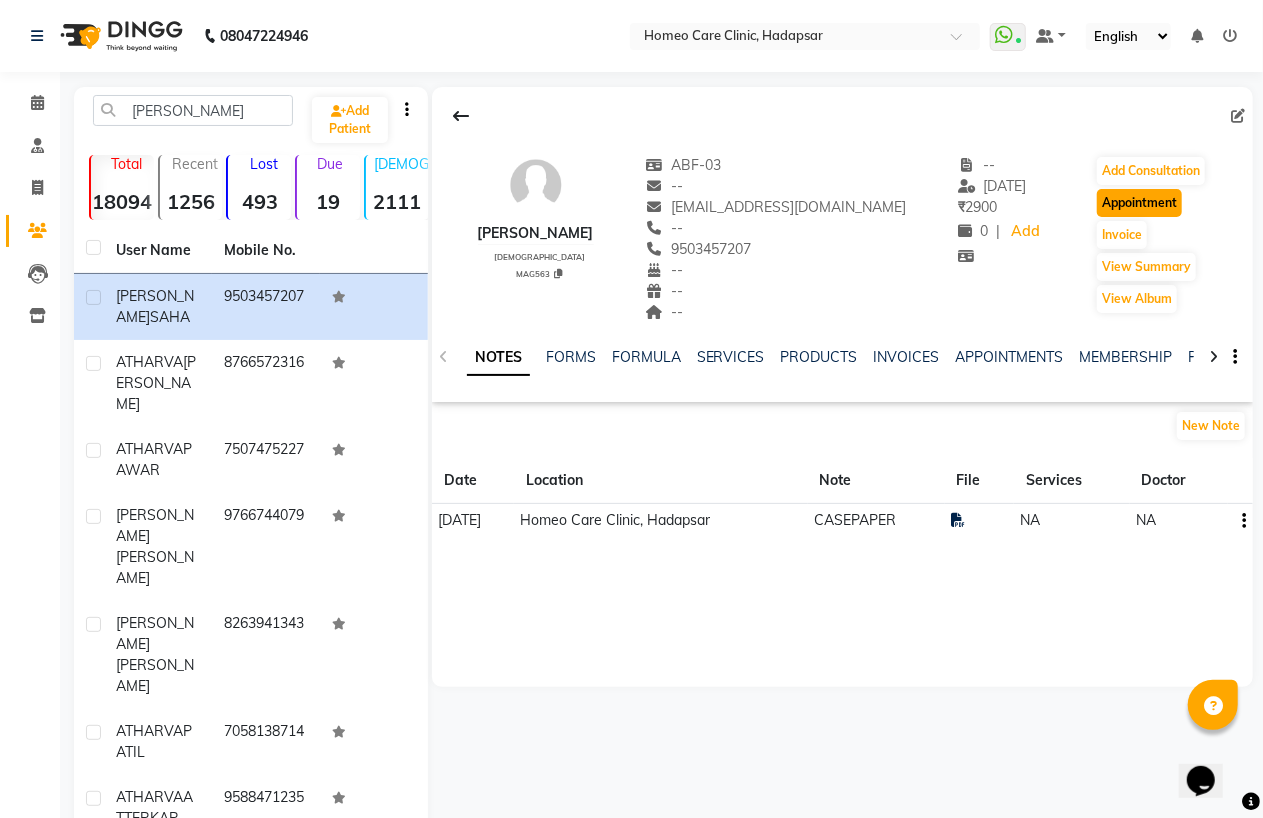 click on "Appointment" 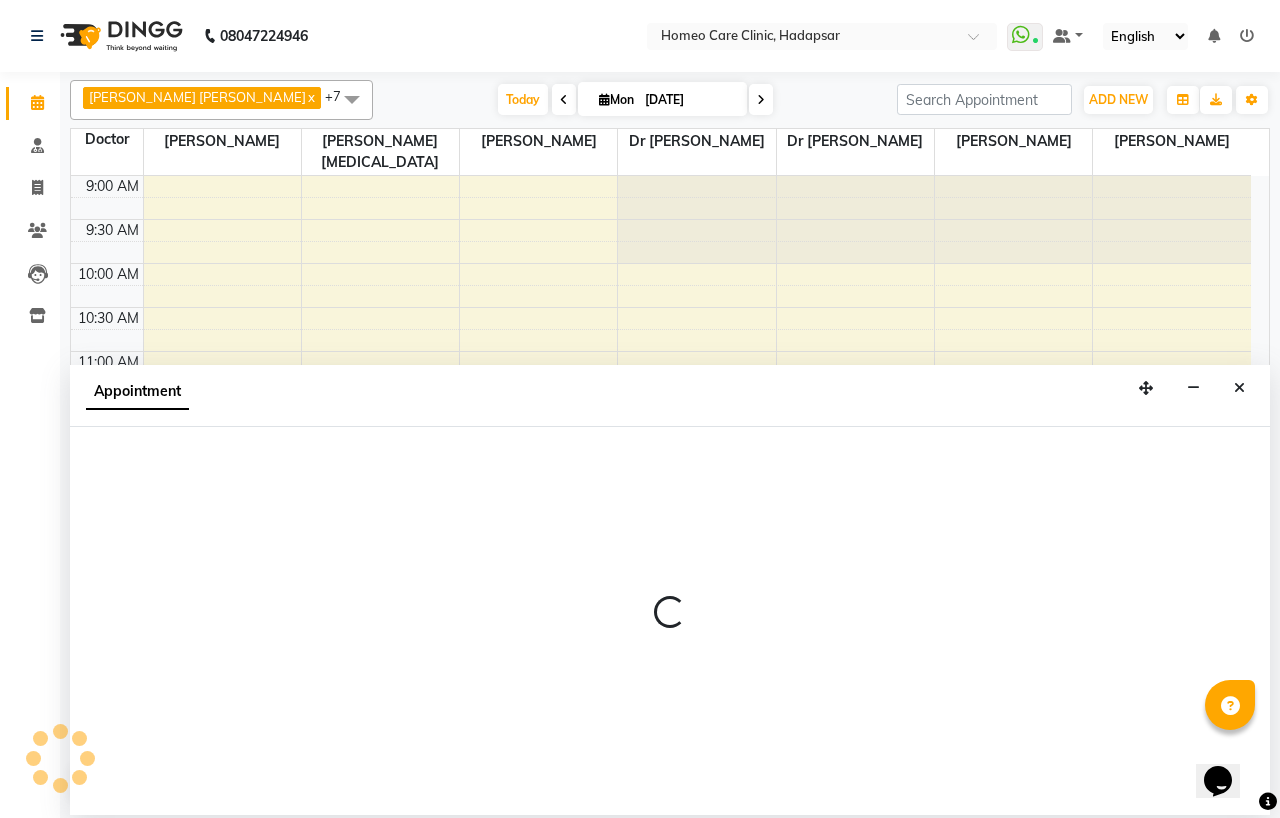 scroll, scrollTop: 0, scrollLeft: 0, axis: both 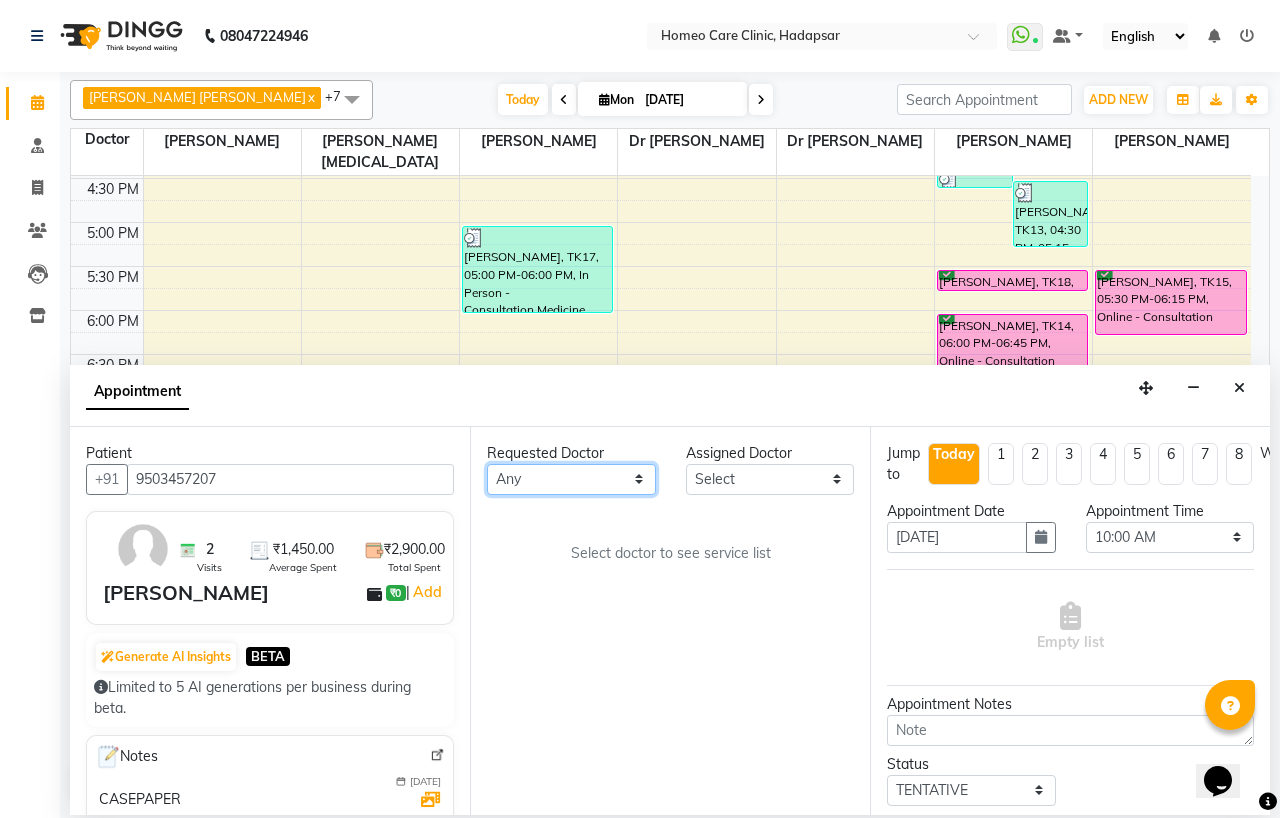 drag, startPoint x: 513, startPoint y: 482, endPoint x: 517, endPoint y: 465, distance: 17.464249 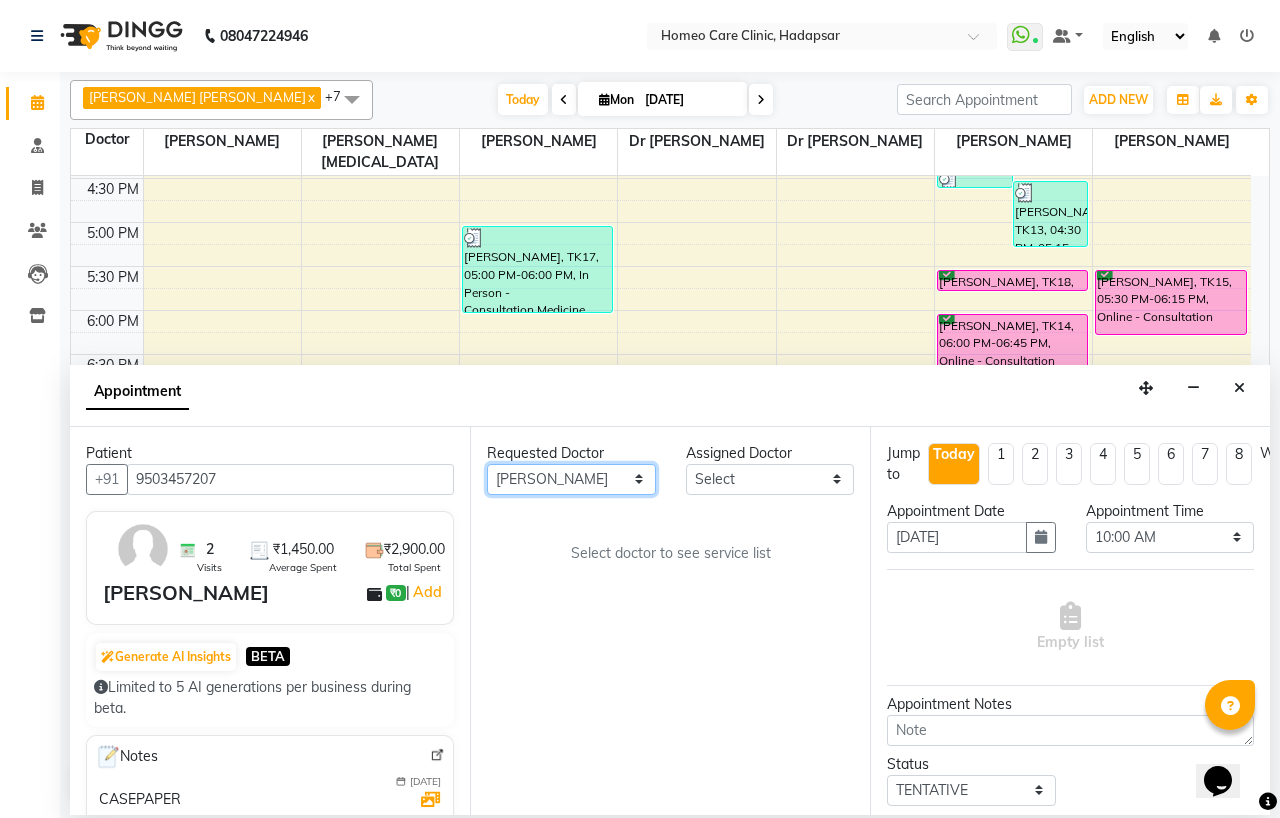 click on "Any Dingg Support Dr.Anisa Choudhary Dr Faraz Choudhary  Dr Komal Saste Dr Nijol Patil Dr Nikita Patil Dr.Nupur Jain Dr Pooja Doshi Dr Shraddha Nair Dr Vaseem Choudhary Ejas Choudhary Nikita Bhondave" at bounding box center (571, 479) 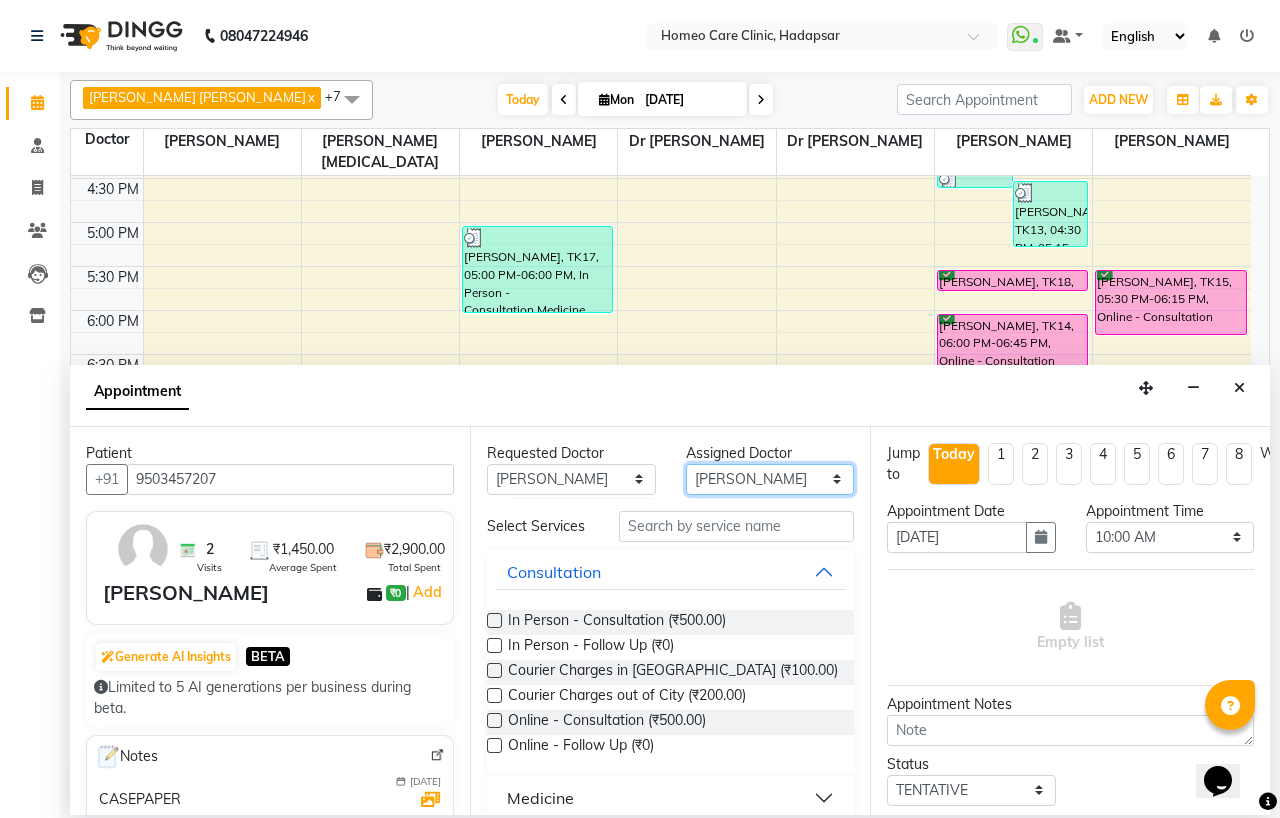 click on "Select Dingg Support Dr.Anisa Choudhary Dr Faraz Choudhary  Dr Komal Saste Dr Nijol Patil Dr Nikita Patil Dr.Nupur Jain Dr Pooja Doshi Dr Shraddha Nair Dr Vaseem Choudhary Ejas Choudhary Nikita Bhondave" at bounding box center [770, 479] 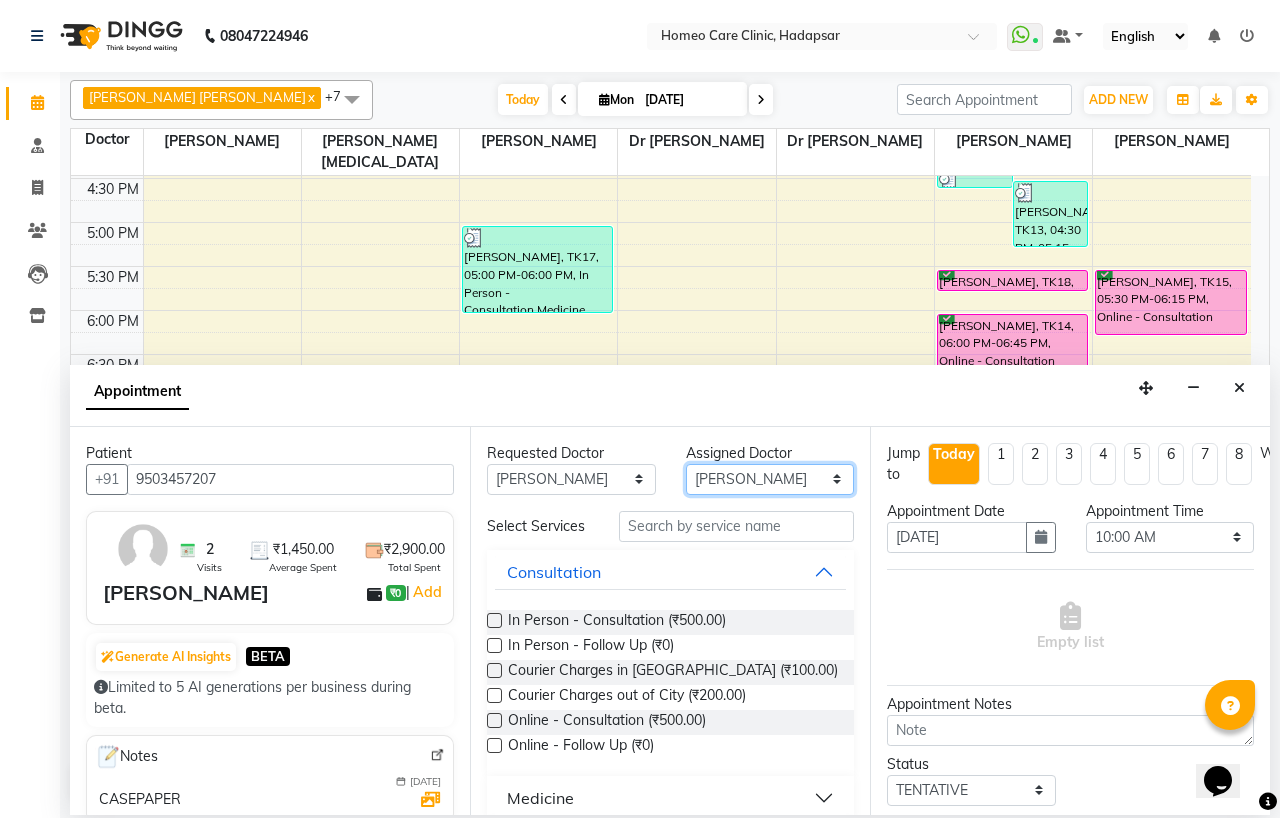select on "65969" 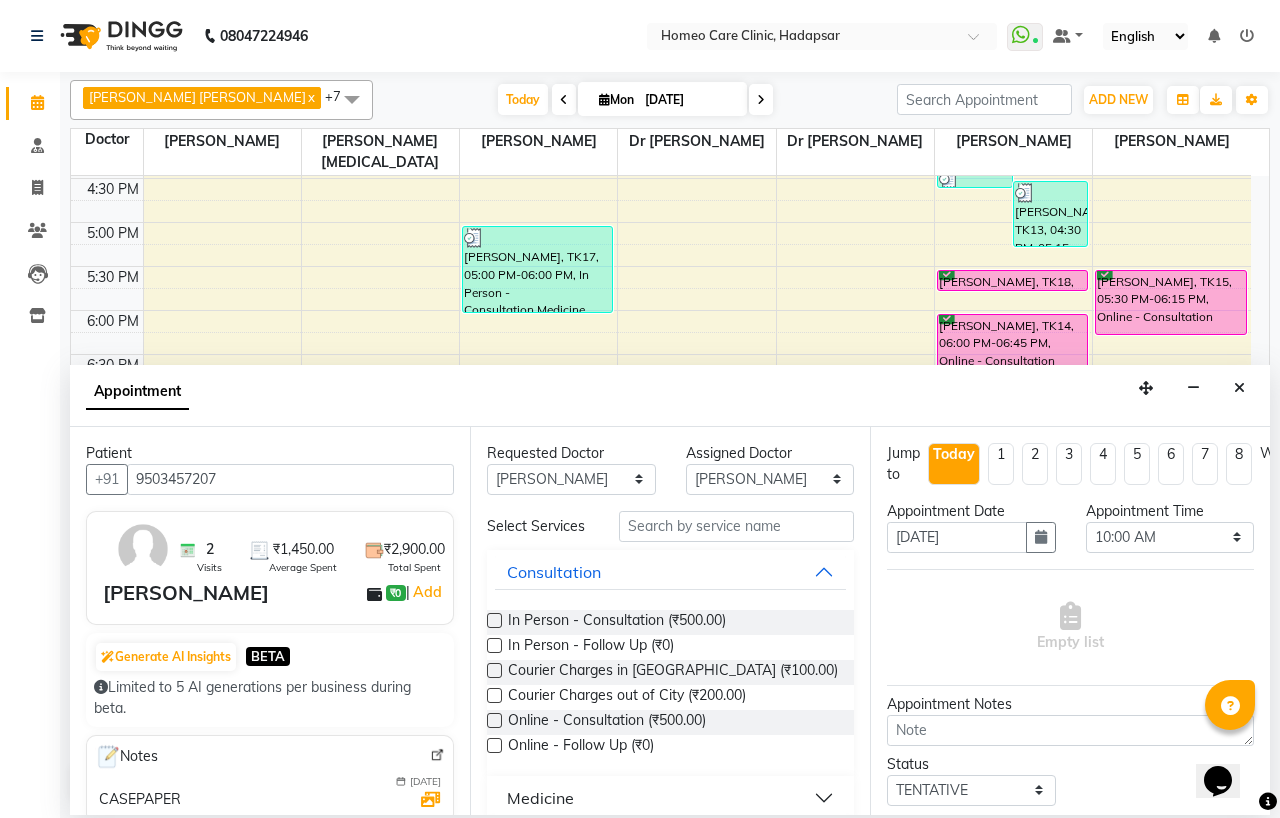 click at bounding box center (494, 645) 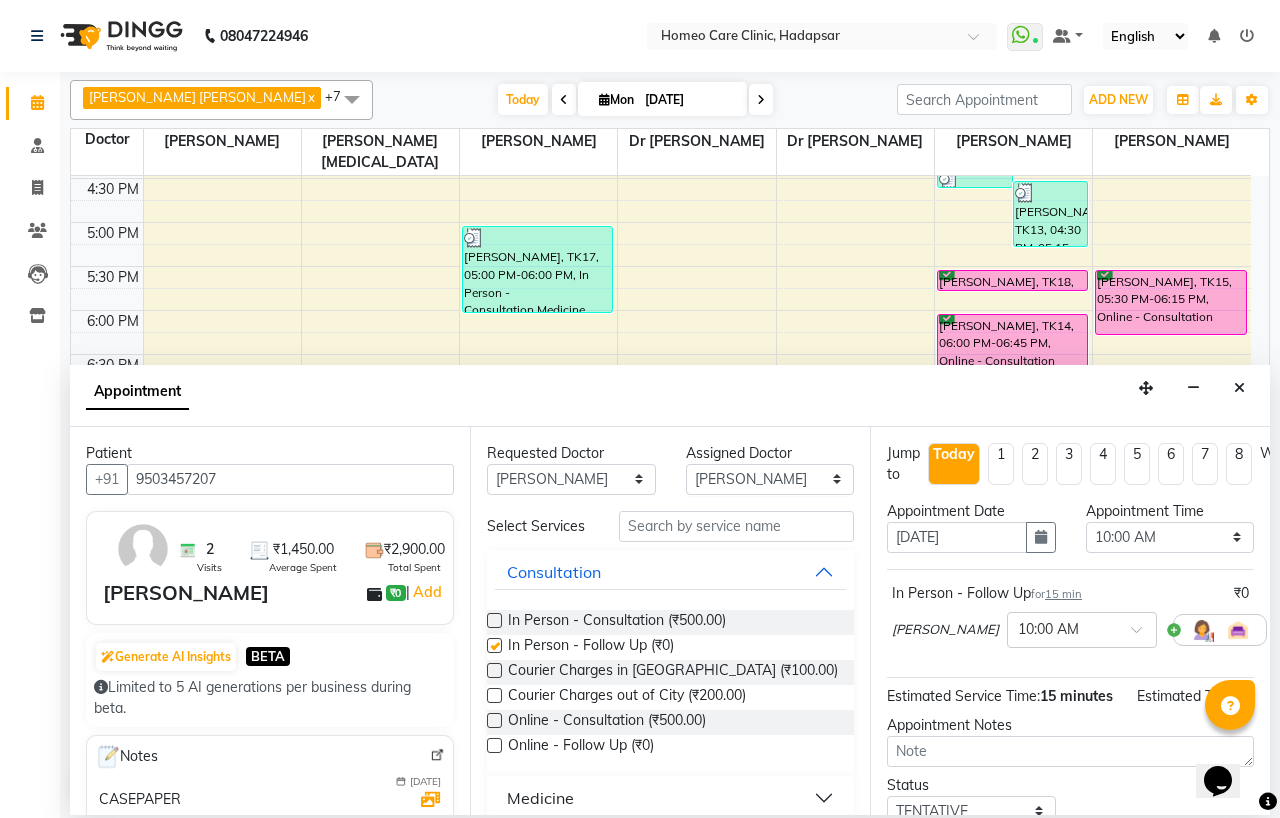 checkbox on "false" 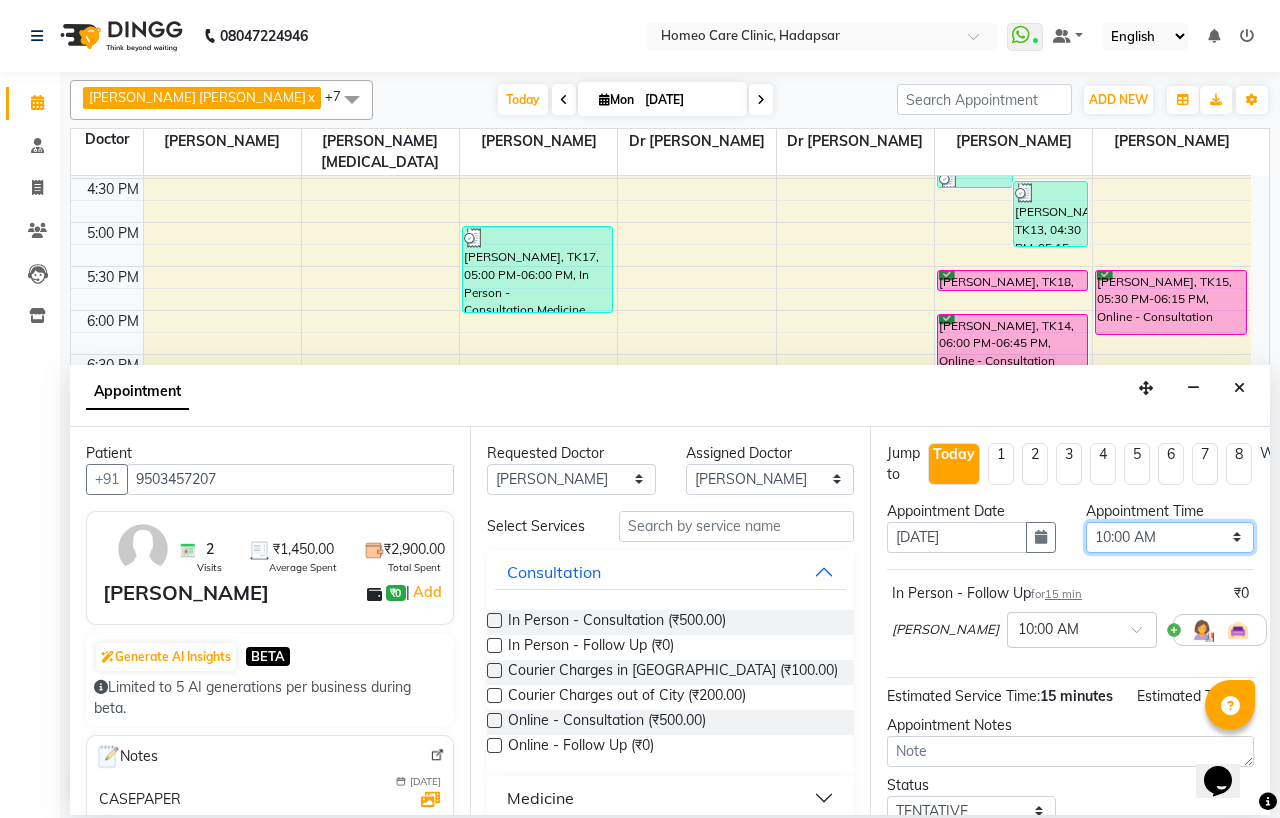 click on "Select 10:00 AM 10:05 AM 10:10 AM 10:15 AM 10:20 AM 10:25 AM 10:30 AM 10:35 AM 10:40 AM 10:45 AM 10:50 AM 10:55 AM 11:00 AM 11:05 AM 11:10 AM 11:15 AM 11:20 AM 11:25 AM 11:30 AM 11:35 AM 11:40 AM 11:45 AM 11:50 AM 11:55 AM 12:00 PM 12:05 PM 12:10 PM 12:15 PM 12:20 PM 12:25 PM 12:30 PM 12:35 PM 12:40 PM 12:45 PM 12:50 PM 12:55 PM 01:00 PM 01:05 PM 01:10 PM 01:15 PM 01:20 PM 01:25 PM 01:30 PM 01:35 PM 01:40 PM 01:45 PM 01:50 PM 01:55 PM 02:00 PM 02:05 PM 02:10 PM 02:15 PM 02:20 PM 02:25 PM 02:30 PM 02:35 PM 02:40 PM 02:45 PM 02:50 PM 02:55 PM 03:00 PM 03:05 PM 03:10 PM 03:15 PM 03:20 PM 03:25 PM 03:30 PM 03:35 PM 03:40 PM 03:45 PM 03:50 PM 03:55 PM 04:00 PM 04:05 PM 04:10 PM 04:15 PM 04:20 PM 04:25 PM 04:30 PM 04:35 PM 04:40 PM 04:45 PM 04:50 PM 04:55 PM 05:00 PM 05:05 PM 05:10 PM 05:15 PM 05:20 PM 05:25 PM 05:30 PM 05:35 PM 05:40 PM 05:45 PM 05:50 PM 05:55 PM 06:00 PM 06:05 PM 06:10 PM 06:15 PM 06:20 PM 06:25 PM 06:30 PM 06:35 PM 06:40 PM 06:45 PM 06:50 PM 06:55 PM 07:00 PM 07:05 PM 07:10 PM 07:15 PM 07:20 PM" at bounding box center [1170, 537] 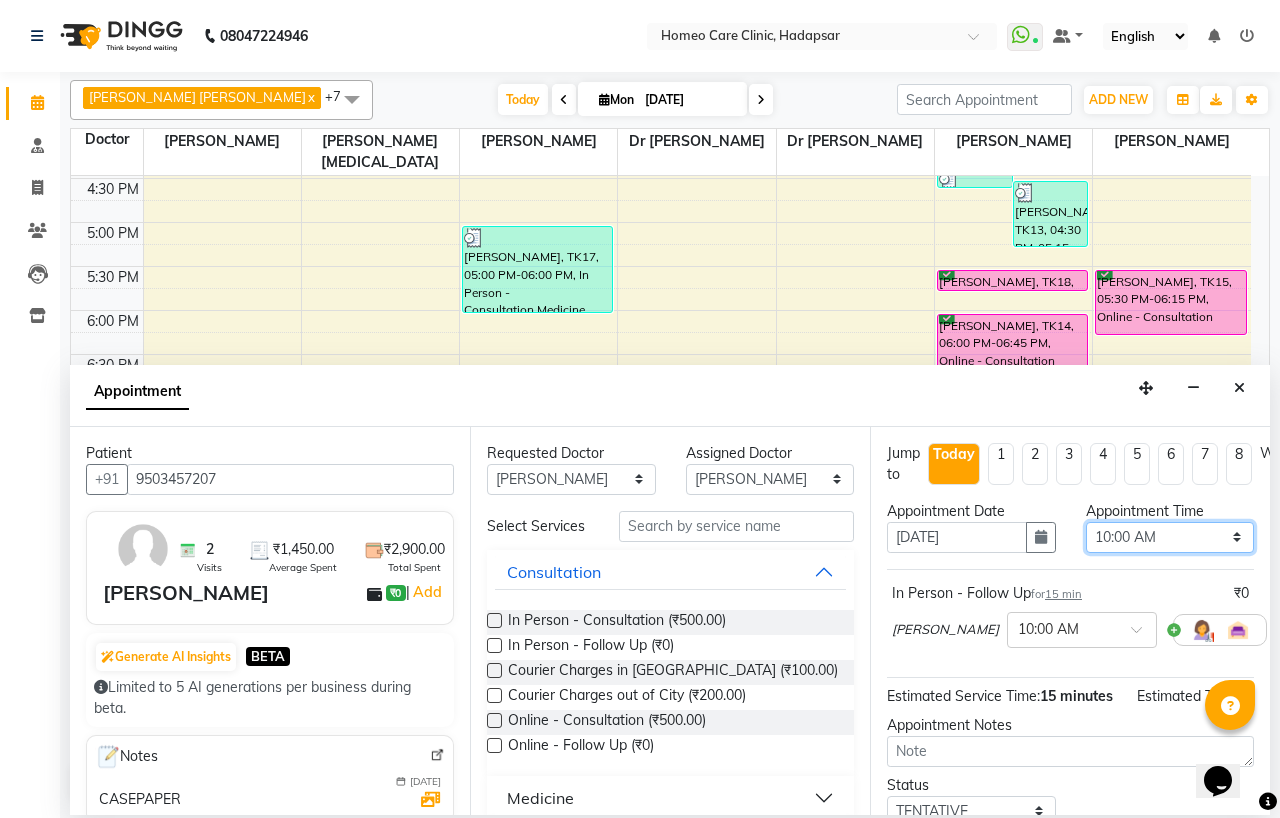 select on "1150" 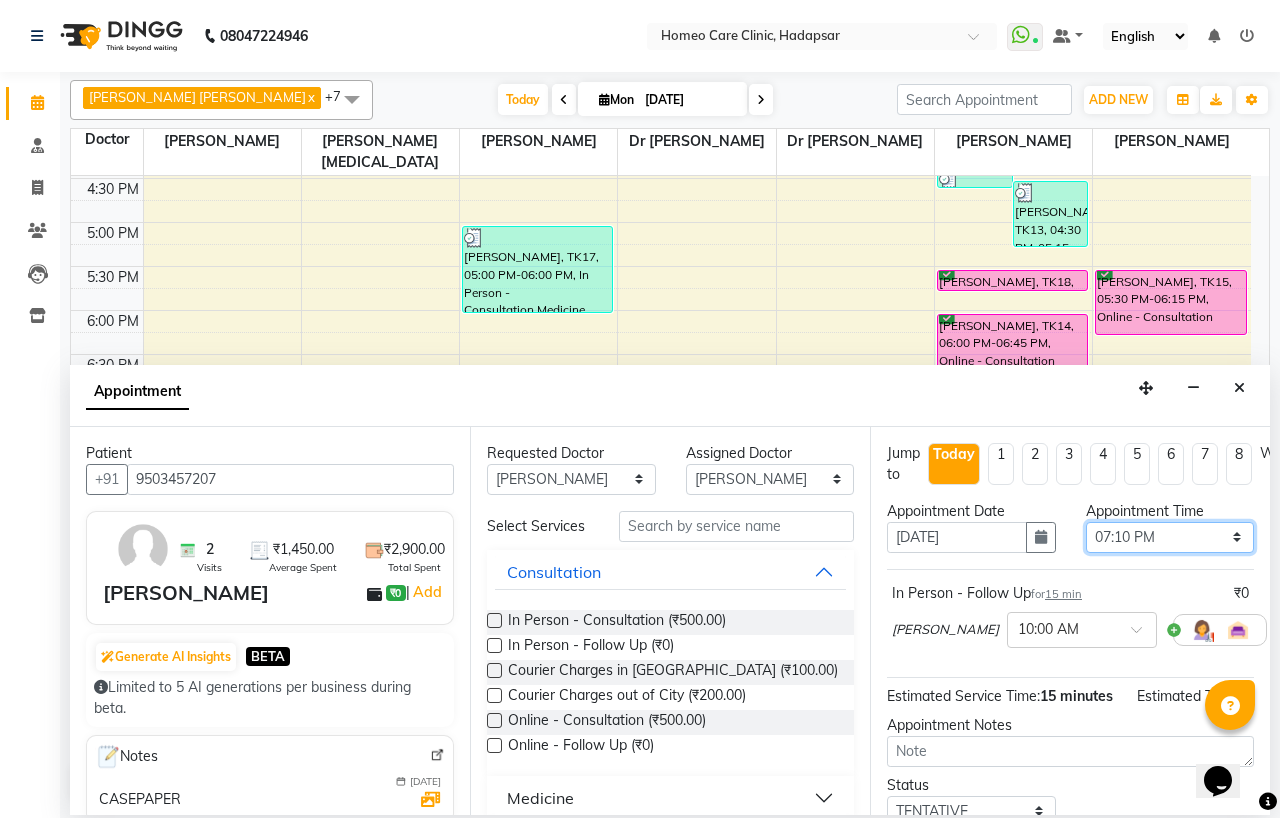 click on "Select 10:00 AM 10:05 AM 10:10 AM 10:15 AM 10:20 AM 10:25 AM 10:30 AM 10:35 AM 10:40 AM 10:45 AM 10:50 AM 10:55 AM 11:00 AM 11:05 AM 11:10 AM 11:15 AM 11:20 AM 11:25 AM 11:30 AM 11:35 AM 11:40 AM 11:45 AM 11:50 AM 11:55 AM 12:00 PM 12:05 PM 12:10 PM 12:15 PM 12:20 PM 12:25 PM 12:30 PM 12:35 PM 12:40 PM 12:45 PM 12:50 PM 12:55 PM 01:00 PM 01:05 PM 01:10 PM 01:15 PM 01:20 PM 01:25 PM 01:30 PM 01:35 PM 01:40 PM 01:45 PM 01:50 PM 01:55 PM 02:00 PM 02:05 PM 02:10 PM 02:15 PM 02:20 PM 02:25 PM 02:30 PM 02:35 PM 02:40 PM 02:45 PM 02:50 PM 02:55 PM 03:00 PM 03:05 PM 03:10 PM 03:15 PM 03:20 PM 03:25 PM 03:30 PM 03:35 PM 03:40 PM 03:45 PM 03:50 PM 03:55 PM 04:00 PM 04:05 PM 04:10 PM 04:15 PM 04:20 PM 04:25 PM 04:30 PM 04:35 PM 04:40 PM 04:45 PM 04:50 PM 04:55 PM 05:00 PM 05:05 PM 05:10 PM 05:15 PM 05:20 PM 05:25 PM 05:30 PM 05:35 PM 05:40 PM 05:45 PM 05:50 PM 05:55 PM 06:00 PM 06:05 PM 06:10 PM 06:15 PM 06:20 PM 06:25 PM 06:30 PM 06:35 PM 06:40 PM 06:45 PM 06:50 PM 06:55 PM 07:00 PM 07:05 PM 07:10 PM 07:15 PM 07:20 PM" at bounding box center (1170, 537) 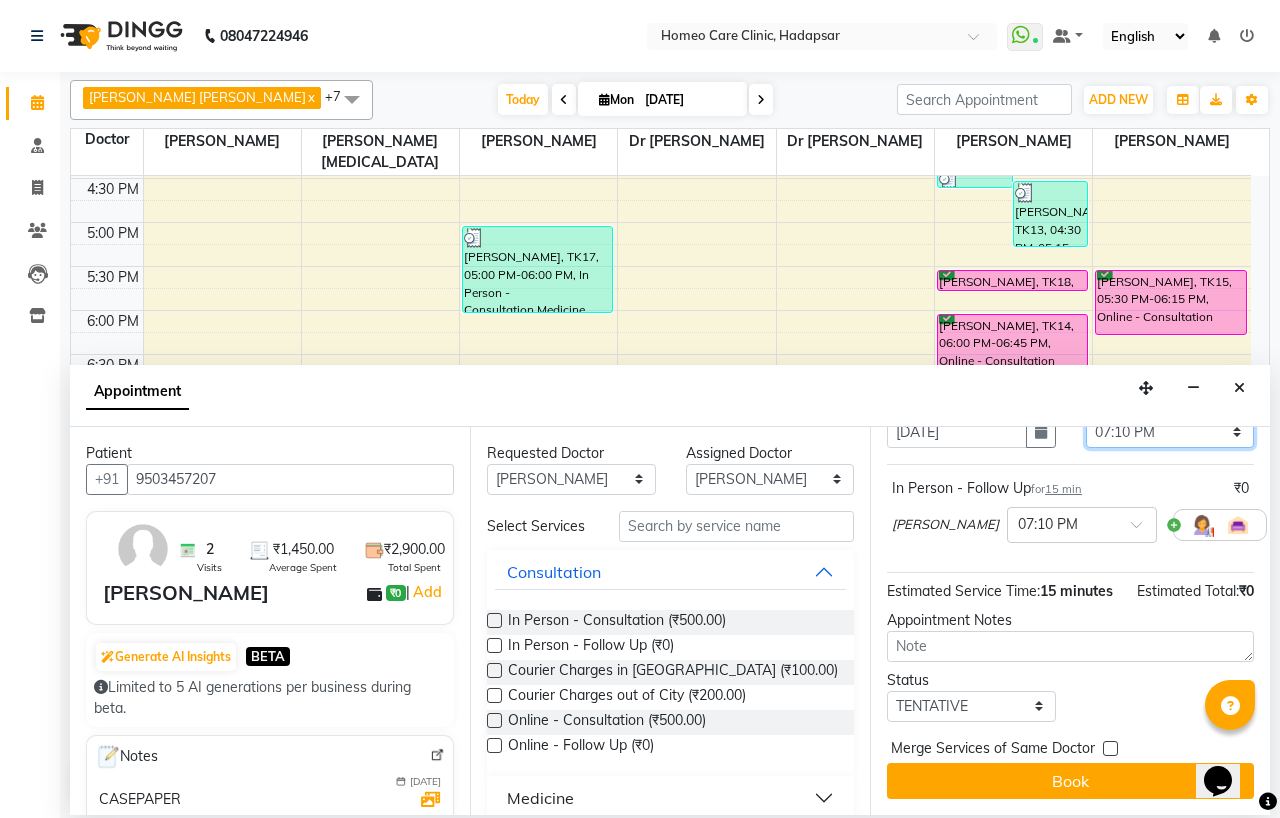 scroll, scrollTop: 146, scrollLeft: 0, axis: vertical 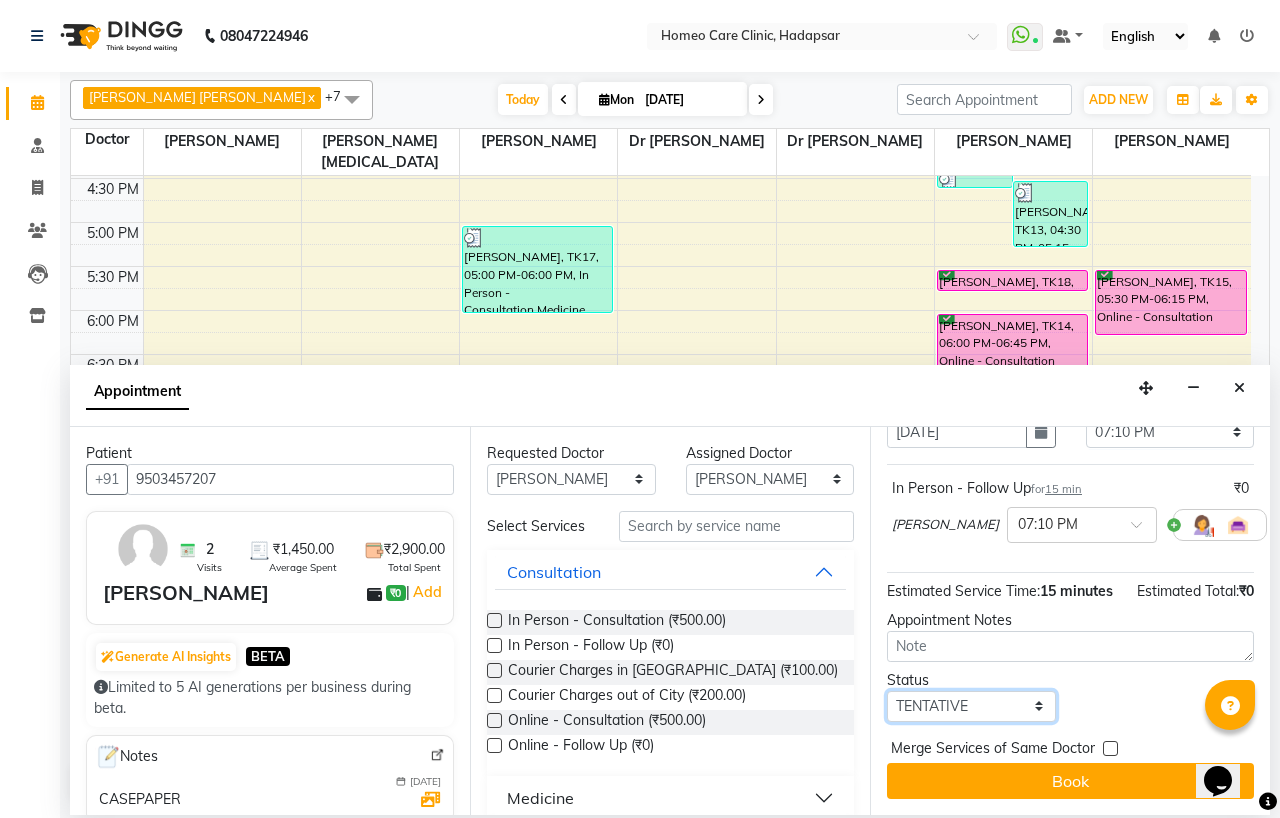 click on "Select TENTATIVE CONFIRM CHECK-IN UPCOMING" at bounding box center [971, 706] 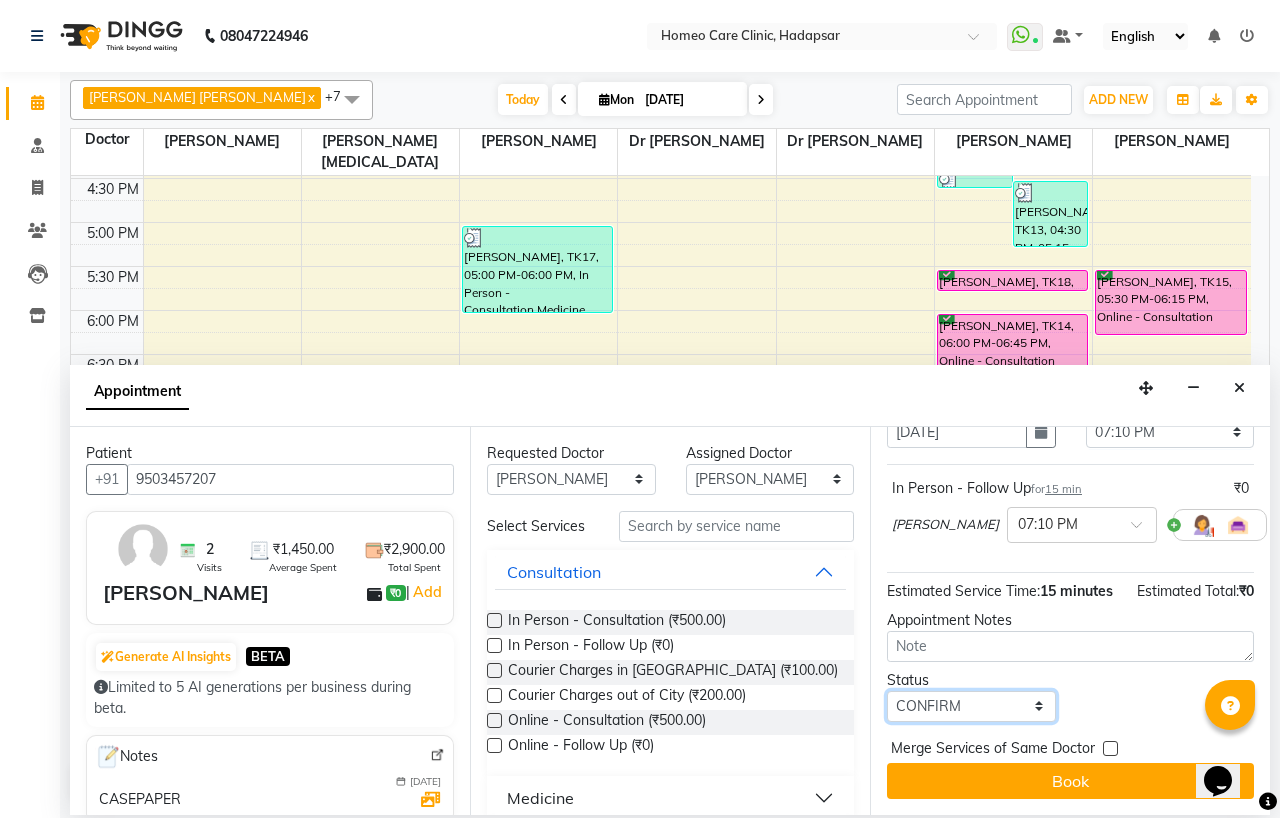 click on "Select TENTATIVE CONFIRM CHECK-IN UPCOMING" at bounding box center [971, 706] 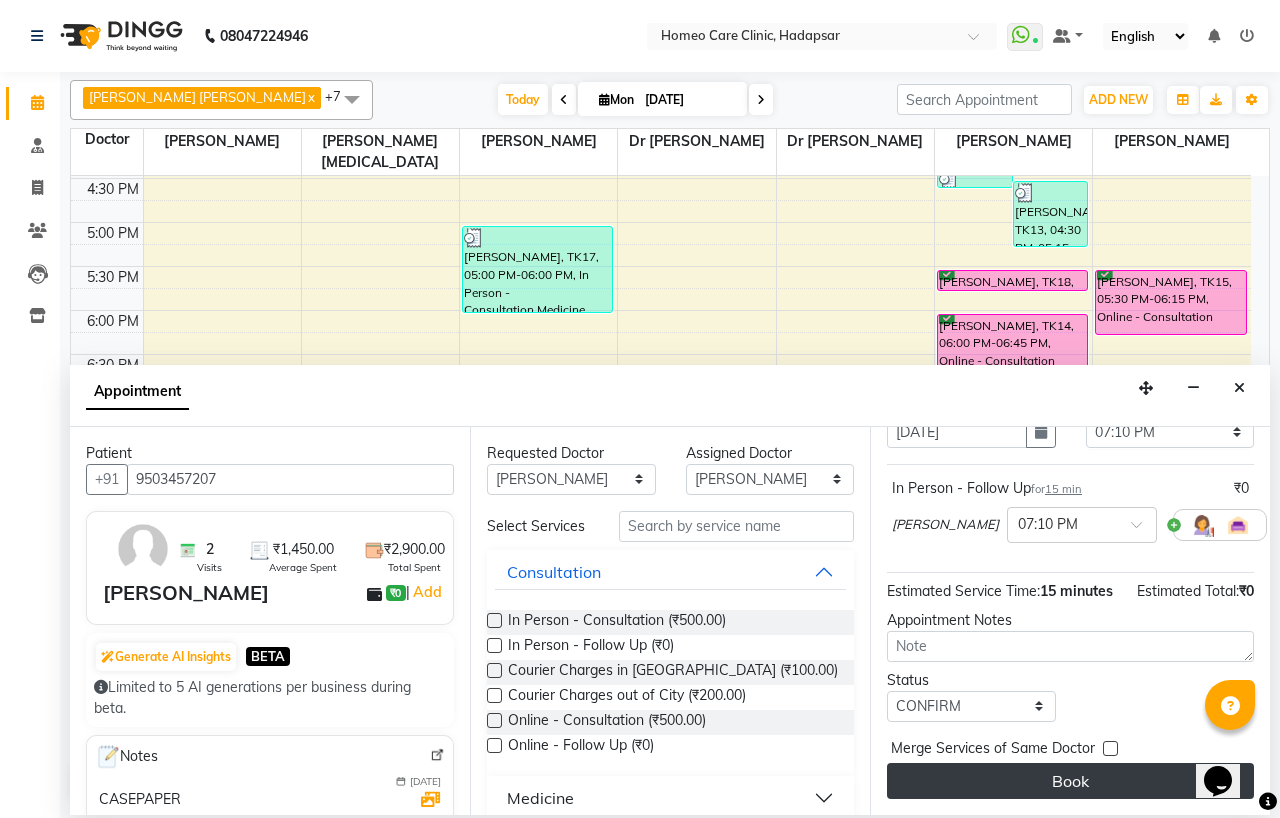 click on "Book" at bounding box center (1070, 781) 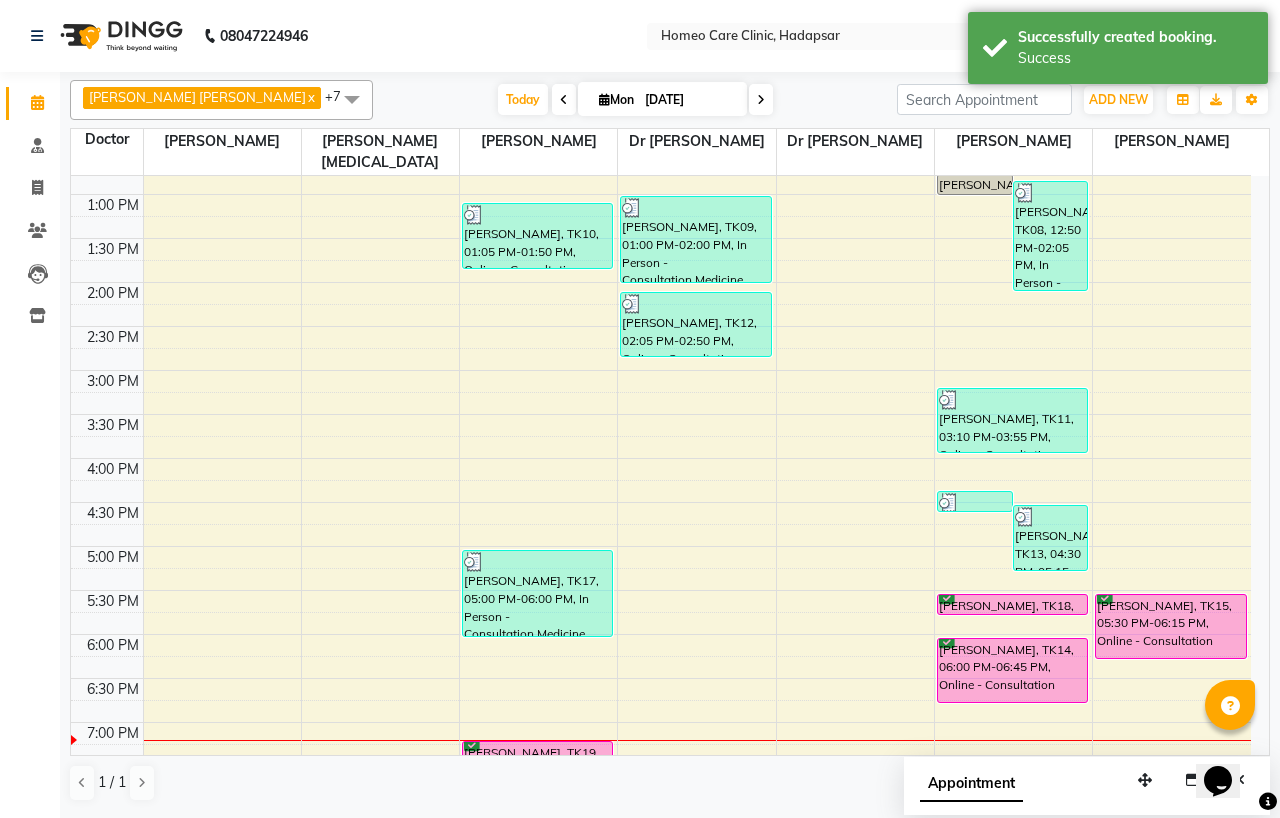 scroll, scrollTop: 324, scrollLeft: 0, axis: vertical 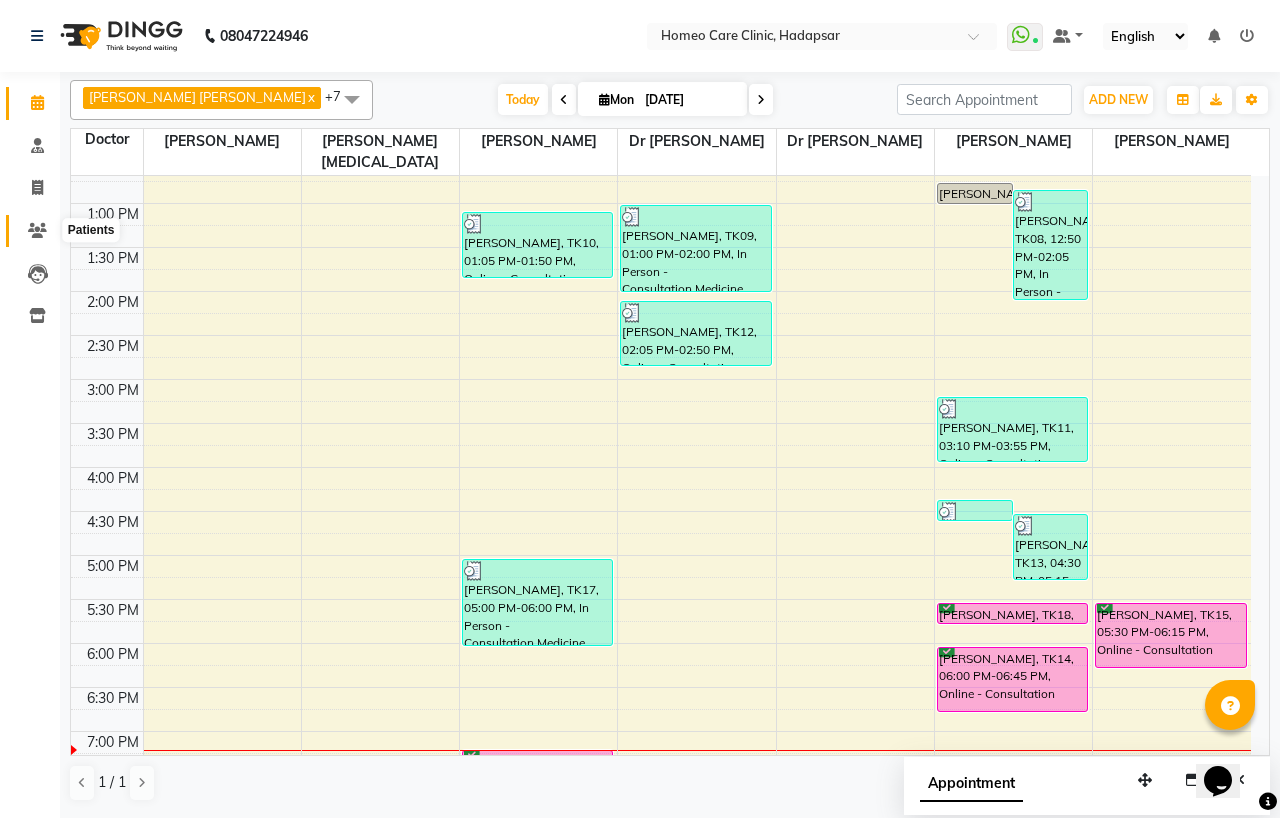 click 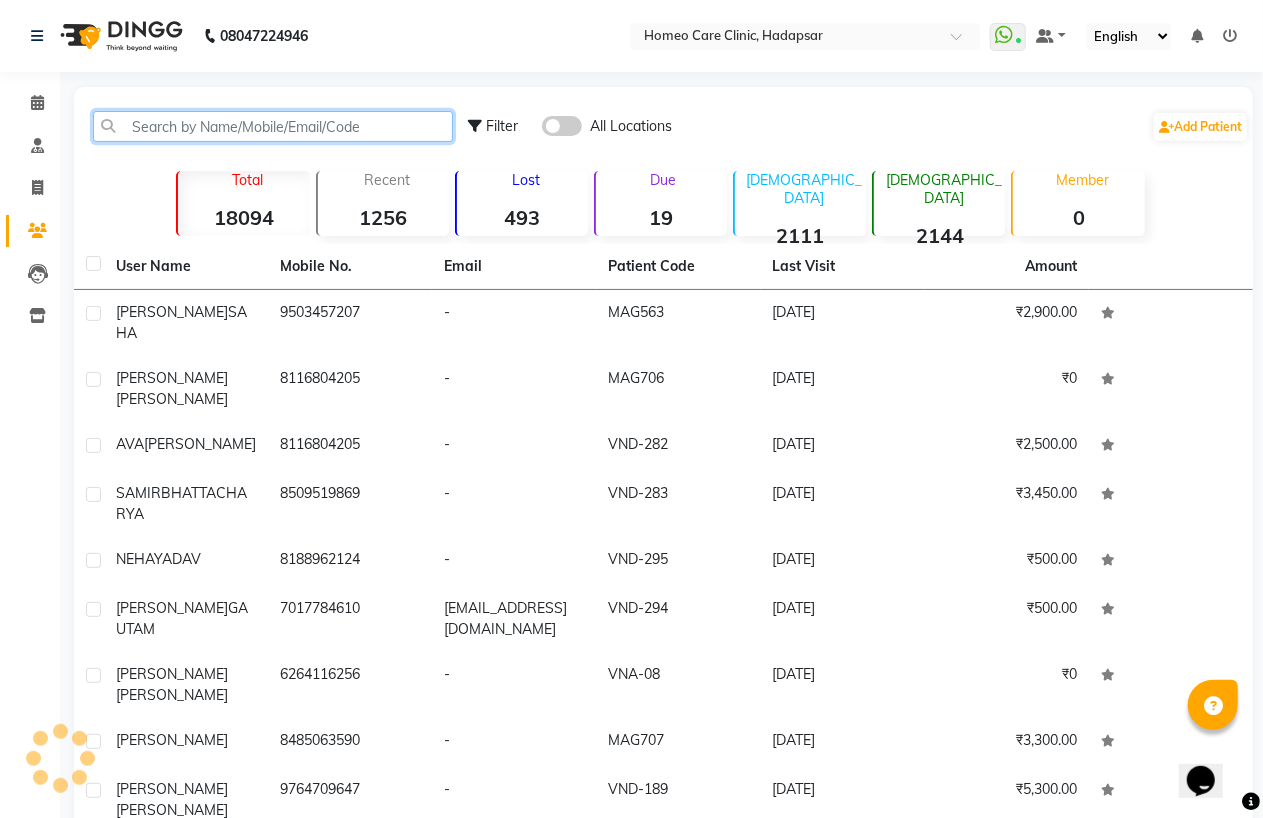 click 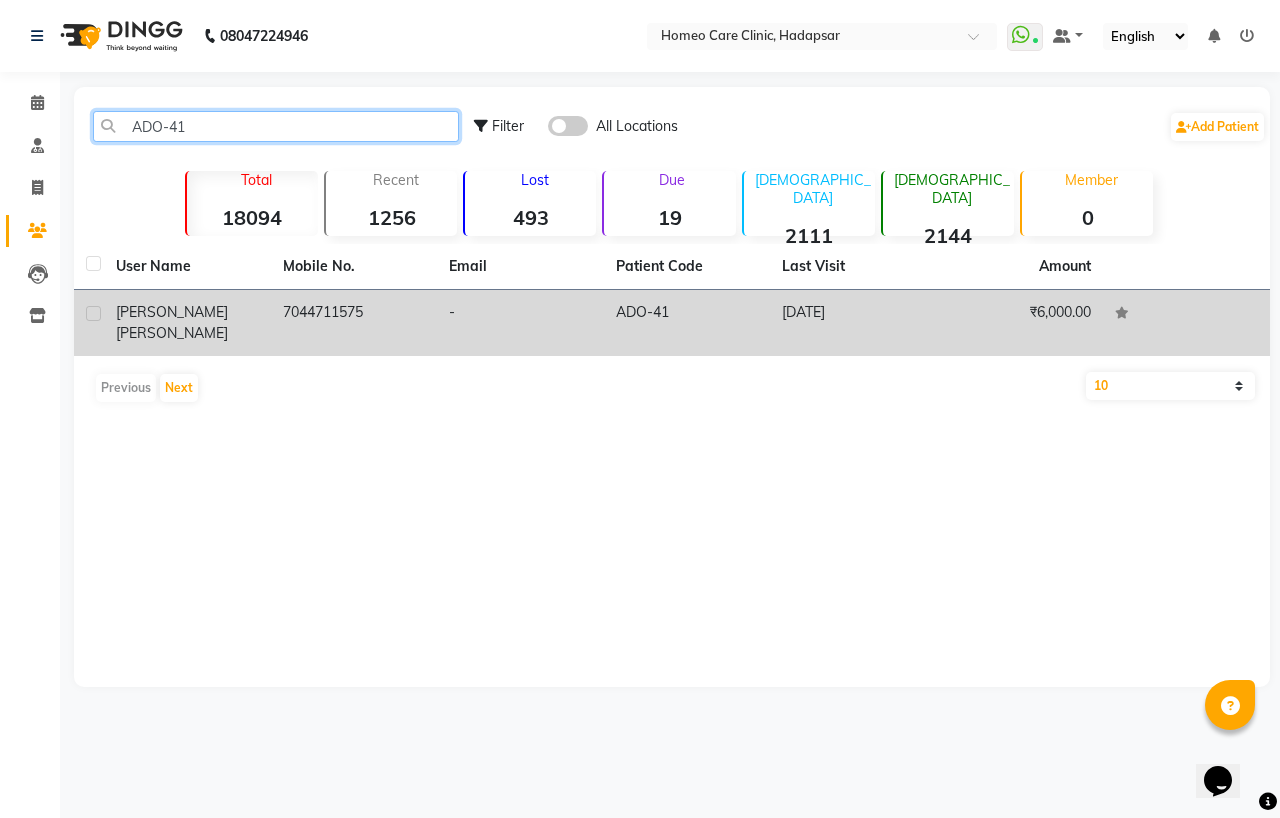type on "ADO-41" 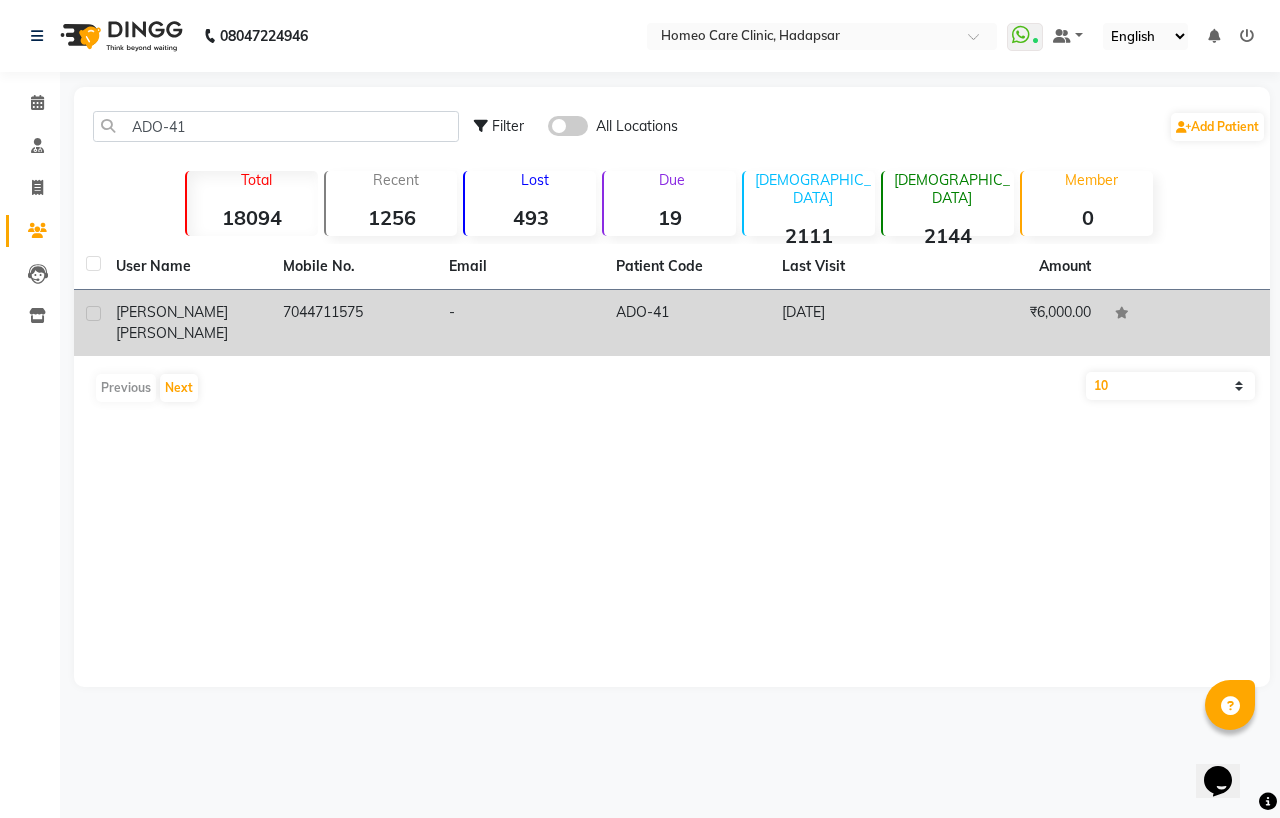 click on "[PERSON_NAME]" 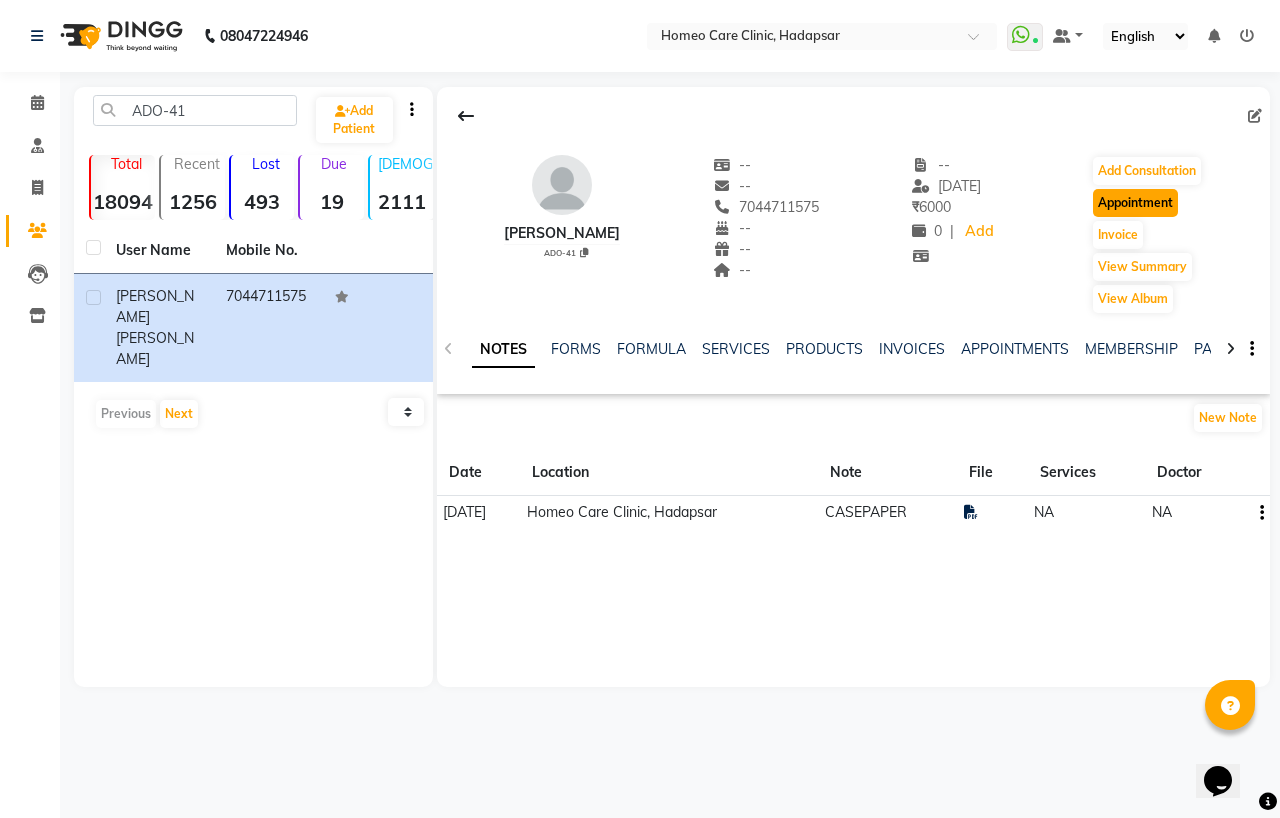 click on "Appointment" 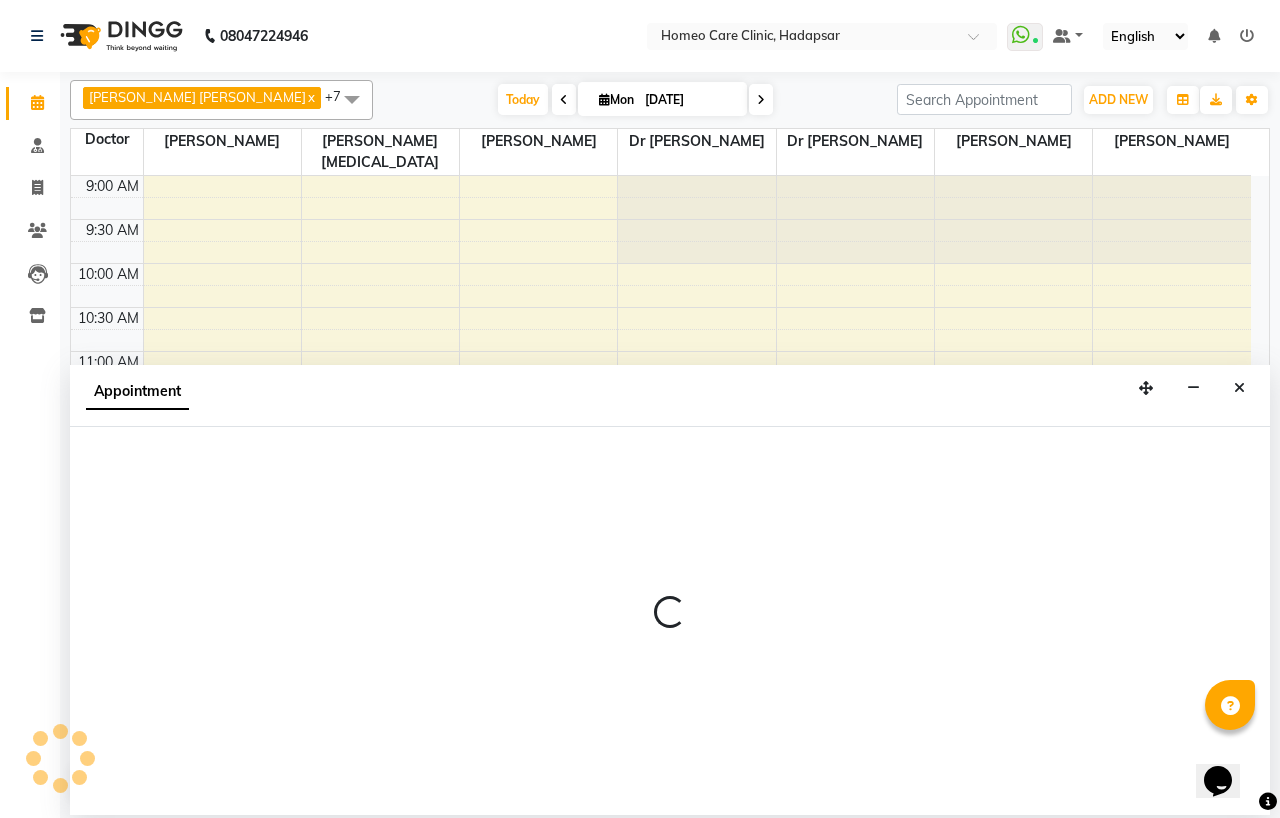 scroll, scrollTop: 0, scrollLeft: 0, axis: both 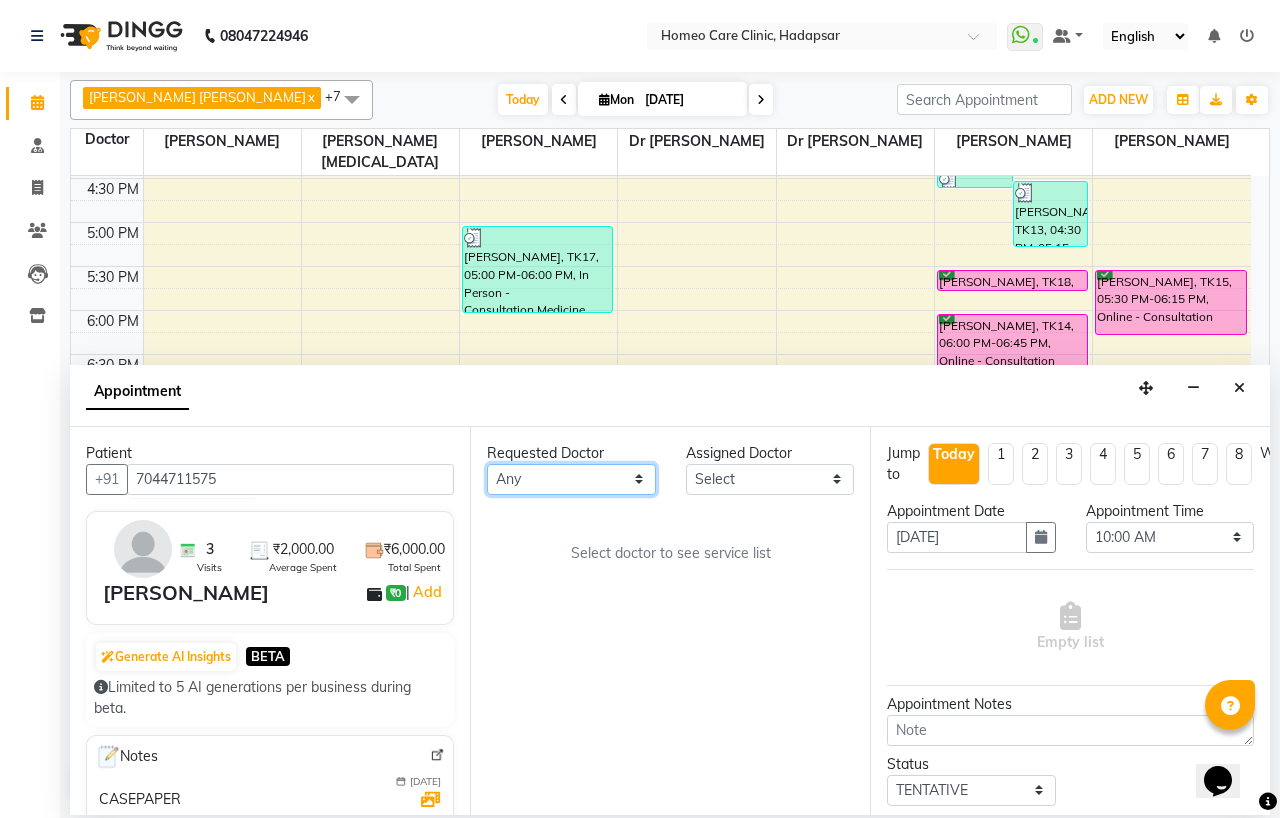 click on "Any Dingg Support Dr.Anisa Choudhary Dr Faraz Choudhary  Dr Komal Saste Dr Nijol Patil Dr Nikita Patil Dr.Nupur Jain Dr Pooja Doshi Dr Shraddha Nair Dr Vaseem Choudhary Ejas Choudhary Nikita Bhondave" at bounding box center [571, 479] 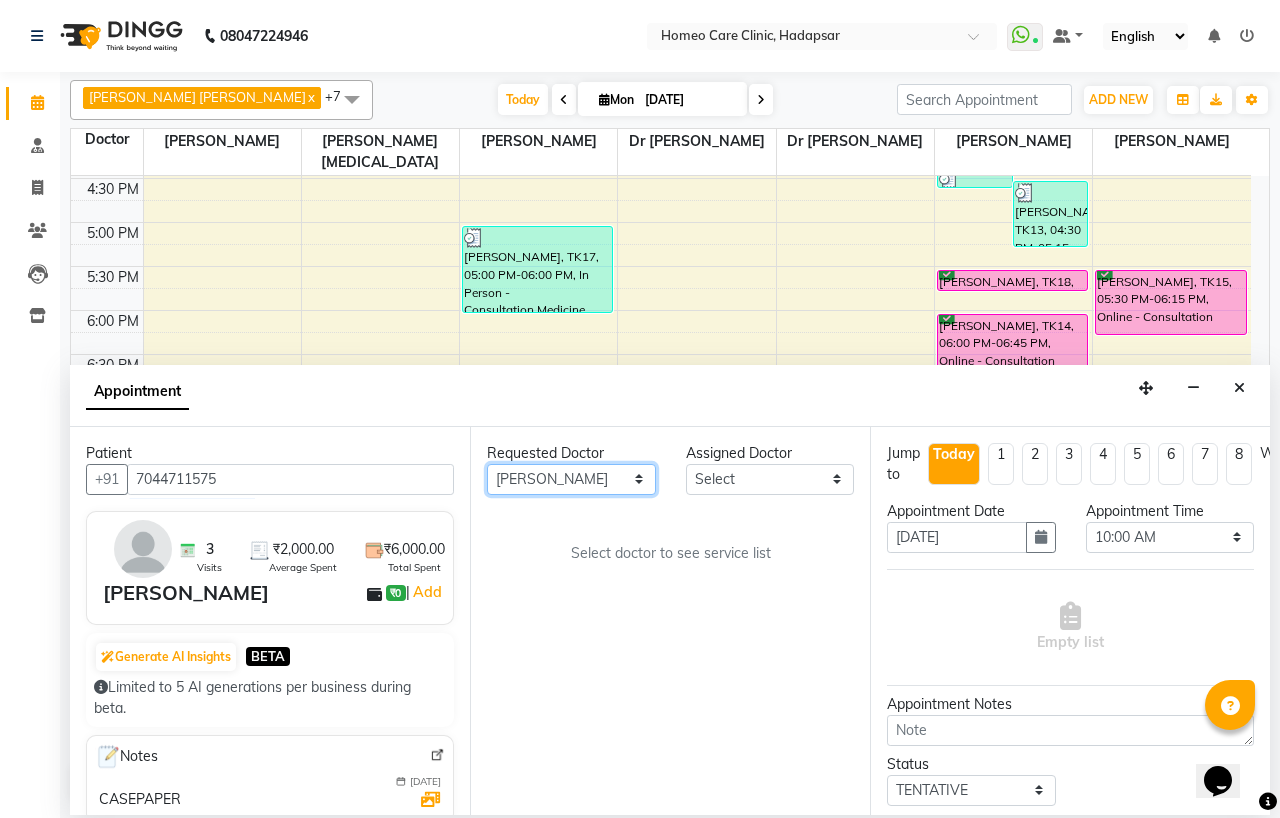 click on "Any Dingg Support Dr.Anisa Choudhary Dr Faraz Choudhary  Dr Komal Saste Dr Nijol Patil Dr Nikita Patil Dr.Nupur Jain Dr Pooja Doshi Dr Shraddha Nair Dr Vaseem Choudhary Ejas Choudhary Nikita Bhondave" at bounding box center [571, 479] 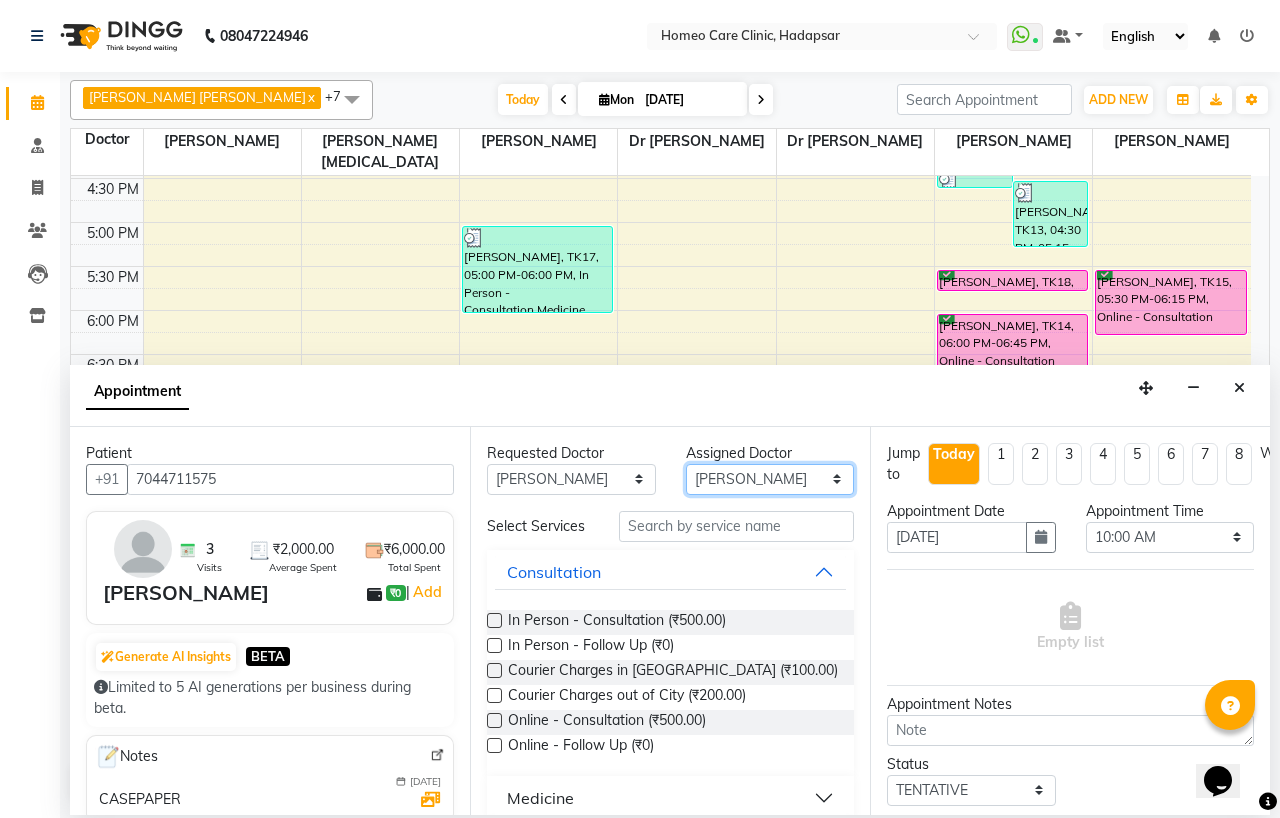 drag, startPoint x: 776, startPoint y: 485, endPoint x: 776, endPoint y: 464, distance: 21 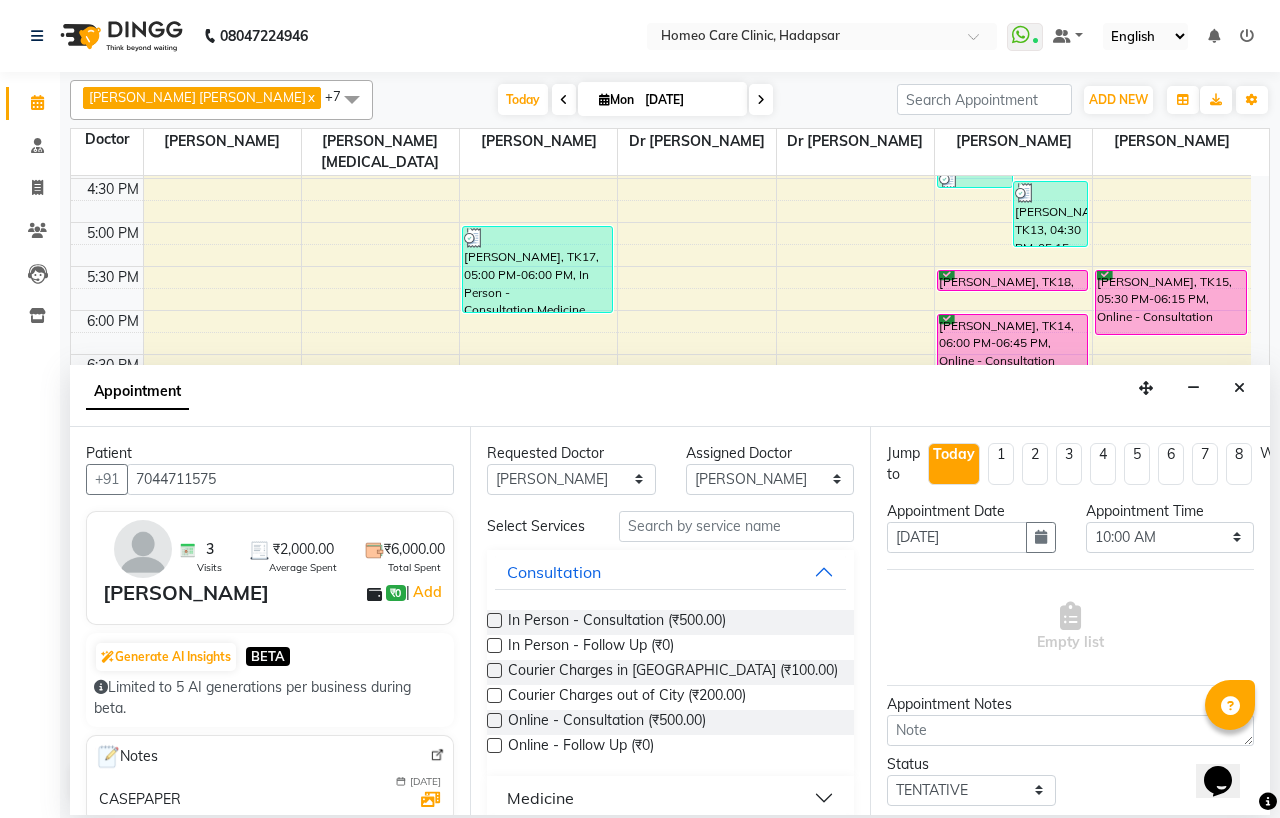 click at bounding box center [494, 645] 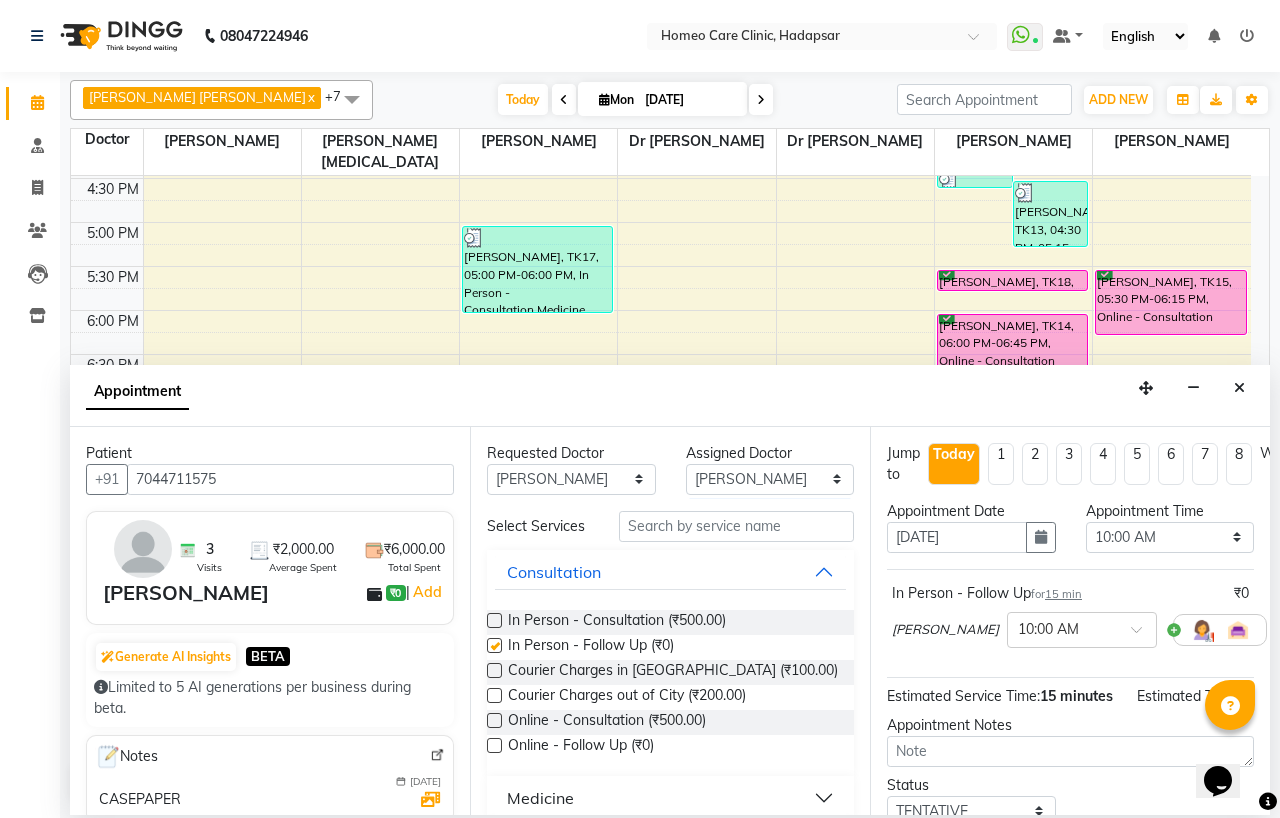 checkbox on "false" 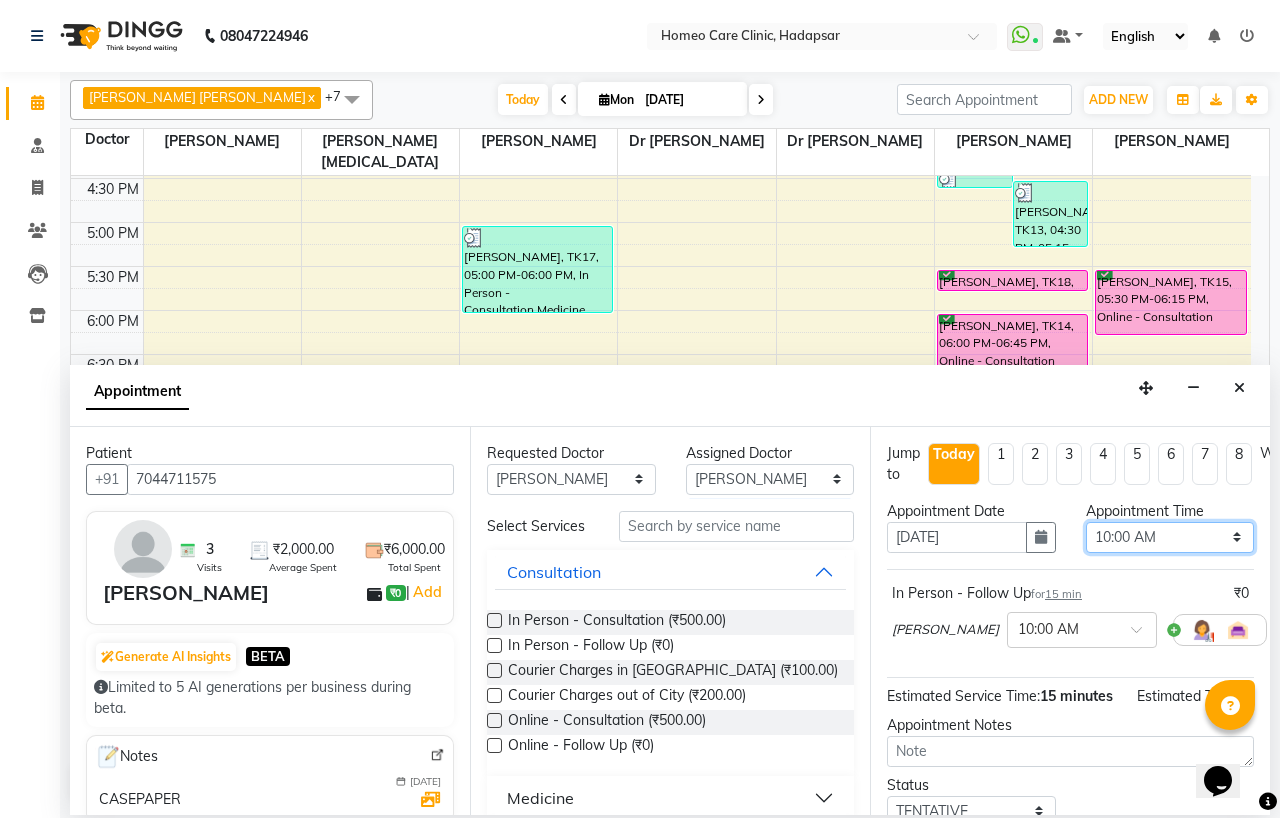 click on "Select 10:00 AM 10:05 AM 10:10 AM 10:15 AM 10:20 AM 10:25 AM 10:30 AM 10:35 AM 10:40 AM 10:45 AM 10:50 AM 10:55 AM 11:00 AM 11:05 AM 11:10 AM 11:15 AM 11:20 AM 11:25 AM 11:30 AM 11:35 AM 11:40 AM 11:45 AM 11:50 AM 11:55 AM 12:00 PM 12:05 PM 12:10 PM 12:15 PM 12:20 PM 12:25 PM 12:30 PM 12:35 PM 12:40 PM 12:45 PM 12:50 PM 12:55 PM 01:00 PM 01:05 PM 01:10 PM 01:15 PM 01:20 PM 01:25 PM 01:30 PM 01:35 PM 01:40 PM 01:45 PM 01:50 PM 01:55 PM 02:00 PM 02:05 PM 02:10 PM 02:15 PM 02:20 PM 02:25 PM 02:30 PM 02:35 PM 02:40 PM 02:45 PM 02:50 PM 02:55 PM 03:00 PM 03:05 PM 03:10 PM 03:15 PM 03:20 PM 03:25 PM 03:30 PM 03:35 PM 03:40 PM 03:45 PM 03:50 PM 03:55 PM 04:00 PM 04:05 PM 04:10 PM 04:15 PM 04:20 PM 04:25 PM 04:30 PM 04:35 PM 04:40 PM 04:45 PM 04:50 PM 04:55 PM 05:00 PM 05:05 PM 05:10 PM 05:15 PM 05:20 PM 05:25 PM 05:30 PM 05:35 PM 05:40 PM 05:45 PM 05:50 PM 05:55 PM 06:00 PM 06:05 PM 06:10 PM 06:15 PM 06:20 PM 06:25 PM 06:30 PM 06:35 PM 06:40 PM 06:45 PM 06:50 PM 06:55 PM 07:00 PM 07:05 PM 07:10 PM 07:15 PM 07:20 PM" at bounding box center [1170, 537] 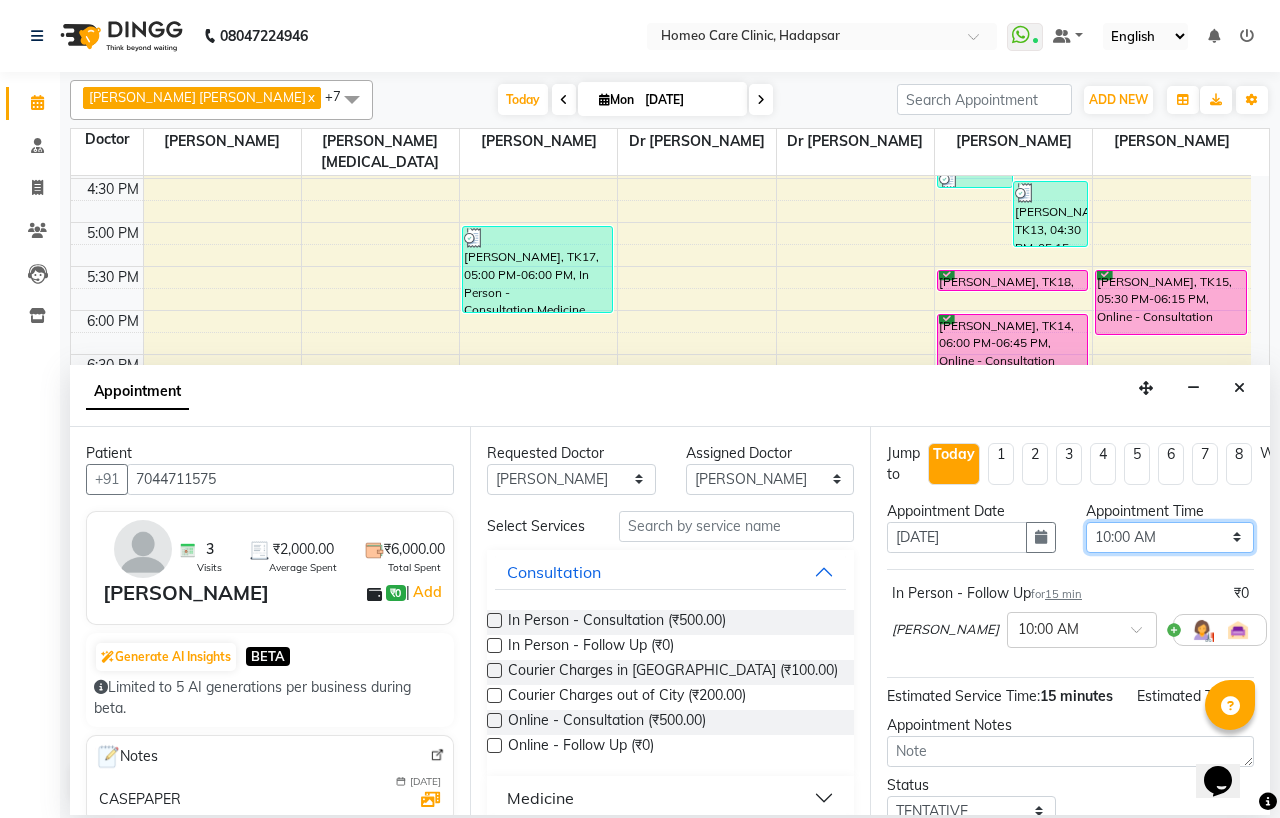select on "1155" 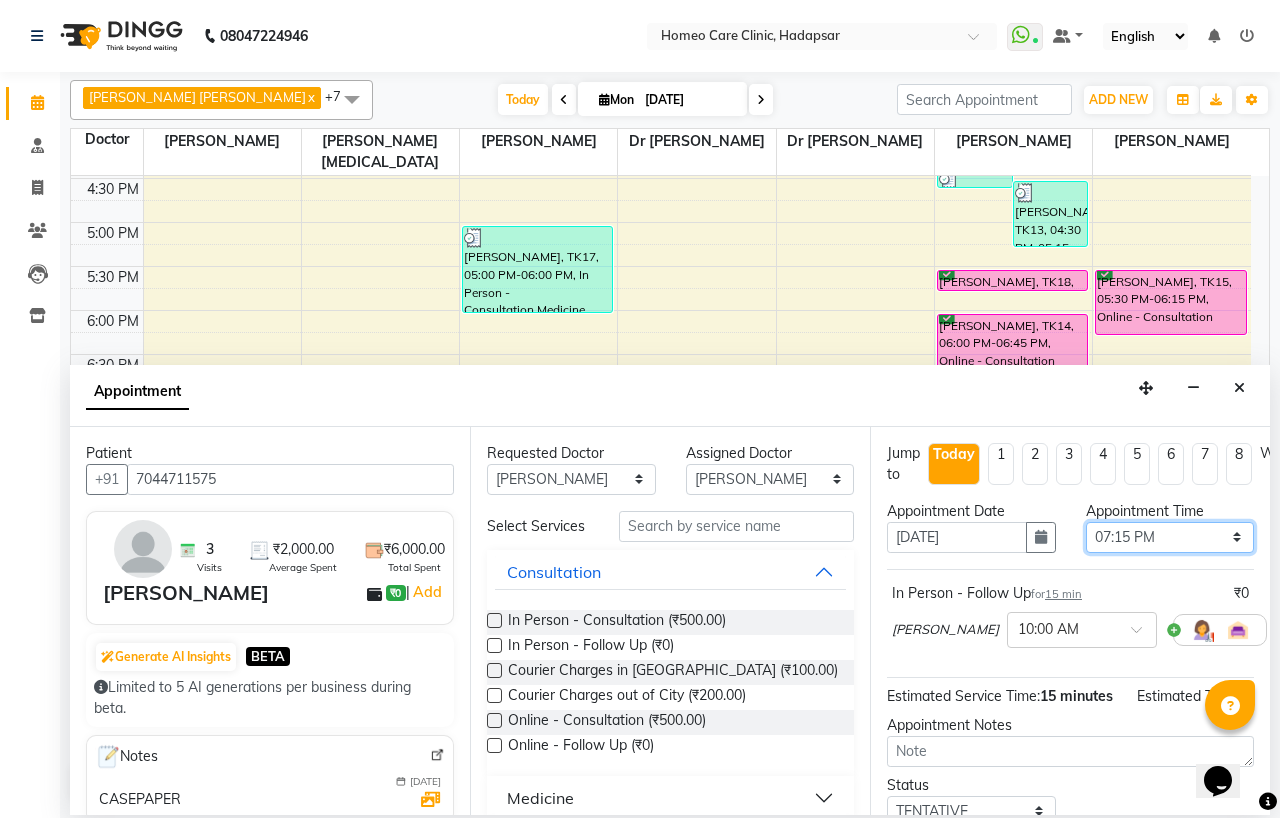 click on "Select 10:00 AM 10:05 AM 10:10 AM 10:15 AM 10:20 AM 10:25 AM 10:30 AM 10:35 AM 10:40 AM 10:45 AM 10:50 AM 10:55 AM 11:00 AM 11:05 AM 11:10 AM 11:15 AM 11:20 AM 11:25 AM 11:30 AM 11:35 AM 11:40 AM 11:45 AM 11:50 AM 11:55 AM 12:00 PM 12:05 PM 12:10 PM 12:15 PM 12:20 PM 12:25 PM 12:30 PM 12:35 PM 12:40 PM 12:45 PM 12:50 PM 12:55 PM 01:00 PM 01:05 PM 01:10 PM 01:15 PM 01:20 PM 01:25 PM 01:30 PM 01:35 PM 01:40 PM 01:45 PM 01:50 PM 01:55 PM 02:00 PM 02:05 PM 02:10 PM 02:15 PM 02:20 PM 02:25 PM 02:30 PM 02:35 PM 02:40 PM 02:45 PM 02:50 PM 02:55 PM 03:00 PM 03:05 PM 03:10 PM 03:15 PM 03:20 PM 03:25 PM 03:30 PM 03:35 PM 03:40 PM 03:45 PM 03:50 PM 03:55 PM 04:00 PM 04:05 PM 04:10 PM 04:15 PM 04:20 PM 04:25 PM 04:30 PM 04:35 PM 04:40 PM 04:45 PM 04:50 PM 04:55 PM 05:00 PM 05:05 PM 05:10 PM 05:15 PM 05:20 PM 05:25 PM 05:30 PM 05:35 PM 05:40 PM 05:45 PM 05:50 PM 05:55 PM 06:00 PM 06:05 PM 06:10 PM 06:15 PM 06:20 PM 06:25 PM 06:30 PM 06:35 PM 06:40 PM 06:45 PM 06:50 PM 06:55 PM 07:00 PM 07:05 PM 07:10 PM 07:15 PM 07:20 PM" at bounding box center [1170, 537] 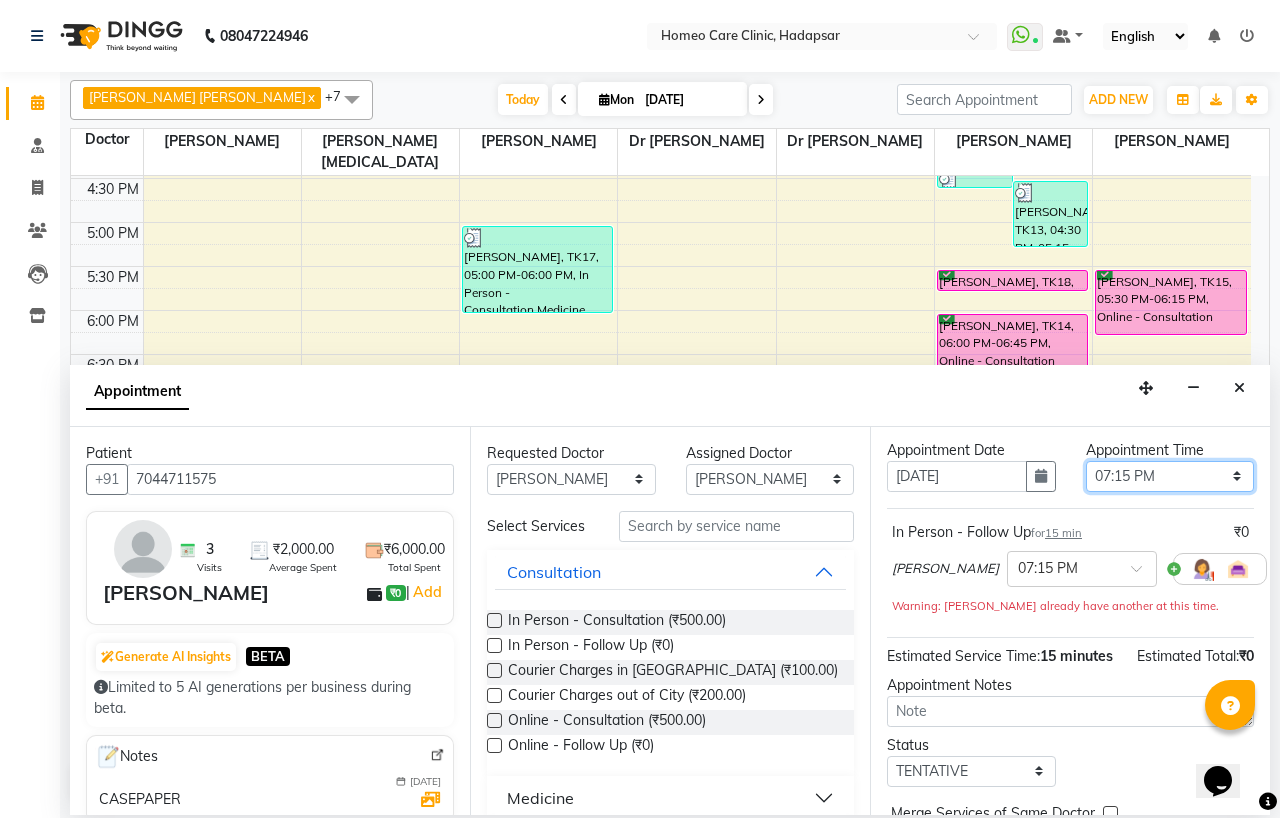 scroll, scrollTop: 166, scrollLeft: 0, axis: vertical 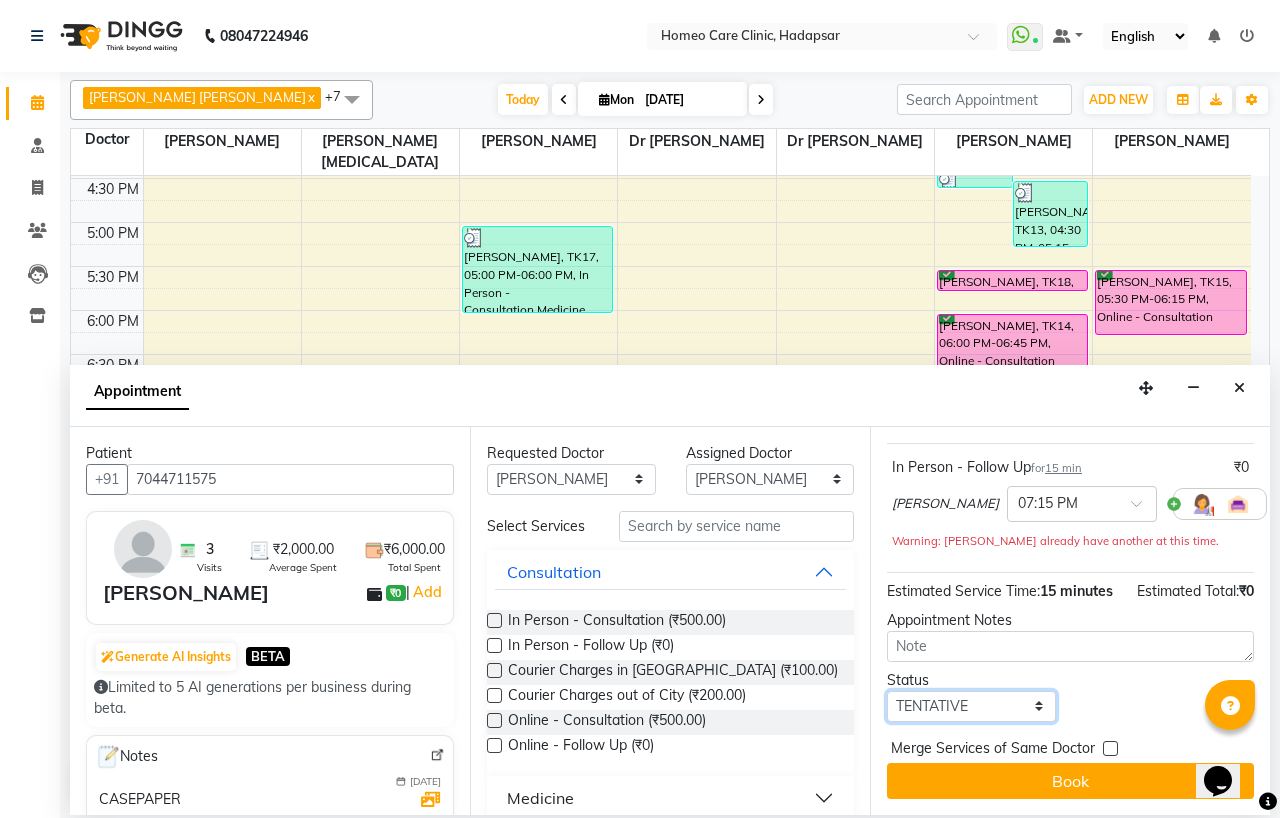 click on "Select TENTATIVE CONFIRM CHECK-IN UPCOMING" at bounding box center [971, 706] 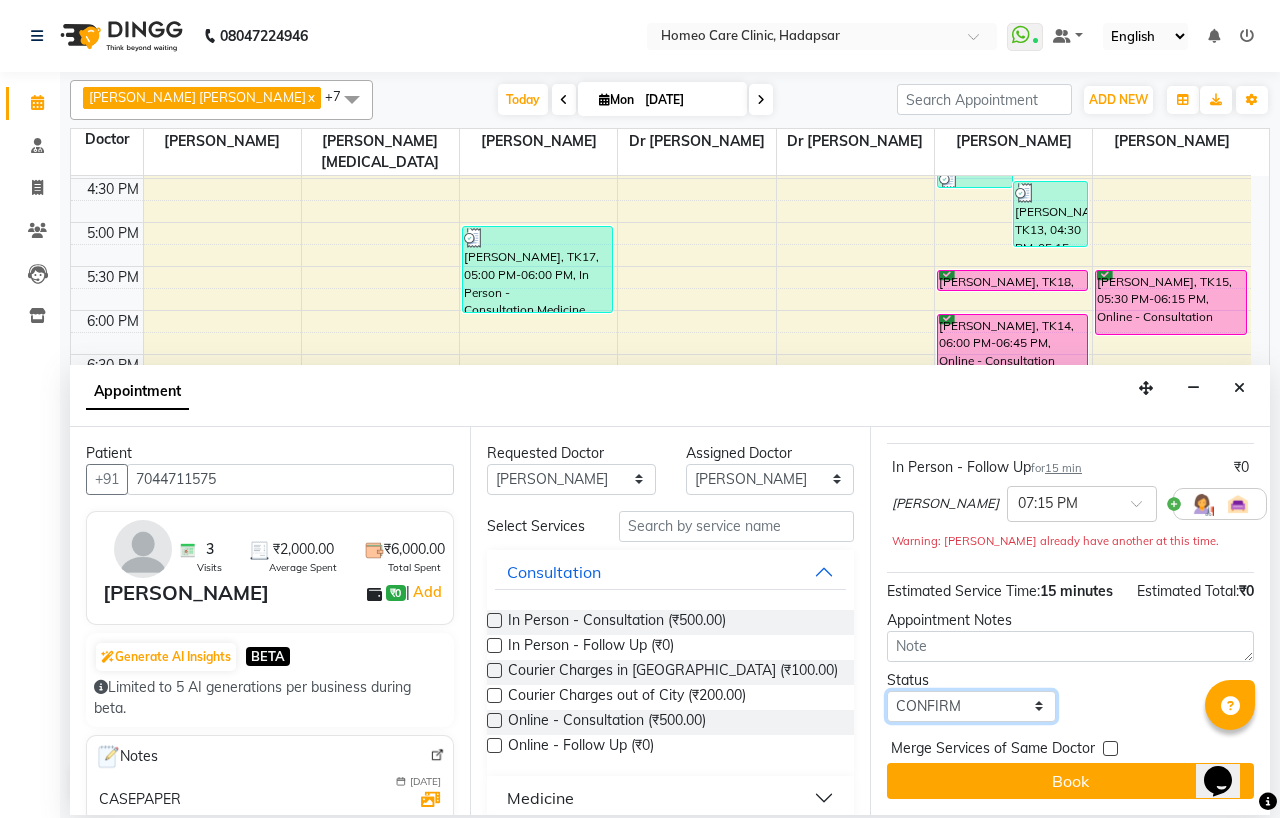 click on "Select TENTATIVE CONFIRM CHECK-IN UPCOMING" at bounding box center (971, 706) 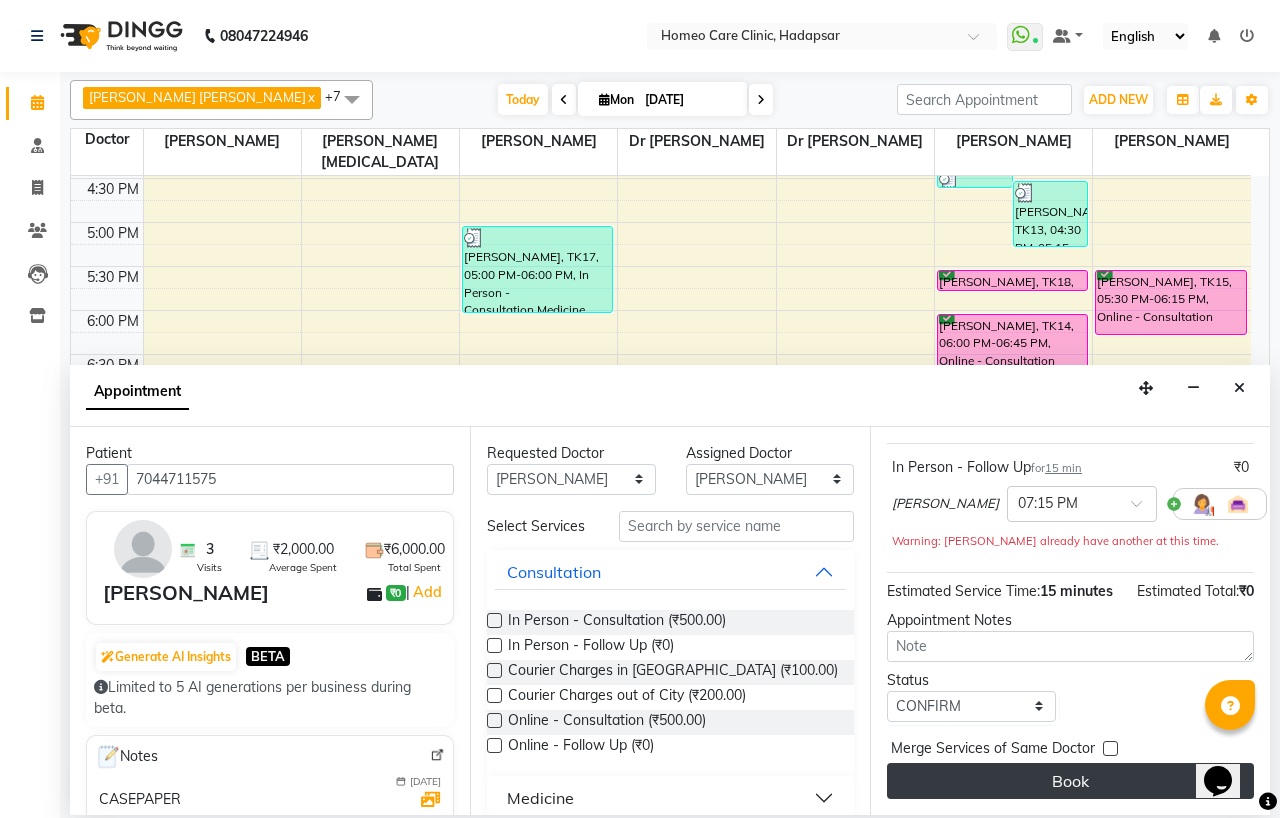 click on "Book" at bounding box center [1070, 781] 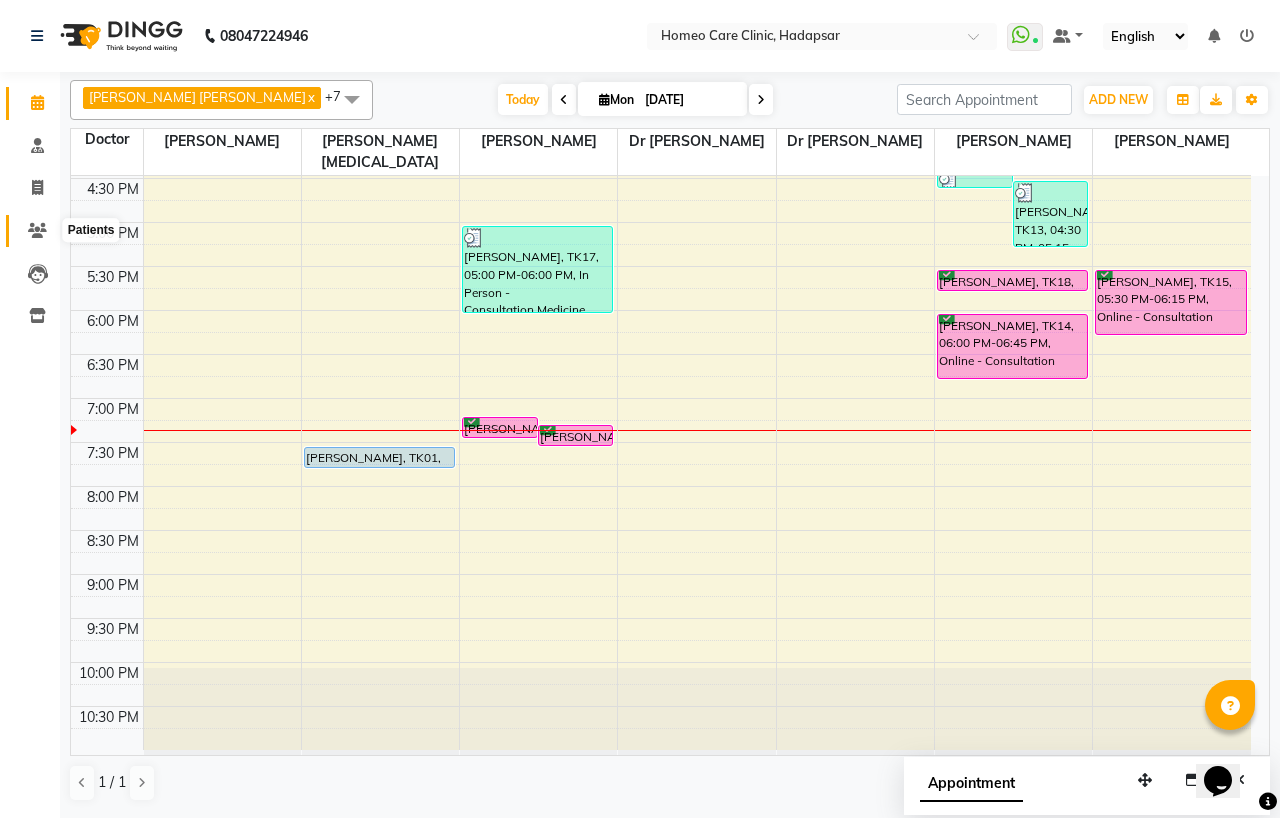 click 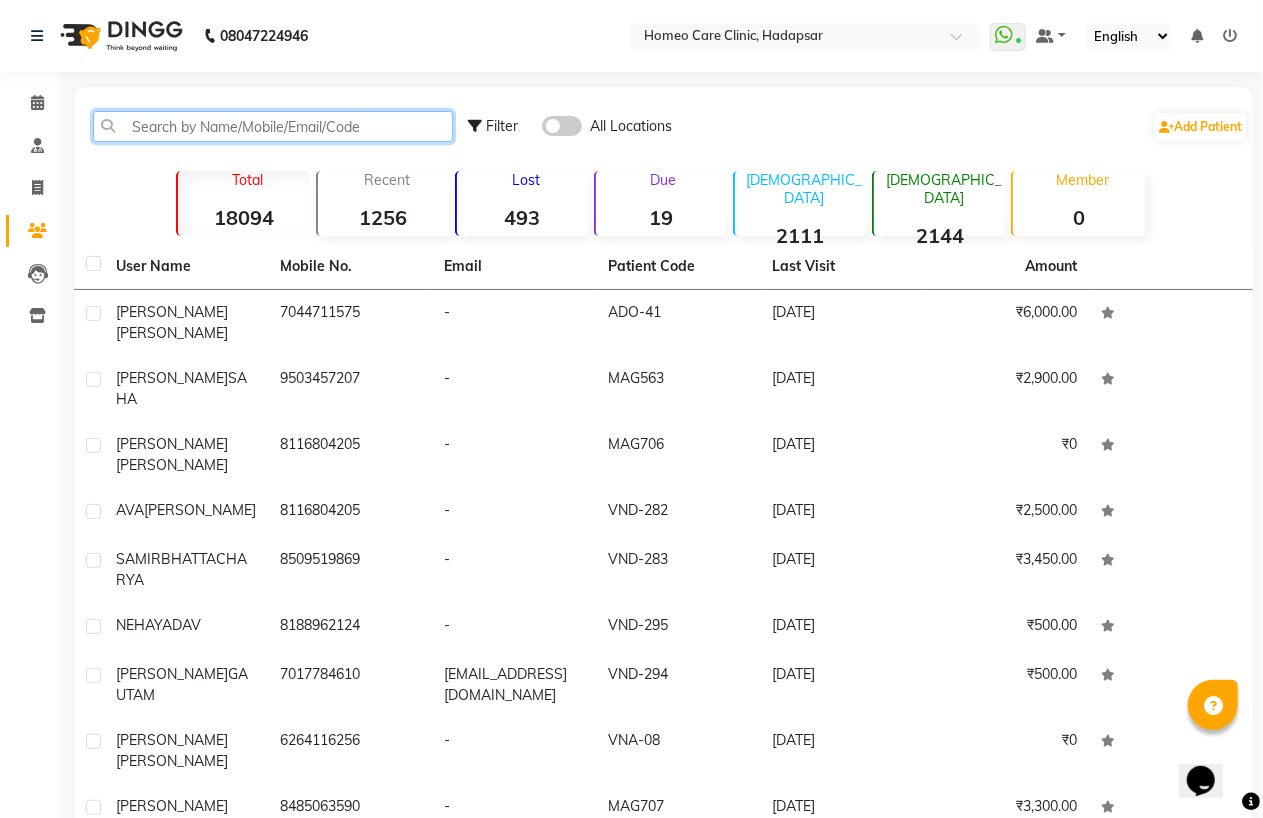 click 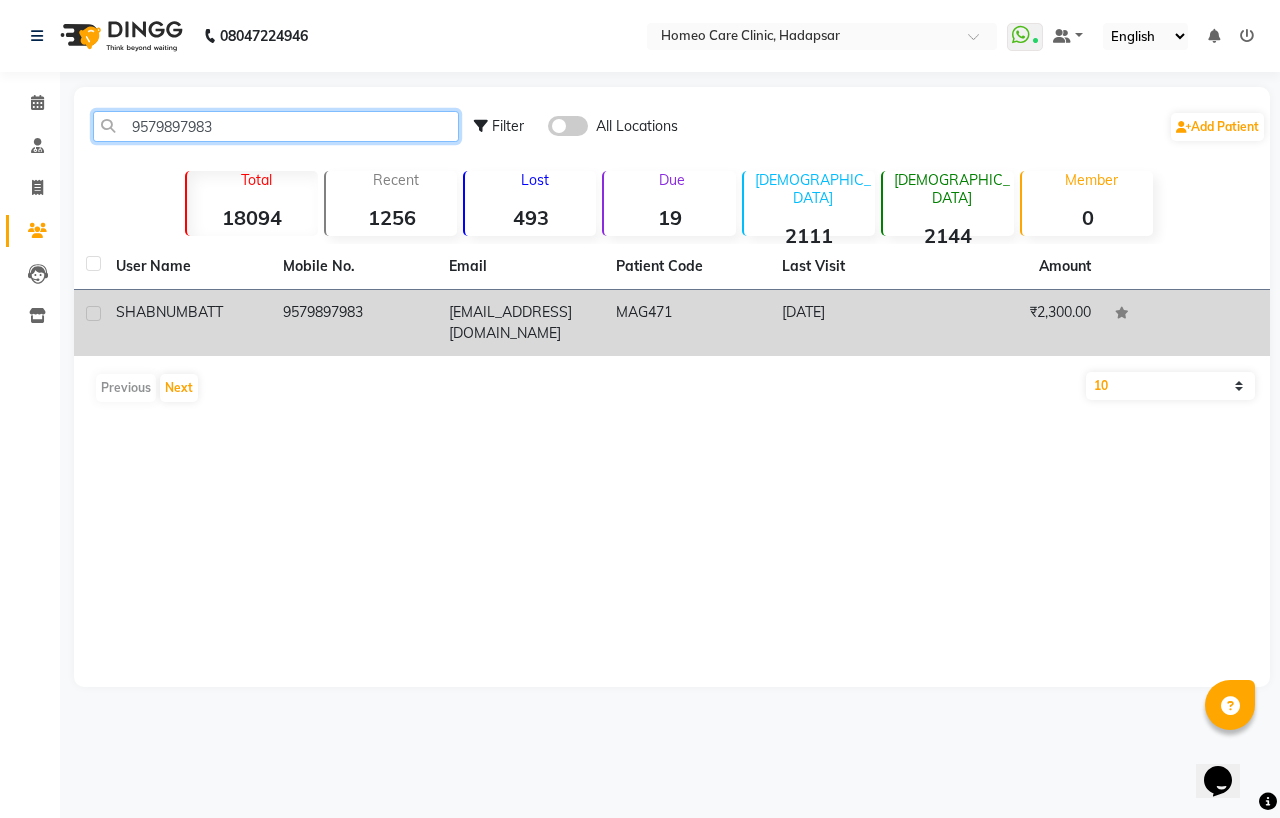 type on "9579897983" 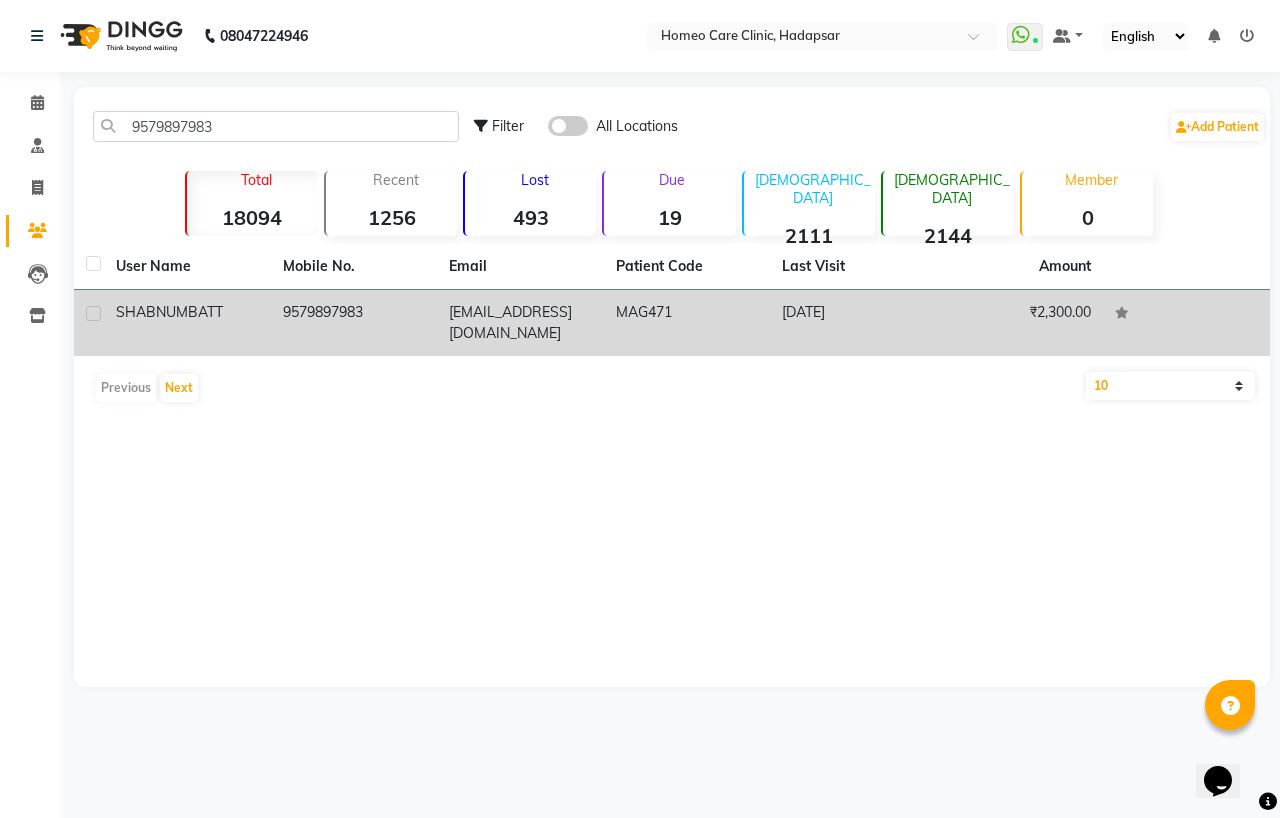 click on "BATT" 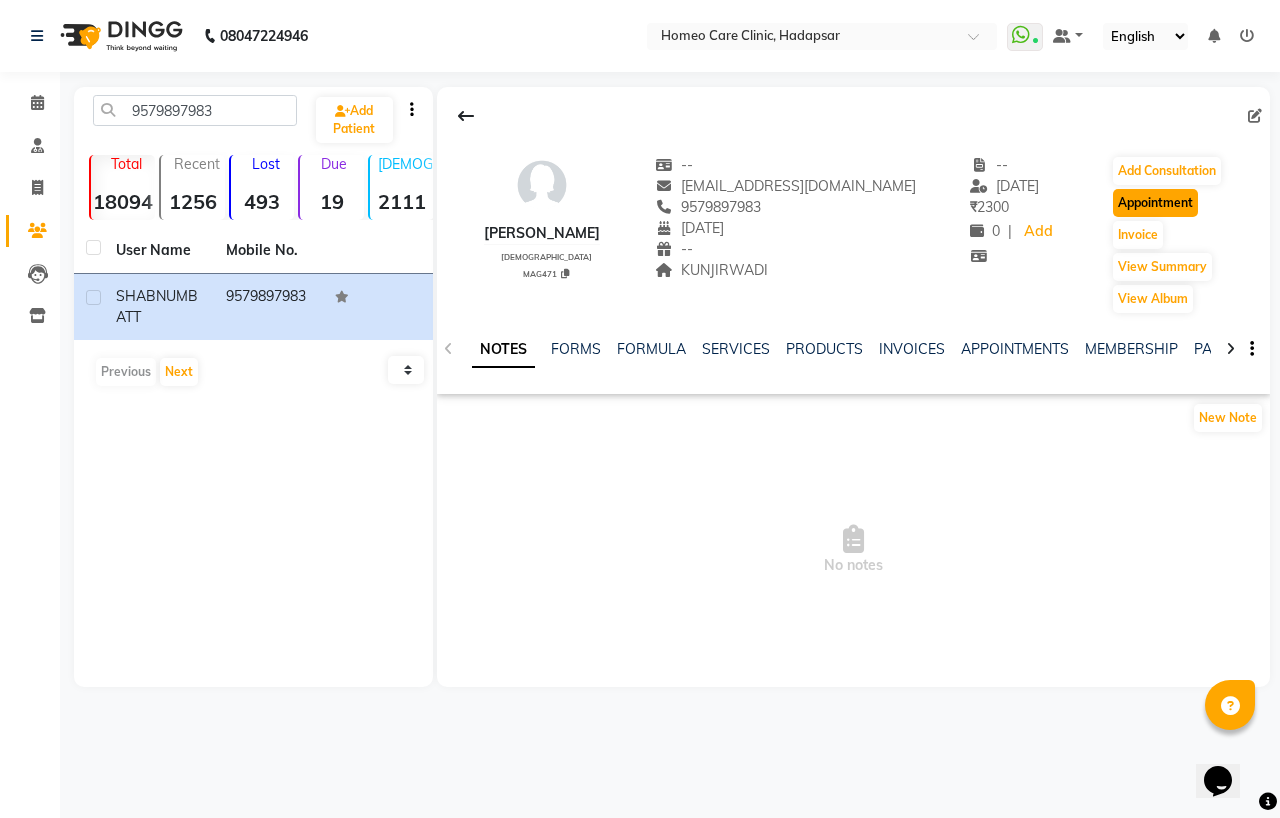 click on "Appointment" 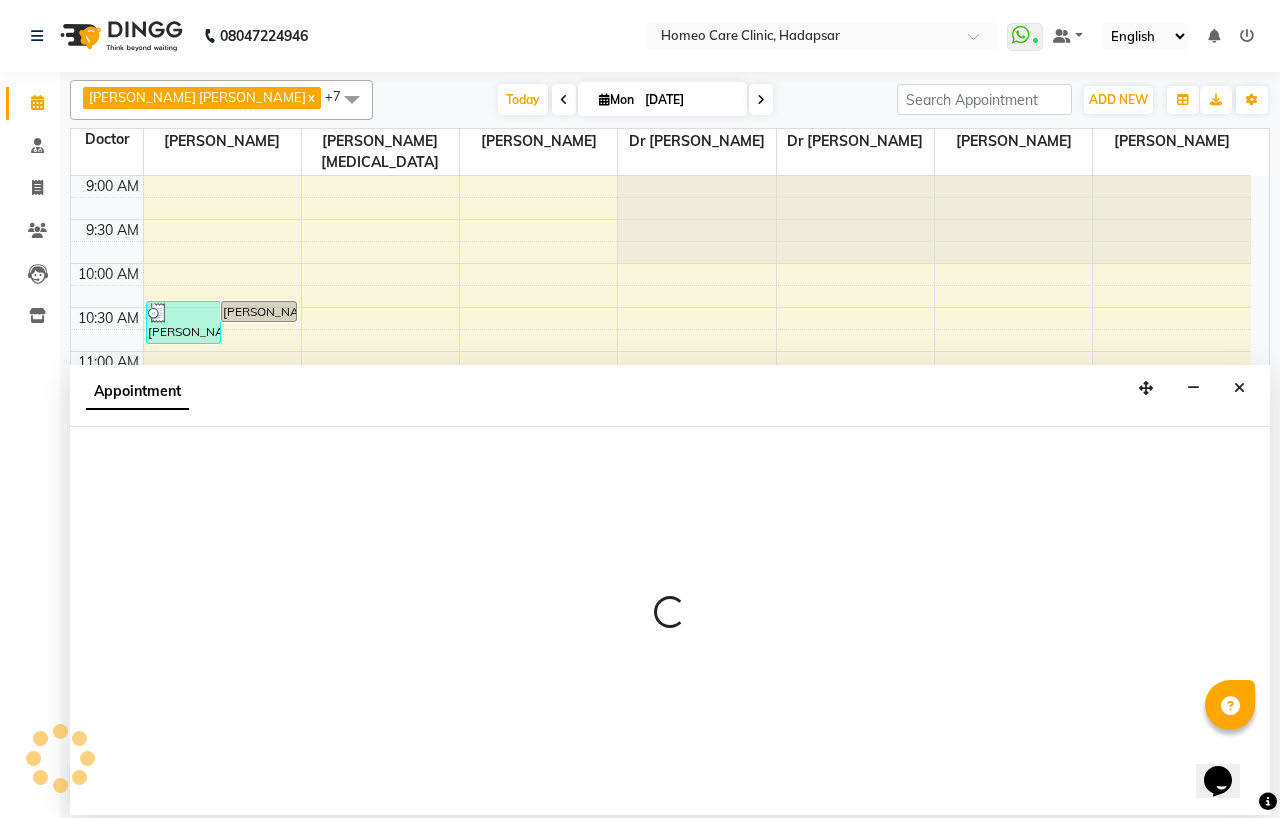 scroll, scrollTop: 0, scrollLeft: 0, axis: both 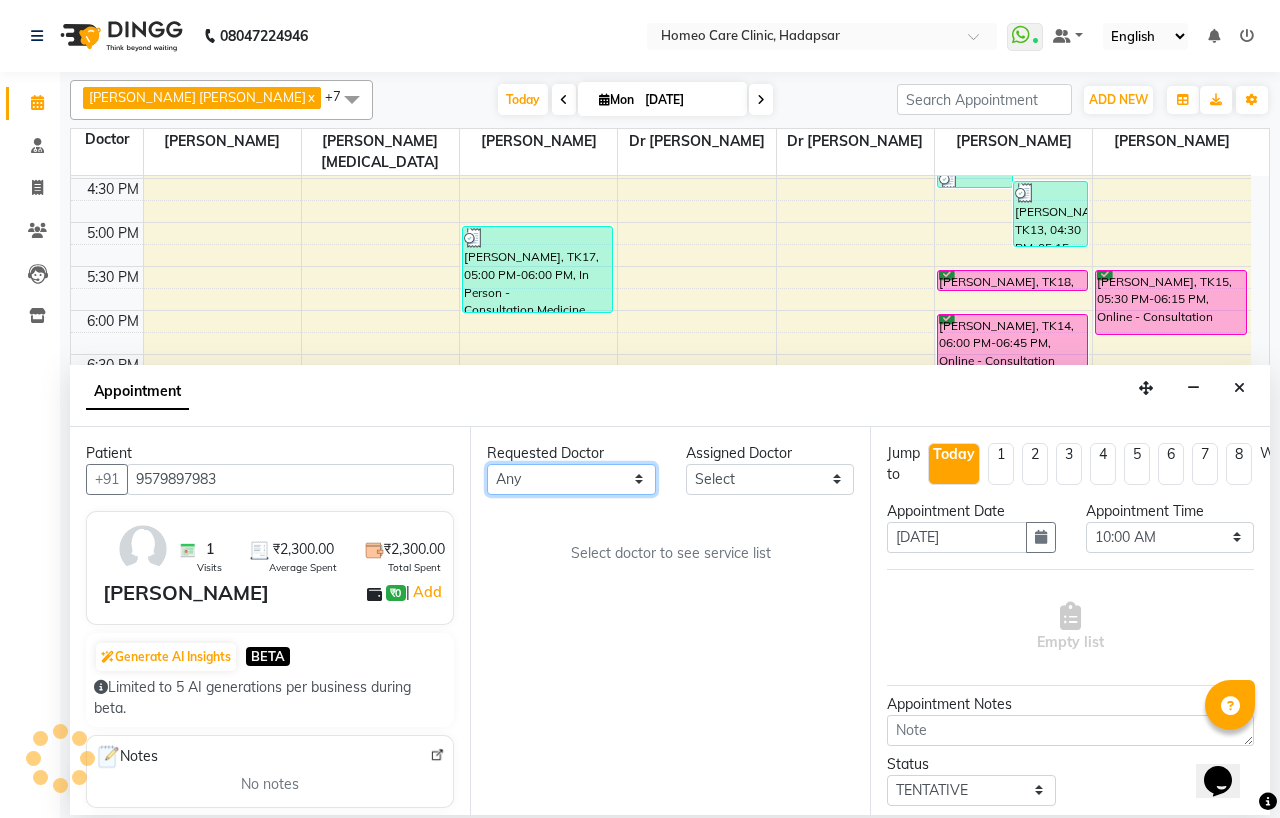 click on "Any Dingg Support Dr.Anisa Choudhary Dr Faraz Choudhary  Dr Komal Saste Dr Nijol Patil Dr Nikita Patil Dr.Nupur Jain Dr Pooja Doshi Dr Shraddha Nair Dr Vaseem Choudhary Ejas Choudhary Nikita Bhondave" at bounding box center (571, 479) 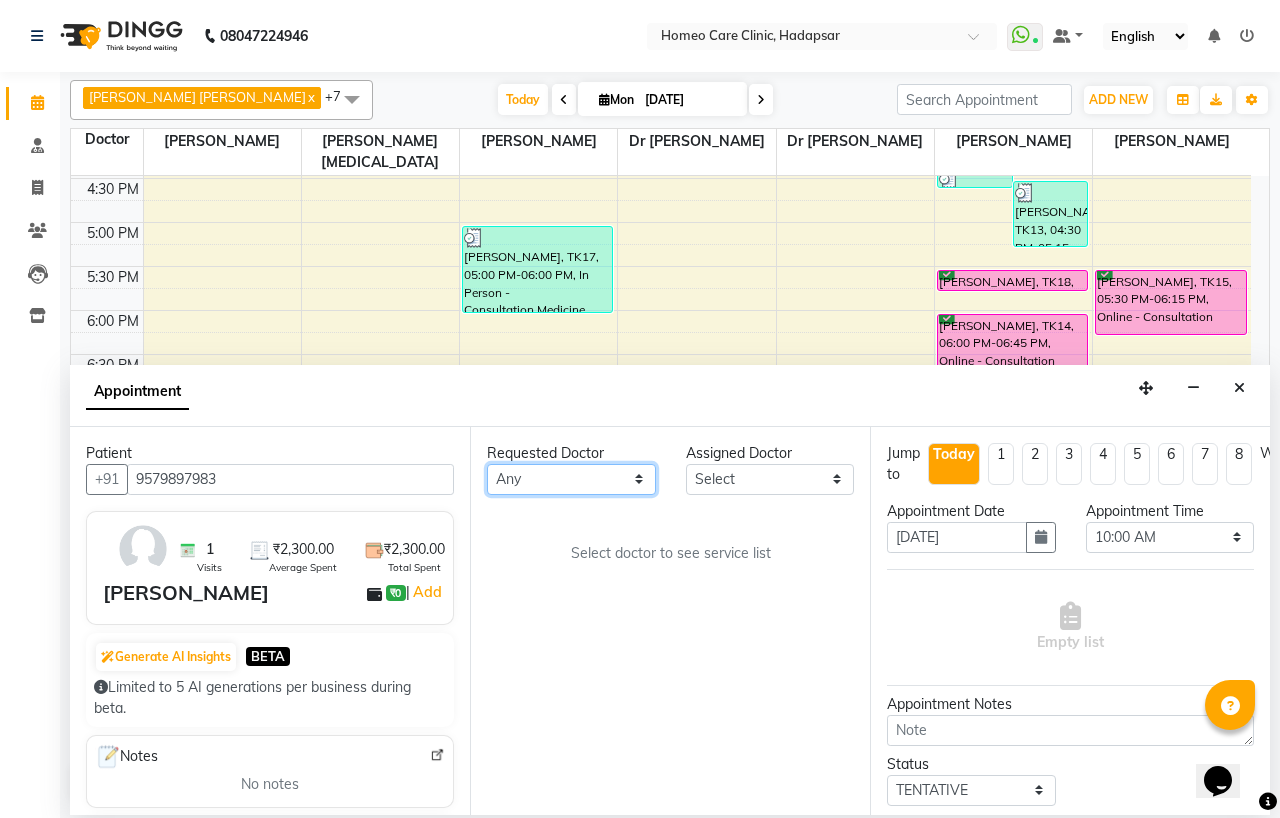 select on "65961" 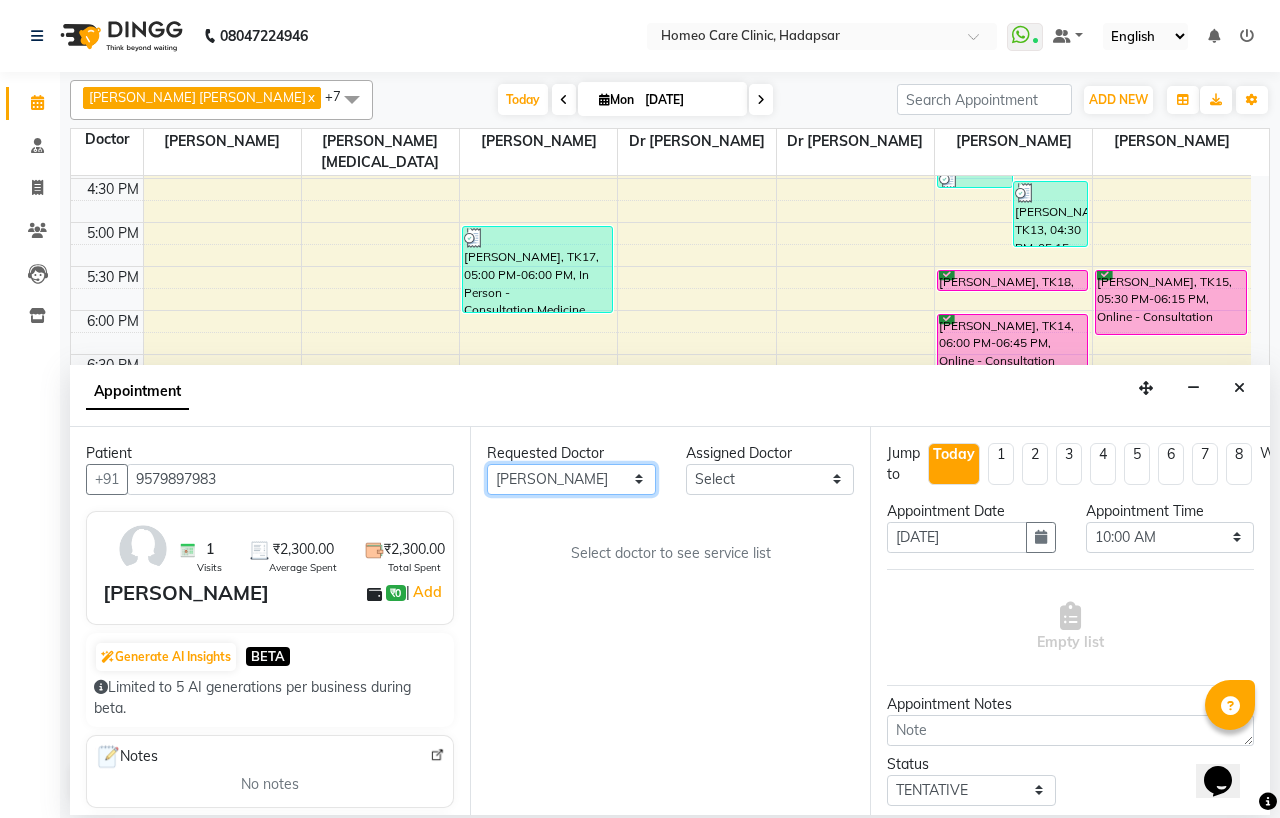 click on "Any Dingg Support Dr.Anisa Choudhary Dr Faraz Choudhary  Dr Komal Saste Dr Nijol Patil Dr Nikita Patil Dr.Nupur Jain Dr Pooja Doshi Dr Shraddha Nair Dr Vaseem Choudhary Ejas Choudhary Nikita Bhondave" at bounding box center (571, 479) 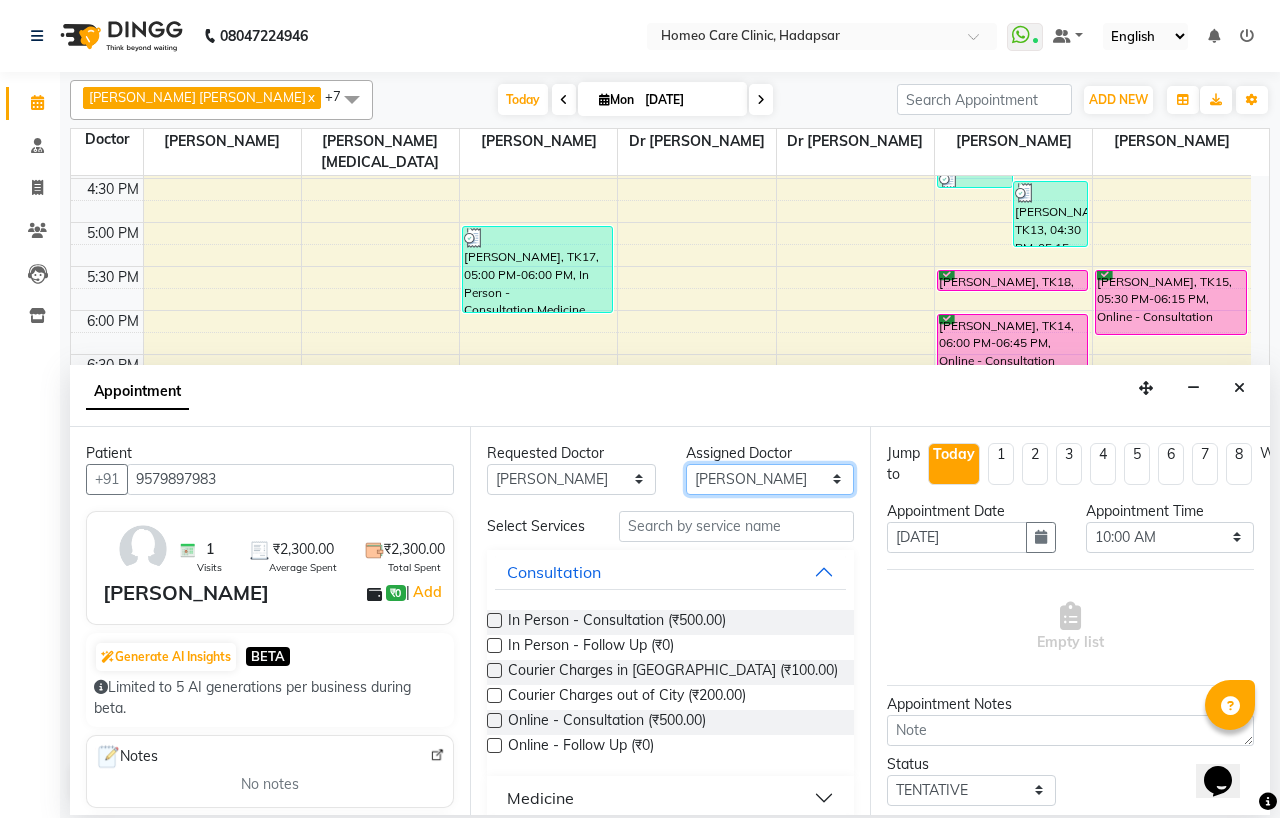 click on "Select Dingg Support Dr.Anisa Choudhary Dr Faraz Choudhary  Dr Komal Saste Dr Nijol Patil Dr Nikita Patil Dr.Nupur Jain Dr Pooja Doshi Dr Shraddha Nair Dr Vaseem Choudhary Ejas Choudhary Nikita Bhondave" at bounding box center (770, 479) 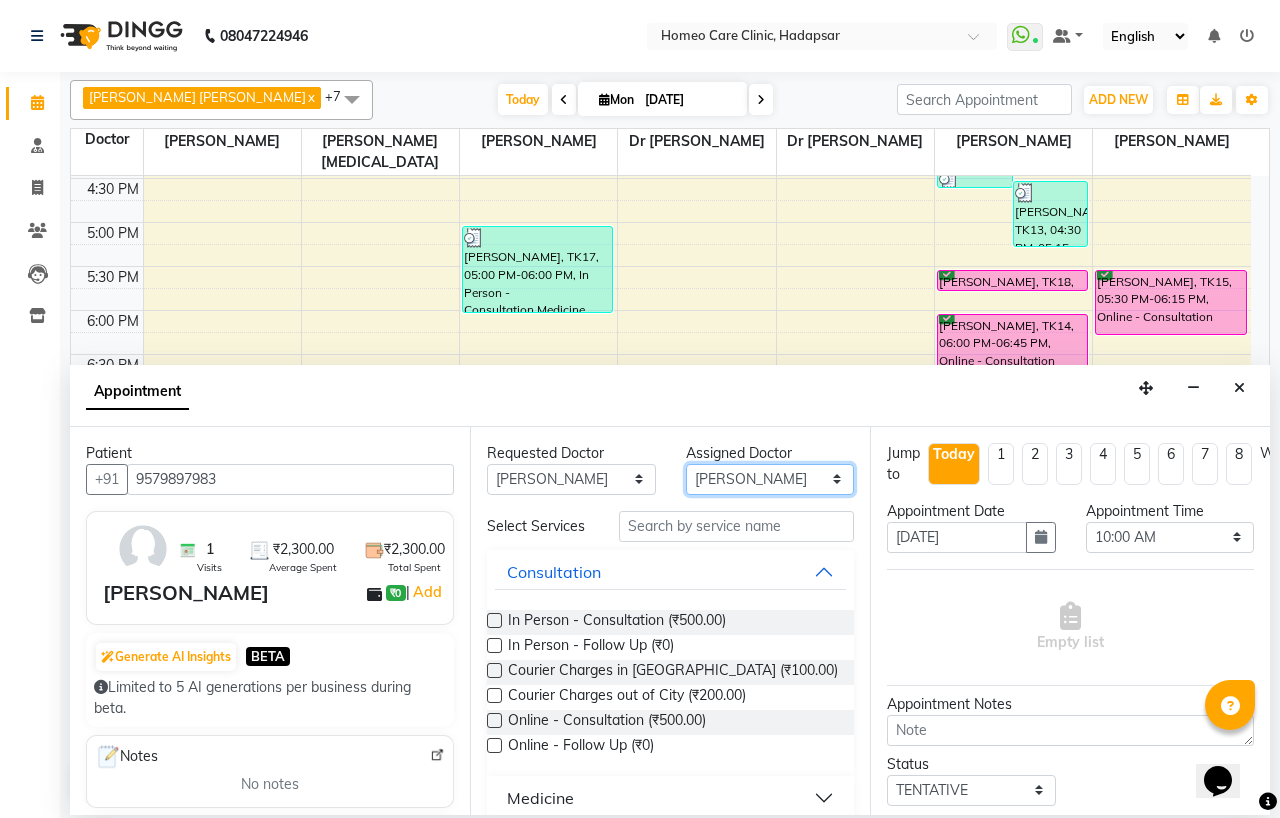 select on "65969" 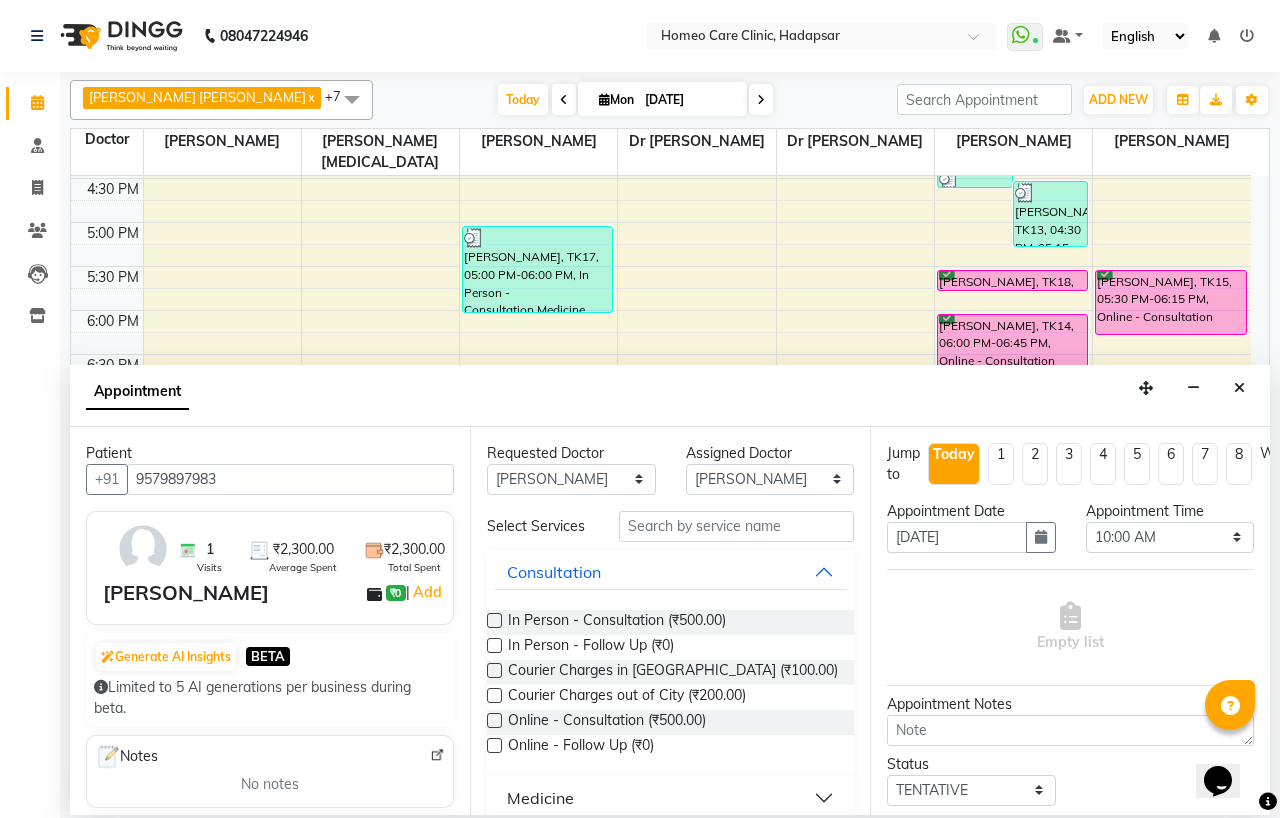 click at bounding box center [494, 645] 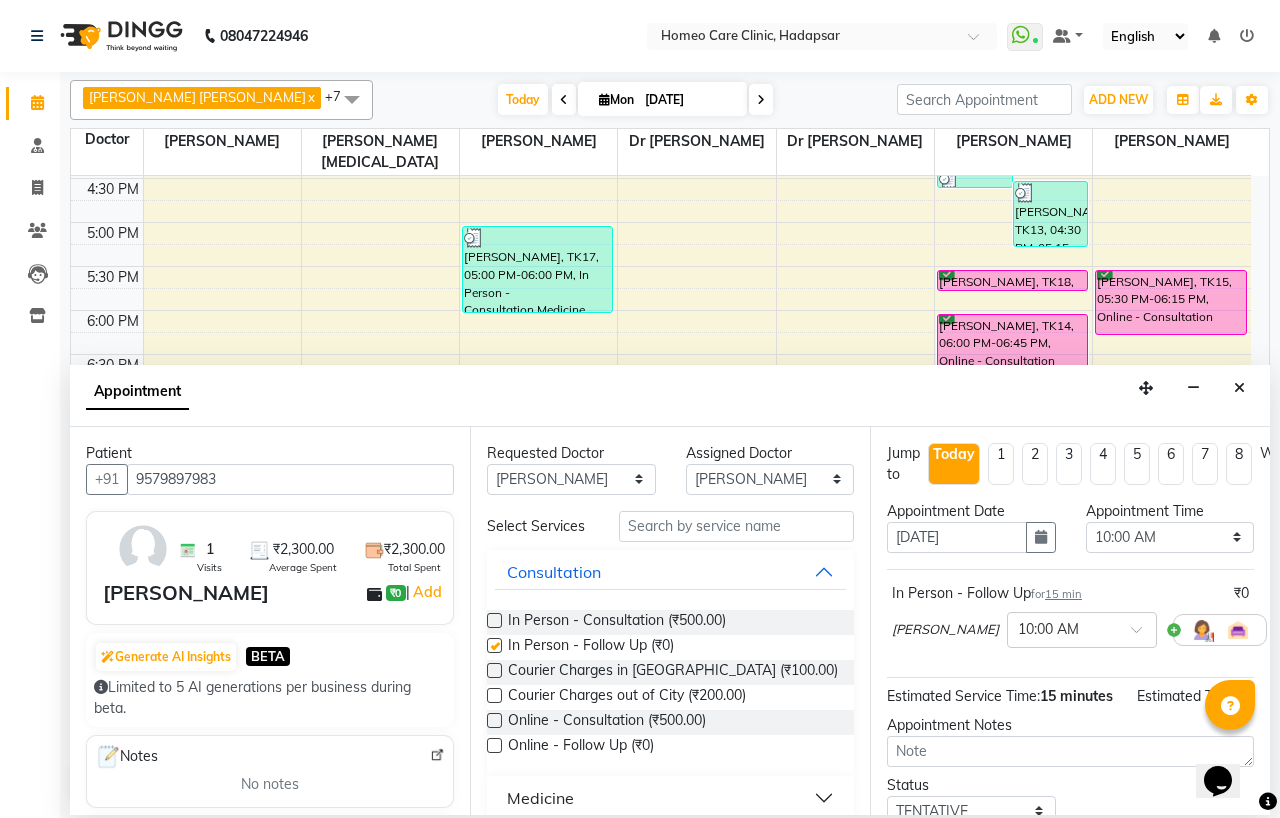 checkbox on "false" 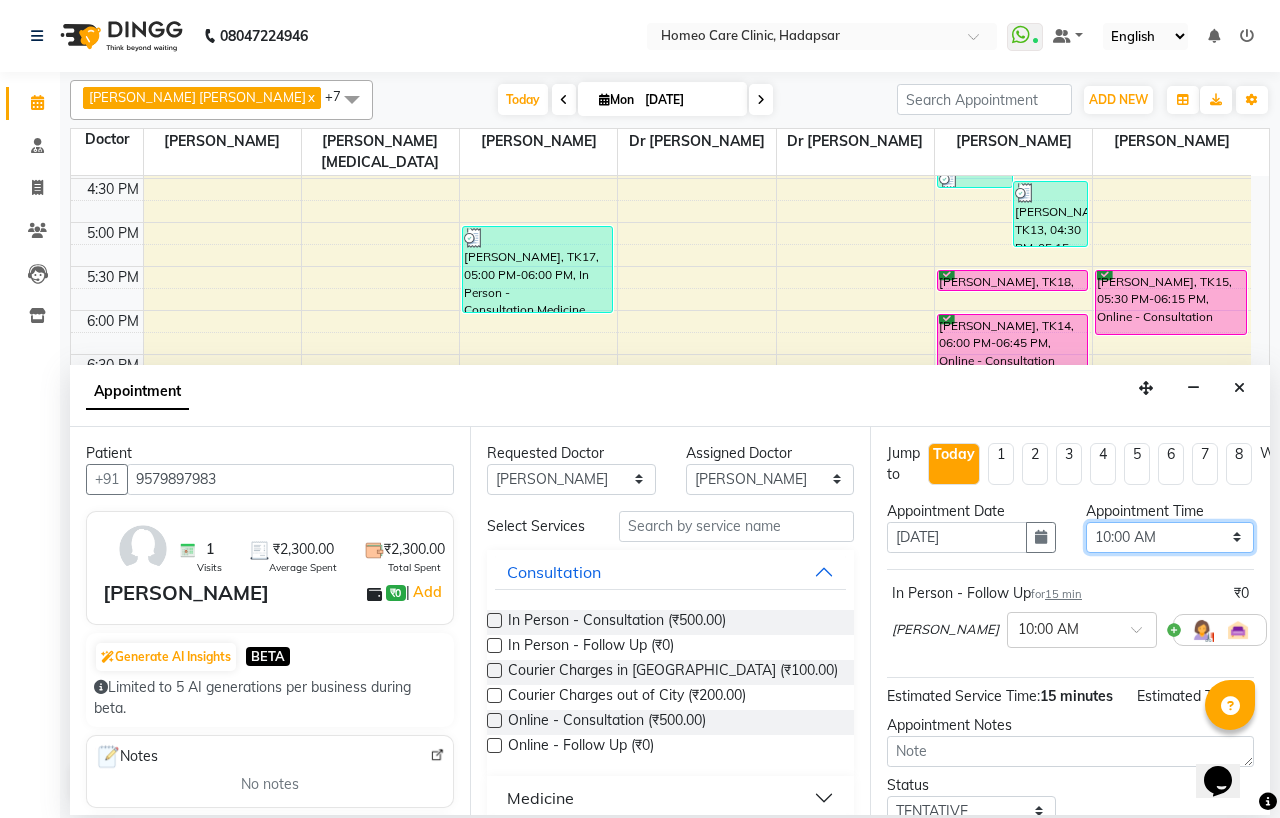 click on "Select 10:00 AM 10:05 AM 10:10 AM 10:15 AM 10:20 AM 10:25 AM 10:30 AM 10:35 AM 10:40 AM 10:45 AM 10:50 AM 10:55 AM 11:00 AM 11:05 AM 11:10 AM 11:15 AM 11:20 AM 11:25 AM 11:30 AM 11:35 AM 11:40 AM 11:45 AM 11:50 AM 11:55 AM 12:00 PM 12:05 PM 12:10 PM 12:15 PM 12:20 PM 12:25 PM 12:30 PM 12:35 PM 12:40 PM 12:45 PM 12:50 PM 12:55 PM 01:00 PM 01:05 PM 01:10 PM 01:15 PM 01:20 PM 01:25 PM 01:30 PM 01:35 PM 01:40 PM 01:45 PM 01:50 PM 01:55 PM 02:00 PM 02:05 PM 02:10 PM 02:15 PM 02:20 PM 02:25 PM 02:30 PM 02:35 PM 02:40 PM 02:45 PM 02:50 PM 02:55 PM 03:00 PM 03:05 PM 03:10 PM 03:15 PM 03:20 PM 03:25 PM 03:30 PM 03:35 PM 03:40 PM 03:45 PM 03:50 PM 03:55 PM 04:00 PM 04:05 PM 04:10 PM 04:15 PM 04:20 PM 04:25 PM 04:30 PM 04:35 PM 04:40 PM 04:45 PM 04:50 PM 04:55 PM 05:00 PM 05:05 PM 05:10 PM 05:15 PM 05:20 PM 05:25 PM 05:30 PM 05:35 PM 05:40 PM 05:45 PM 05:50 PM 05:55 PM 06:00 PM 06:05 PM 06:10 PM 06:15 PM 06:20 PM 06:25 PM 06:30 PM 06:35 PM 06:40 PM 06:45 PM 06:50 PM 06:55 PM 07:00 PM 07:05 PM 07:10 PM 07:15 PM 07:20 PM" at bounding box center (1170, 537) 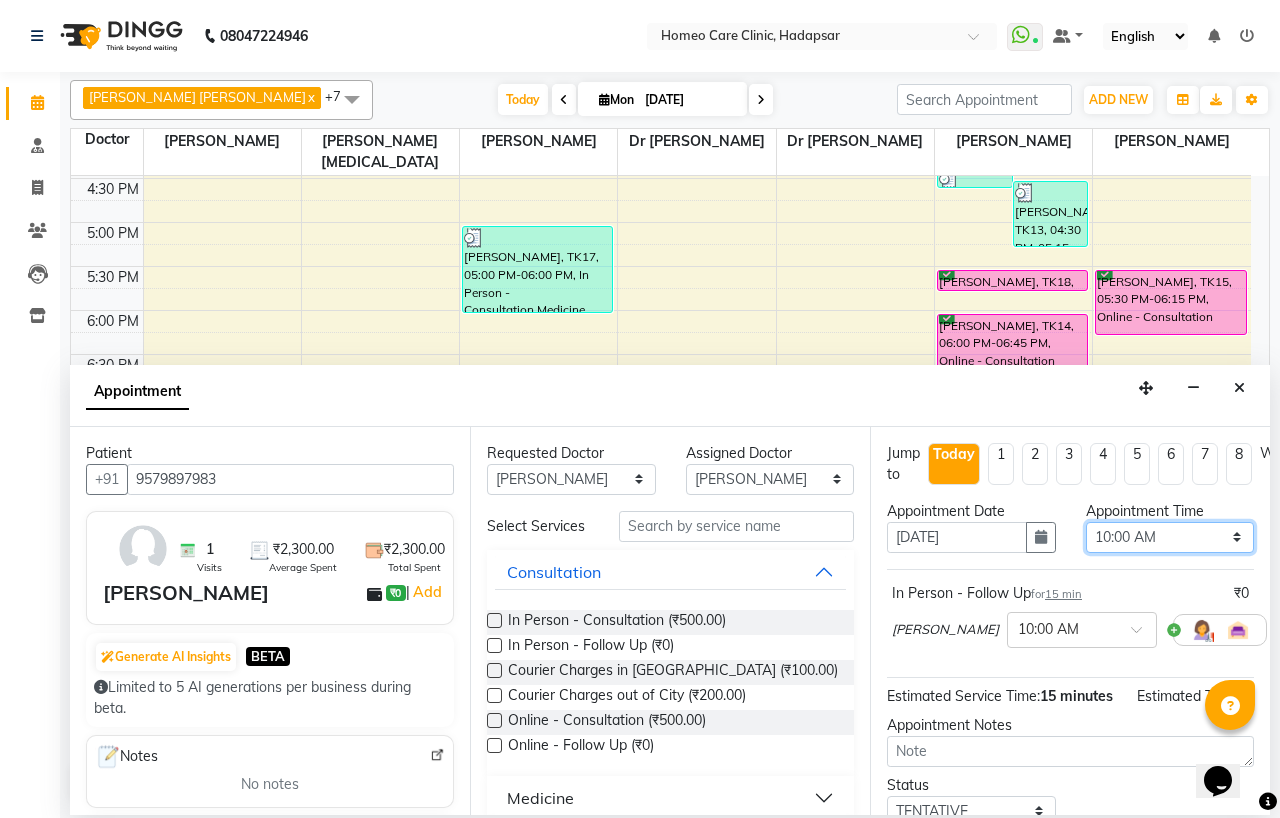 select on "1165" 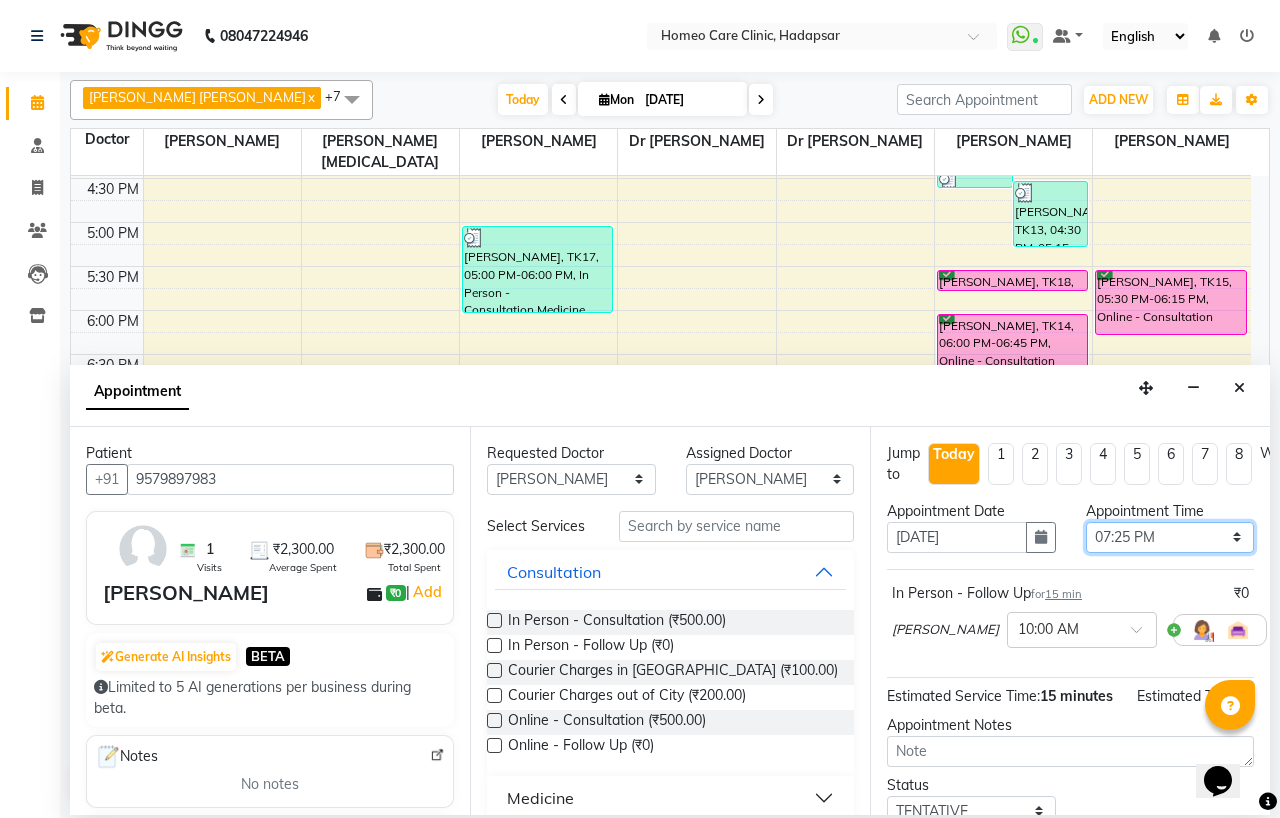 click on "Select 10:00 AM 10:05 AM 10:10 AM 10:15 AM 10:20 AM 10:25 AM 10:30 AM 10:35 AM 10:40 AM 10:45 AM 10:50 AM 10:55 AM 11:00 AM 11:05 AM 11:10 AM 11:15 AM 11:20 AM 11:25 AM 11:30 AM 11:35 AM 11:40 AM 11:45 AM 11:50 AM 11:55 AM 12:00 PM 12:05 PM 12:10 PM 12:15 PM 12:20 PM 12:25 PM 12:30 PM 12:35 PM 12:40 PM 12:45 PM 12:50 PM 12:55 PM 01:00 PM 01:05 PM 01:10 PM 01:15 PM 01:20 PM 01:25 PM 01:30 PM 01:35 PM 01:40 PM 01:45 PM 01:50 PM 01:55 PM 02:00 PM 02:05 PM 02:10 PM 02:15 PM 02:20 PM 02:25 PM 02:30 PM 02:35 PM 02:40 PM 02:45 PM 02:50 PM 02:55 PM 03:00 PM 03:05 PM 03:10 PM 03:15 PM 03:20 PM 03:25 PM 03:30 PM 03:35 PM 03:40 PM 03:45 PM 03:50 PM 03:55 PM 04:00 PM 04:05 PM 04:10 PM 04:15 PM 04:20 PM 04:25 PM 04:30 PM 04:35 PM 04:40 PM 04:45 PM 04:50 PM 04:55 PM 05:00 PM 05:05 PM 05:10 PM 05:15 PM 05:20 PM 05:25 PM 05:30 PM 05:35 PM 05:40 PM 05:45 PM 05:50 PM 05:55 PM 06:00 PM 06:05 PM 06:10 PM 06:15 PM 06:20 PM 06:25 PM 06:30 PM 06:35 PM 06:40 PM 06:45 PM 06:50 PM 06:55 PM 07:00 PM 07:05 PM 07:10 PM 07:15 PM 07:20 PM" at bounding box center [1170, 537] 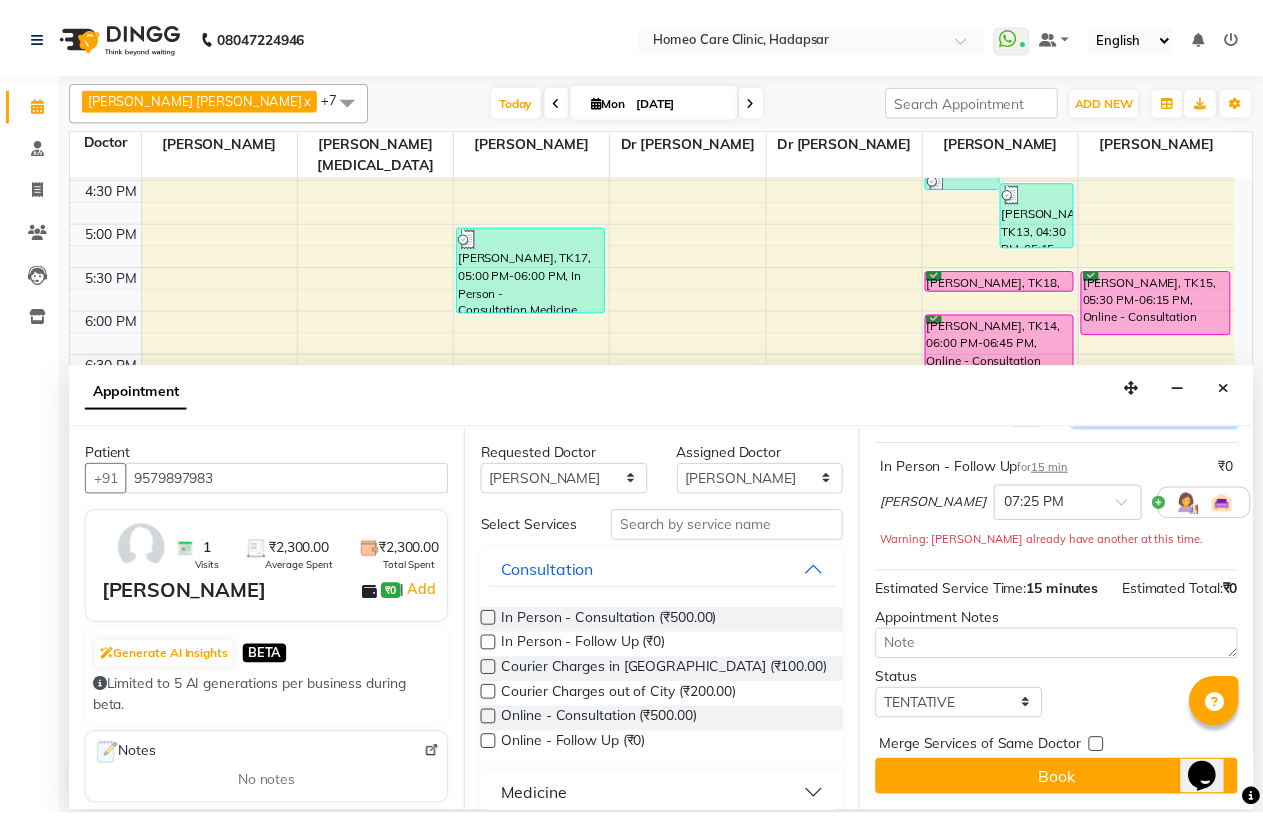 scroll, scrollTop: 166, scrollLeft: 0, axis: vertical 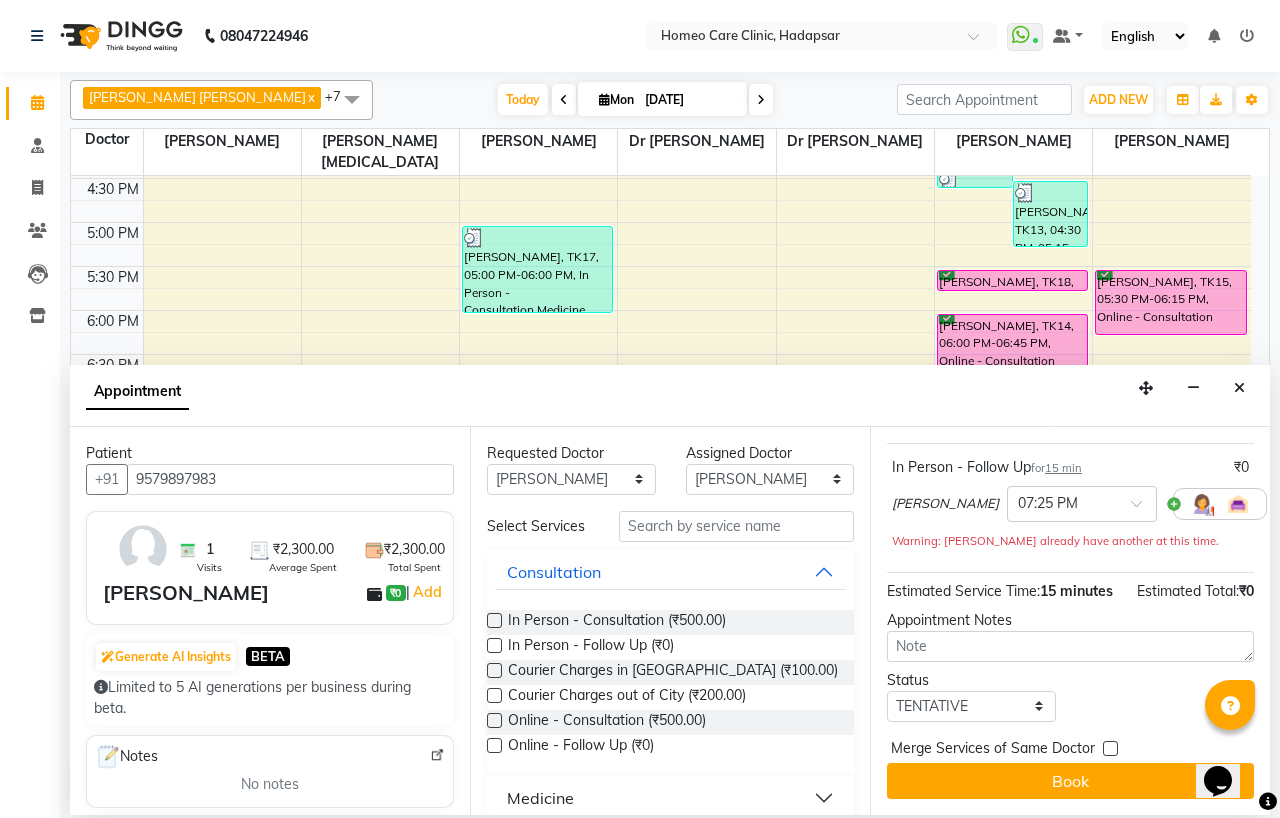 click on "Status" at bounding box center (971, 680) 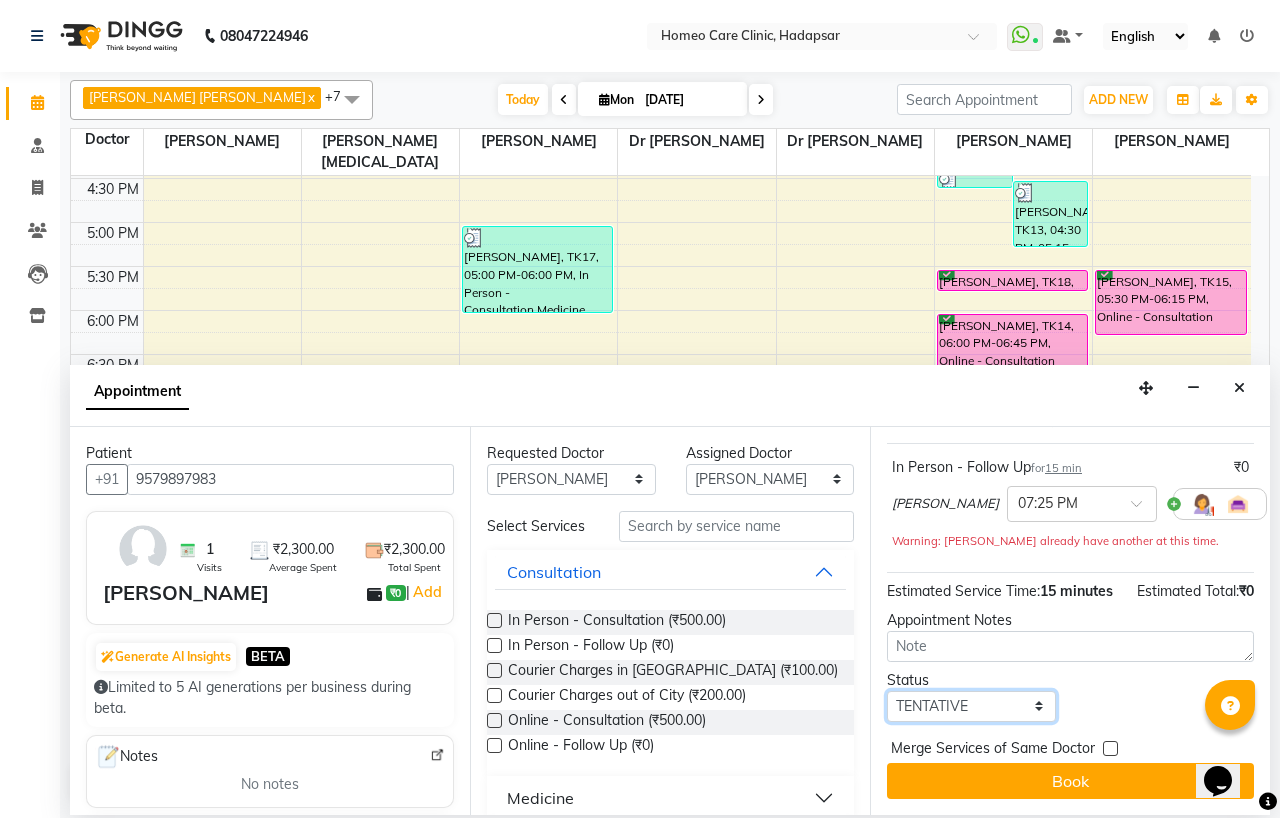 click on "Select TENTATIVE CONFIRM CHECK-IN UPCOMING" at bounding box center (971, 706) 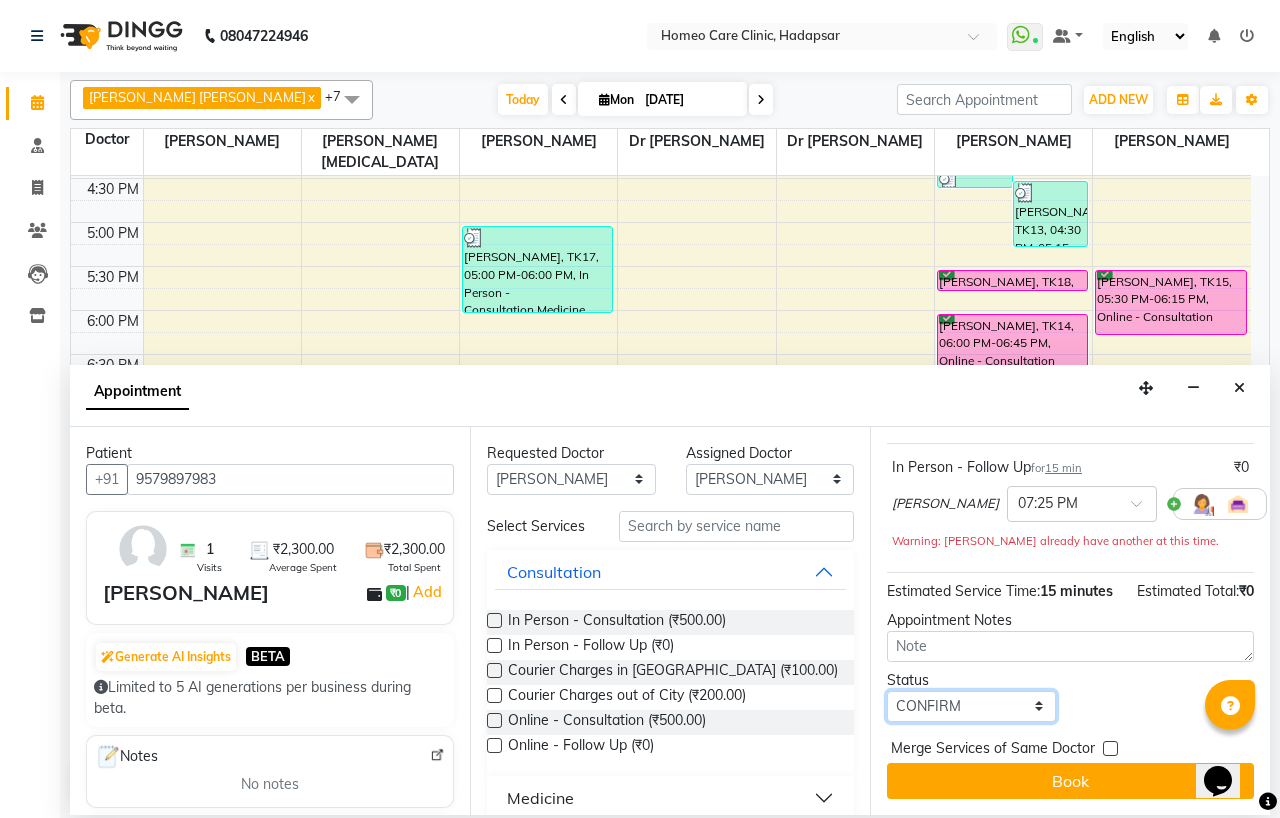 click on "Select TENTATIVE CONFIRM CHECK-IN UPCOMING" at bounding box center [971, 706] 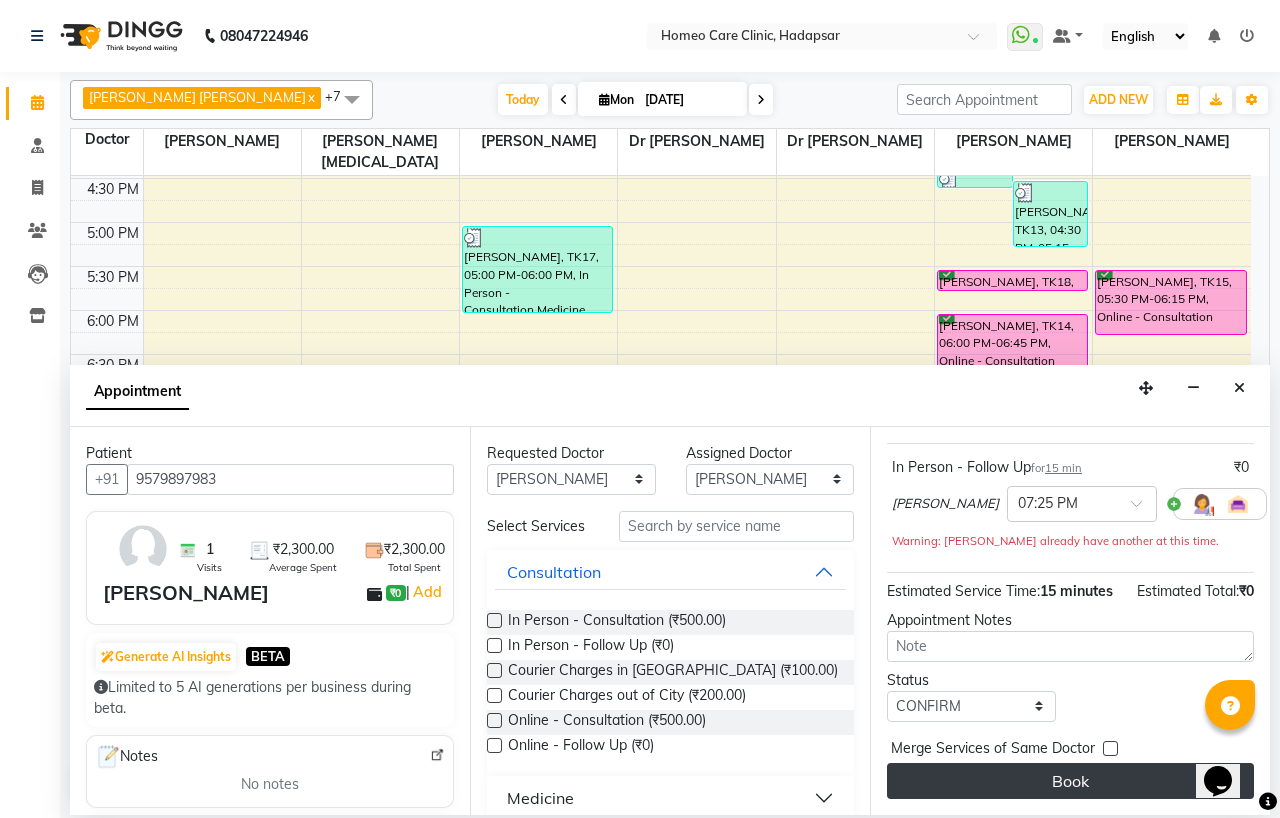 click on "Book" at bounding box center [1070, 781] 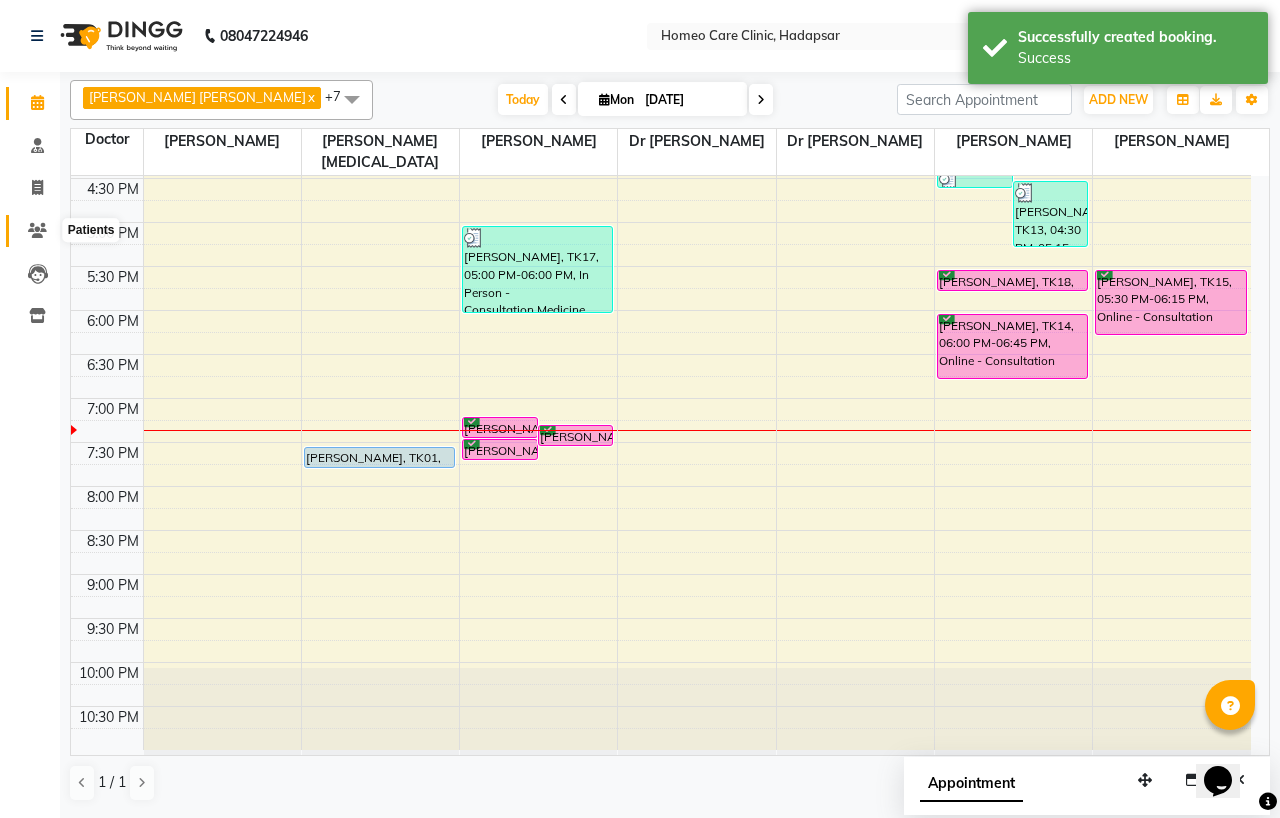 click 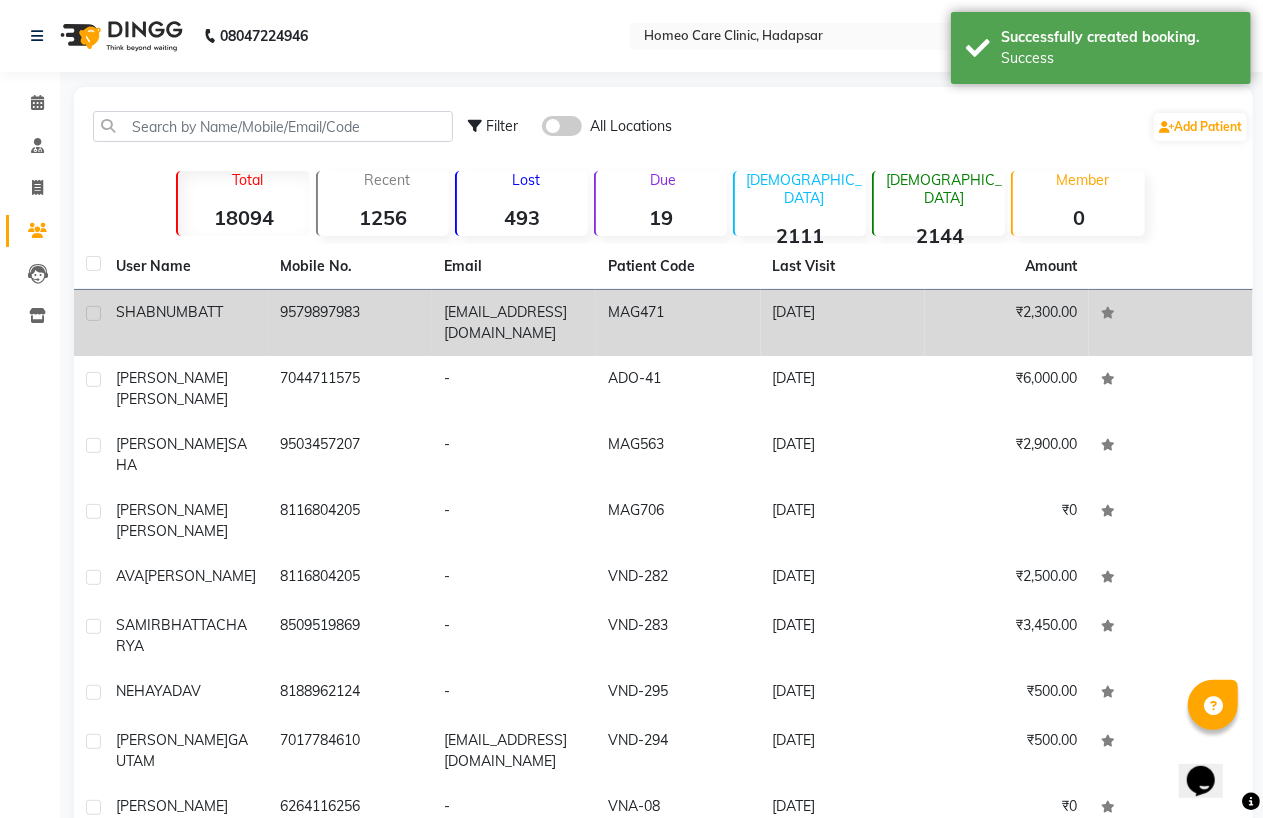 click on "BATT" 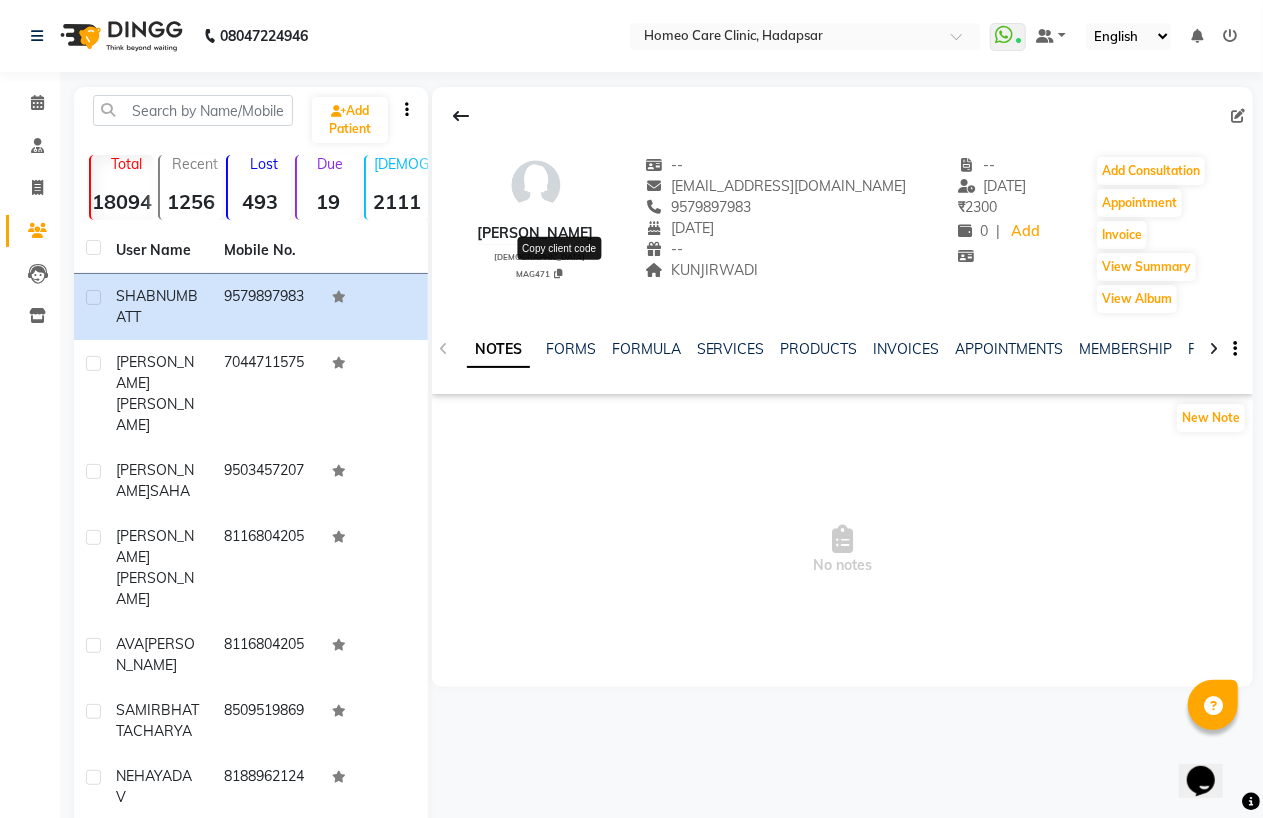click 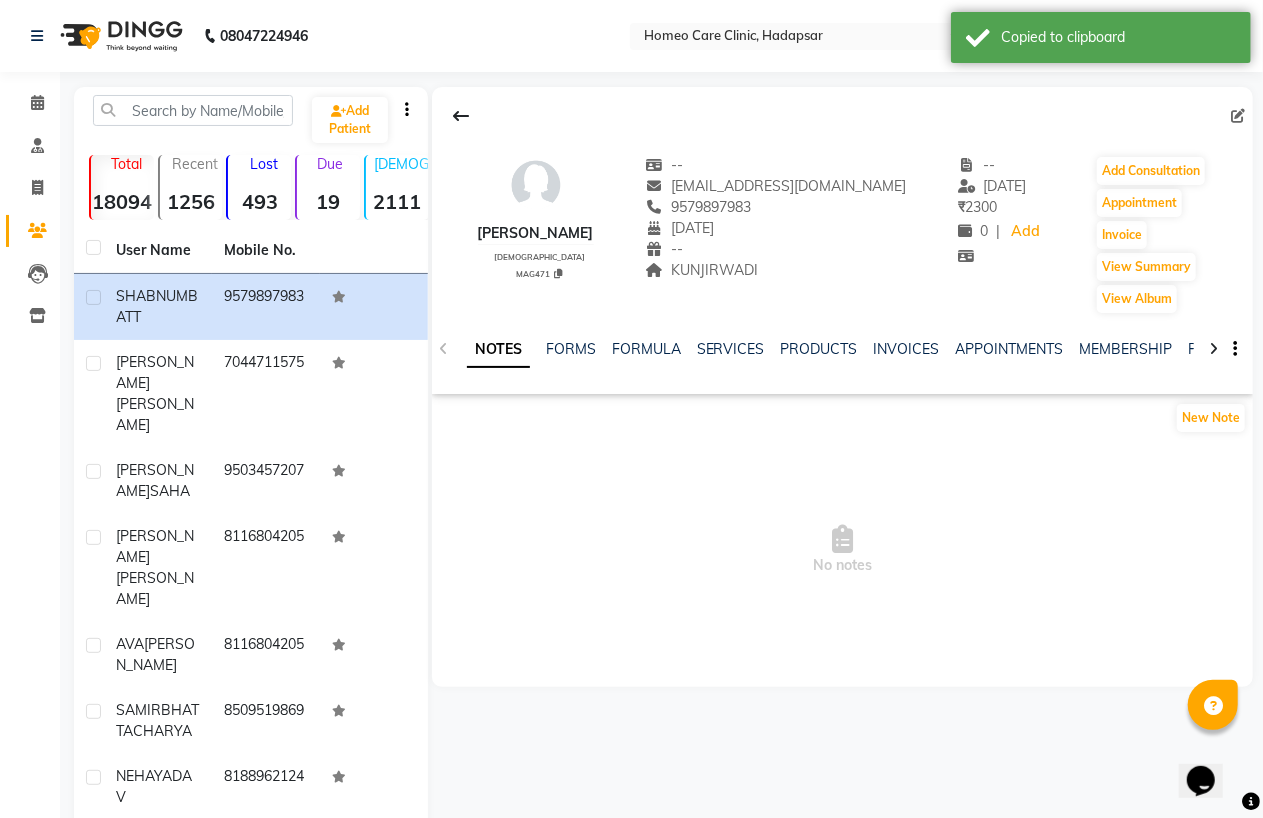 click on "MAG471" 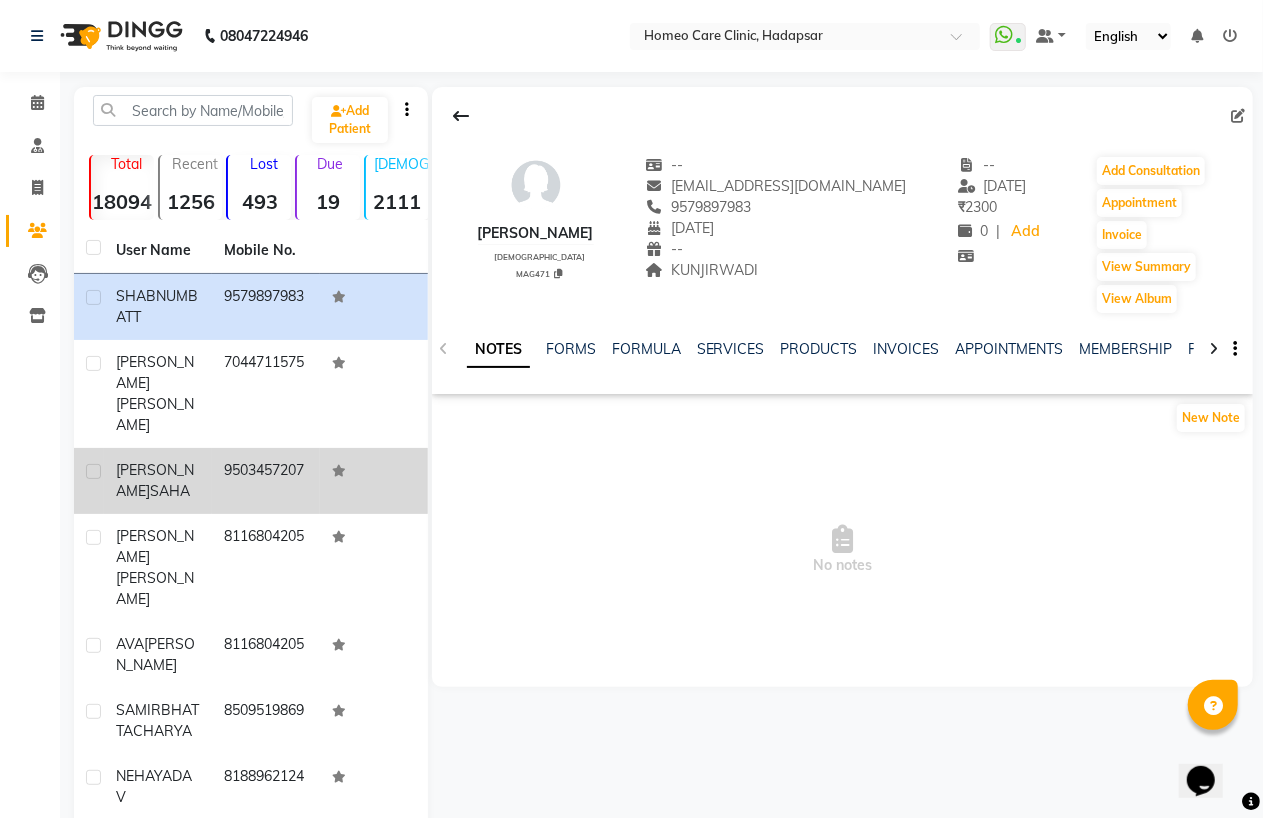 click on "[PERSON_NAME]" 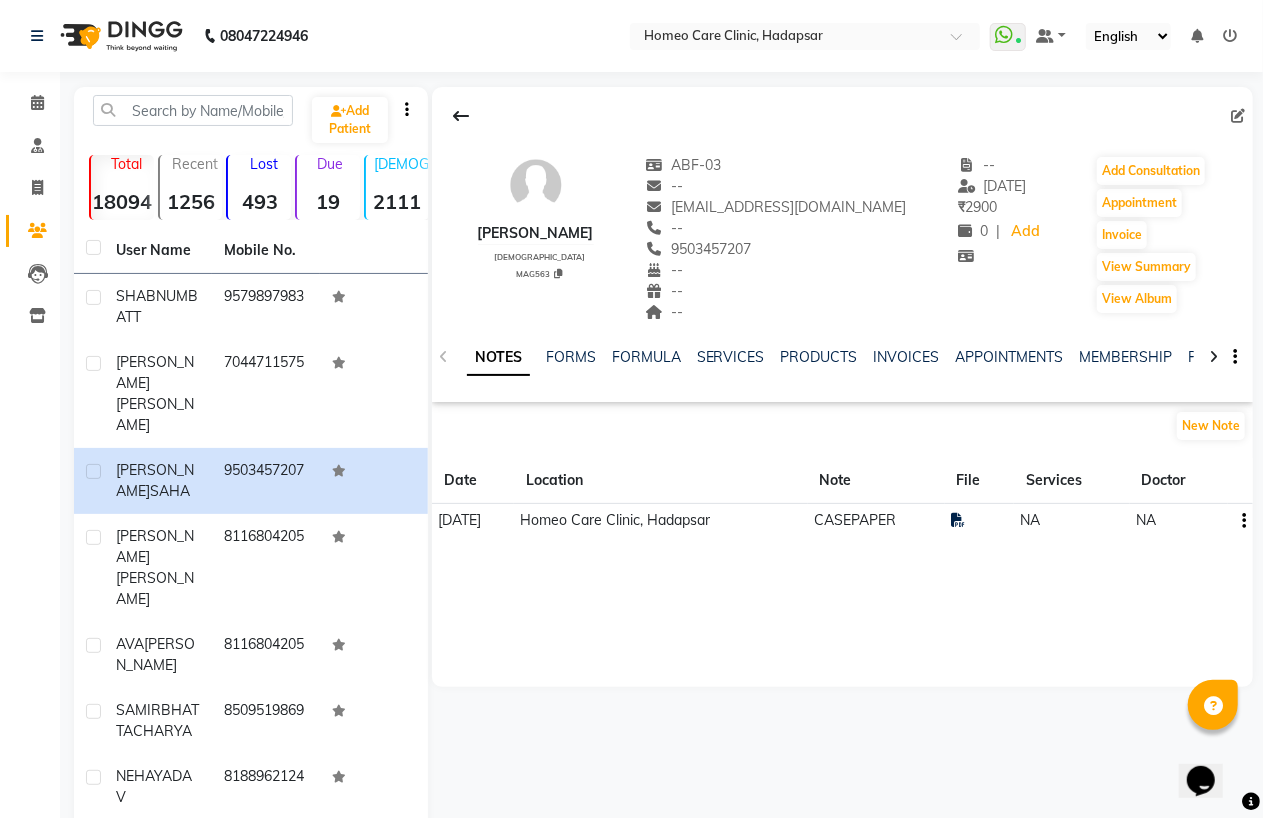 click on "Add Consultation" 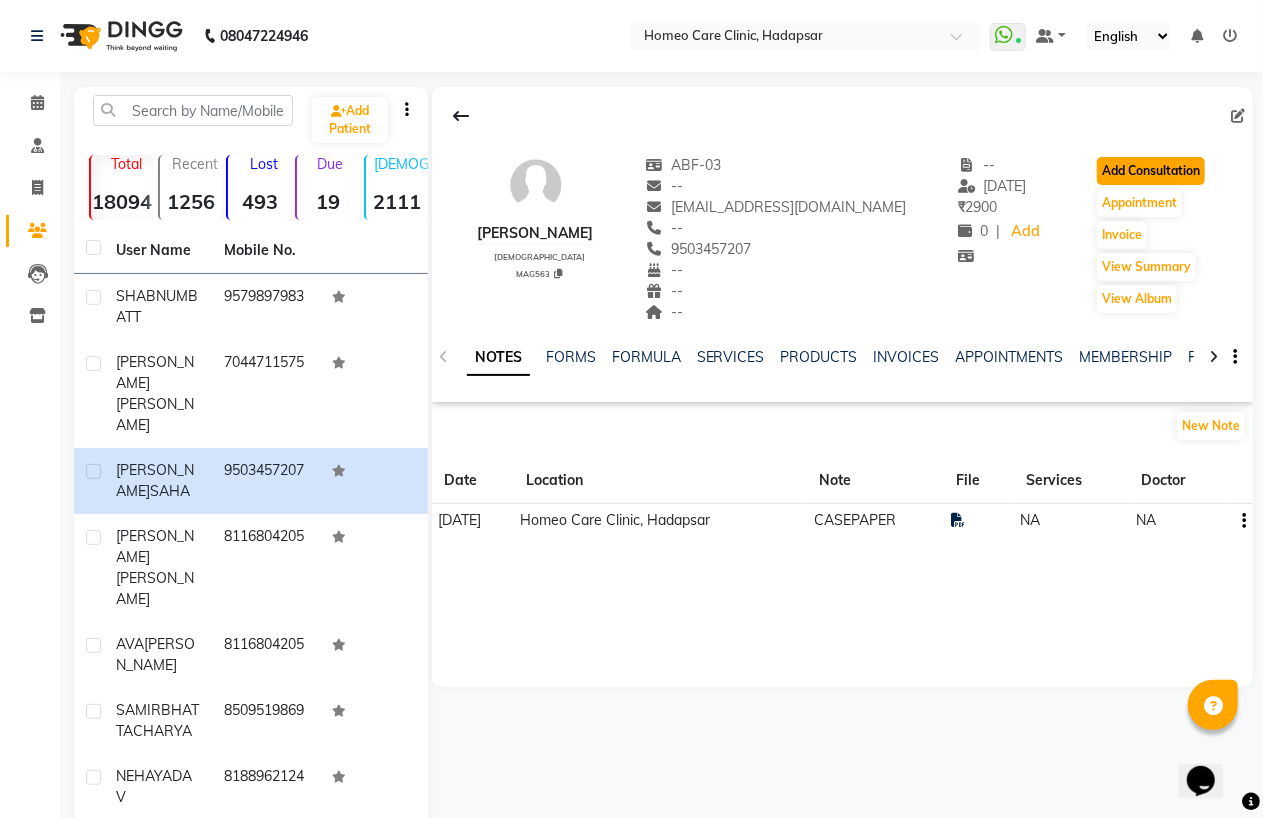 click on "Add Consultation" 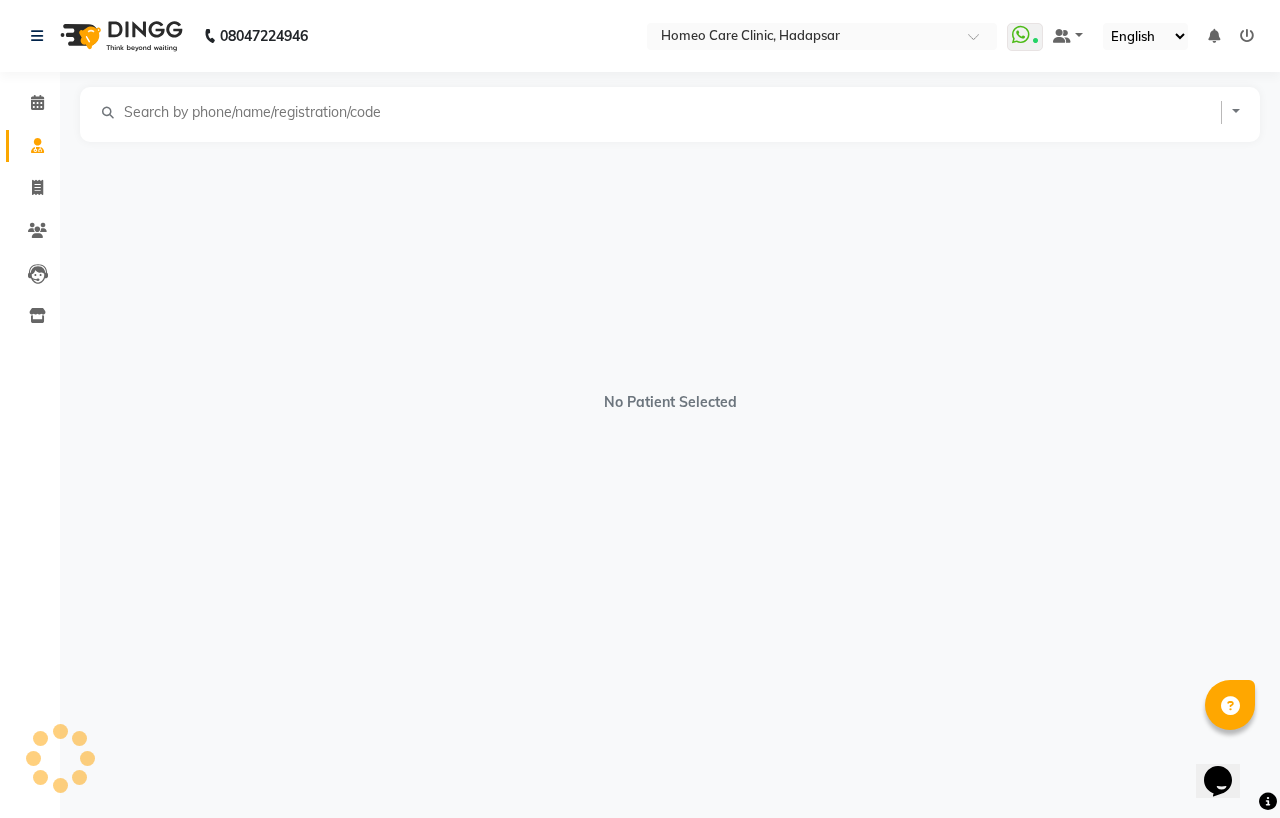 select on "[DEMOGRAPHIC_DATA]" 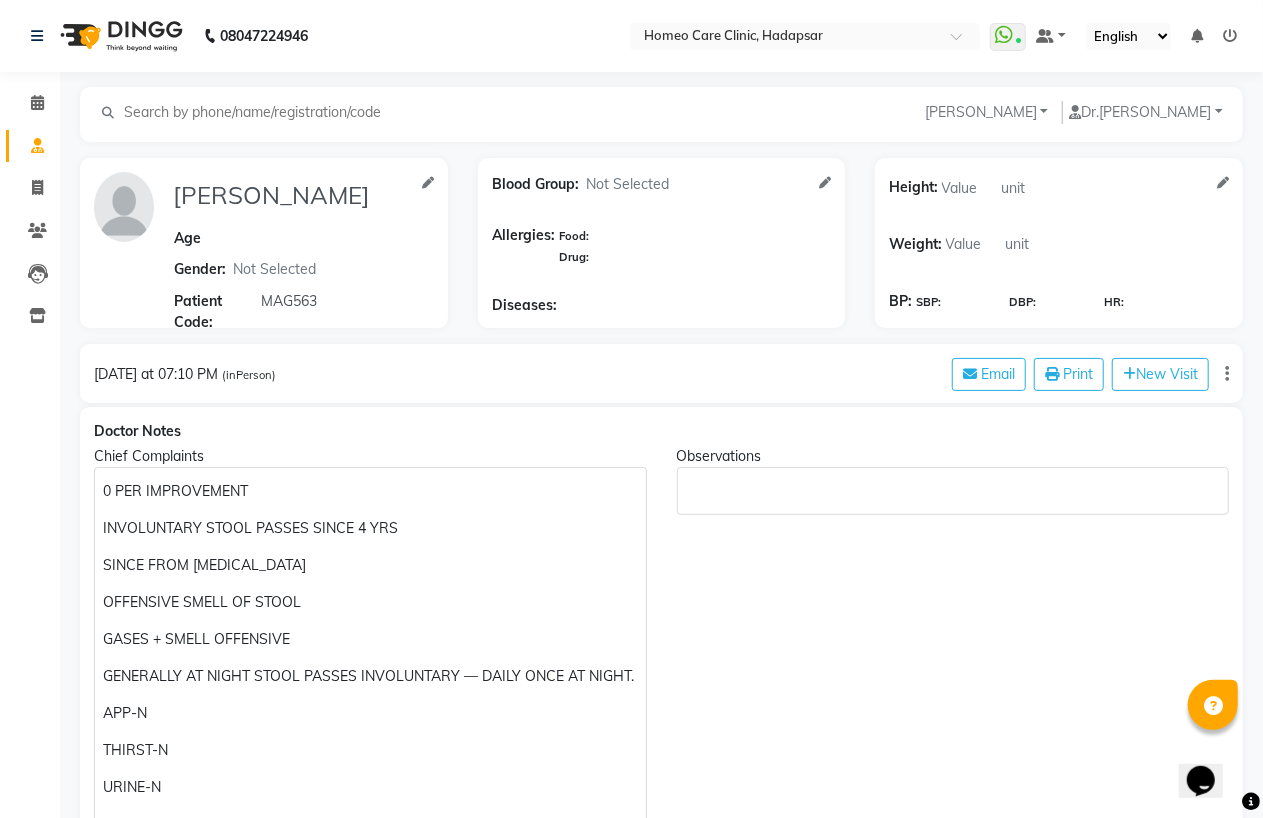 scroll, scrollTop: 555, scrollLeft: 0, axis: vertical 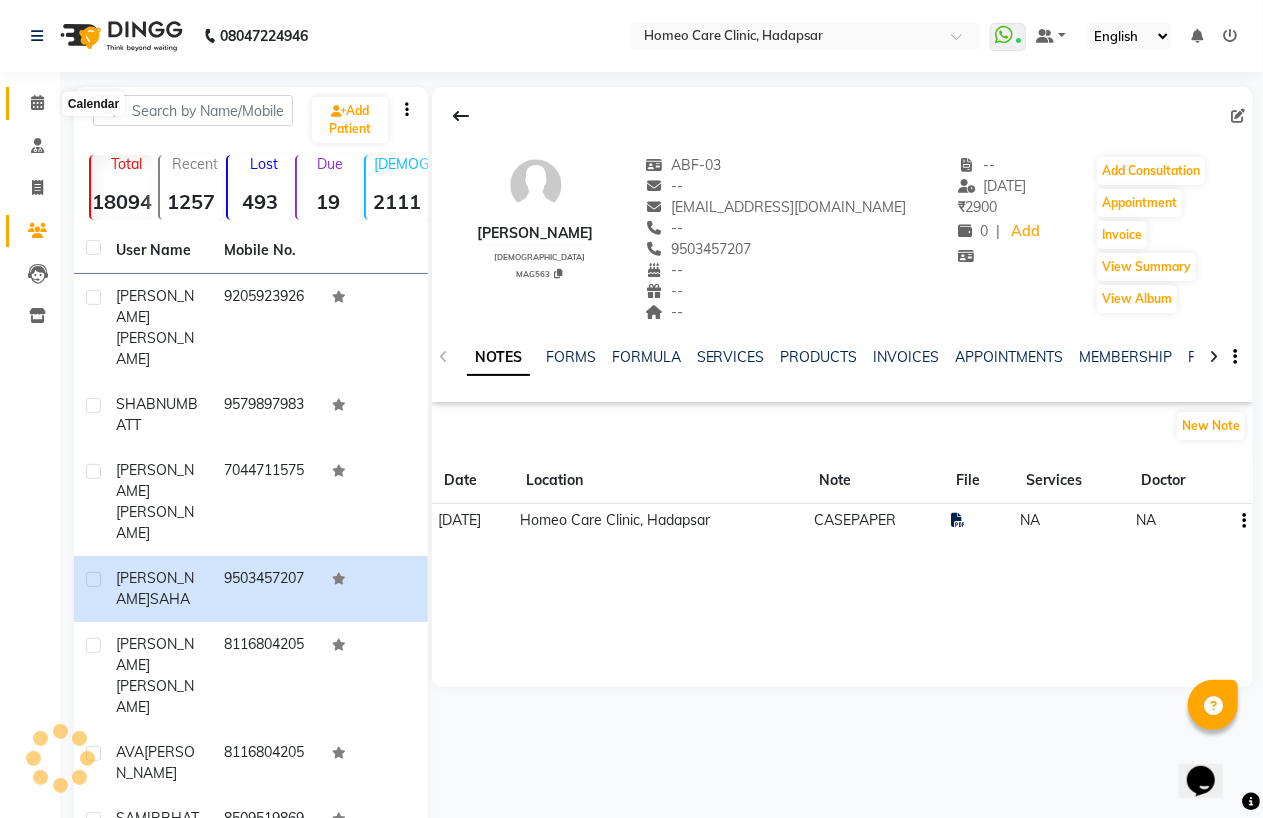 click 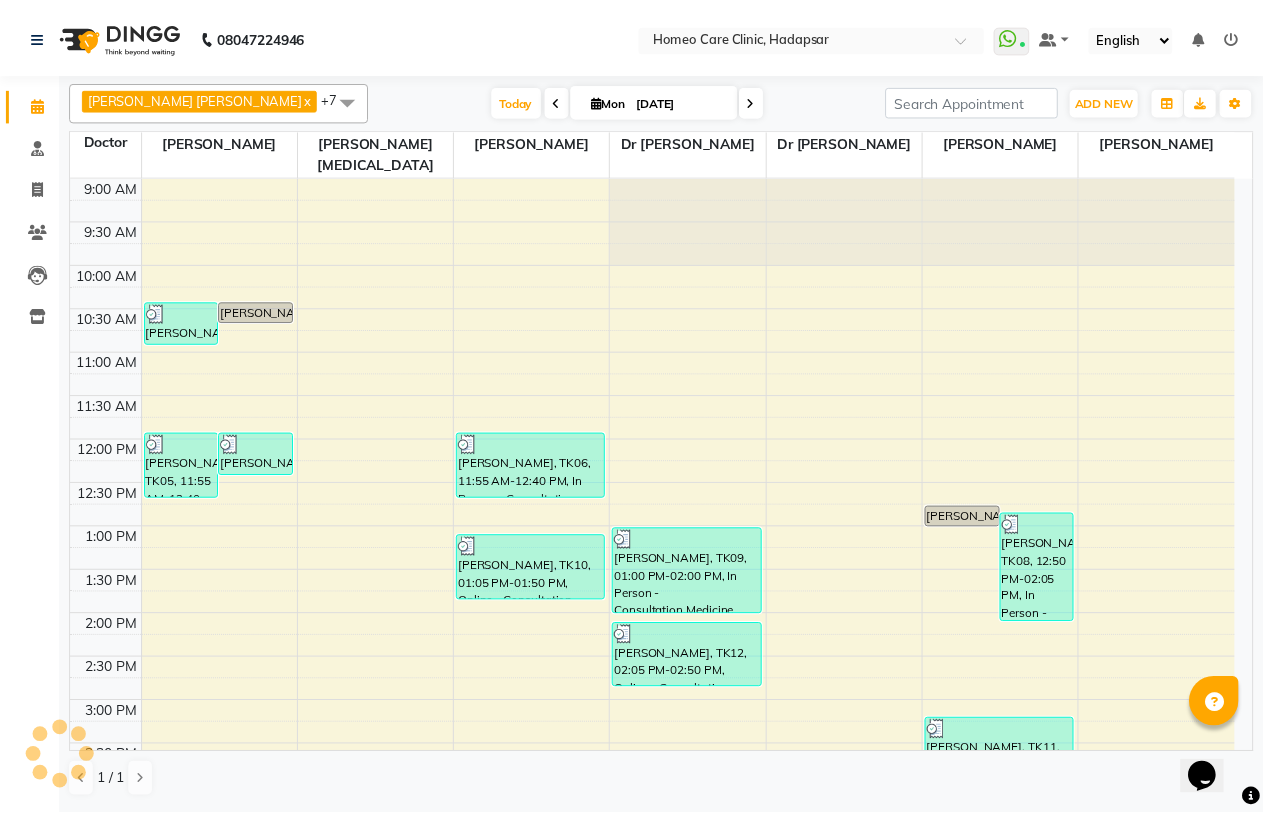 scroll, scrollTop: 0, scrollLeft: 0, axis: both 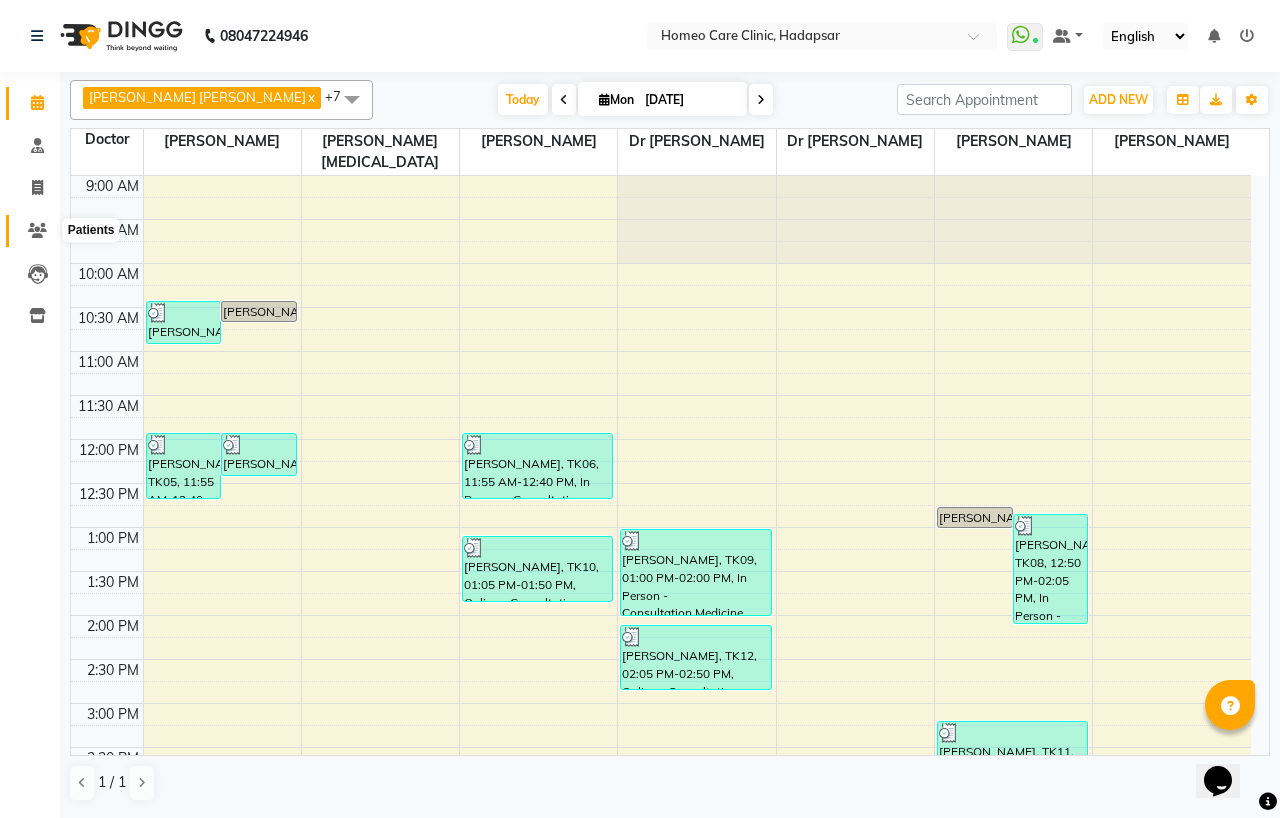 click 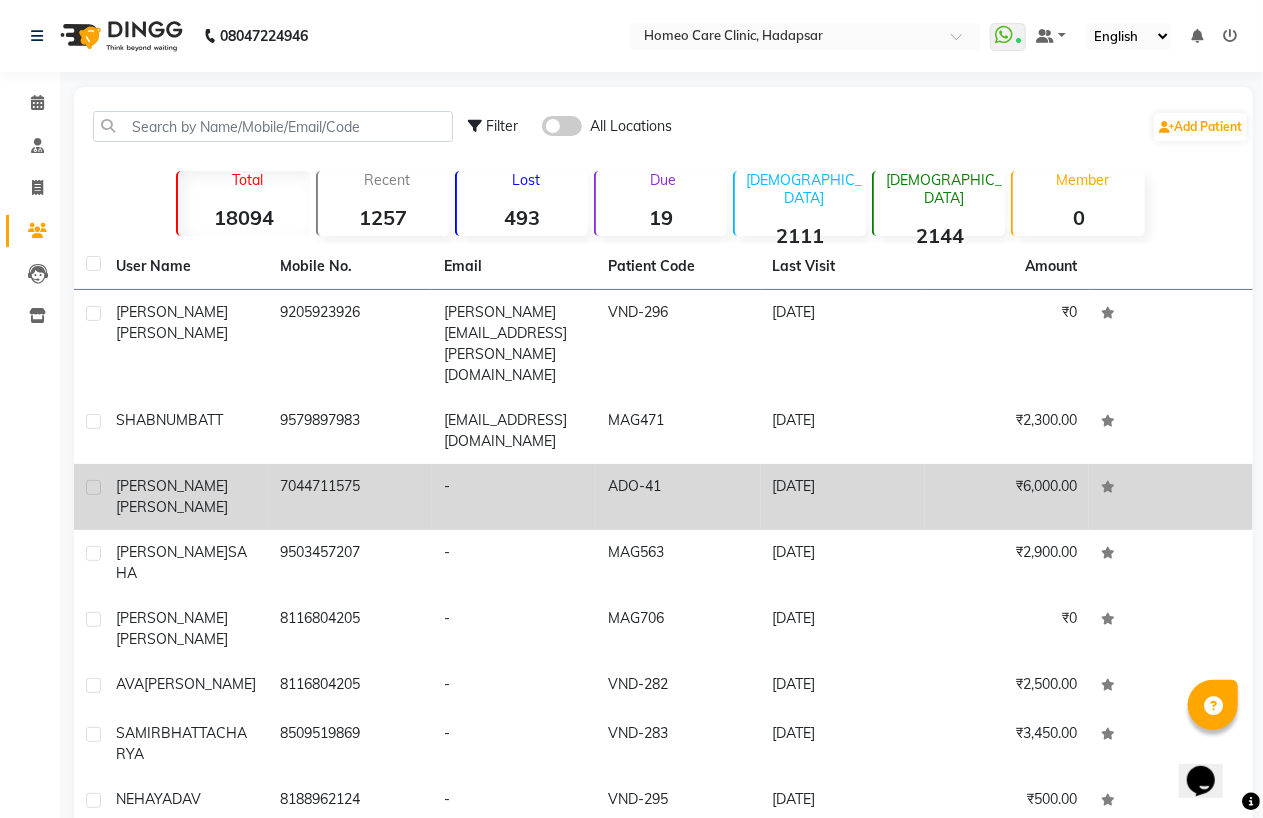 click on "[PERSON_NAME]" 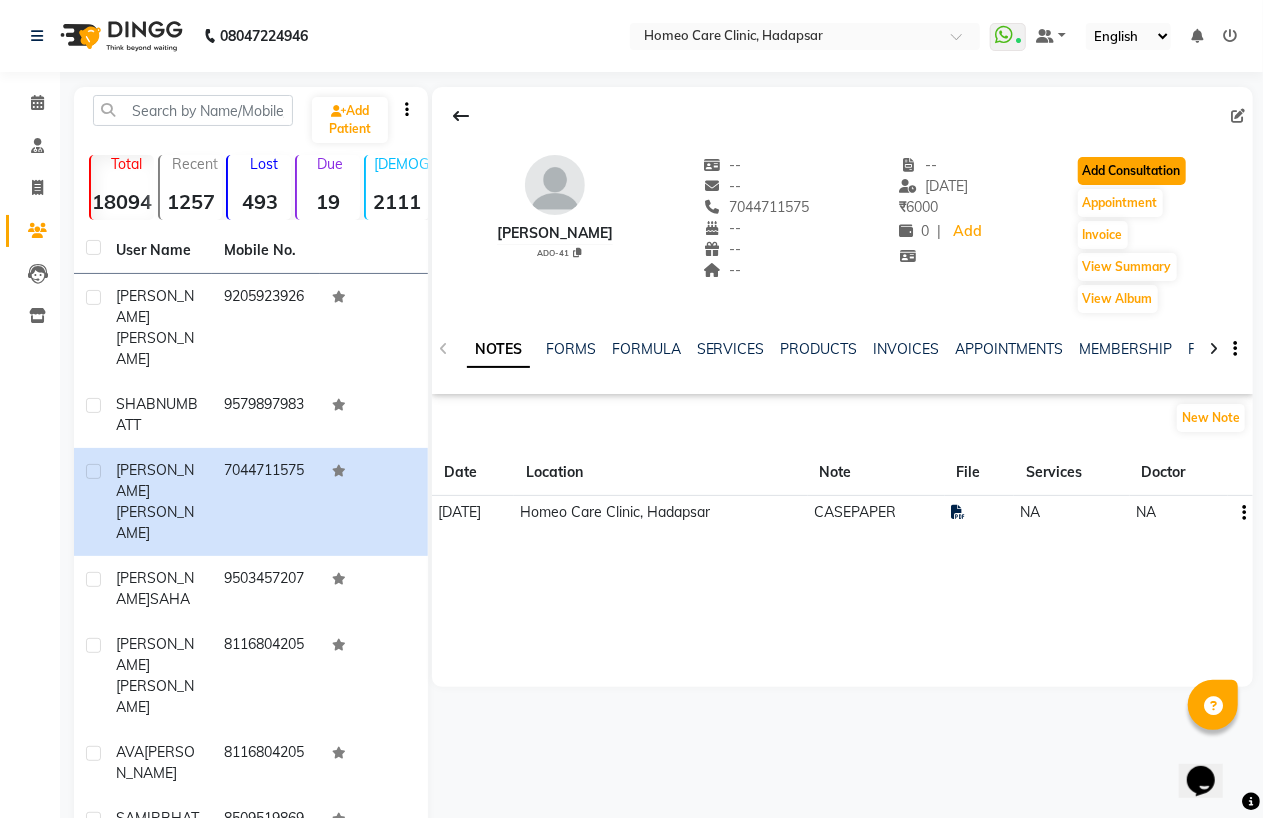 click on "Add Consultation" 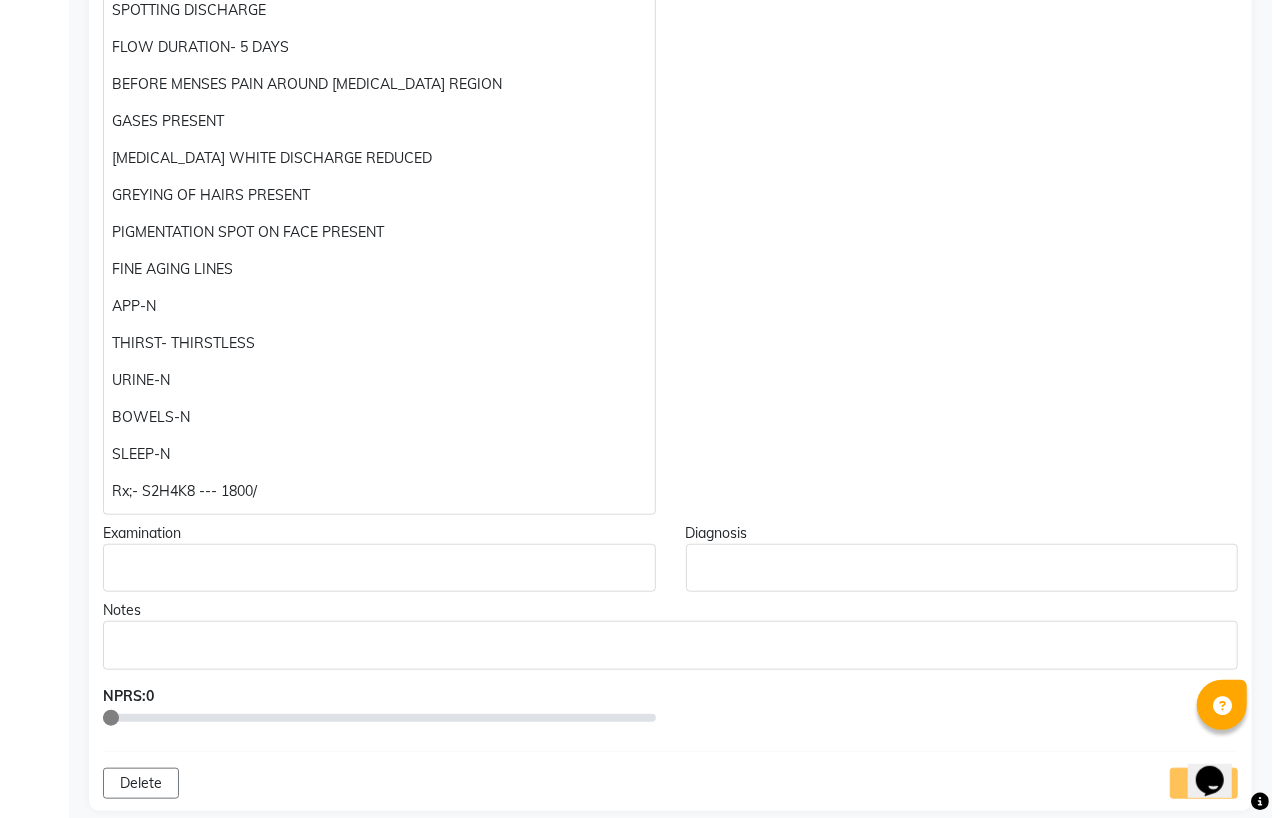 scroll, scrollTop: 0, scrollLeft: 0, axis: both 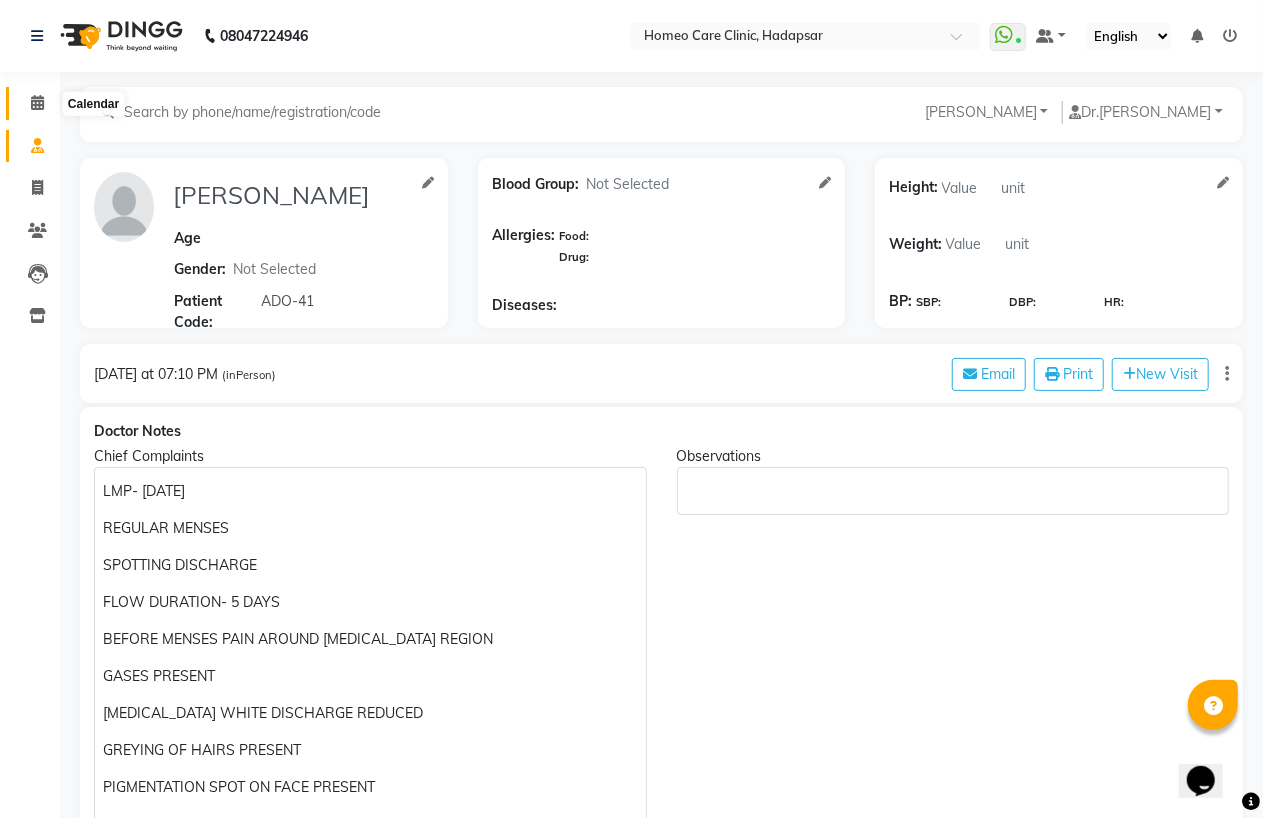 click 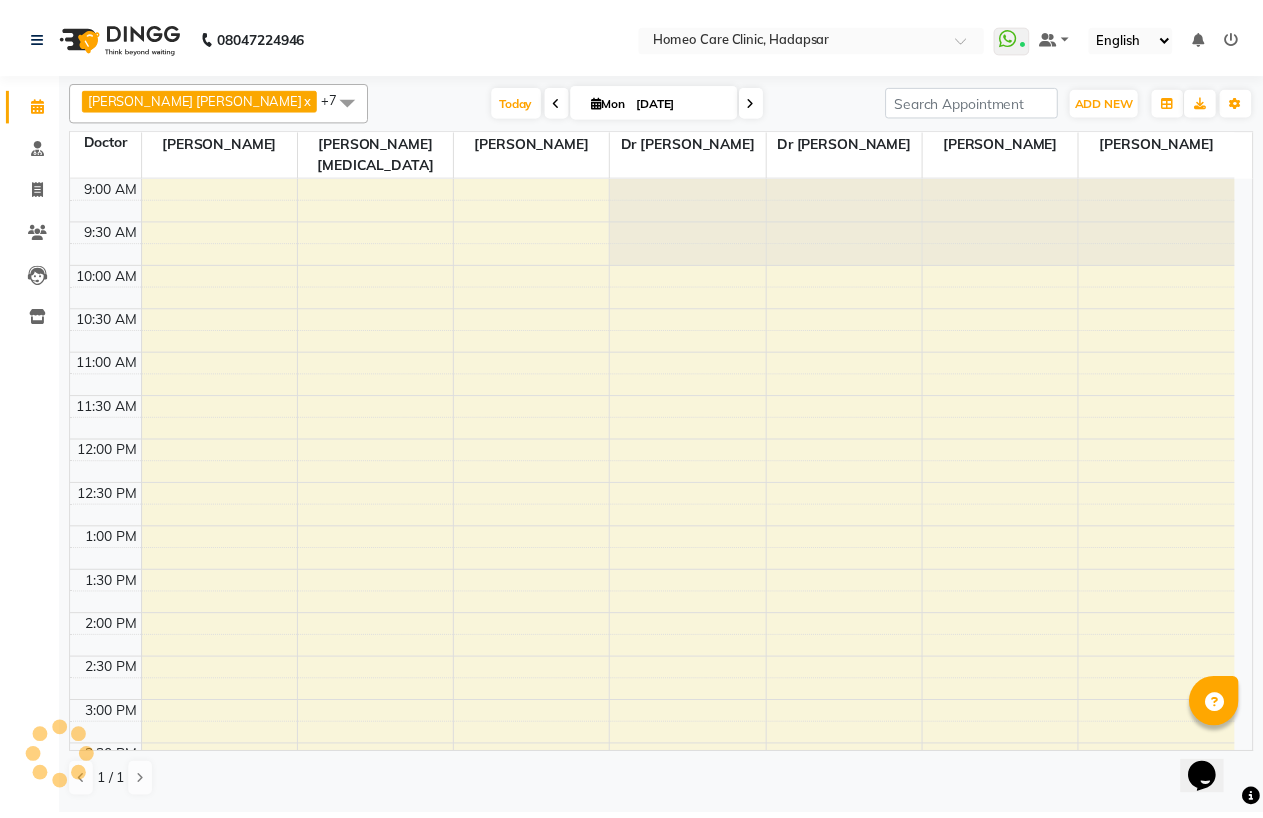 scroll, scrollTop: 620, scrollLeft: 0, axis: vertical 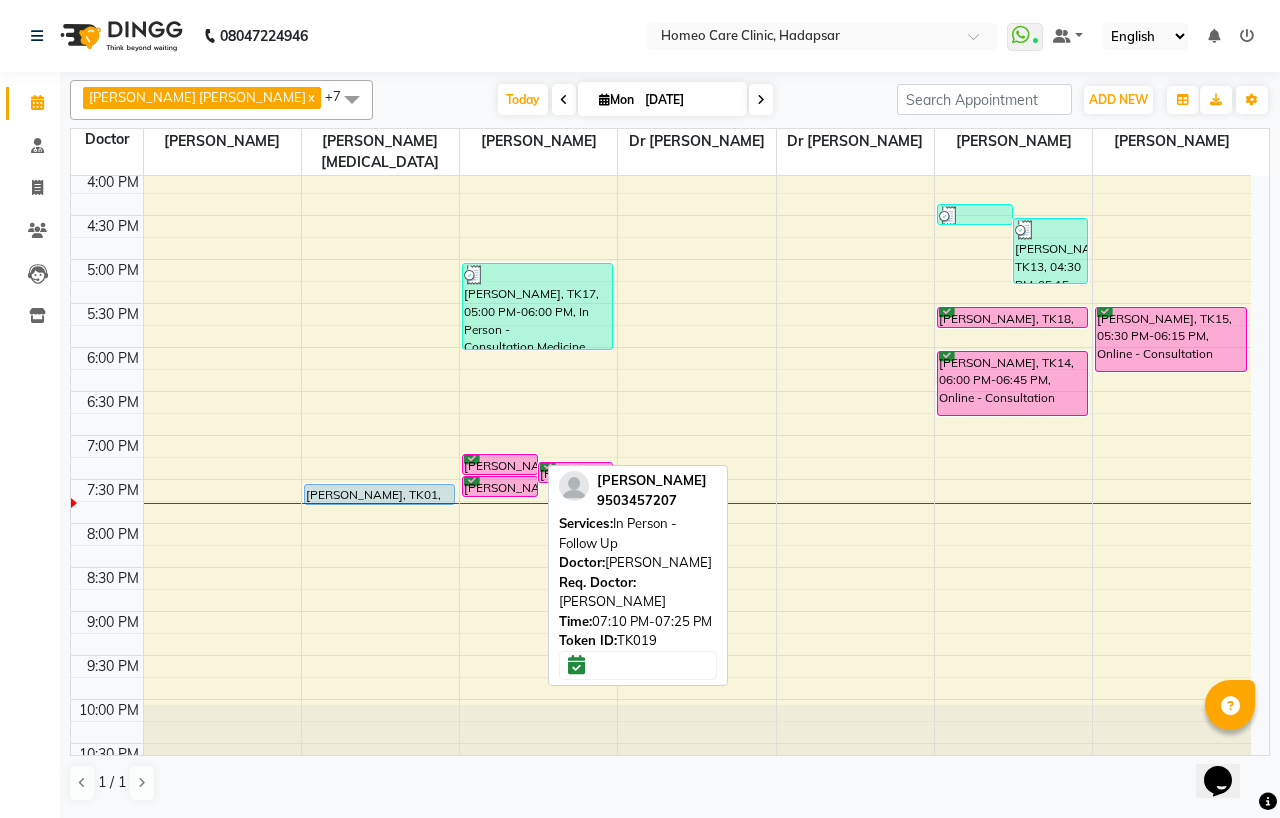 click on "ATHARV SAHA, TK19, 07:10 PM-07:25 PM, In Person - Follow Up" at bounding box center (500, 464) 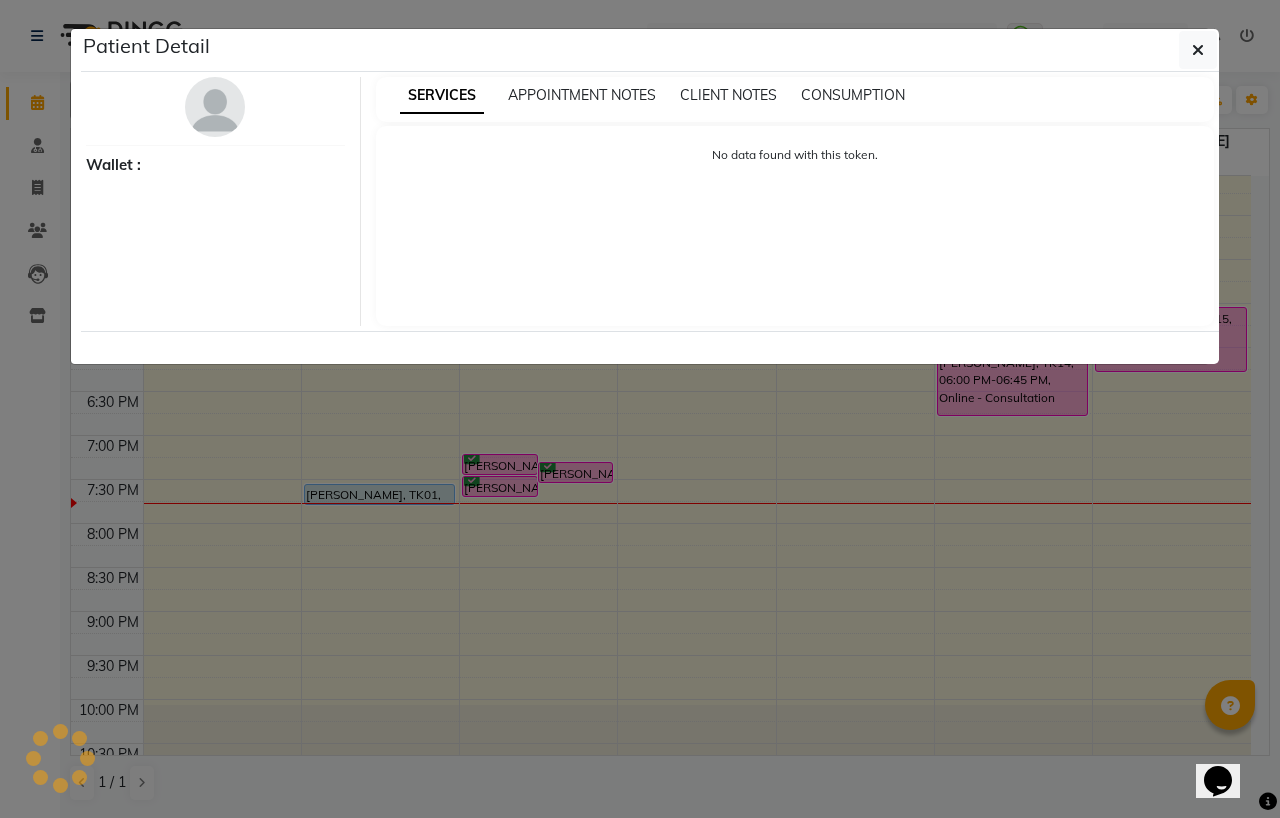 select on "6" 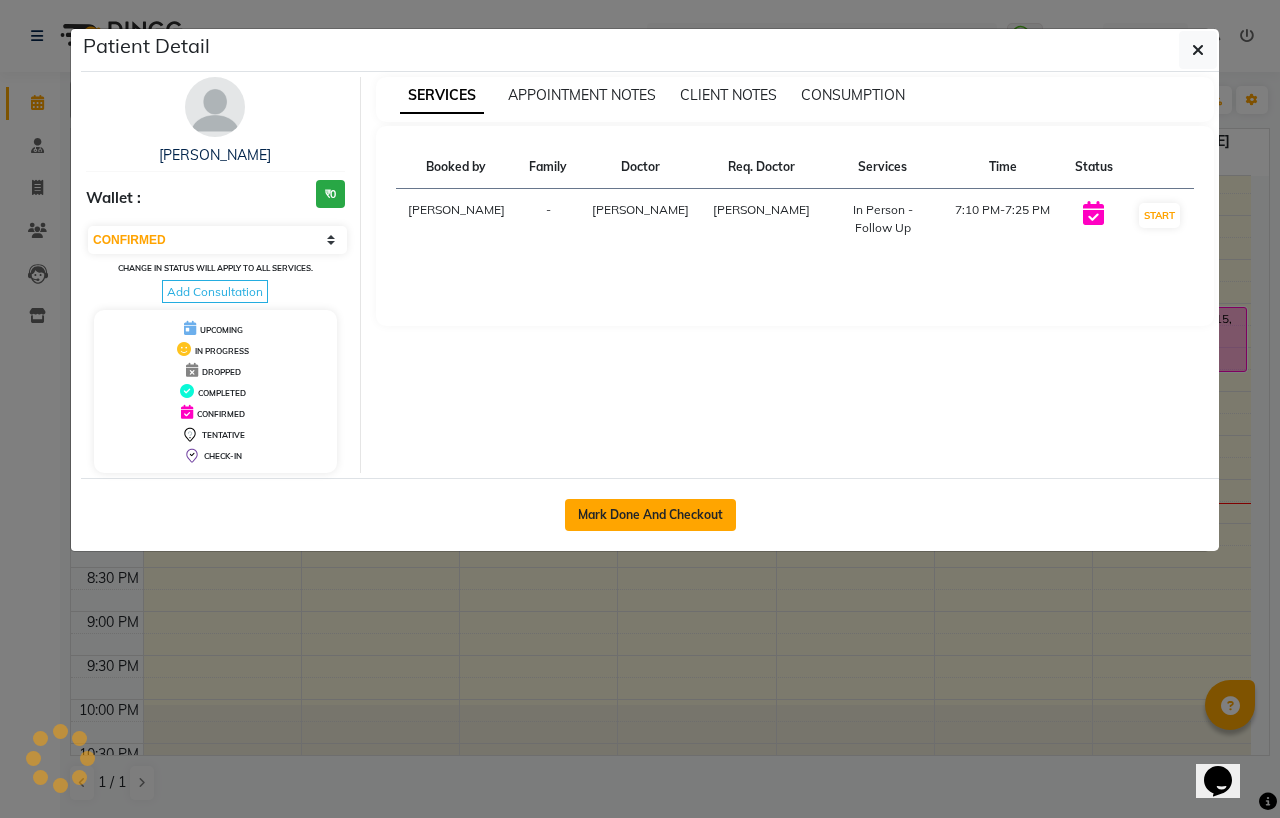 click on "Mark Done And Checkout" 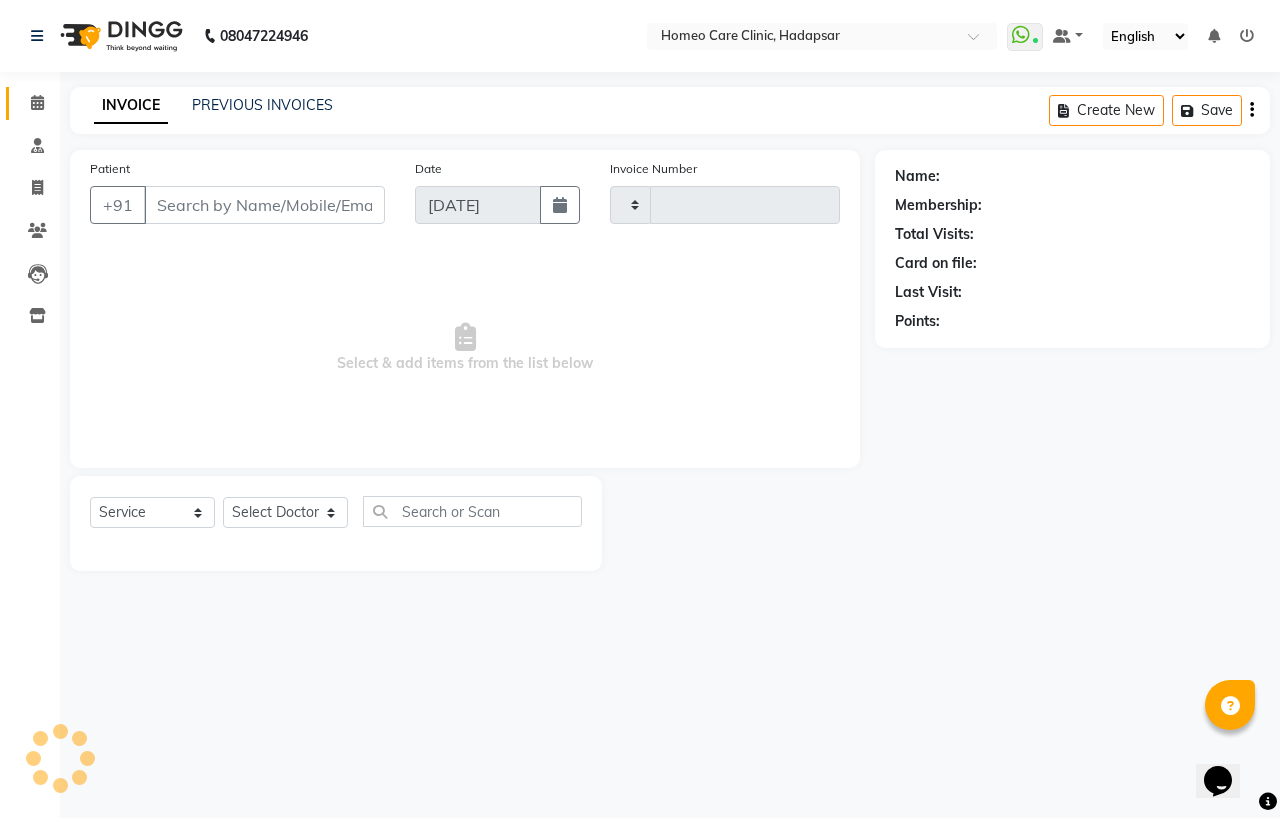 type on "1879" 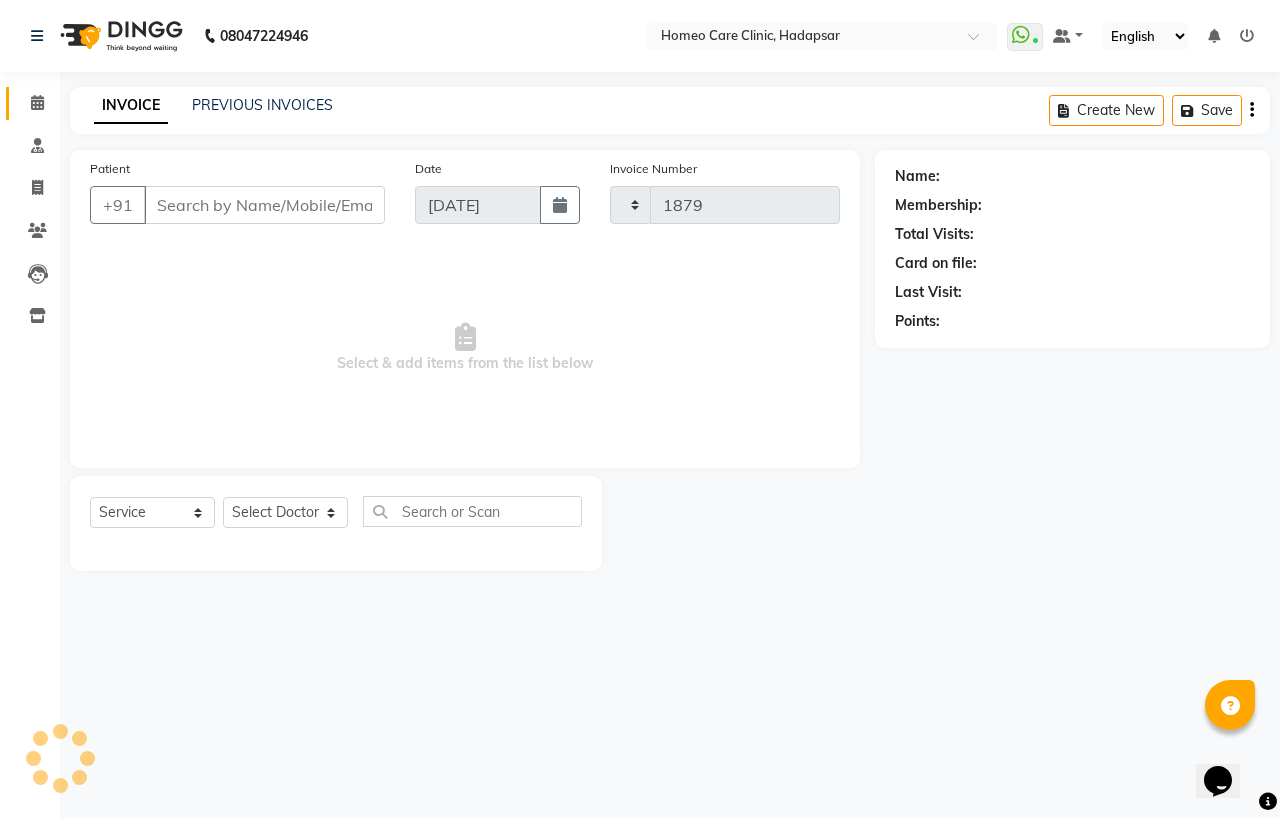select on "7485" 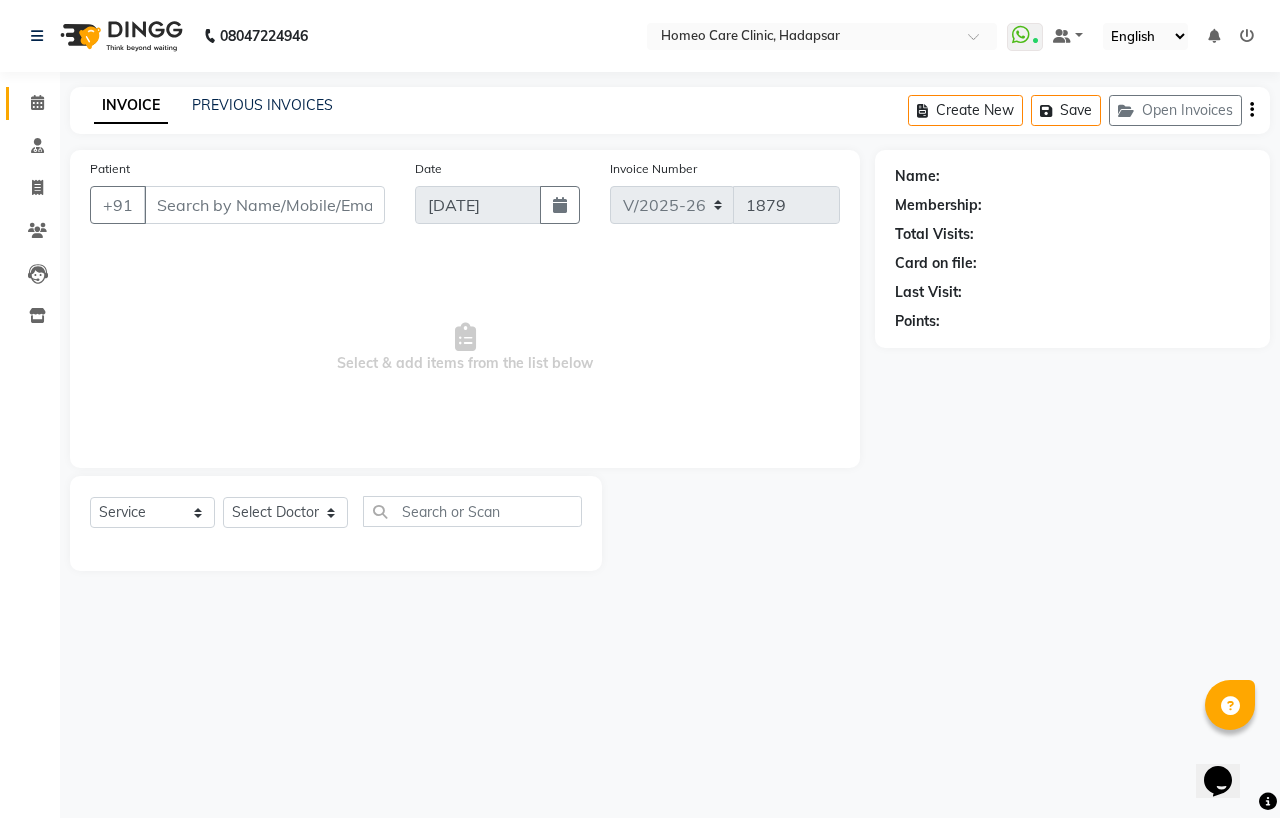 type on "9503457207" 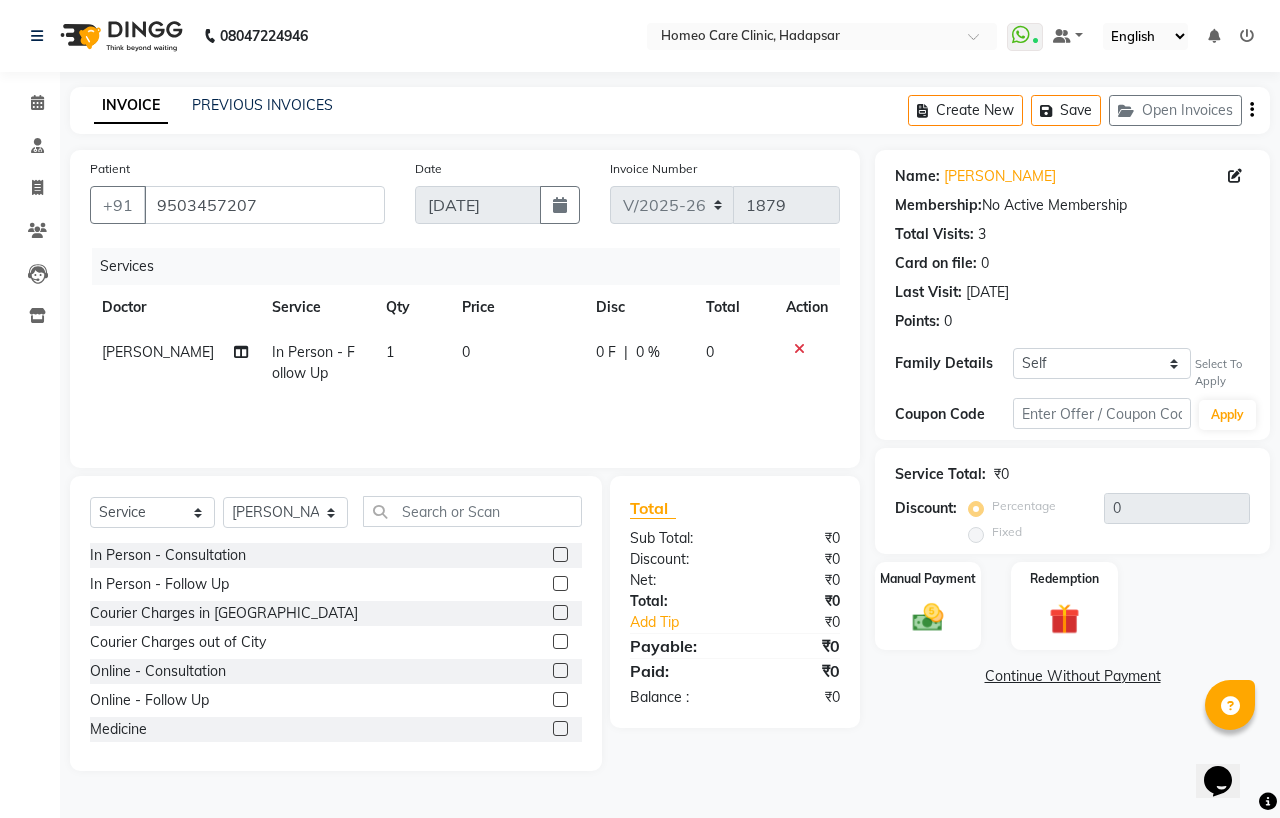 click 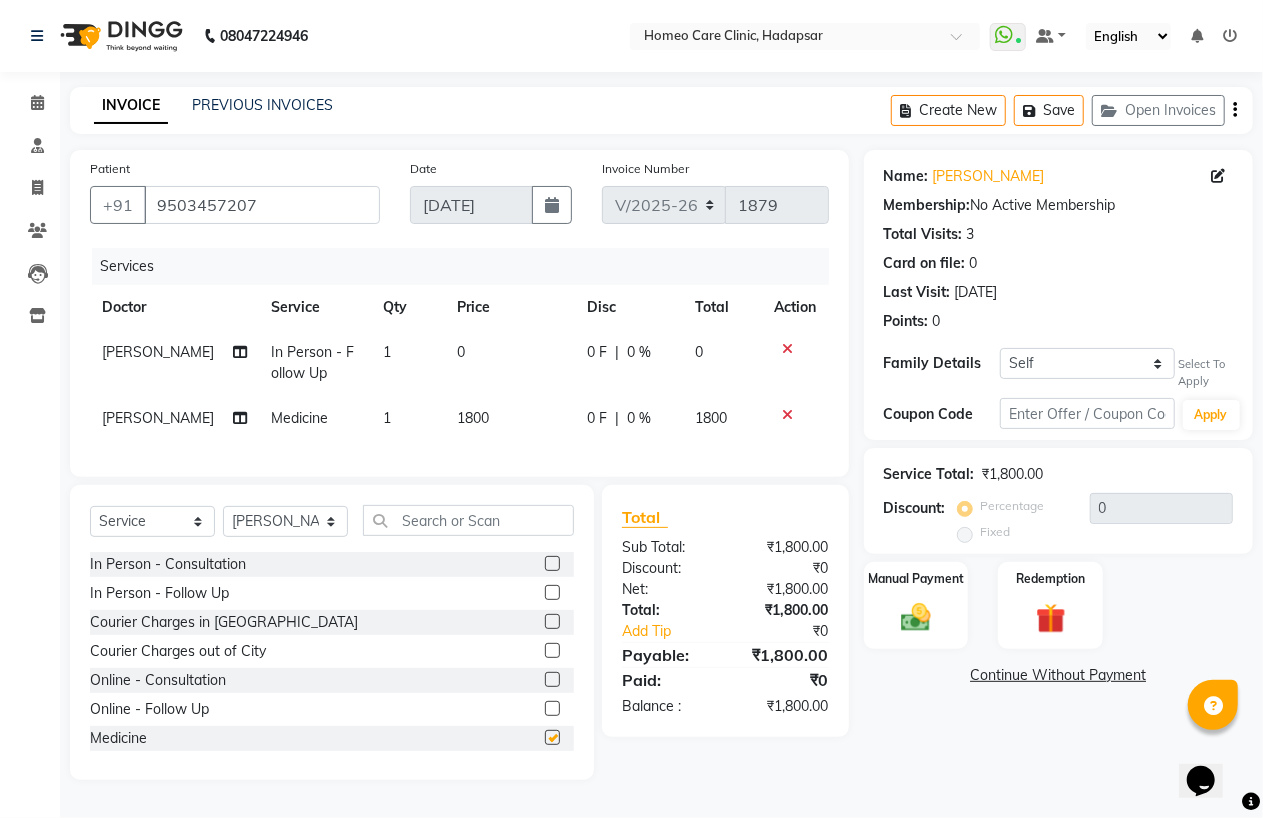 checkbox on "false" 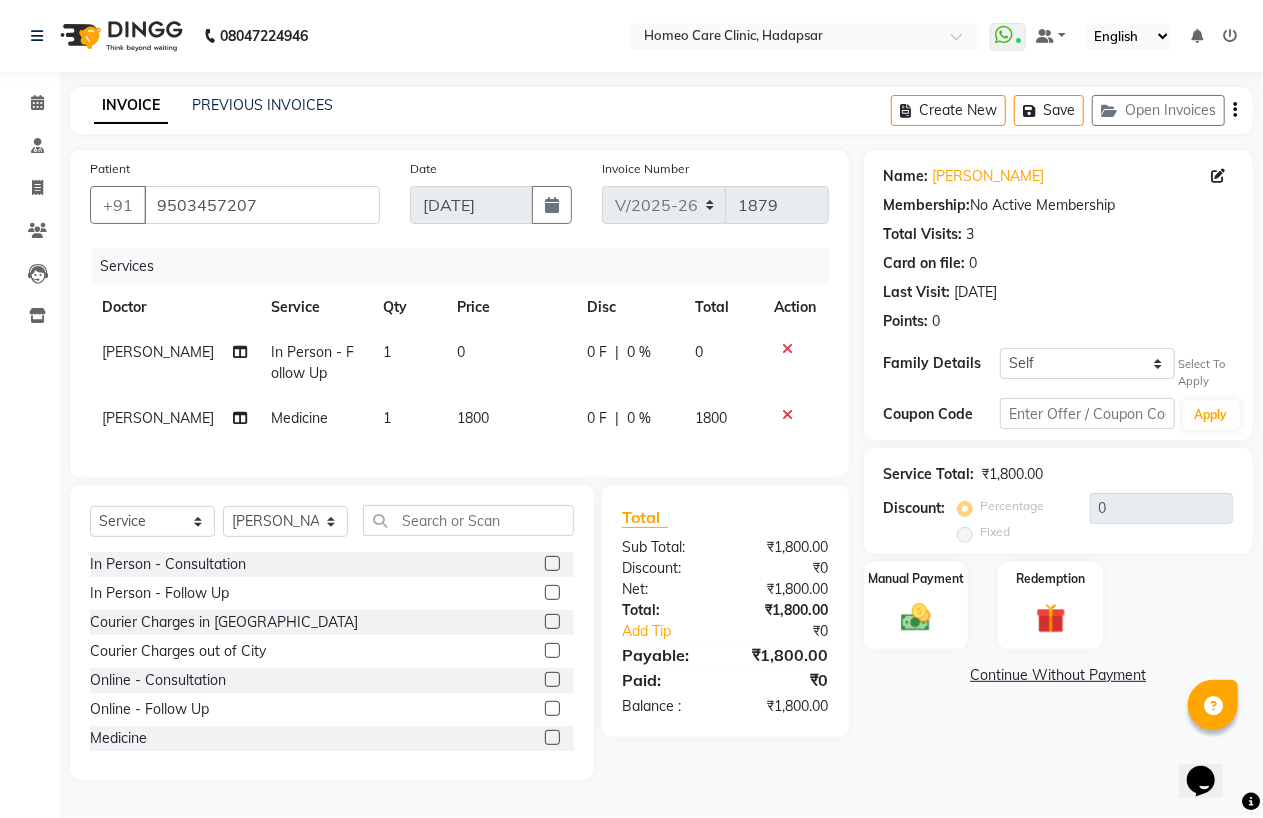 click on "1800" 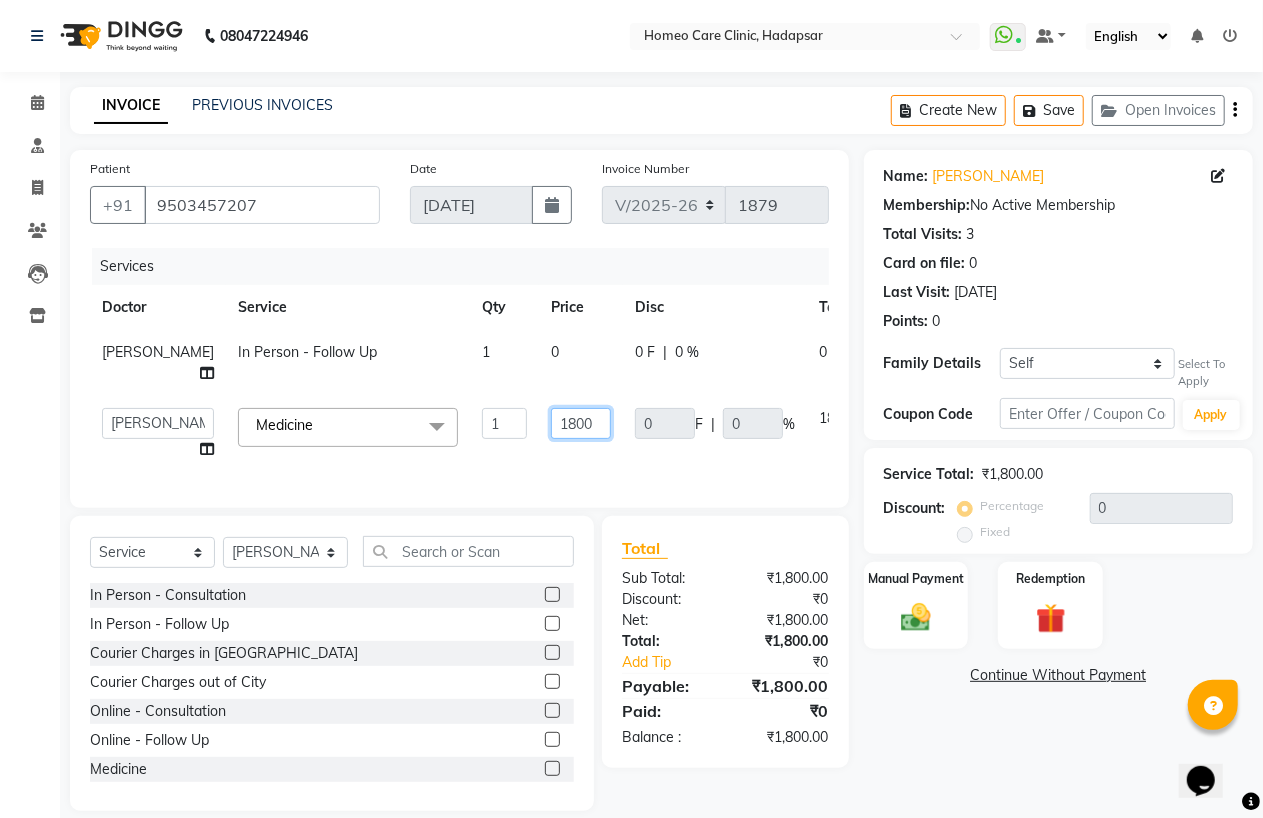 click on "1800" 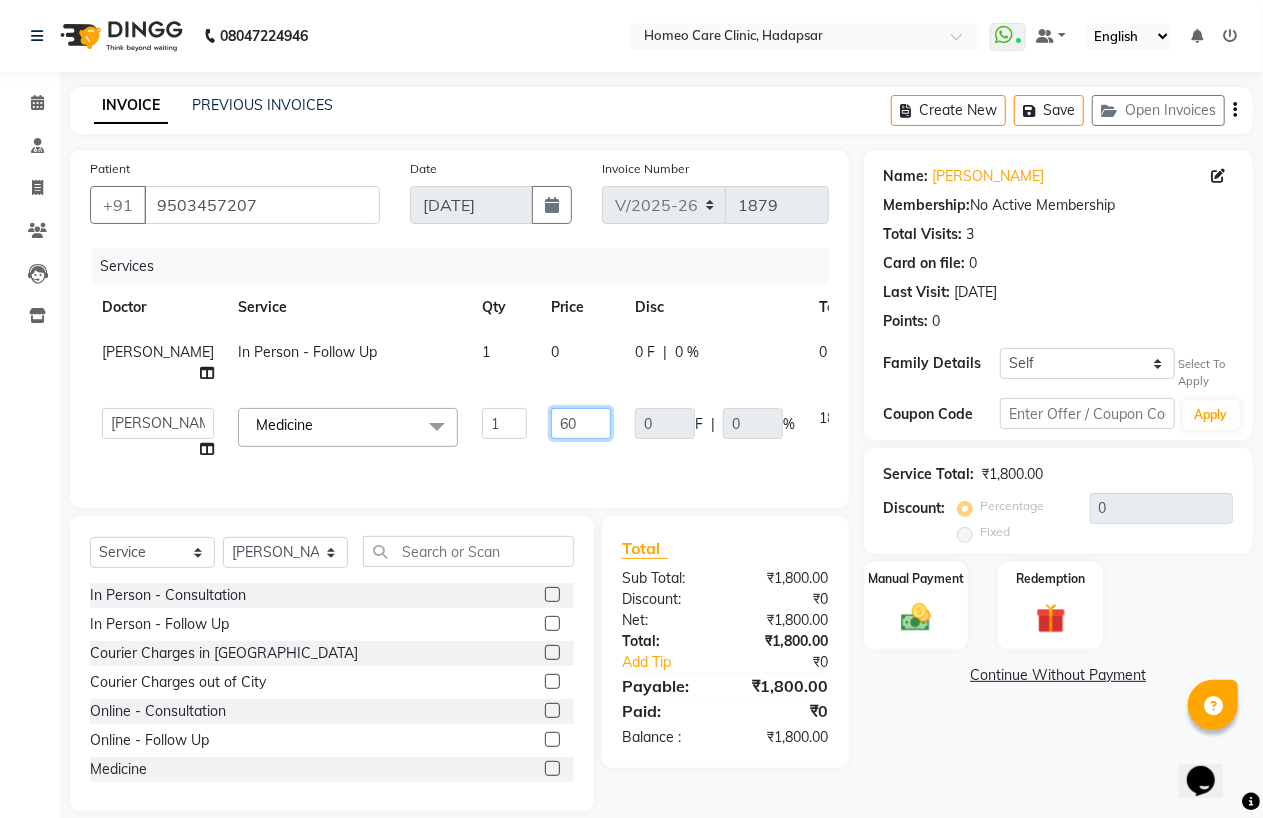 type on "6" 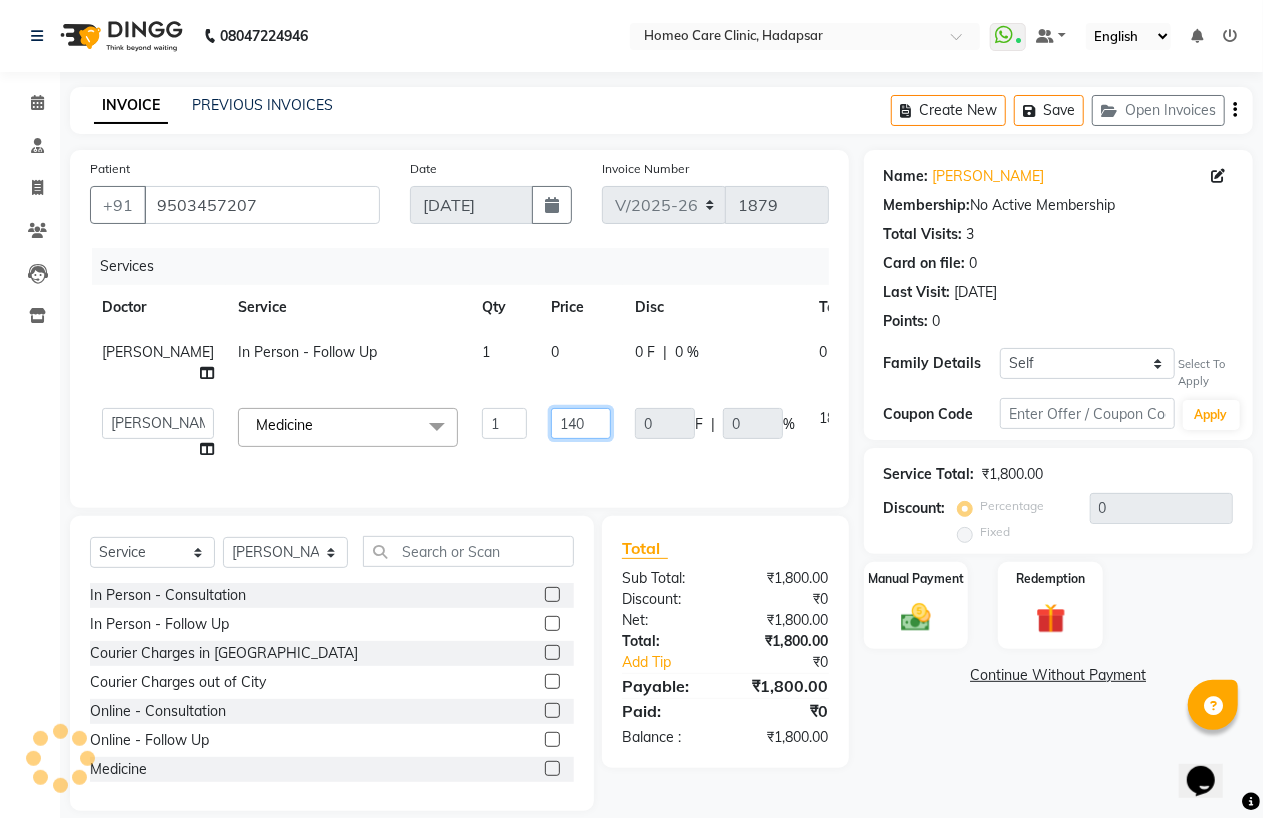 type on "1400" 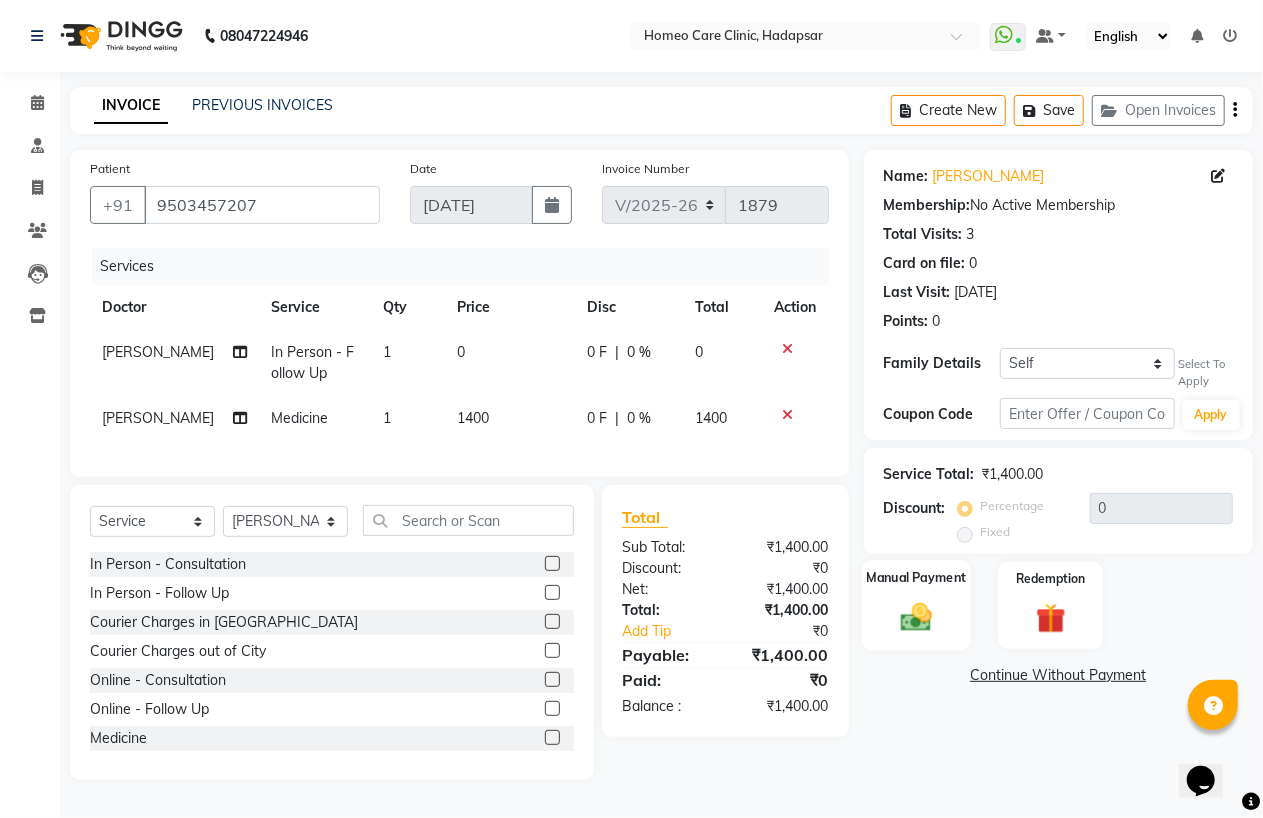 click 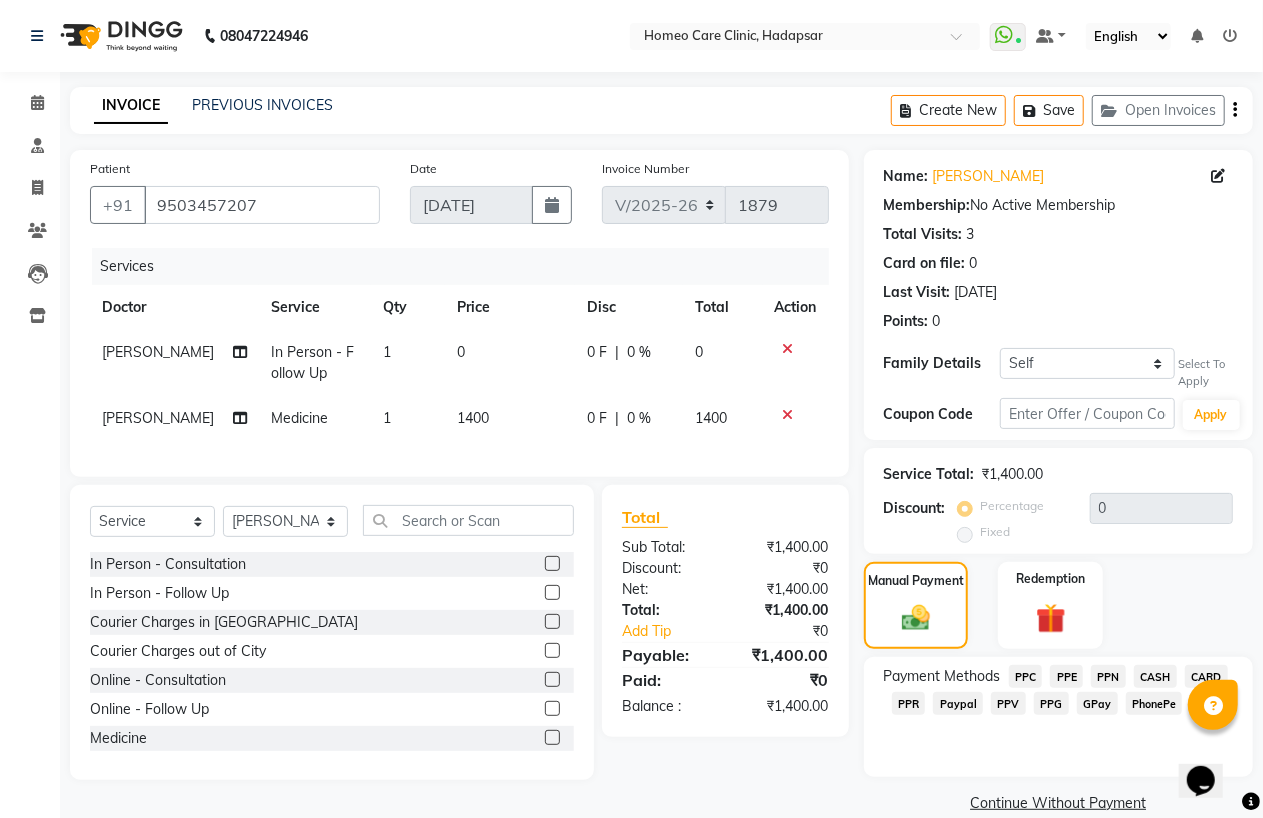 click on "CASH" 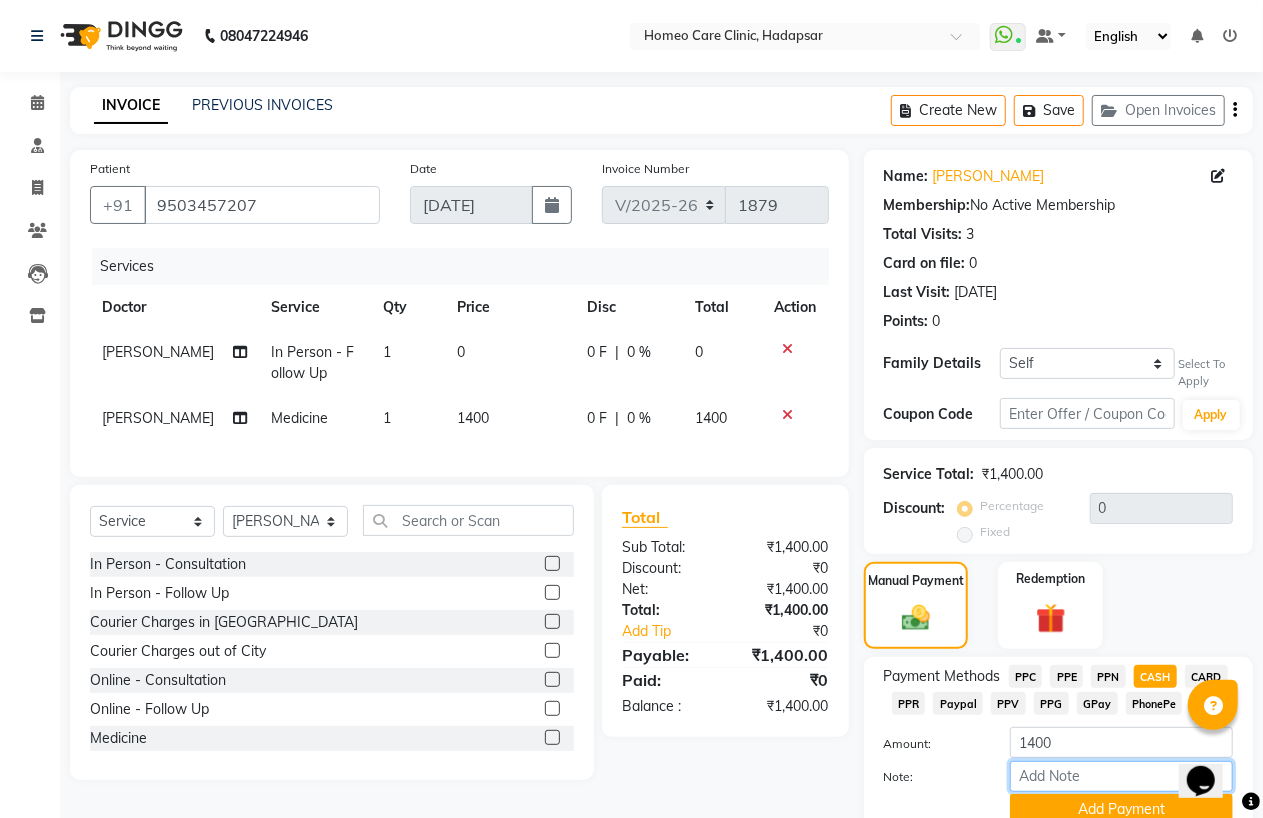 click on "Note:" at bounding box center [1121, 776] 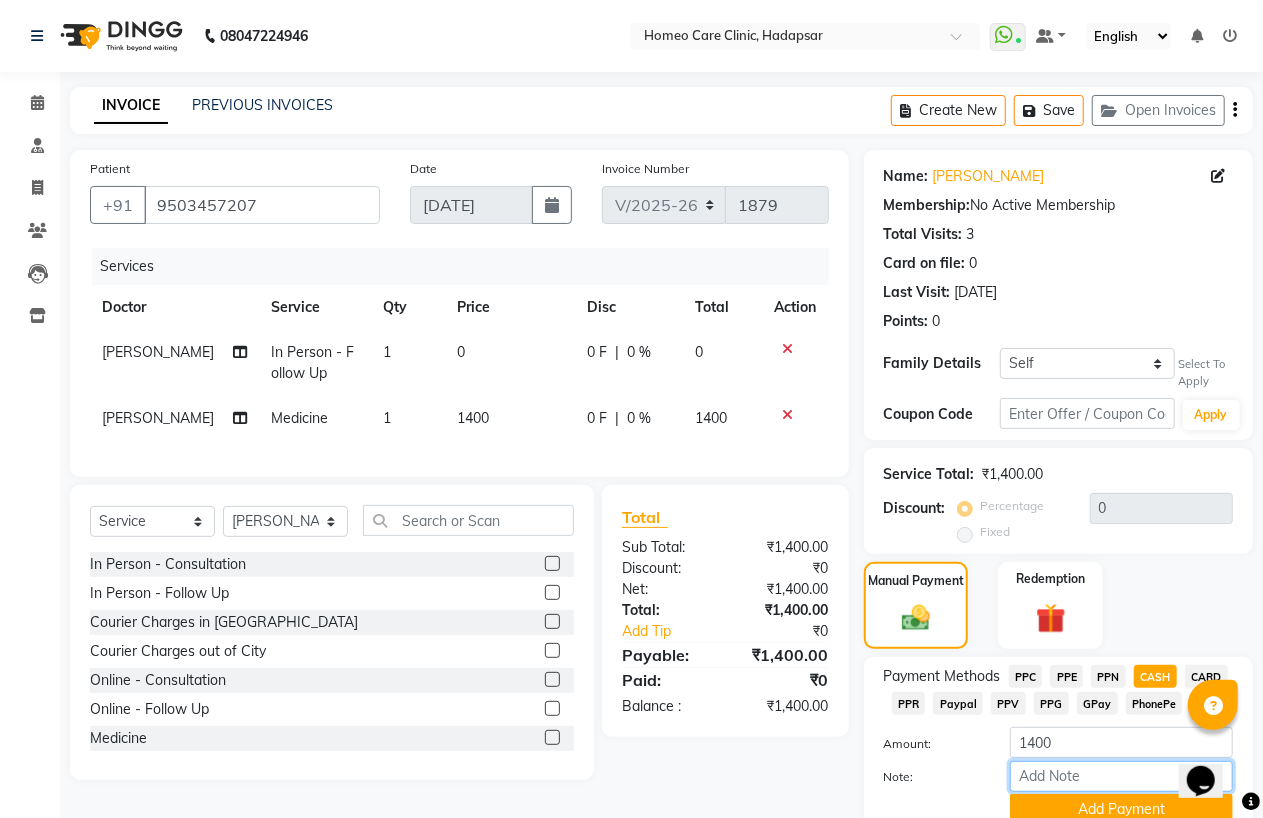 type on "CASH" 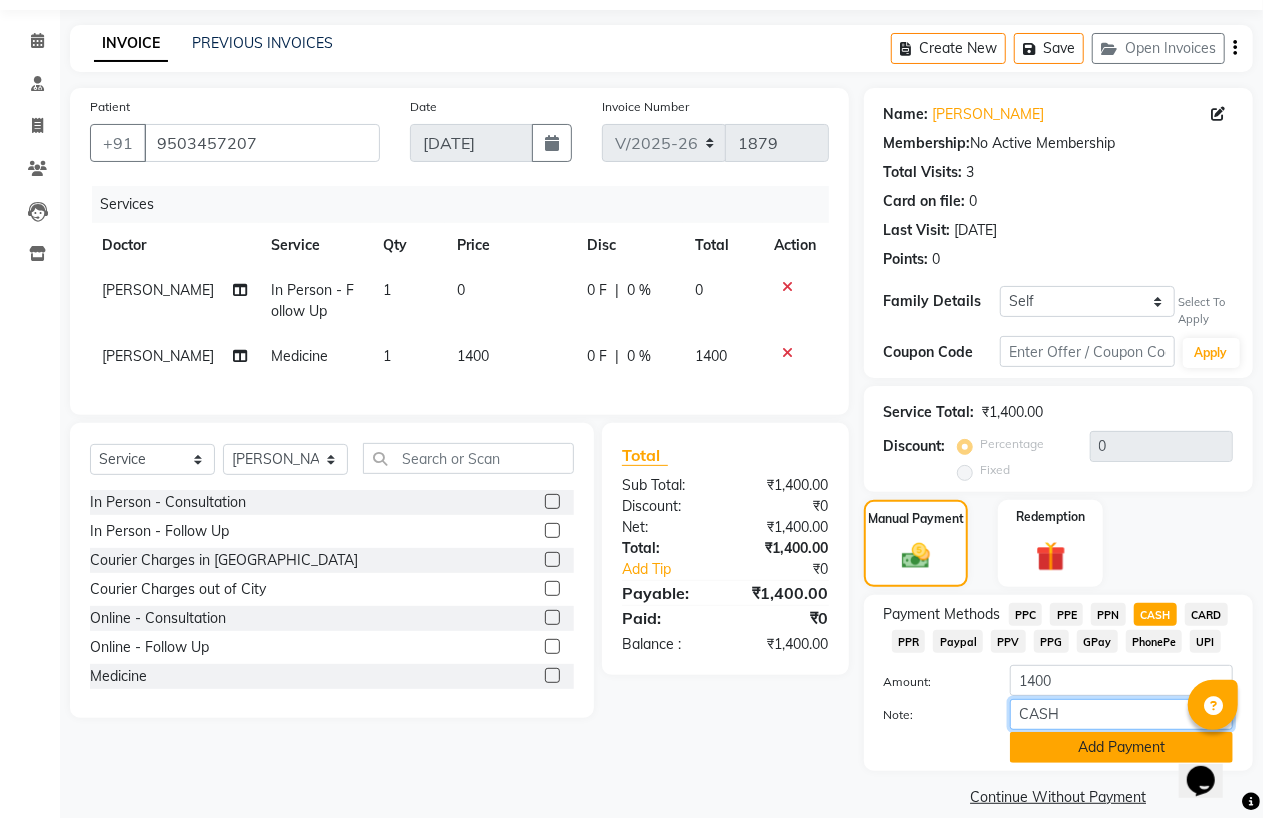 scroll, scrollTop: 86, scrollLeft: 0, axis: vertical 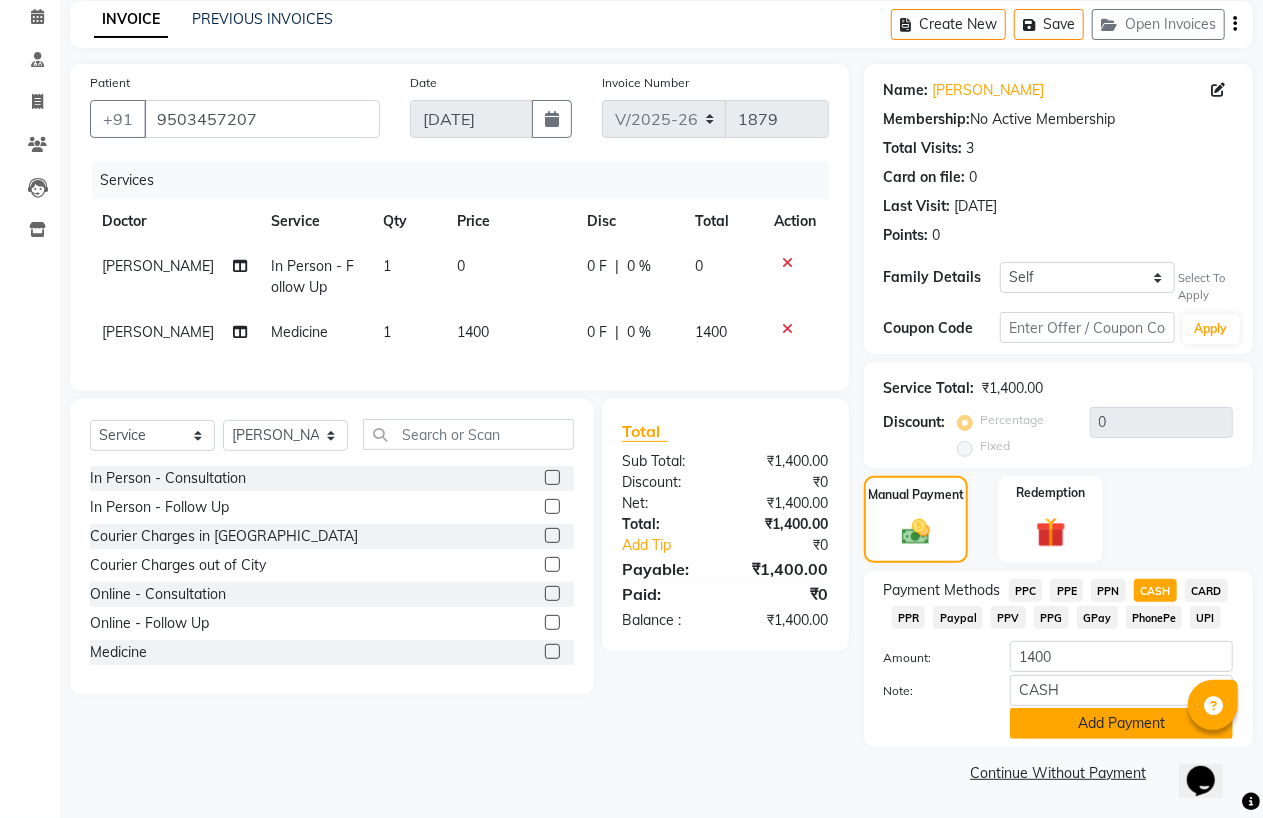 click on "Add Payment" 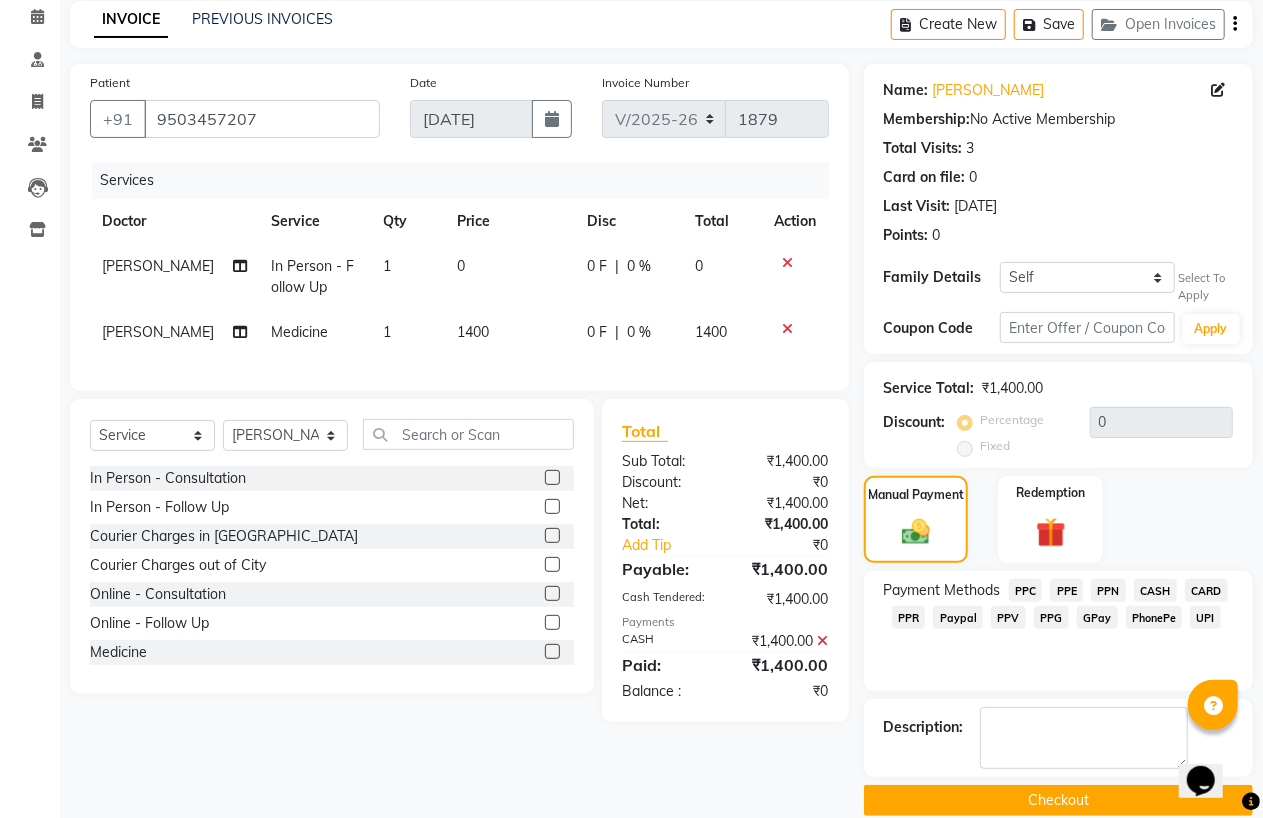 click on "Checkout" 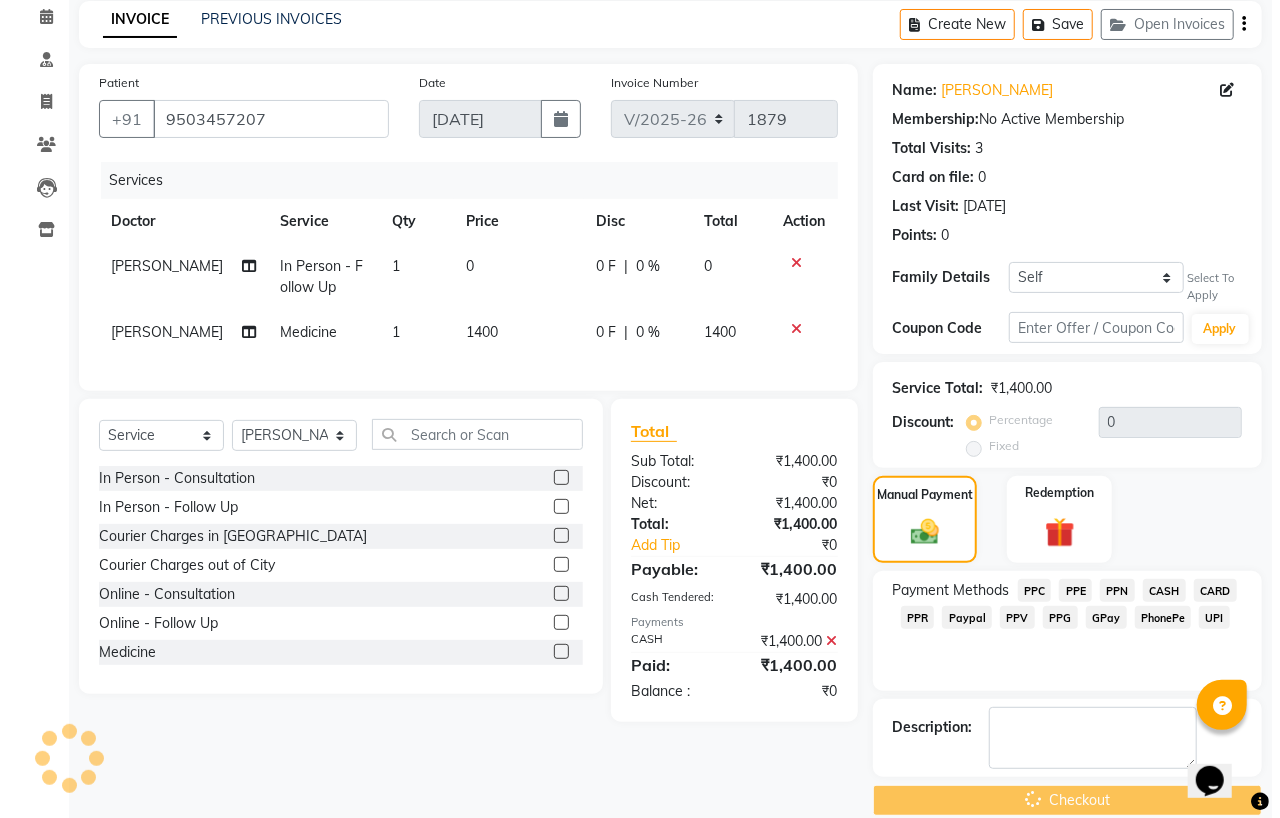 scroll, scrollTop: 0, scrollLeft: 0, axis: both 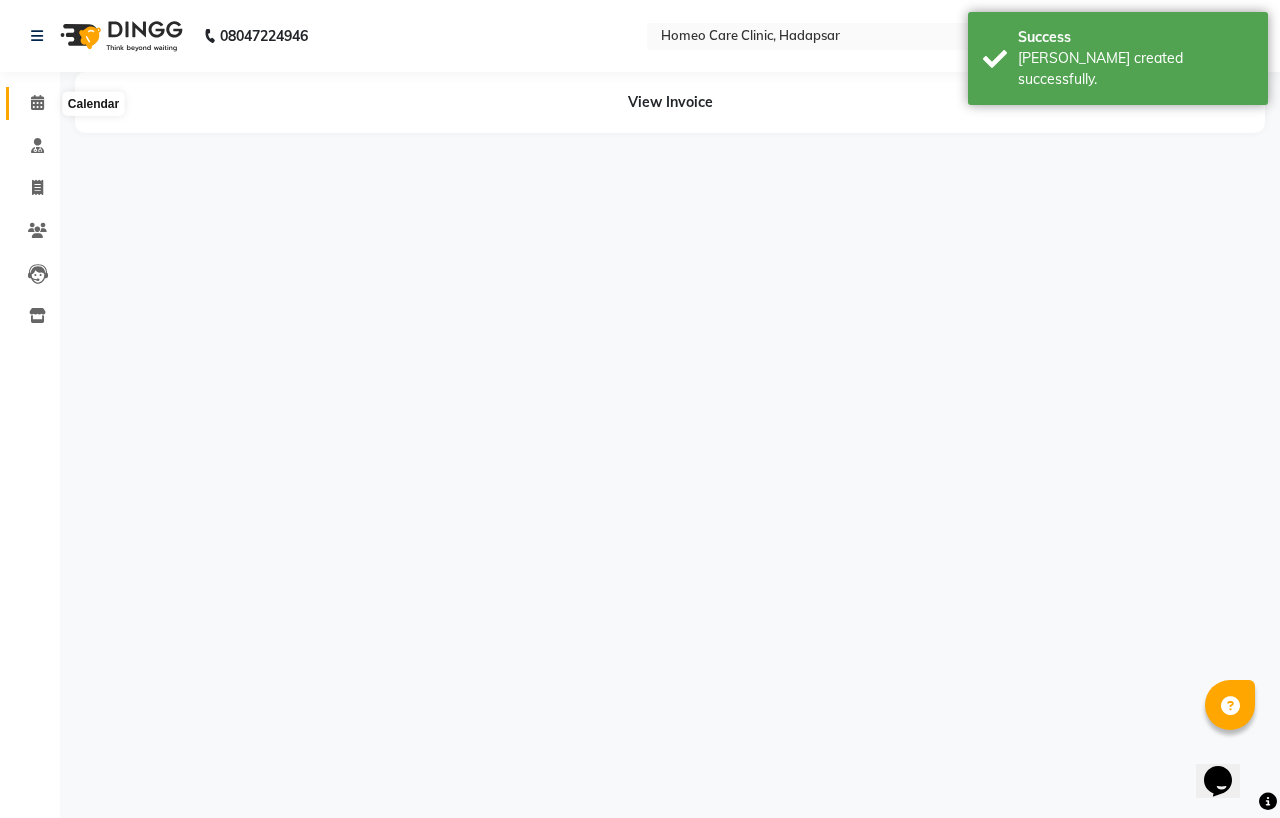 click 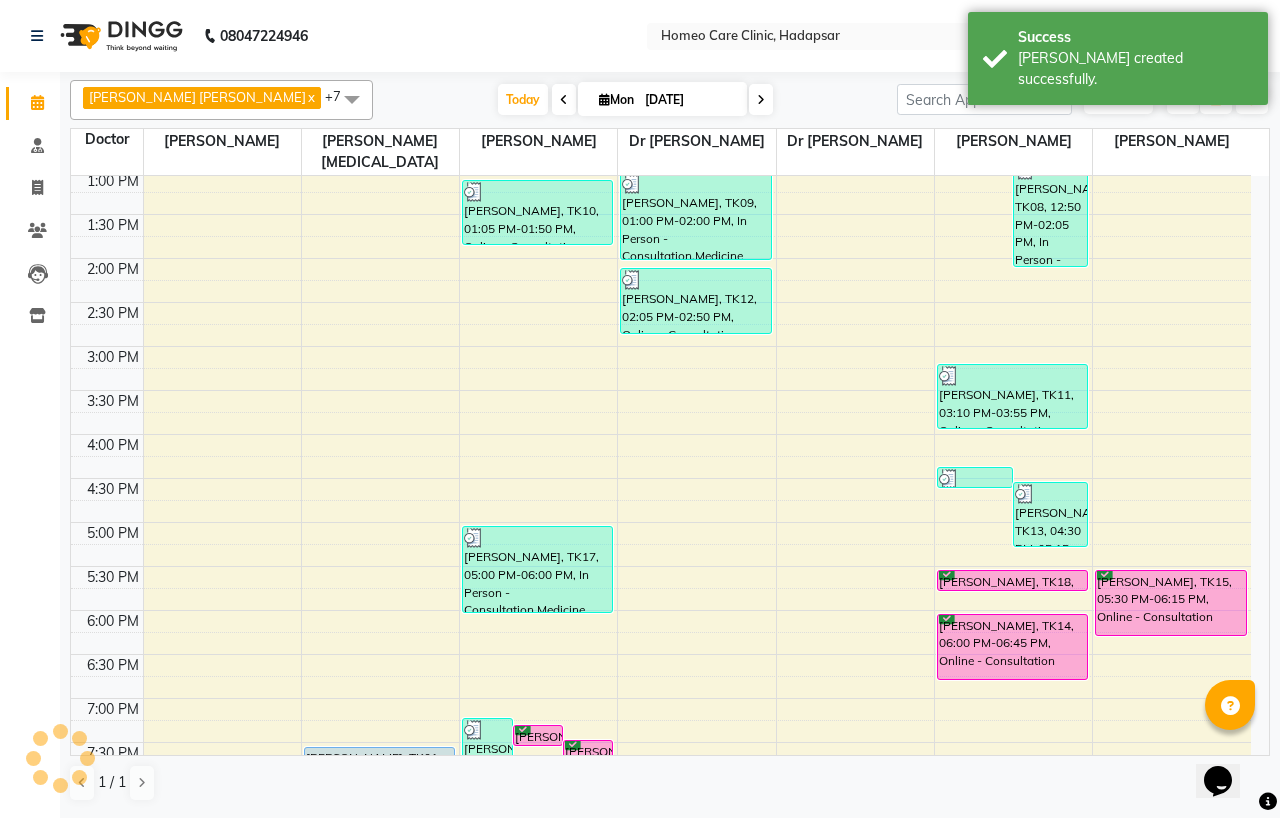 scroll, scrollTop: 481, scrollLeft: 0, axis: vertical 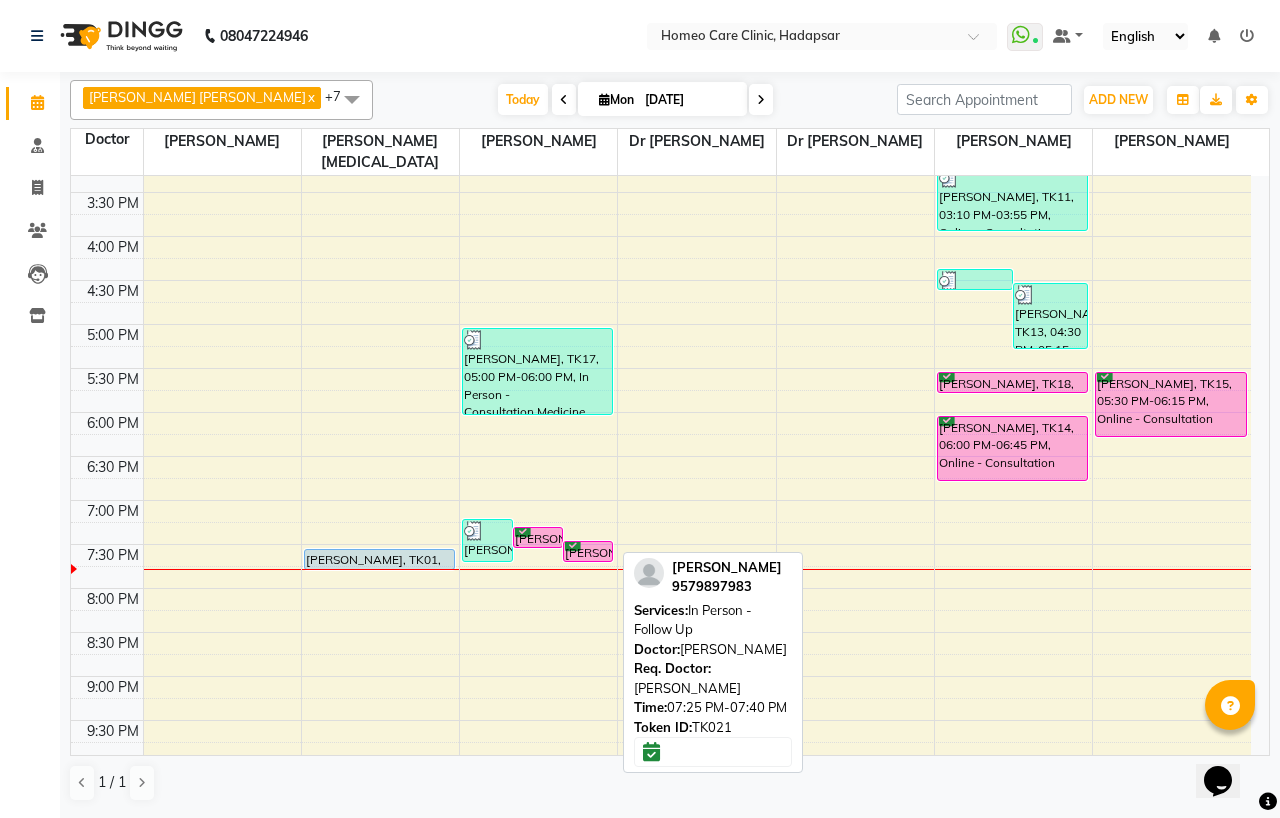 click on "[PERSON_NAME], TK21, 07:25 PM-07:40 PM, In Person - Follow Up" at bounding box center (588, 551) 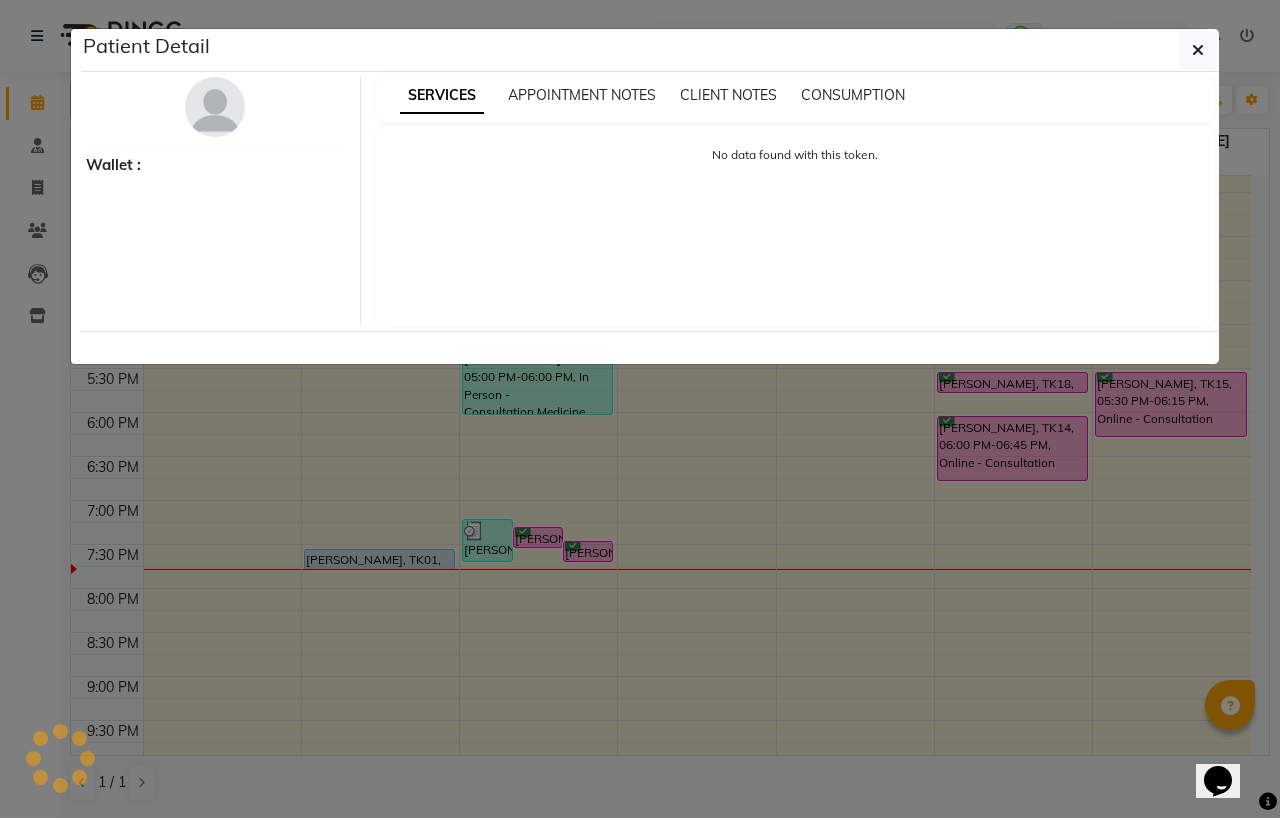 select on "6" 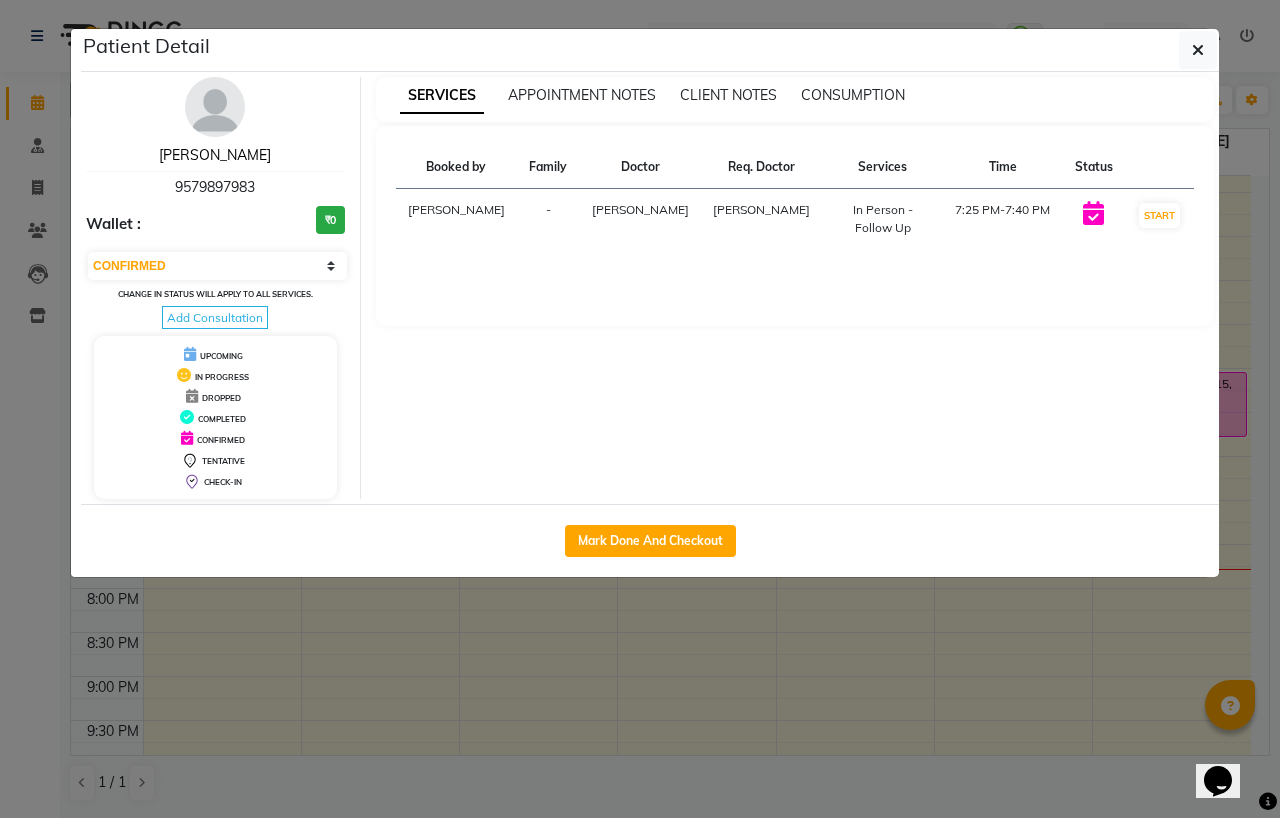 click on "[PERSON_NAME]" at bounding box center (215, 155) 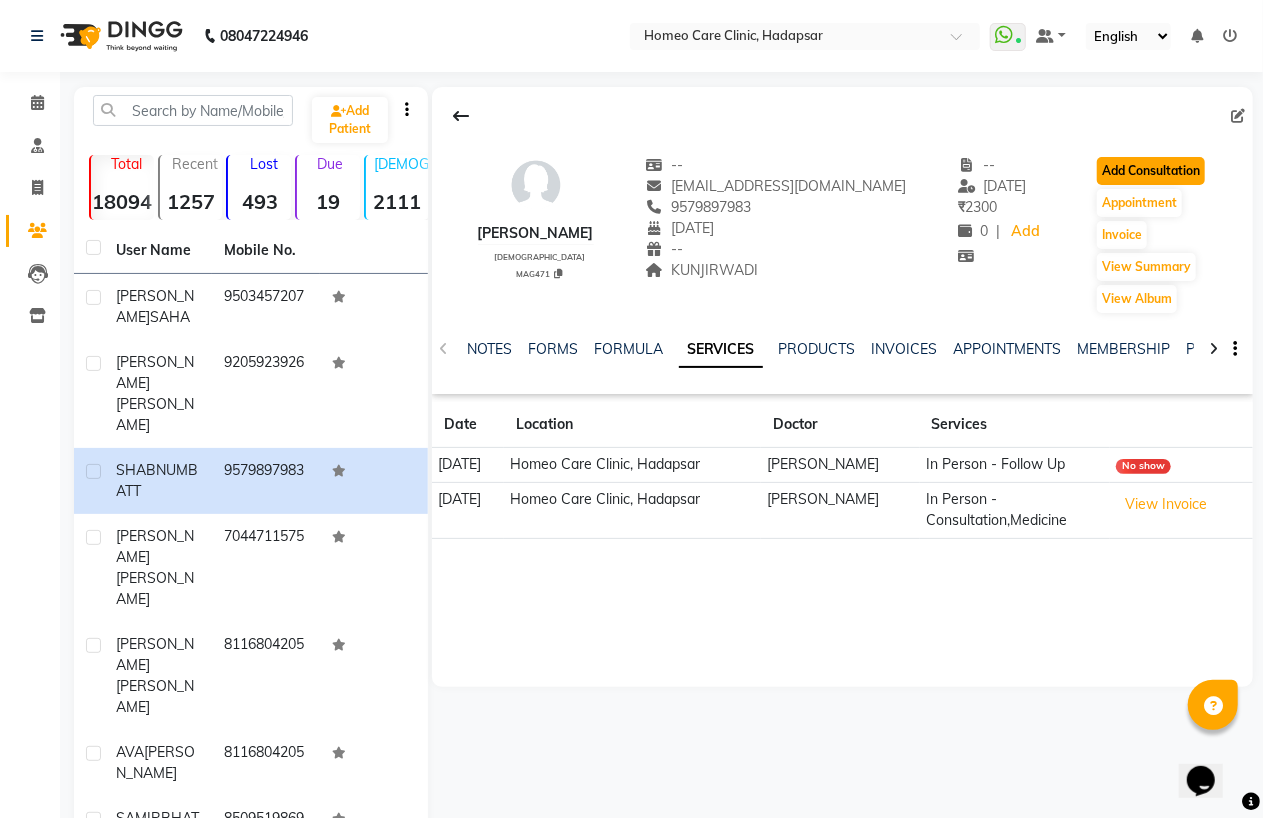 click on "Add Consultation" 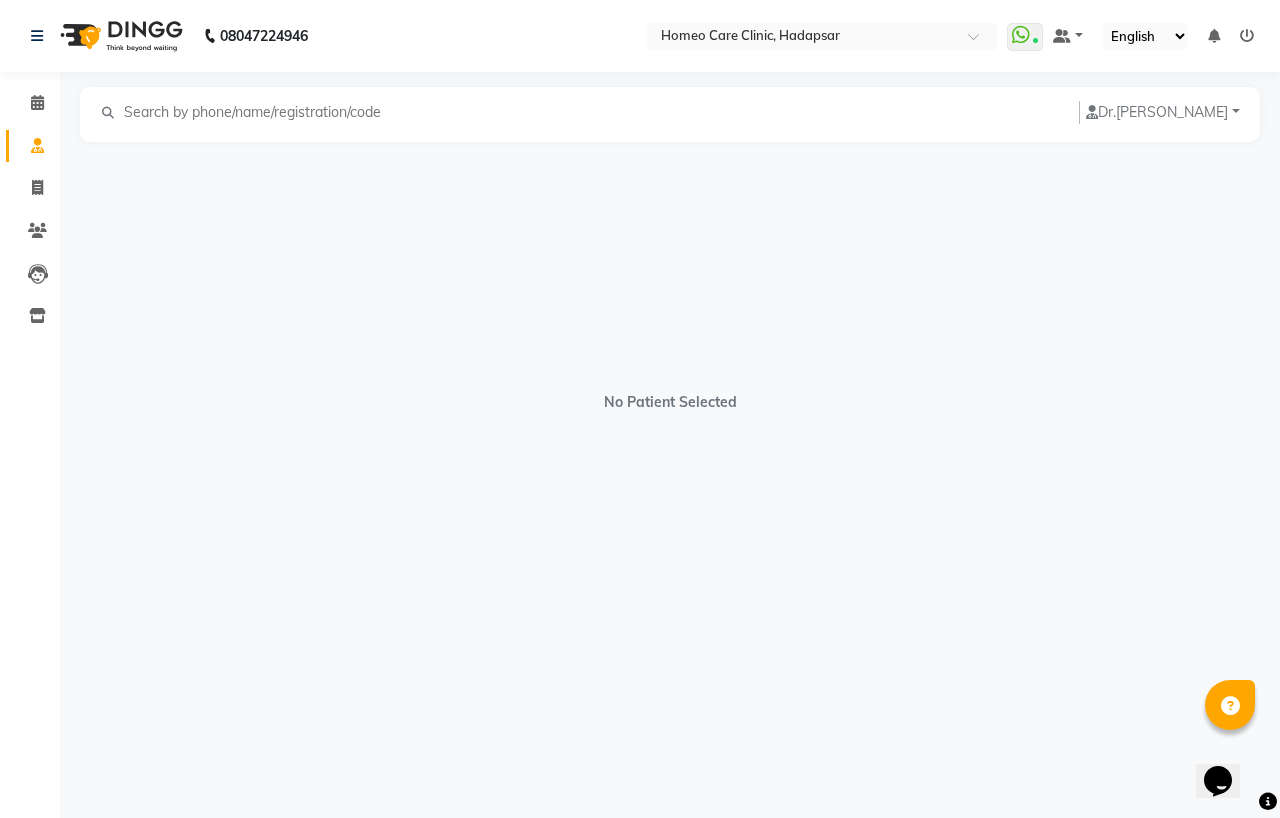 select on "[DEMOGRAPHIC_DATA]" 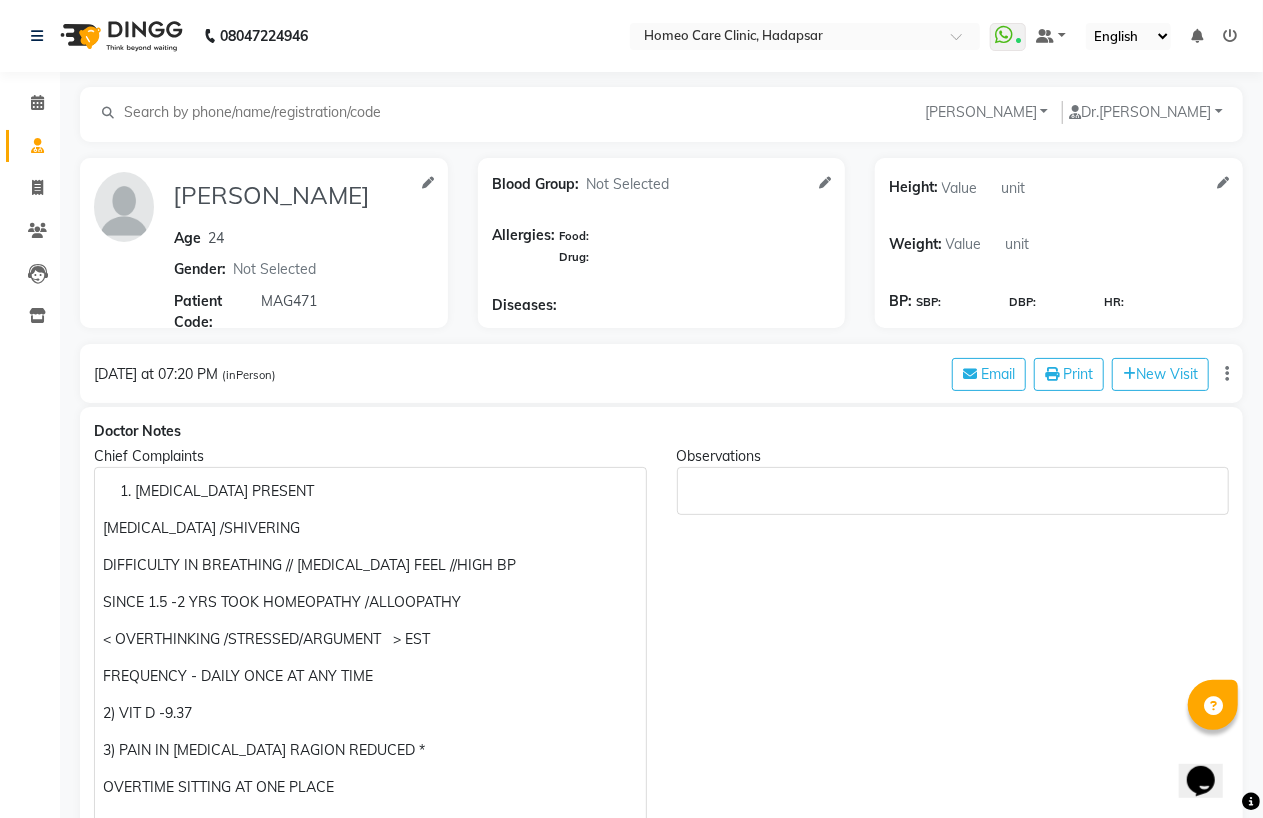 scroll, scrollTop: 666, scrollLeft: 0, axis: vertical 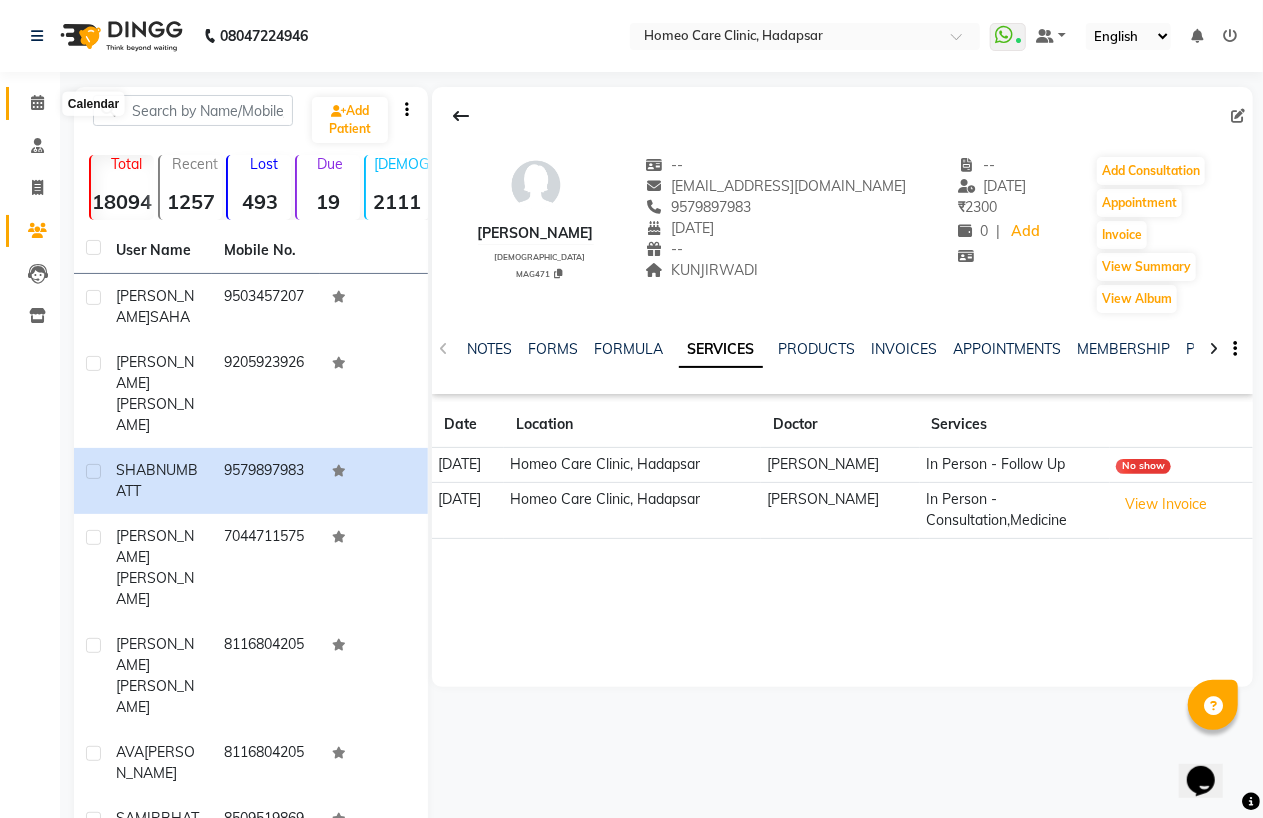 click 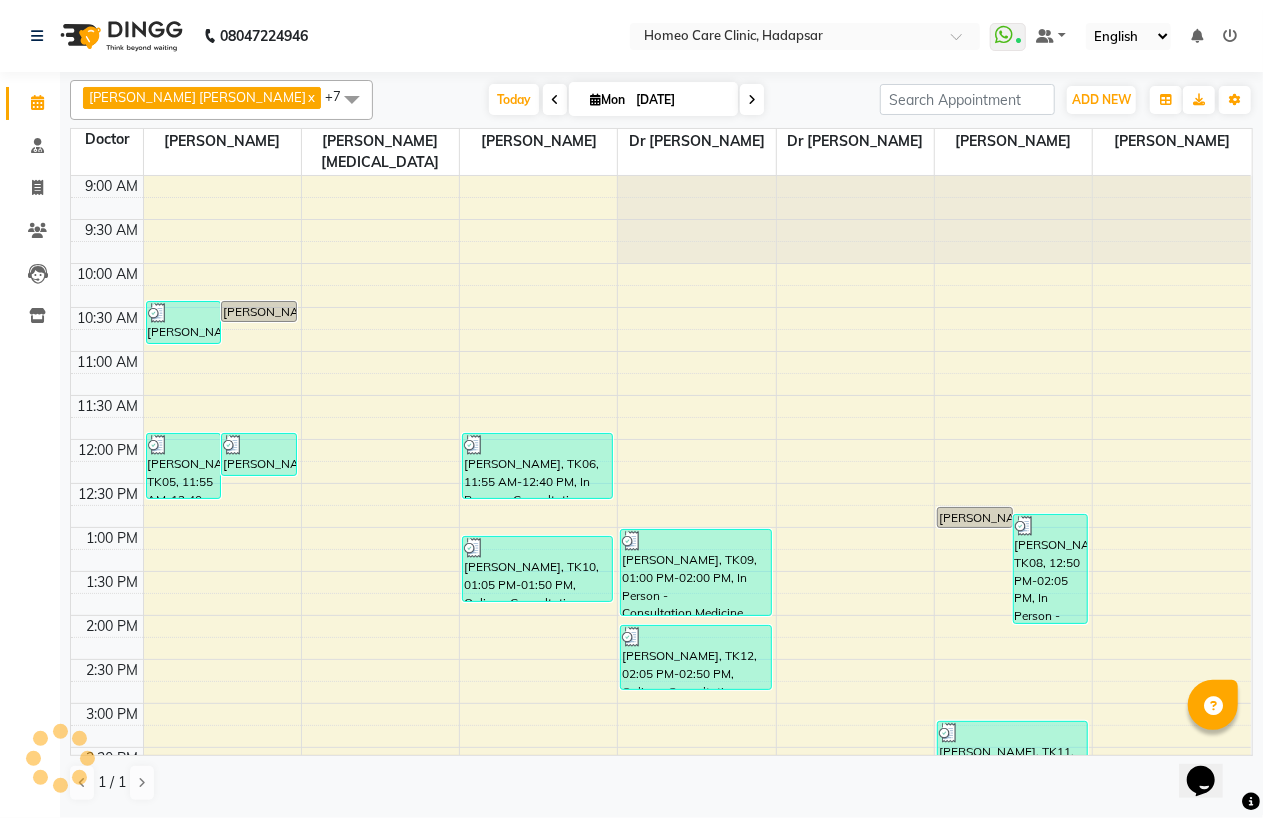 scroll, scrollTop: 620, scrollLeft: 0, axis: vertical 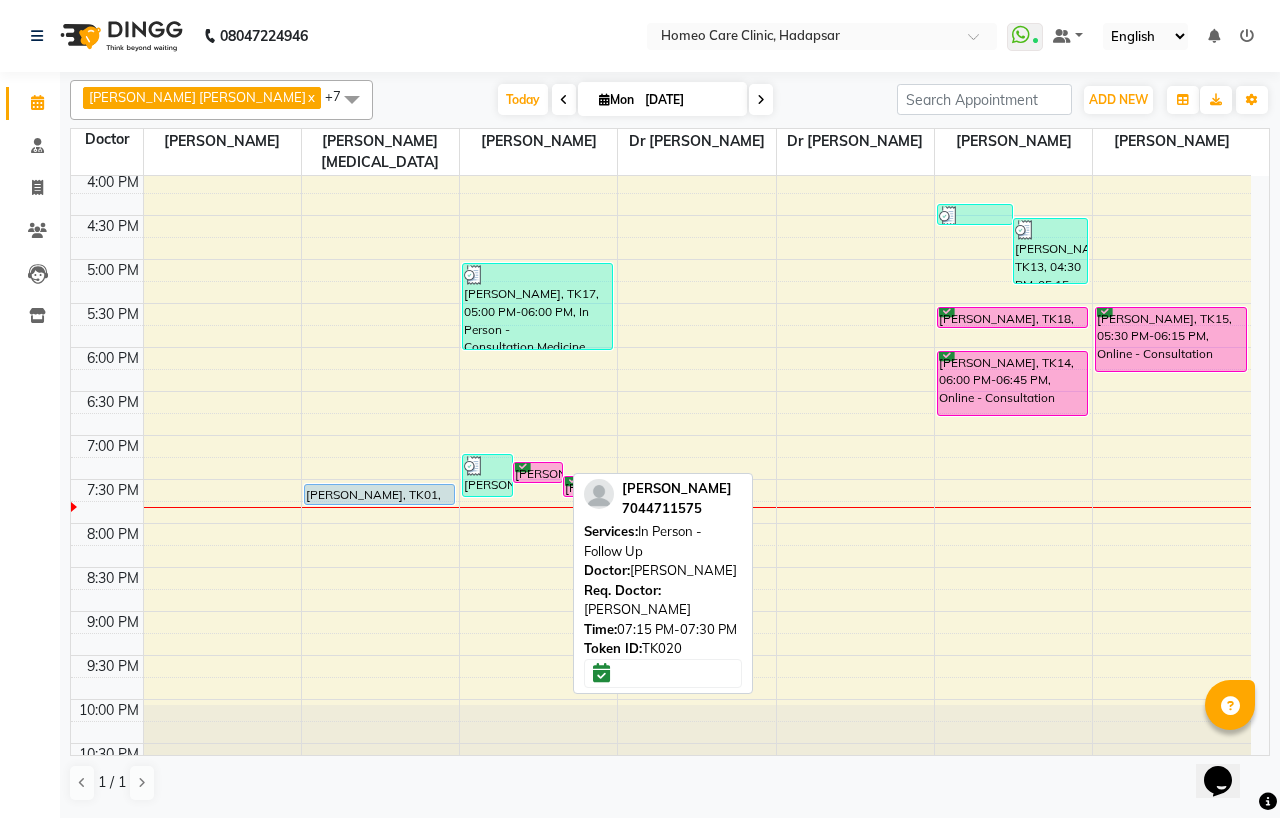 click on "ANANDITA ROY DATTA, TK20, 07:15 PM-07:30 PM, In Person - Follow Up" at bounding box center (538, 472) 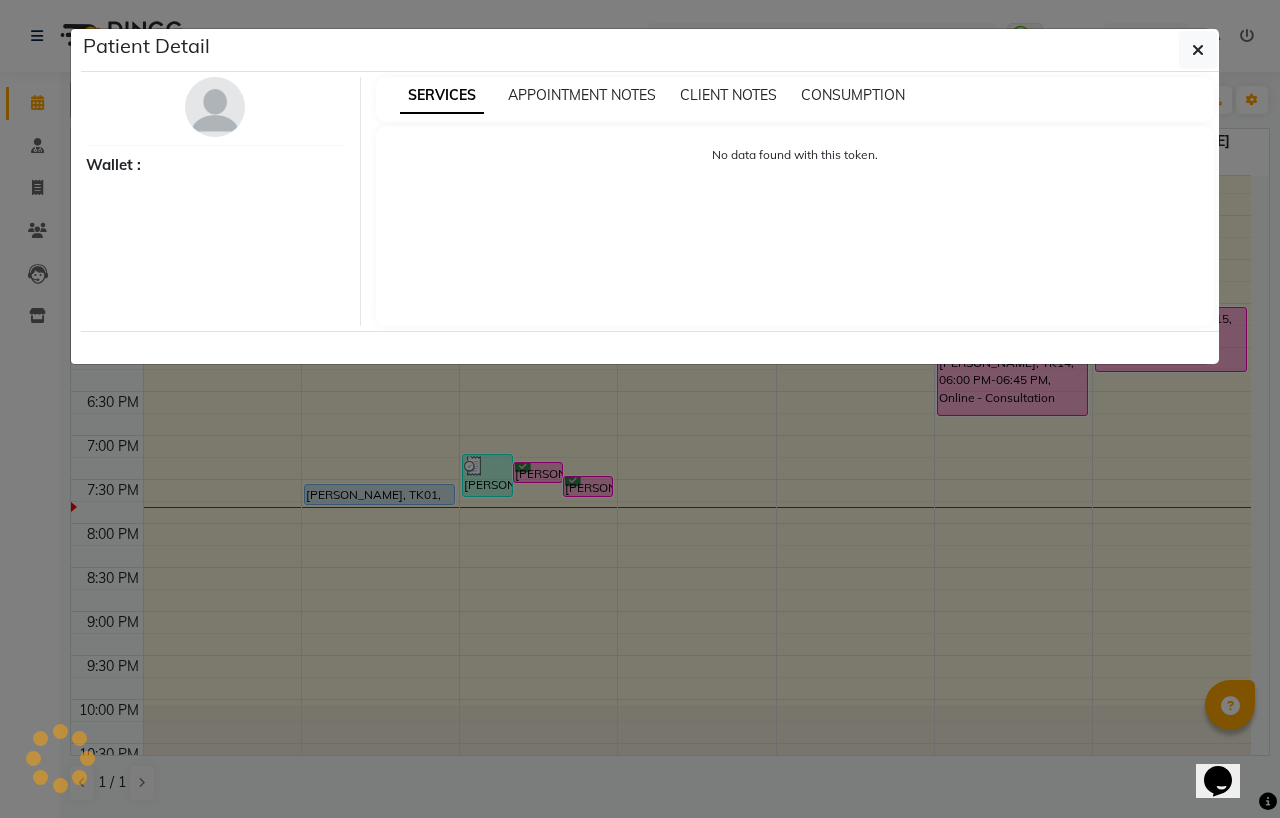 select on "6" 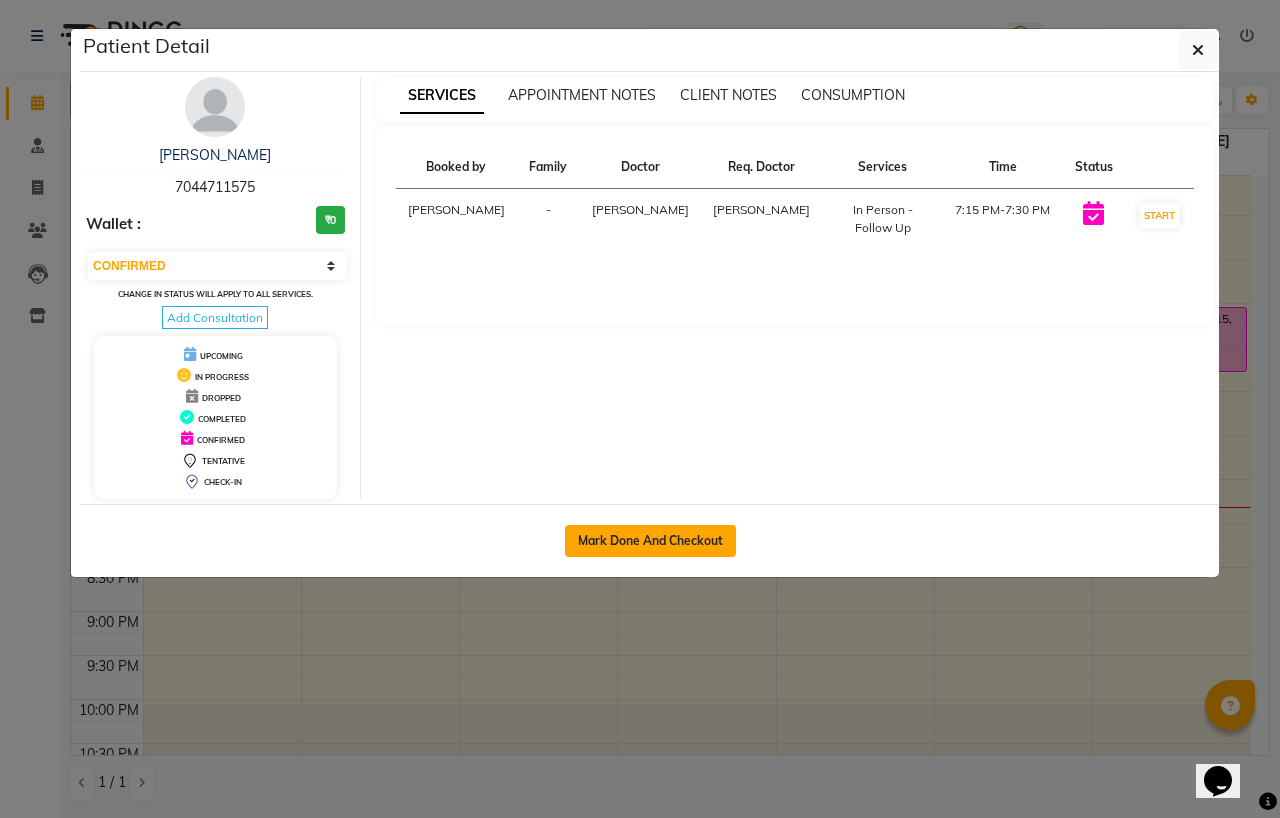 click on "Mark Done And Checkout" 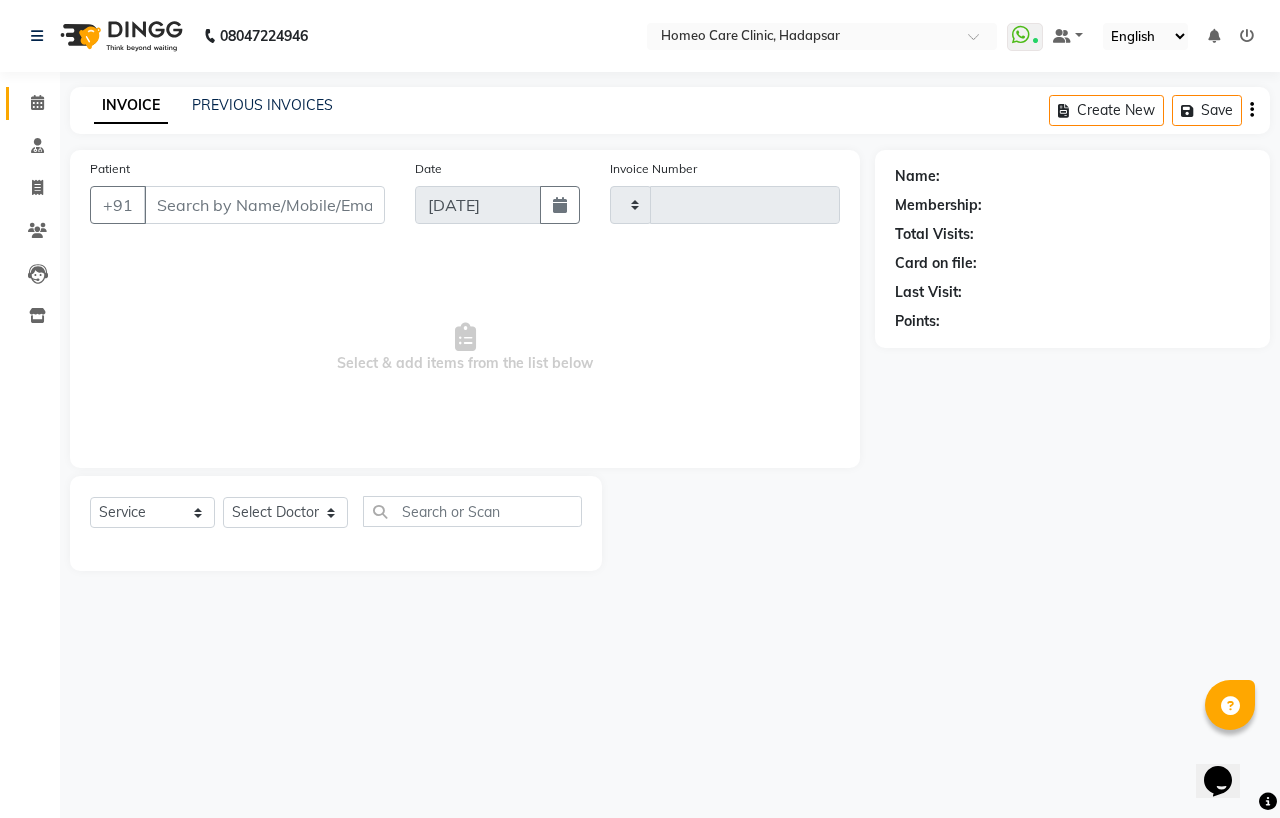 type on "1880" 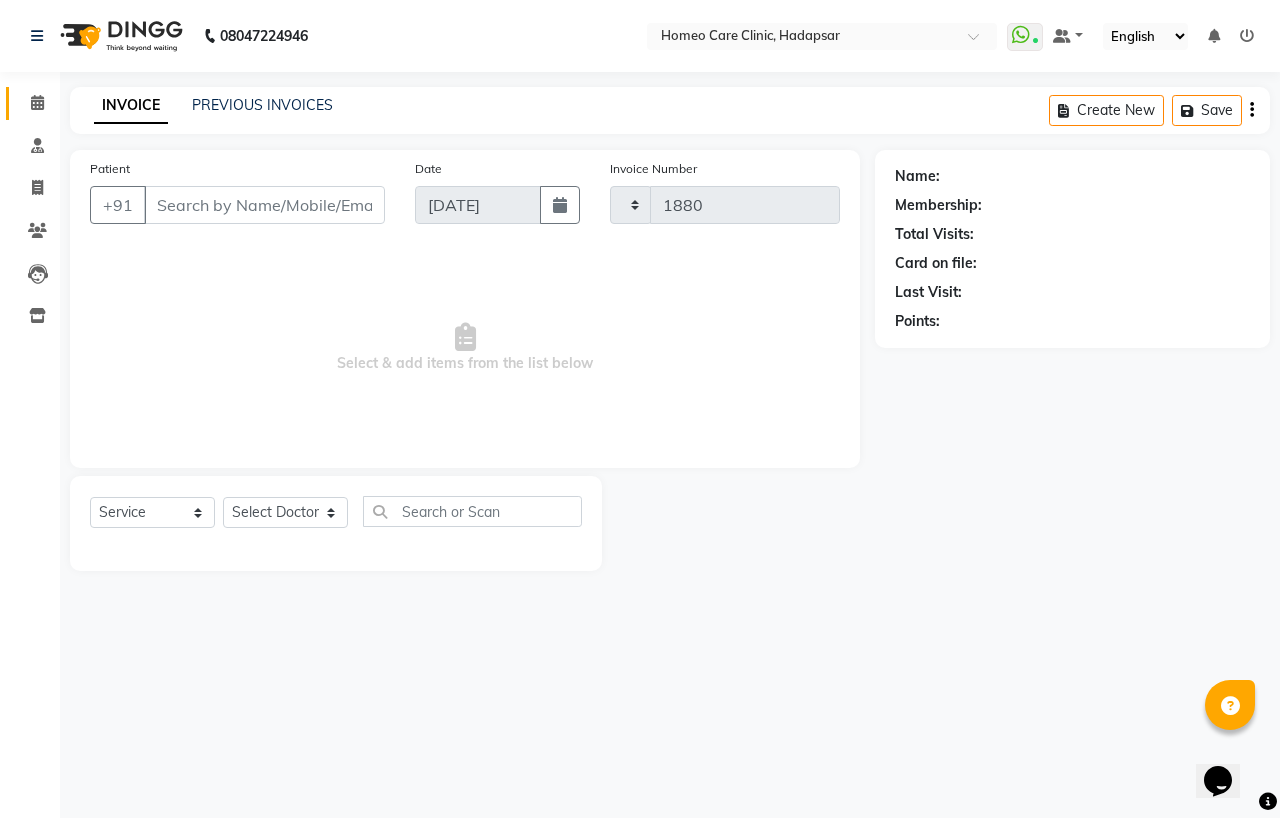 select on "7485" 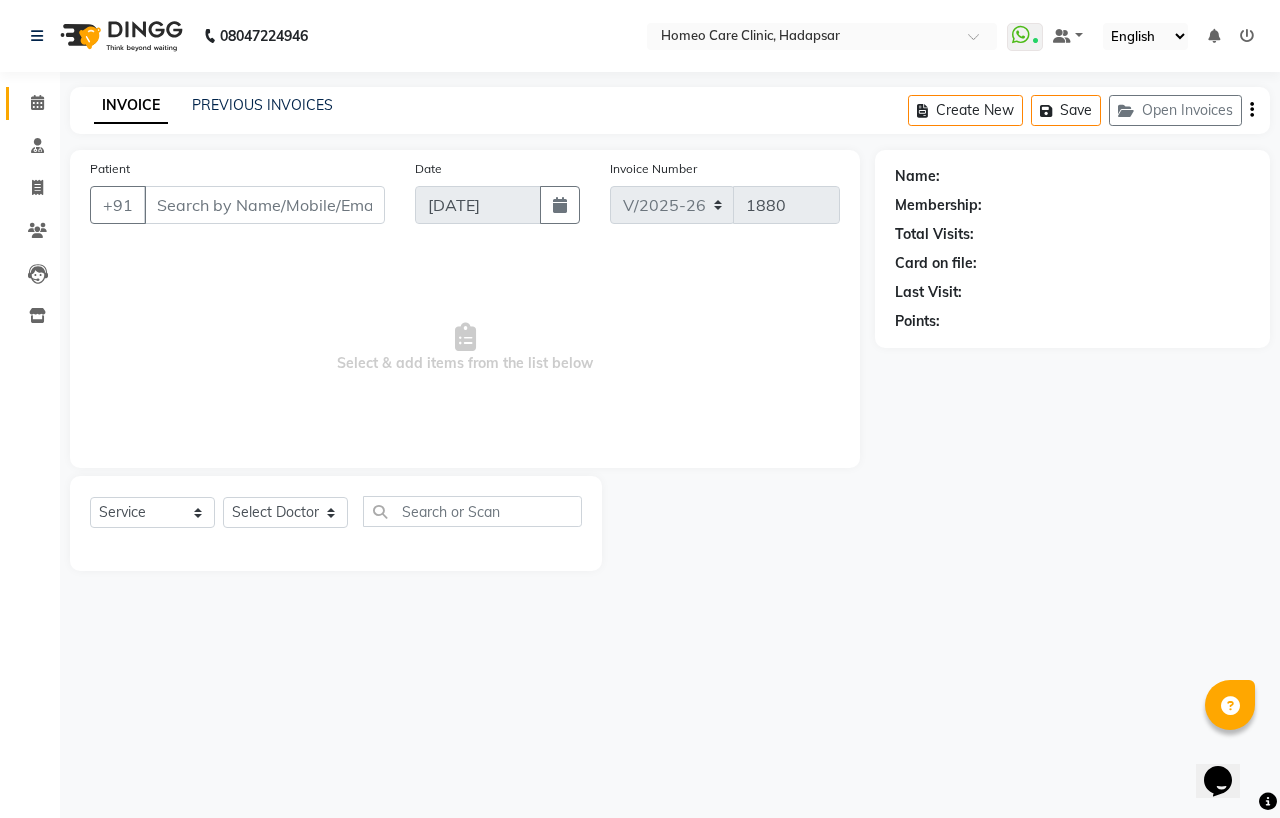 select on "3" 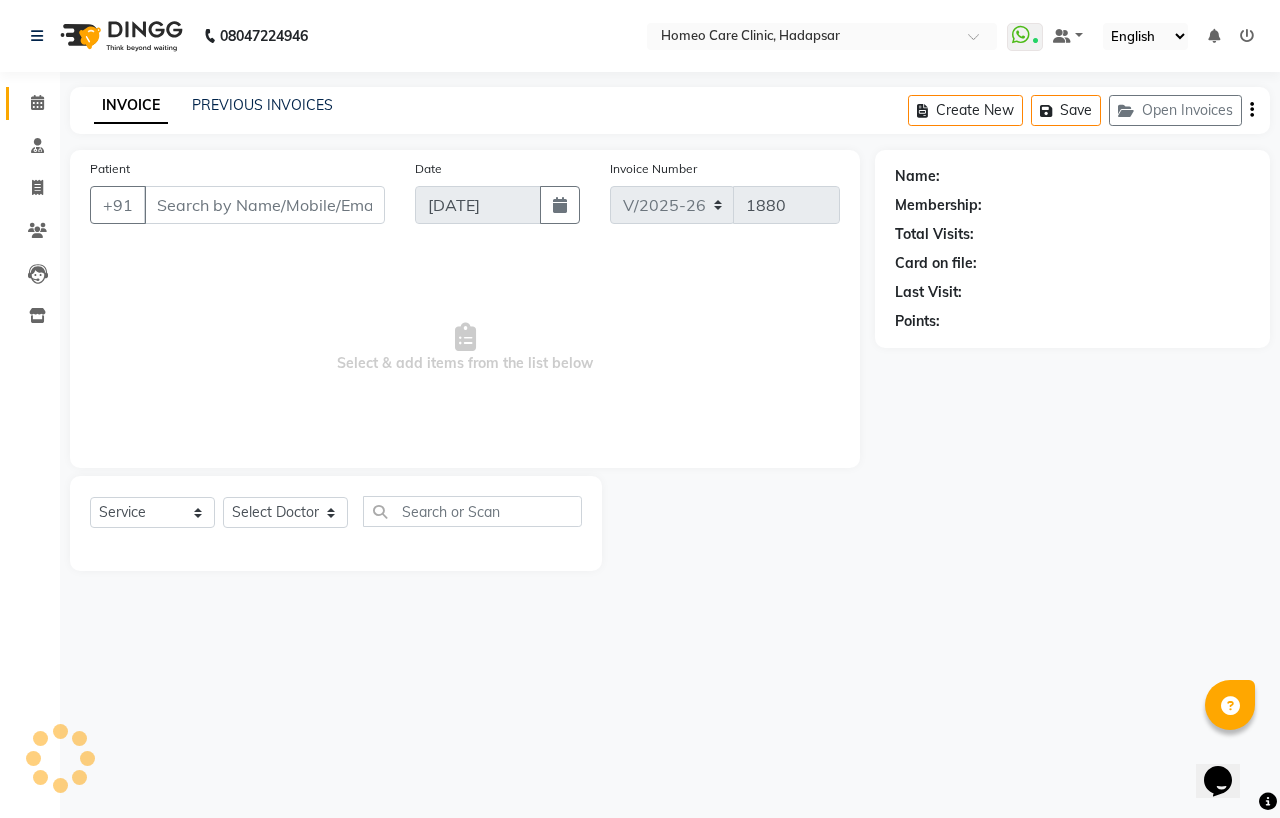 type on "7044711575" 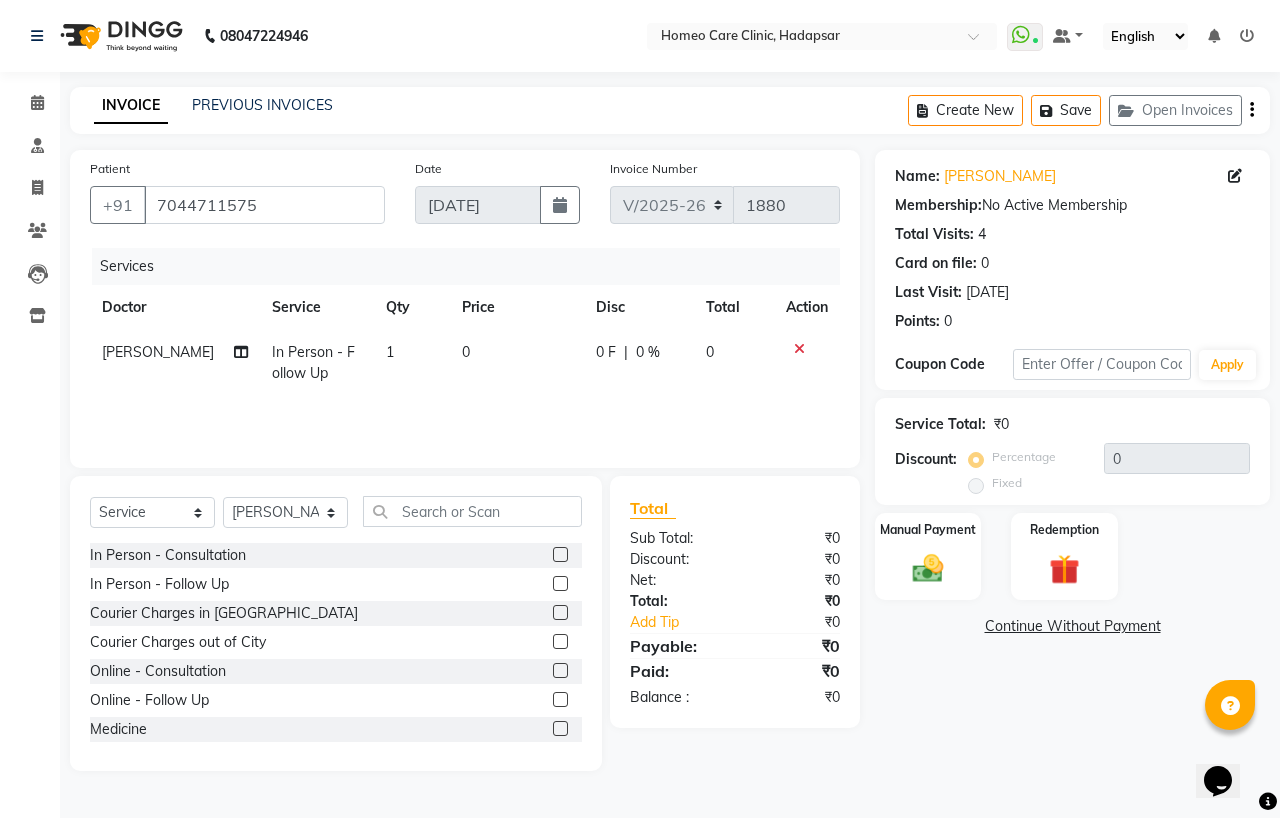 click 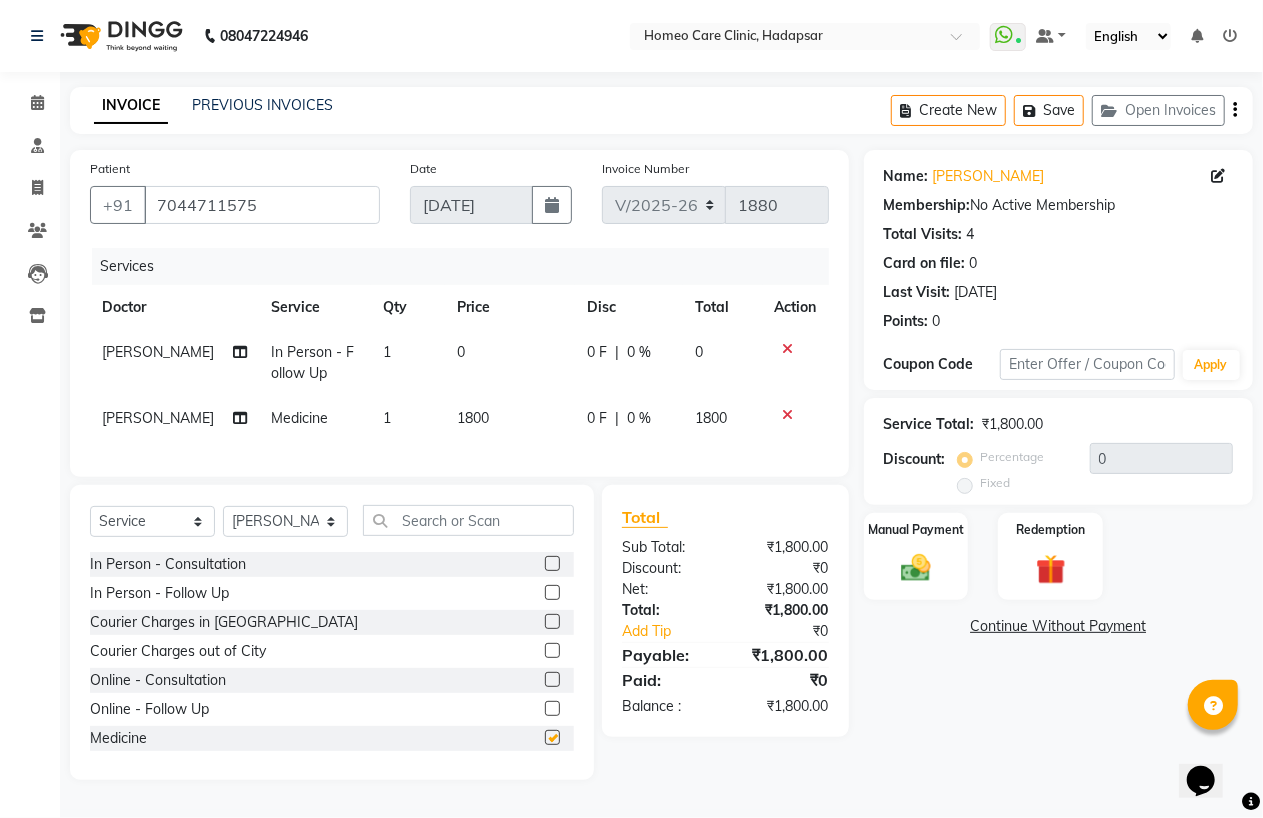 checkbox on "false" 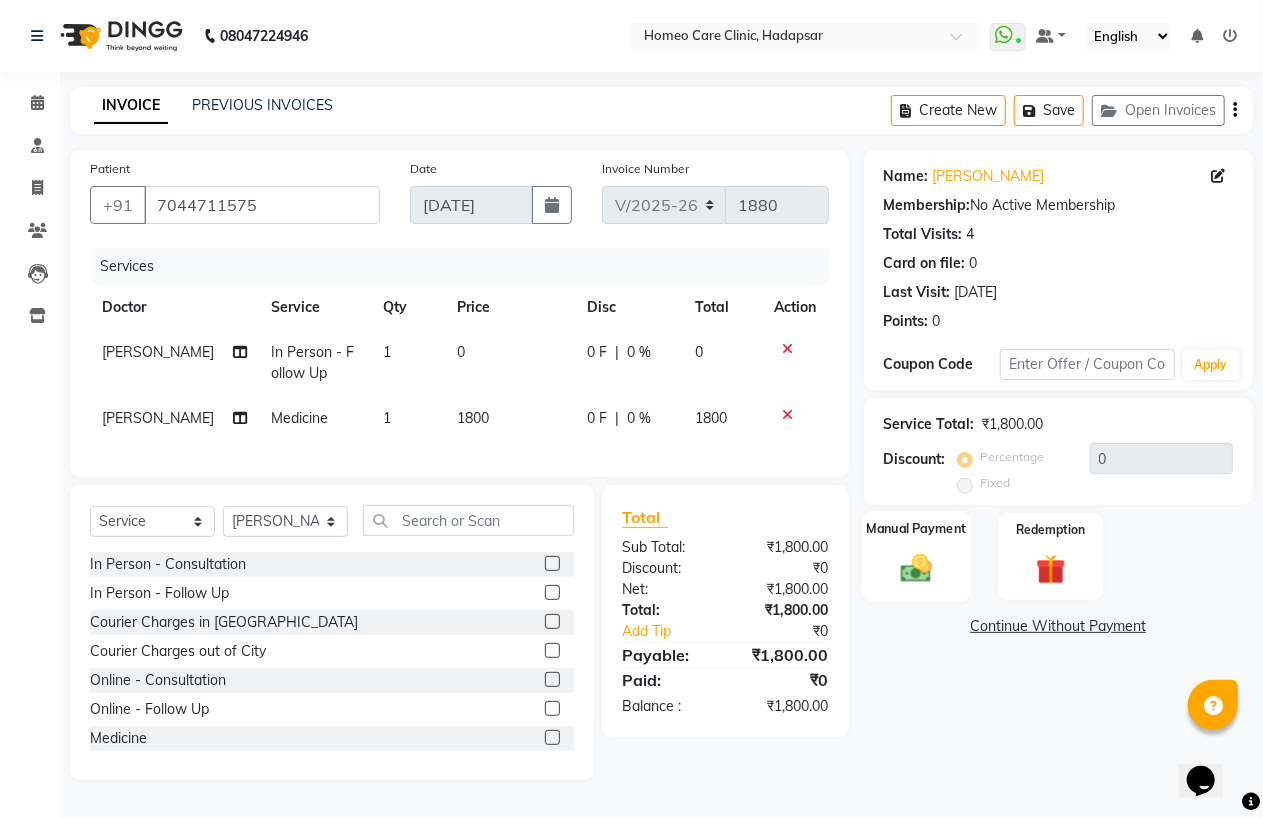 click 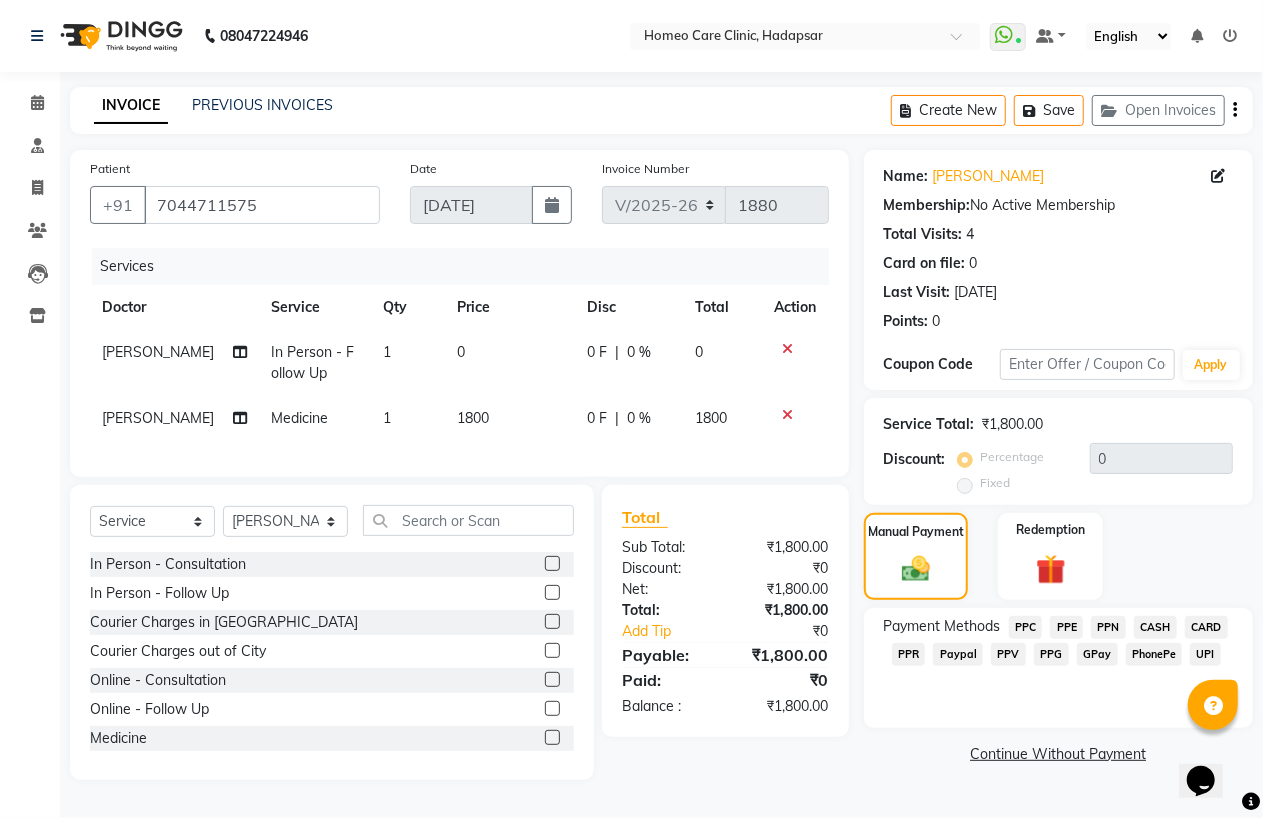 click on "PhonePe" 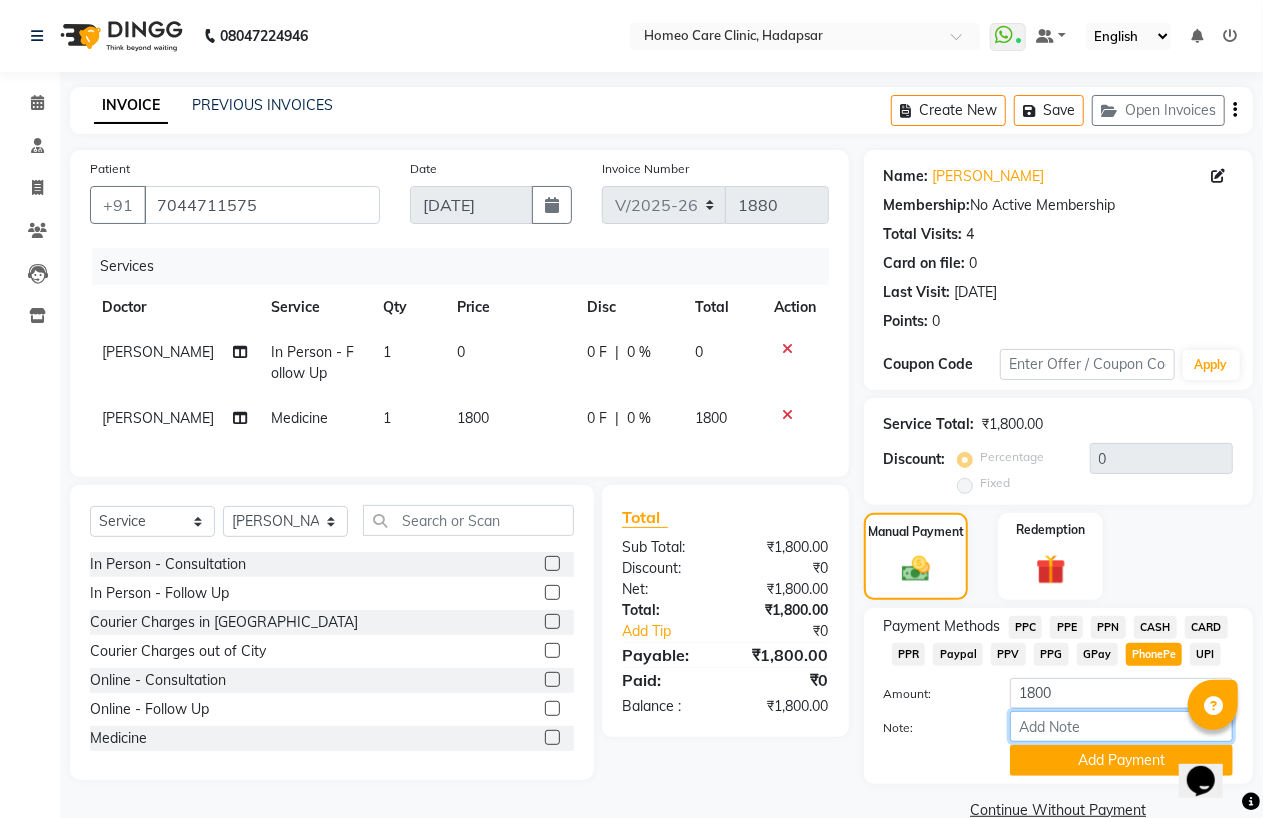 drag, startPoint x: 1088, startPoint y: 732, endPoint x: 1093, endPoint y: 716, distance: 16.763054 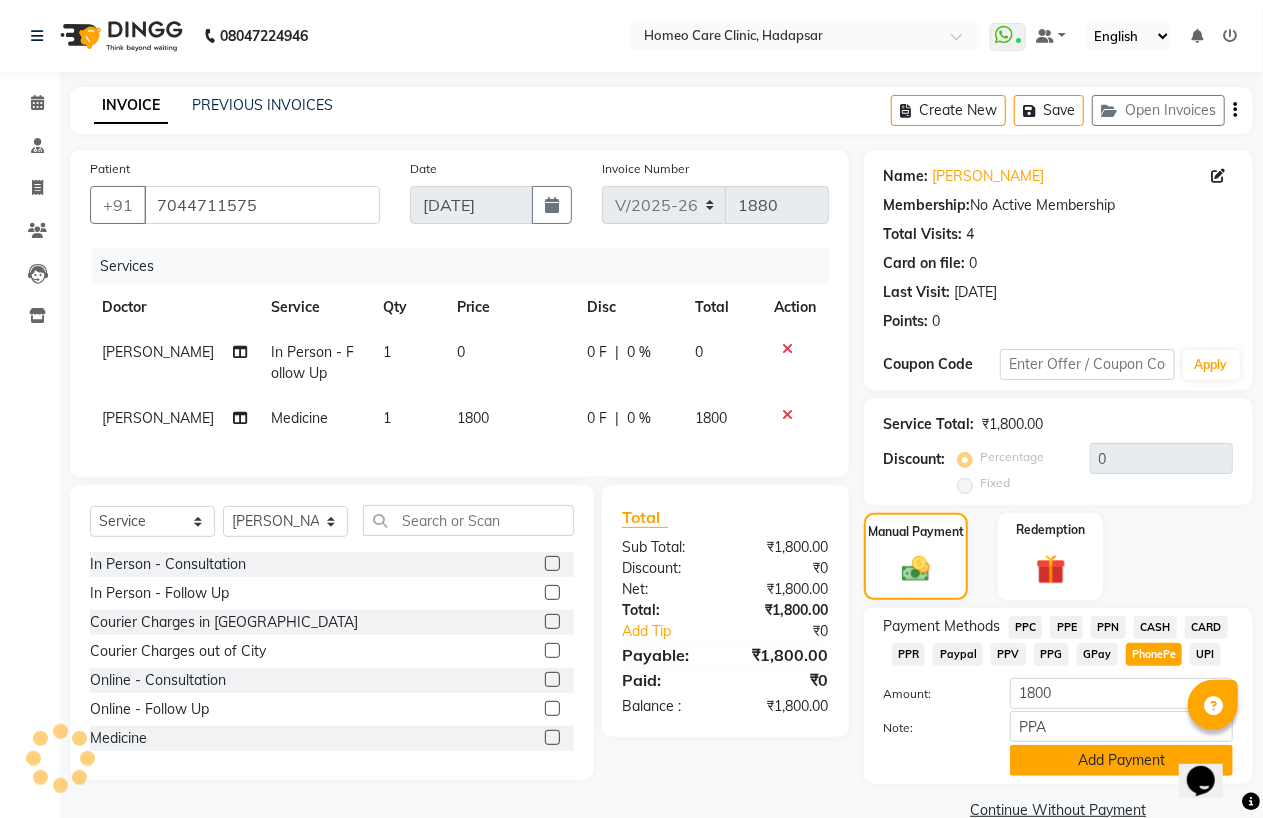 click on "Add Payment" 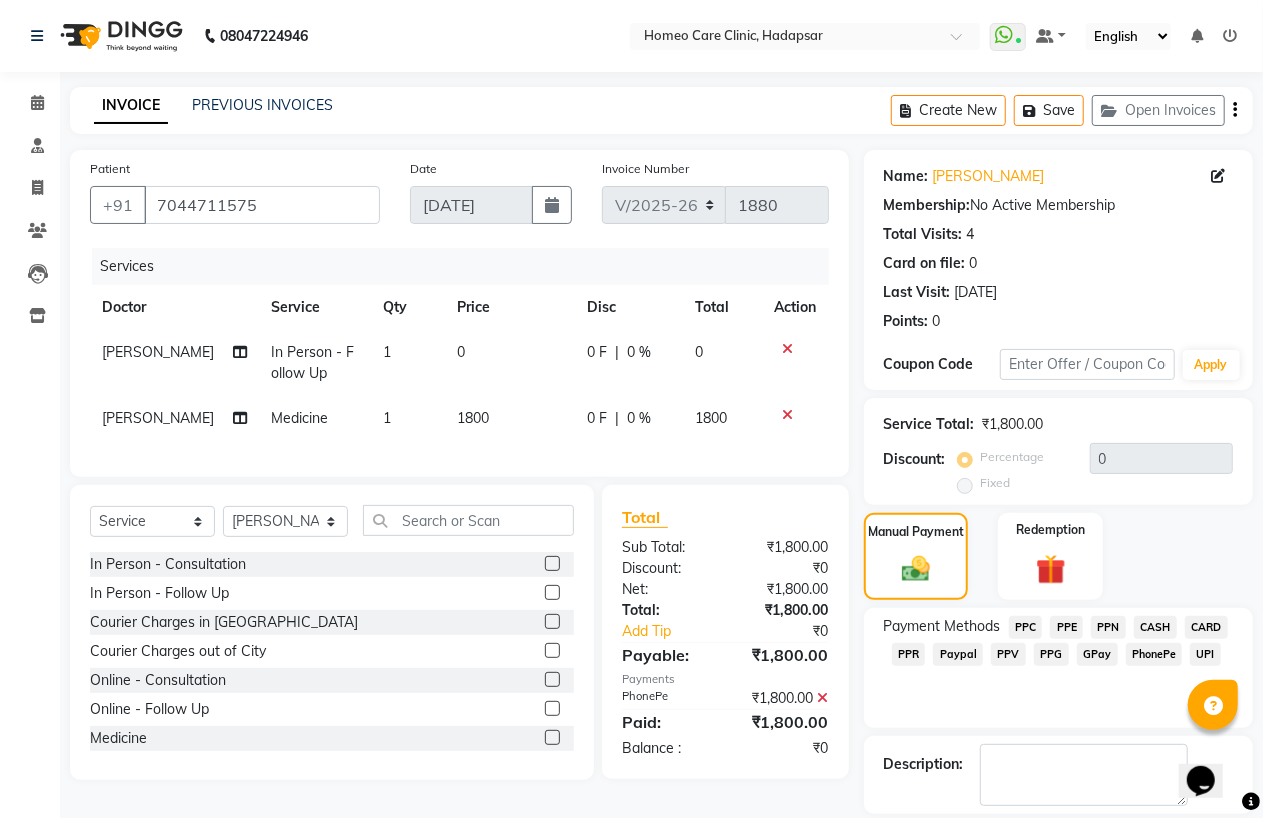 scroll, scrollTop: 64, scrollLeft: 0, axis: vertical 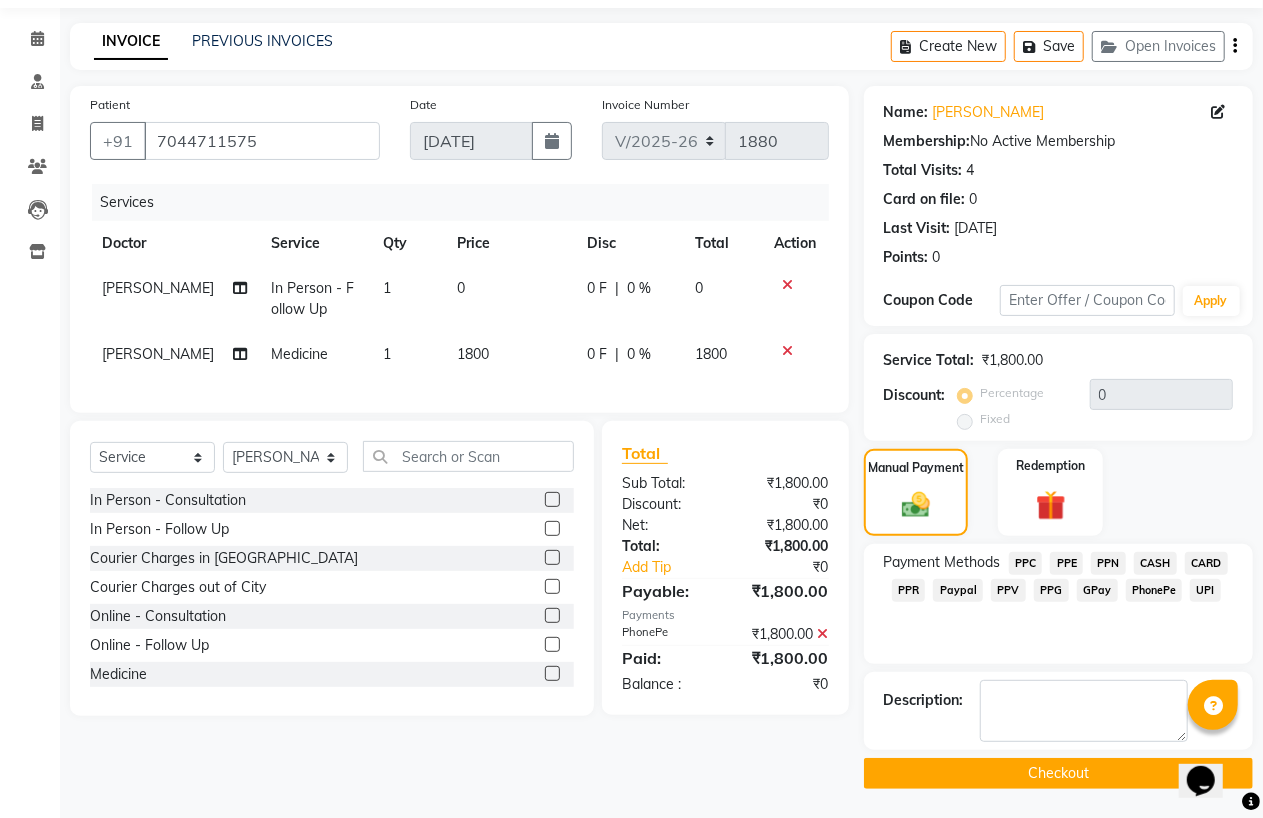 click on "Checkout" 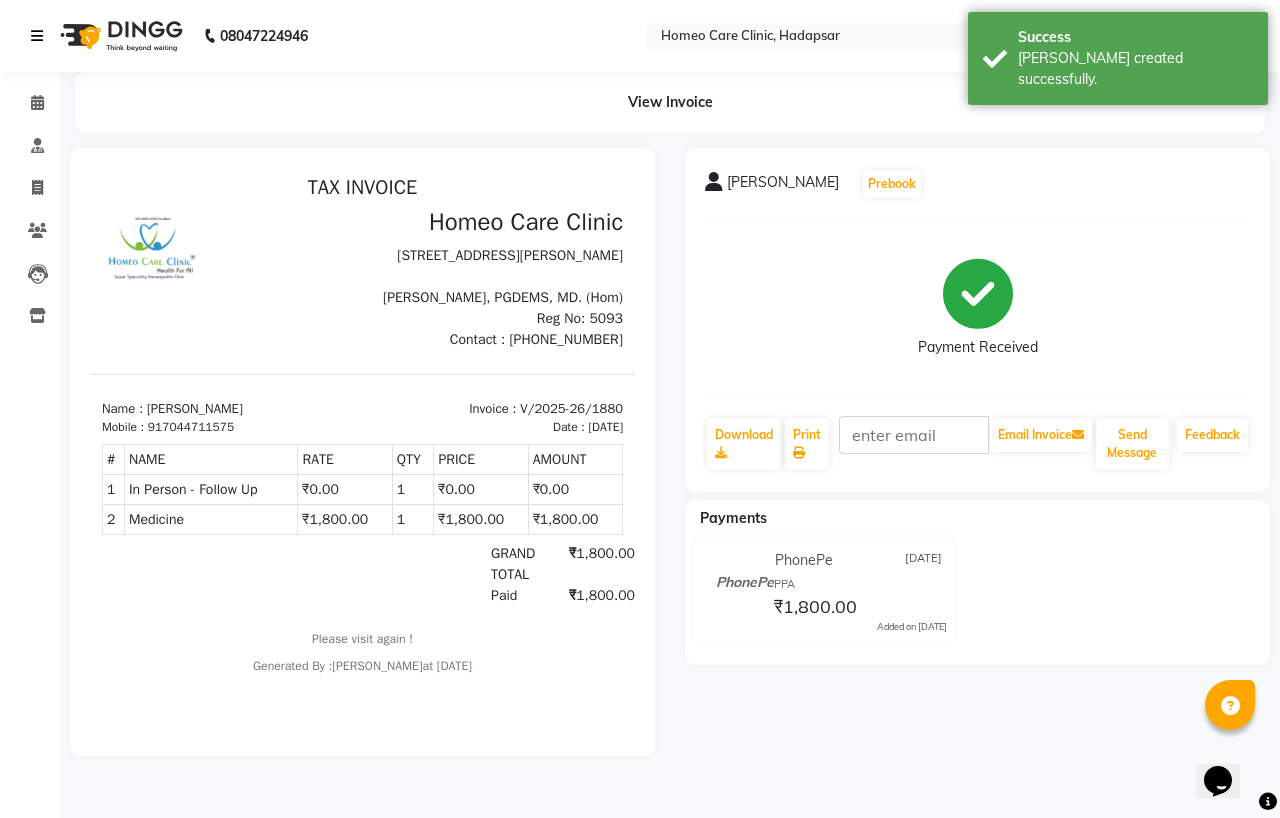 scroll, scrollTop: 0, scrollLeft: 0, axis: both 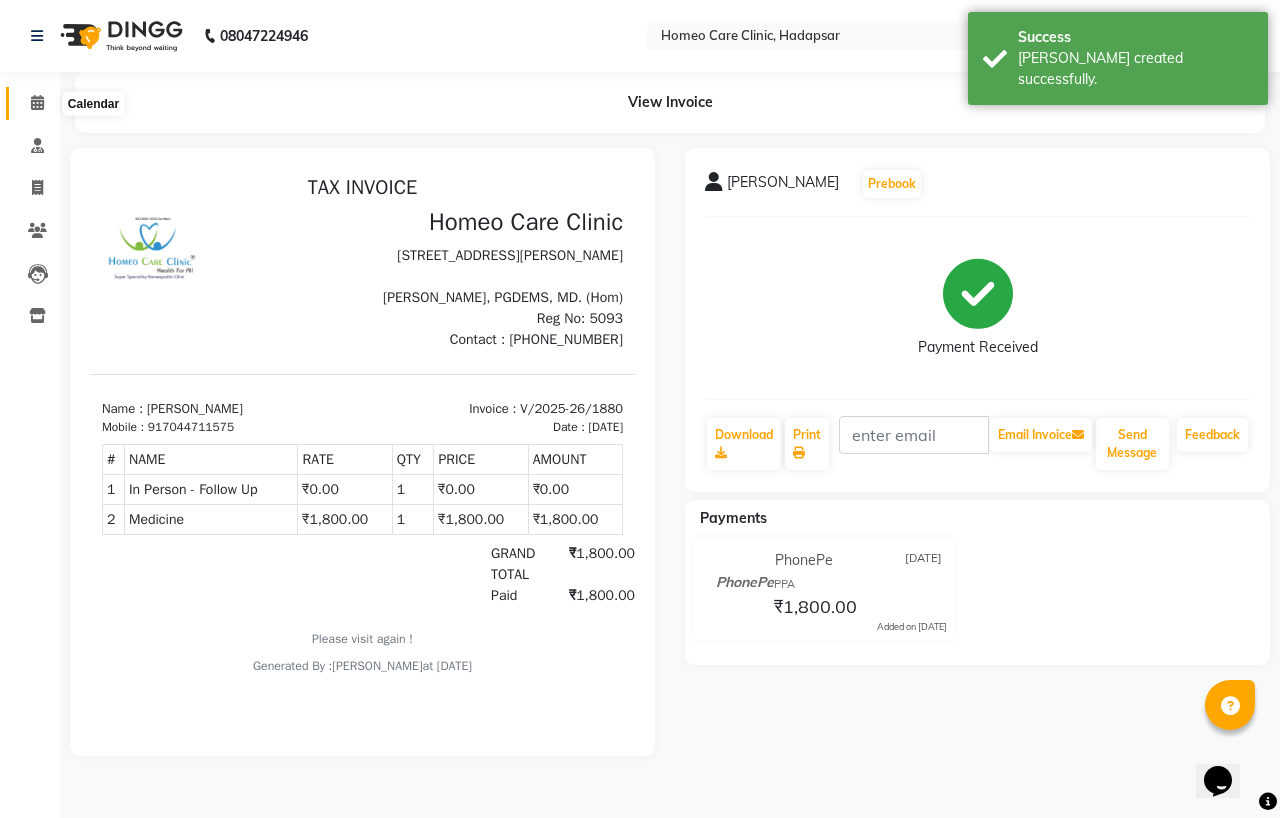 click 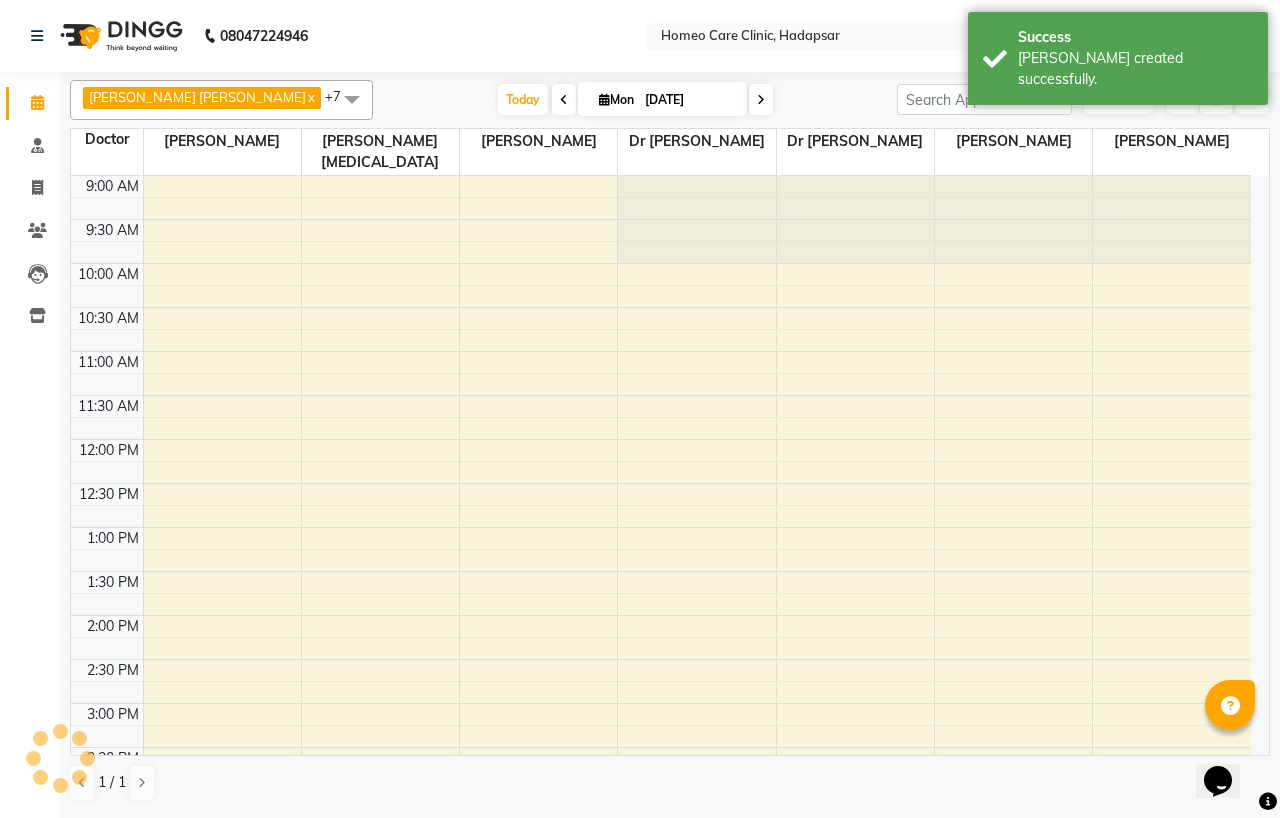scroll, scrollTop: 0, scrollLeft: 0, axis: both 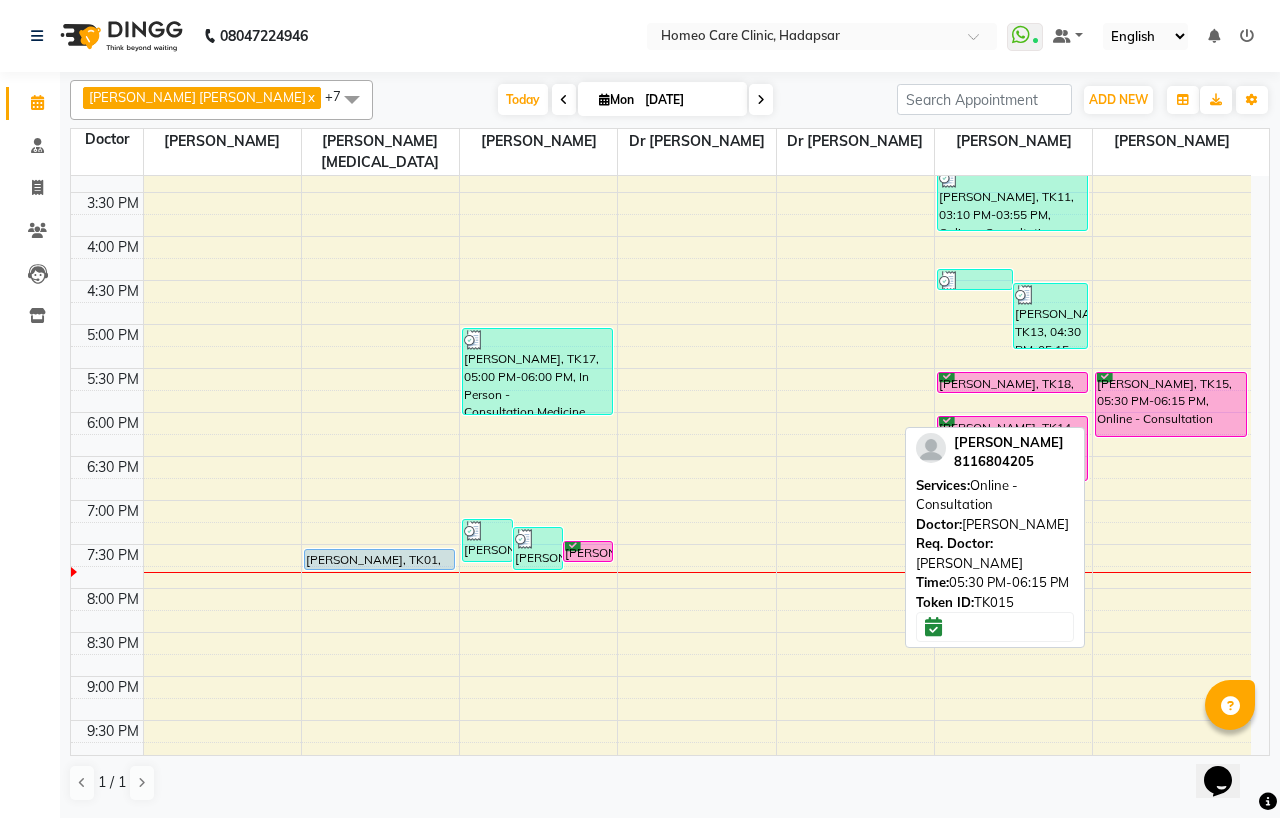 click on "SOURAV SHARMA, TK15, 05:30 PM-06:15 PM, Online - Consultation" at bounding box center [1171, 404] 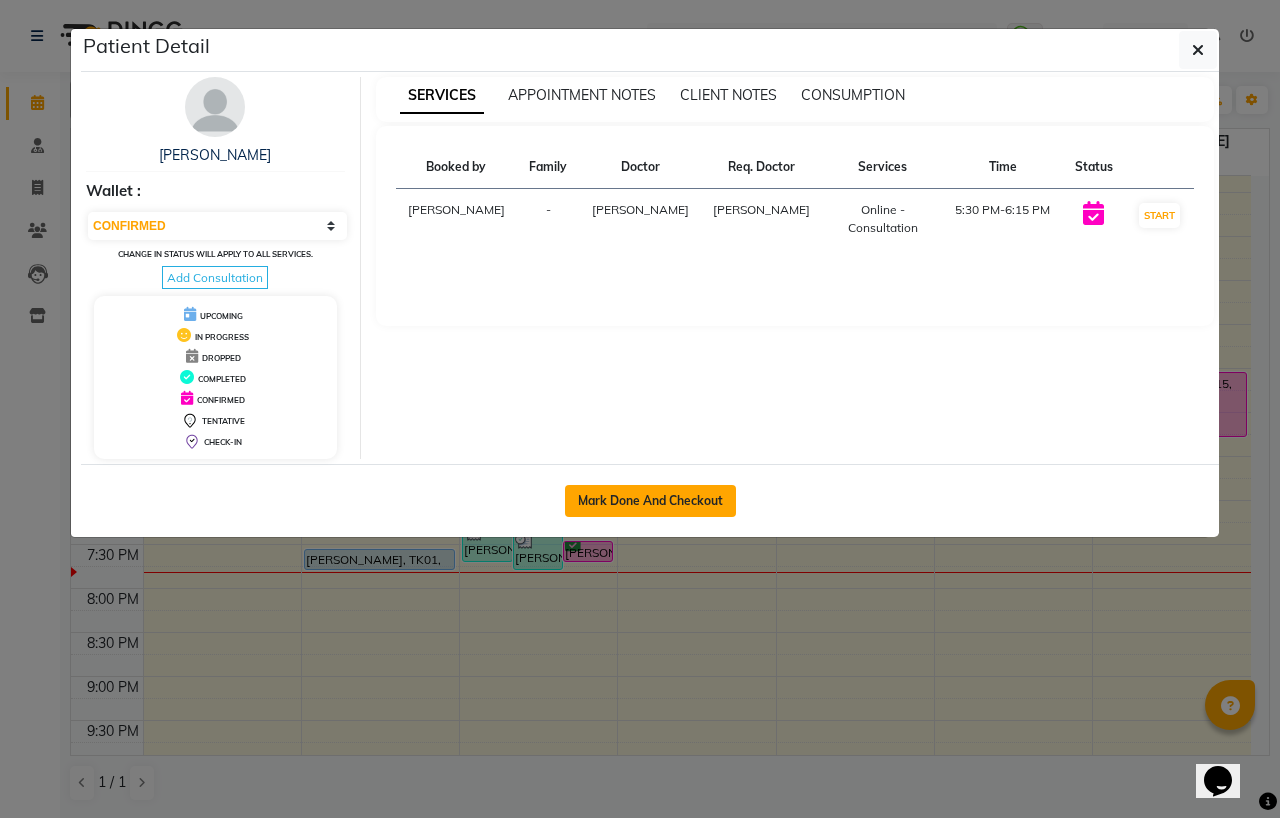 click on "Mark Done And Checkout" 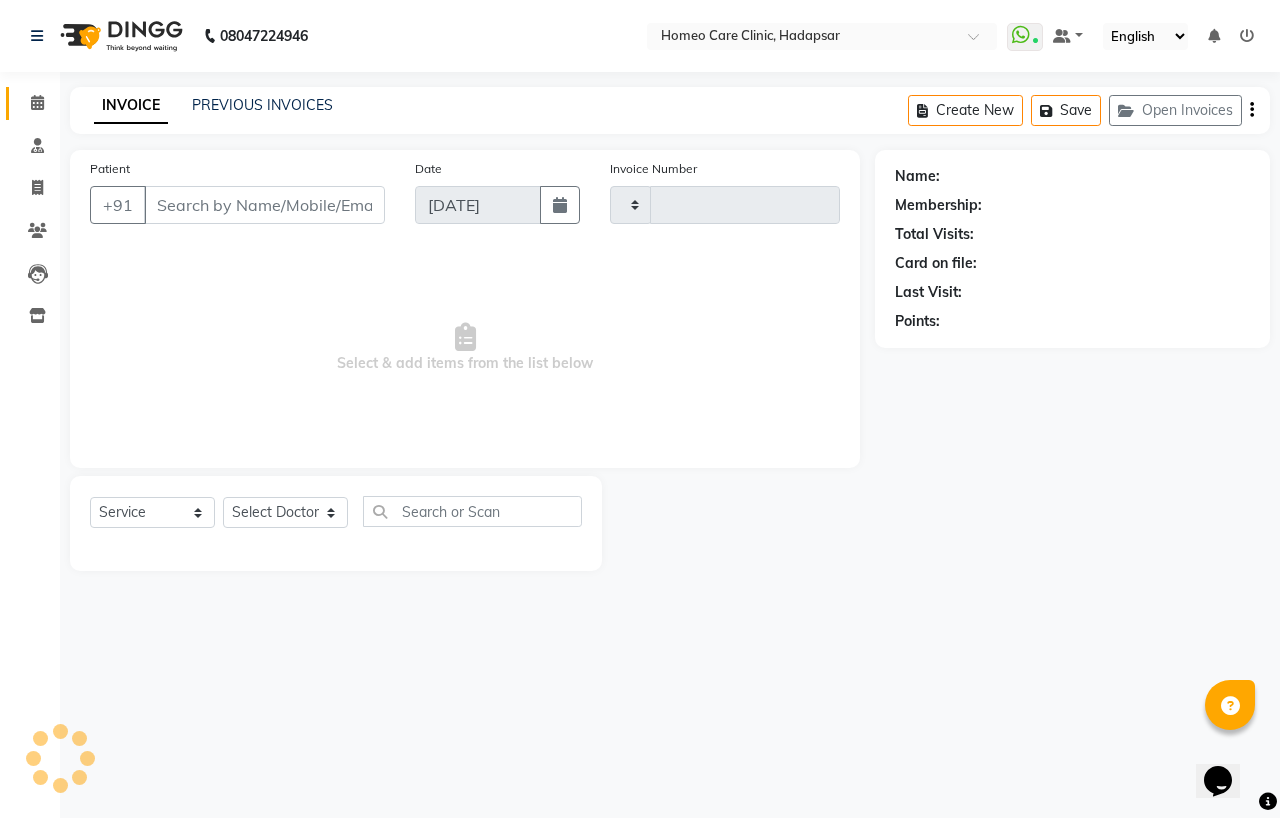 type on "1881" 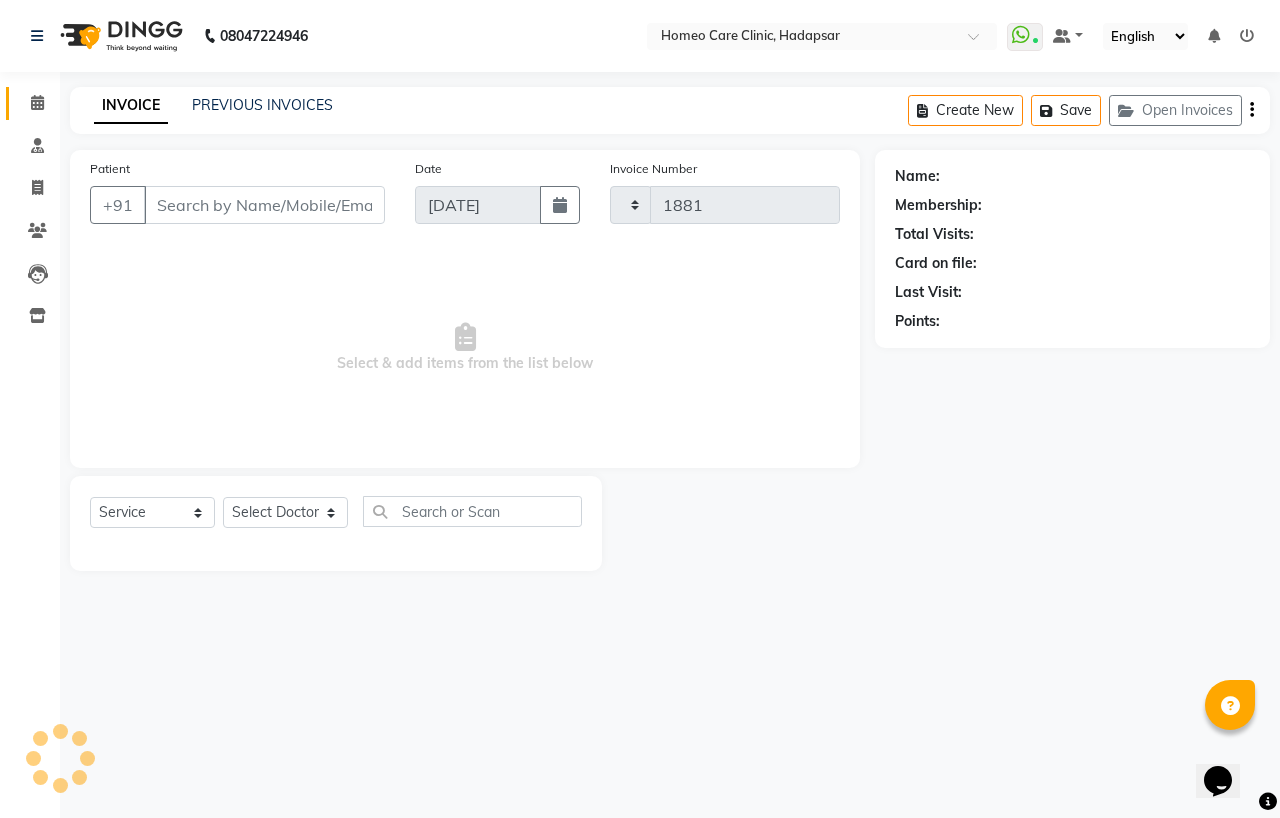 select on "7485" 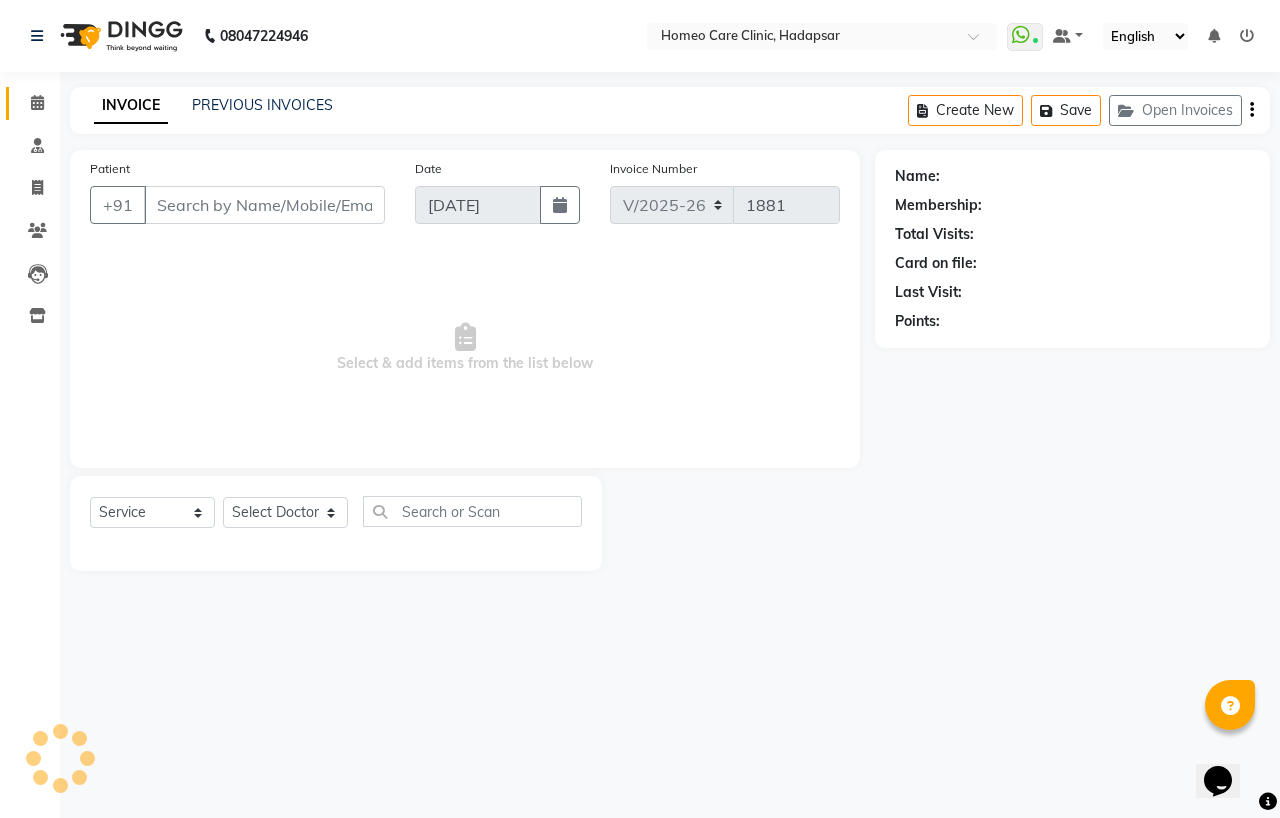 type on "8116804205" 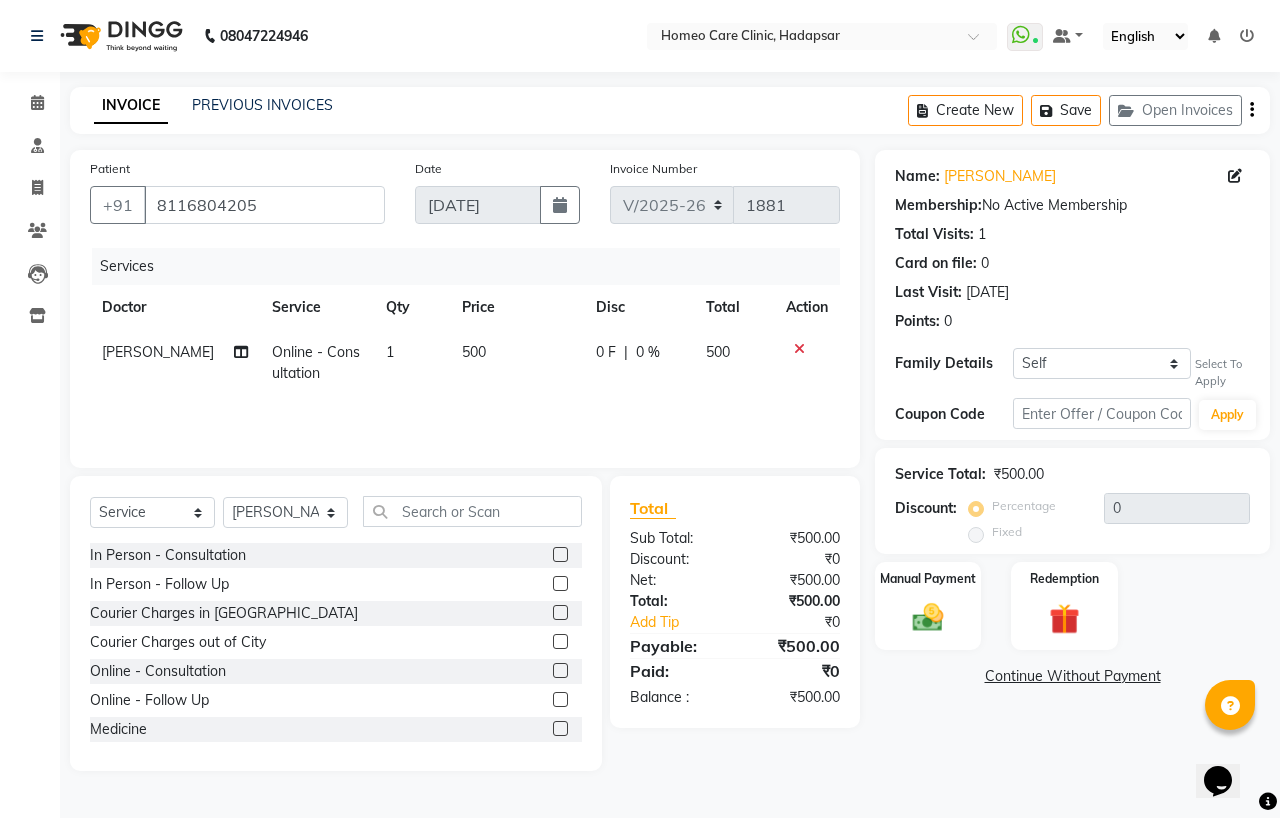 click 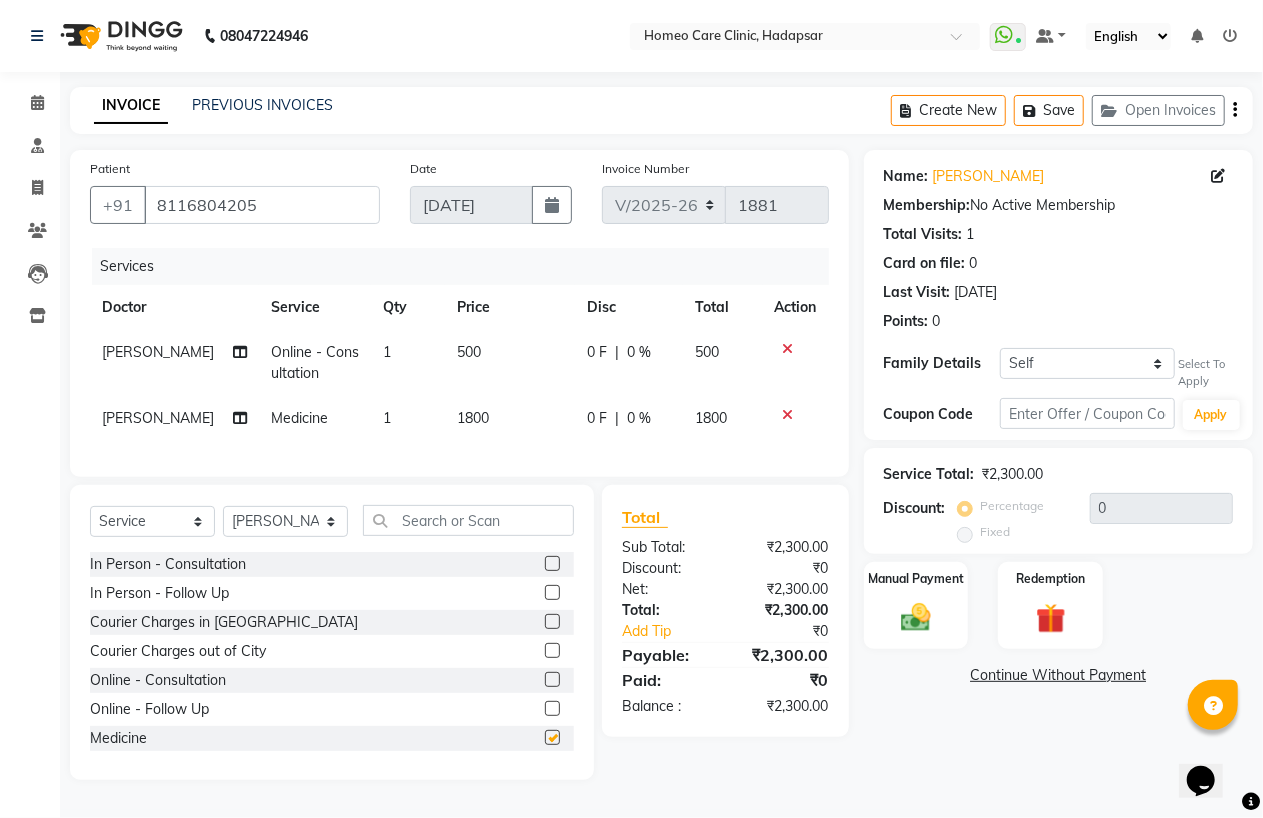checkbox on "false" 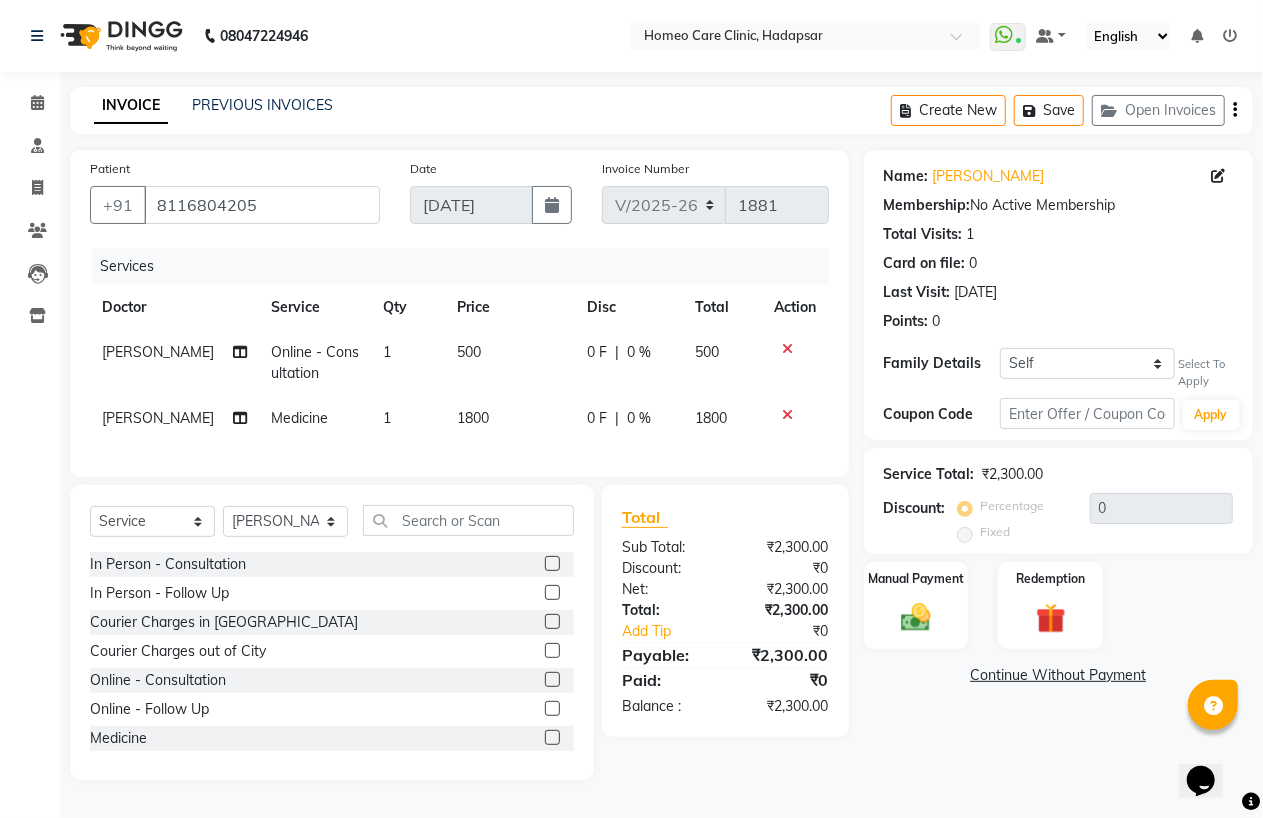 click 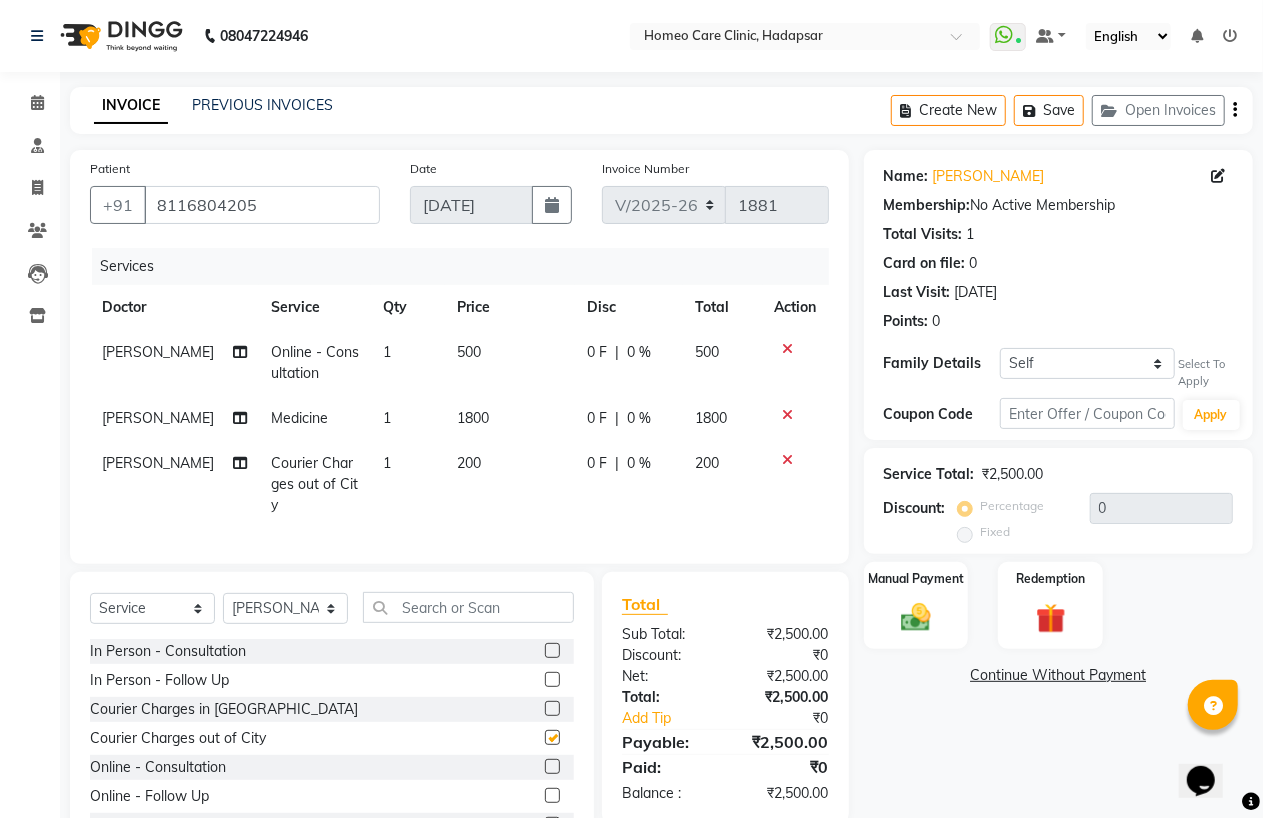 checkbox on "false" 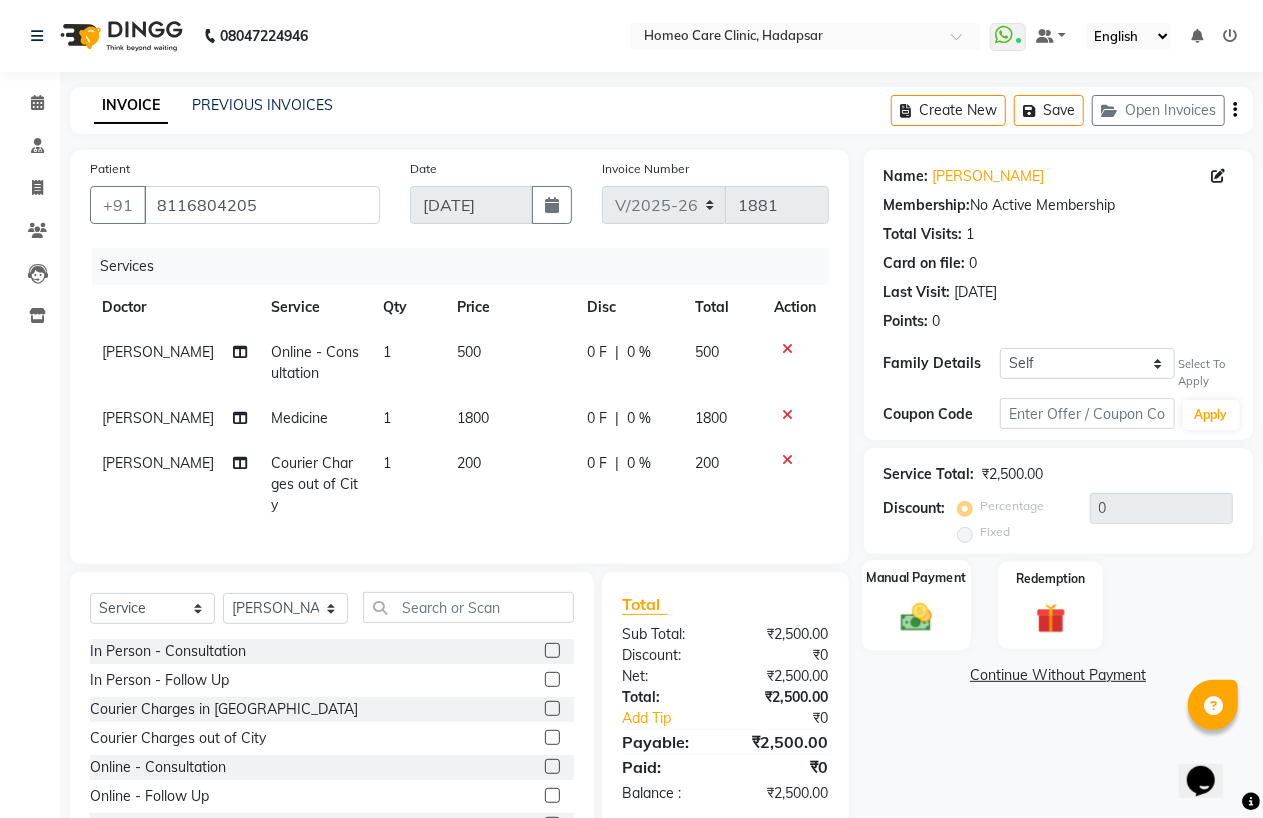 click 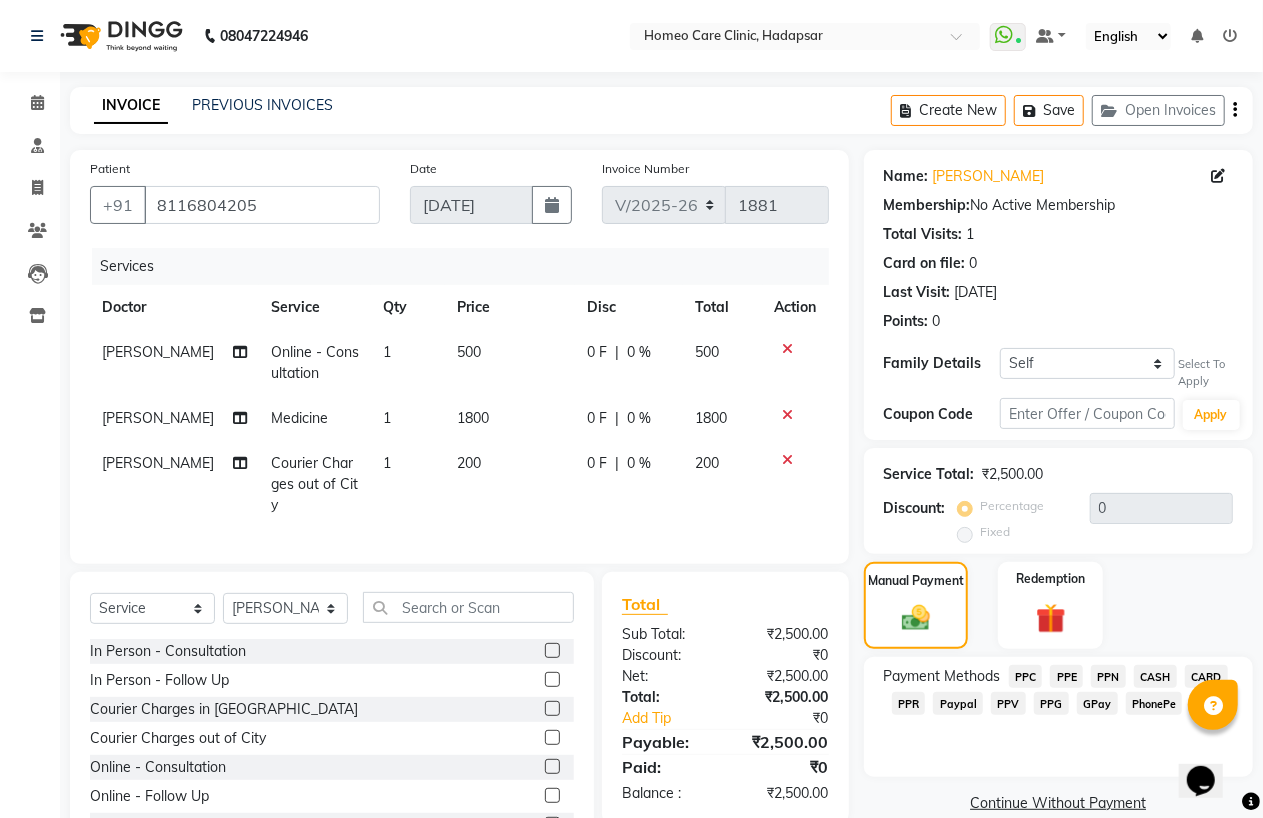 click on "PPE" 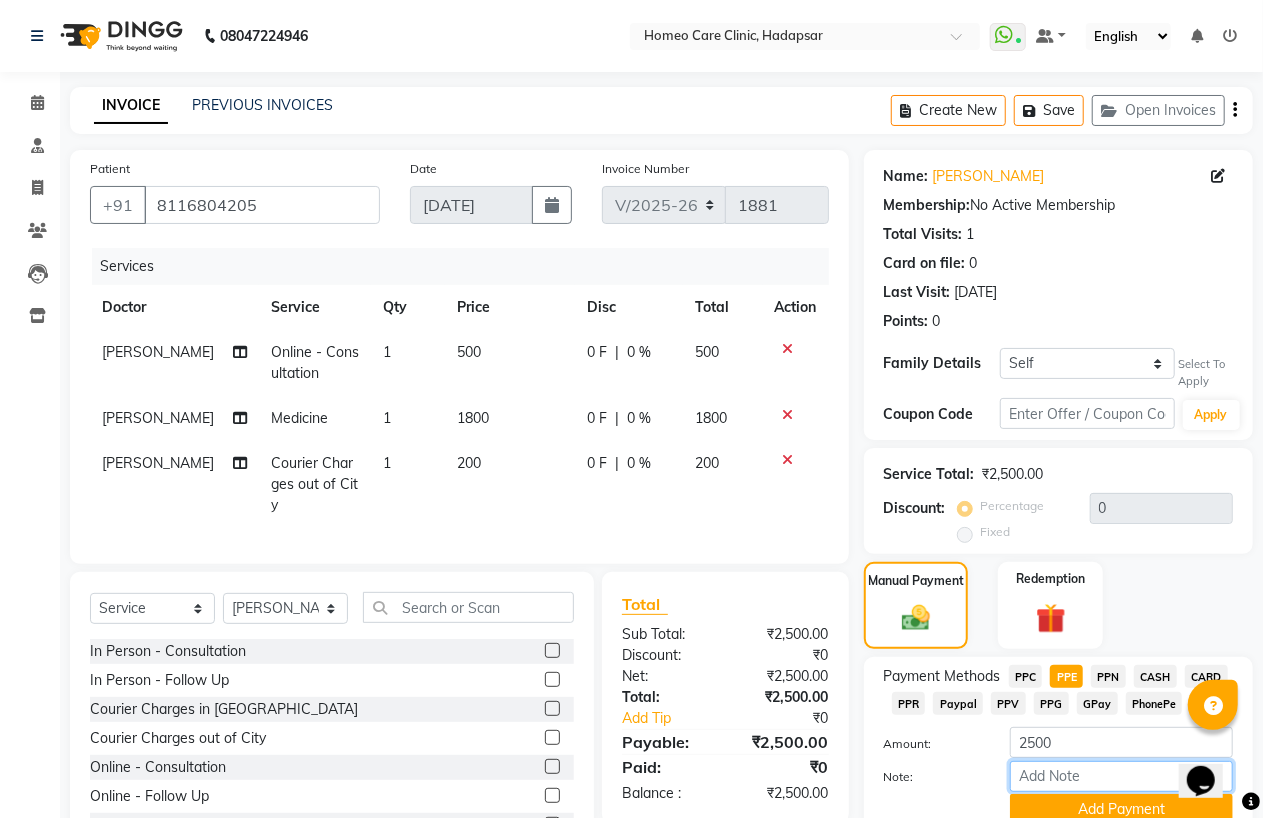 click on "Note:" at bounding box center (1121, 776) 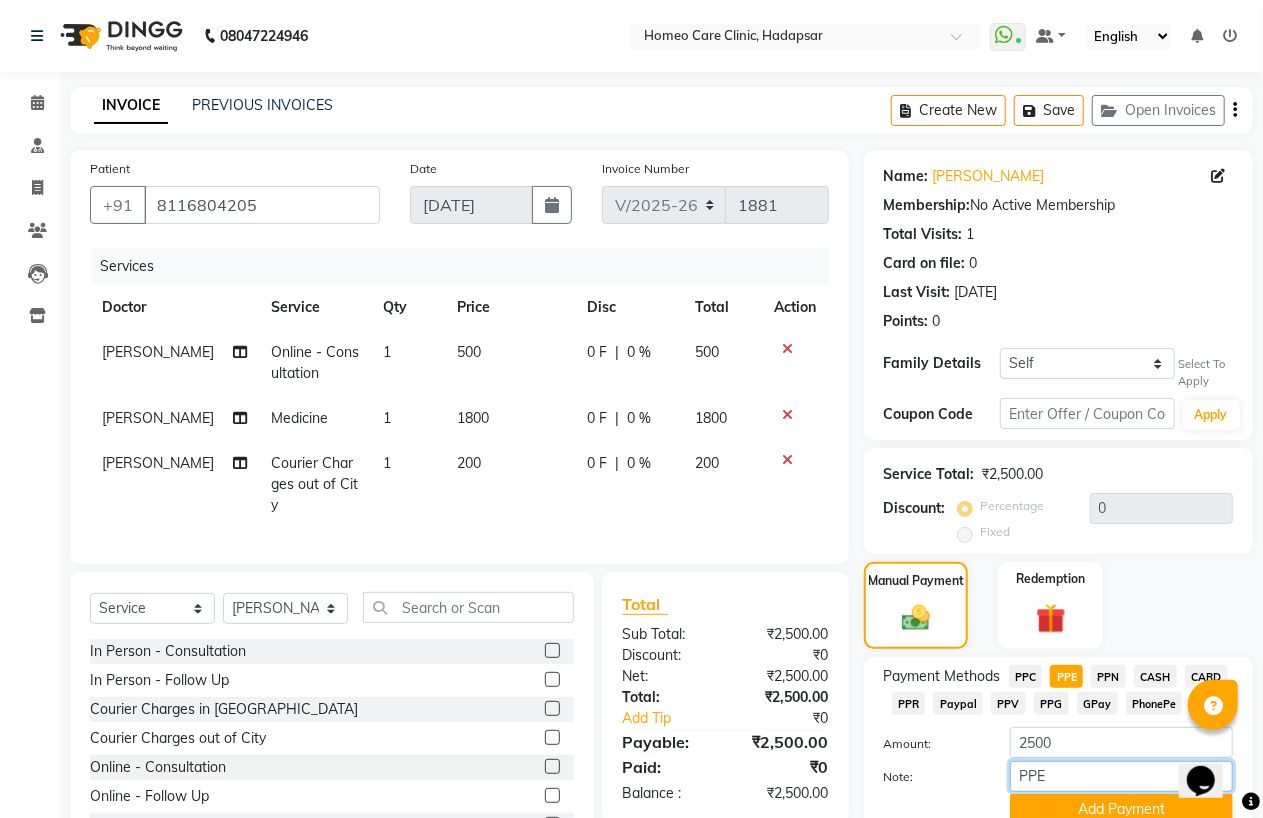 scroll, scrollTop: 86, scrollLeft: 0, axis: vertical 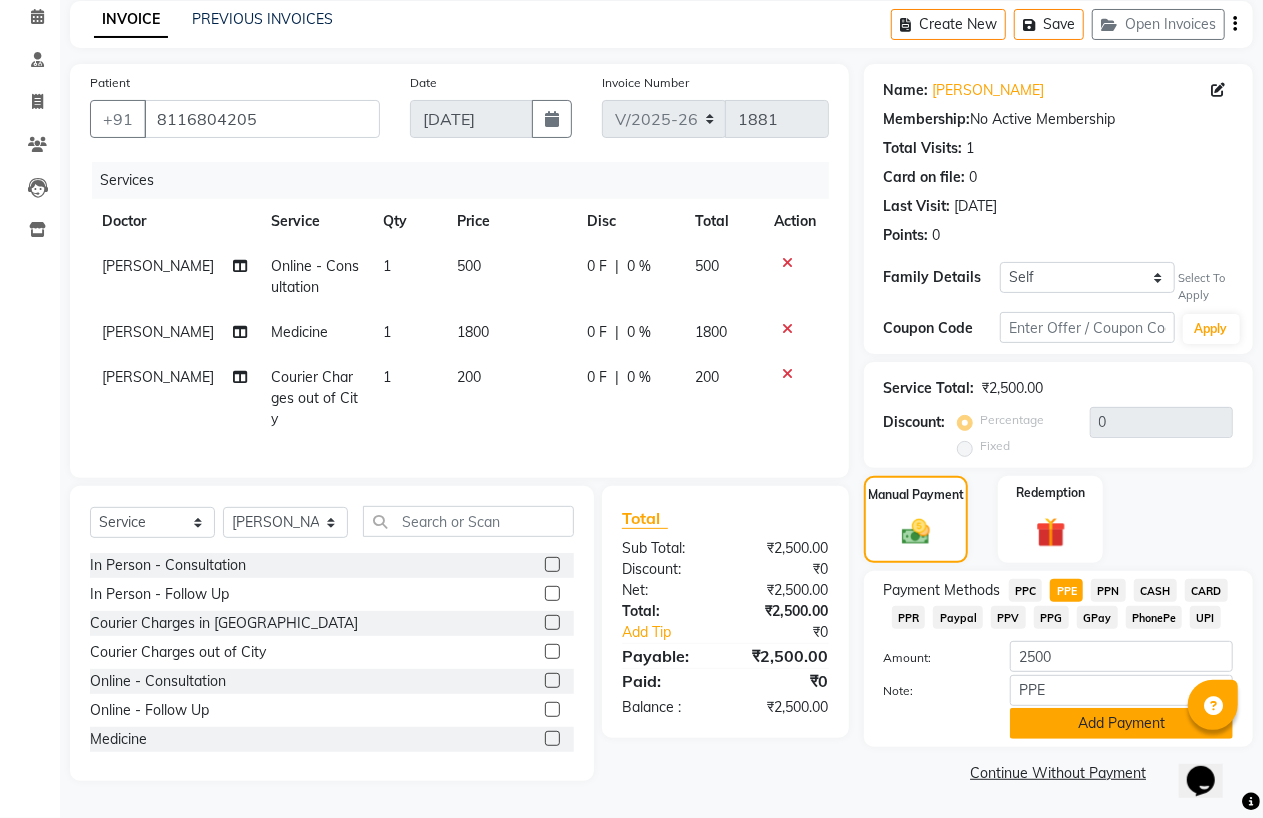 click on "Add Payment" 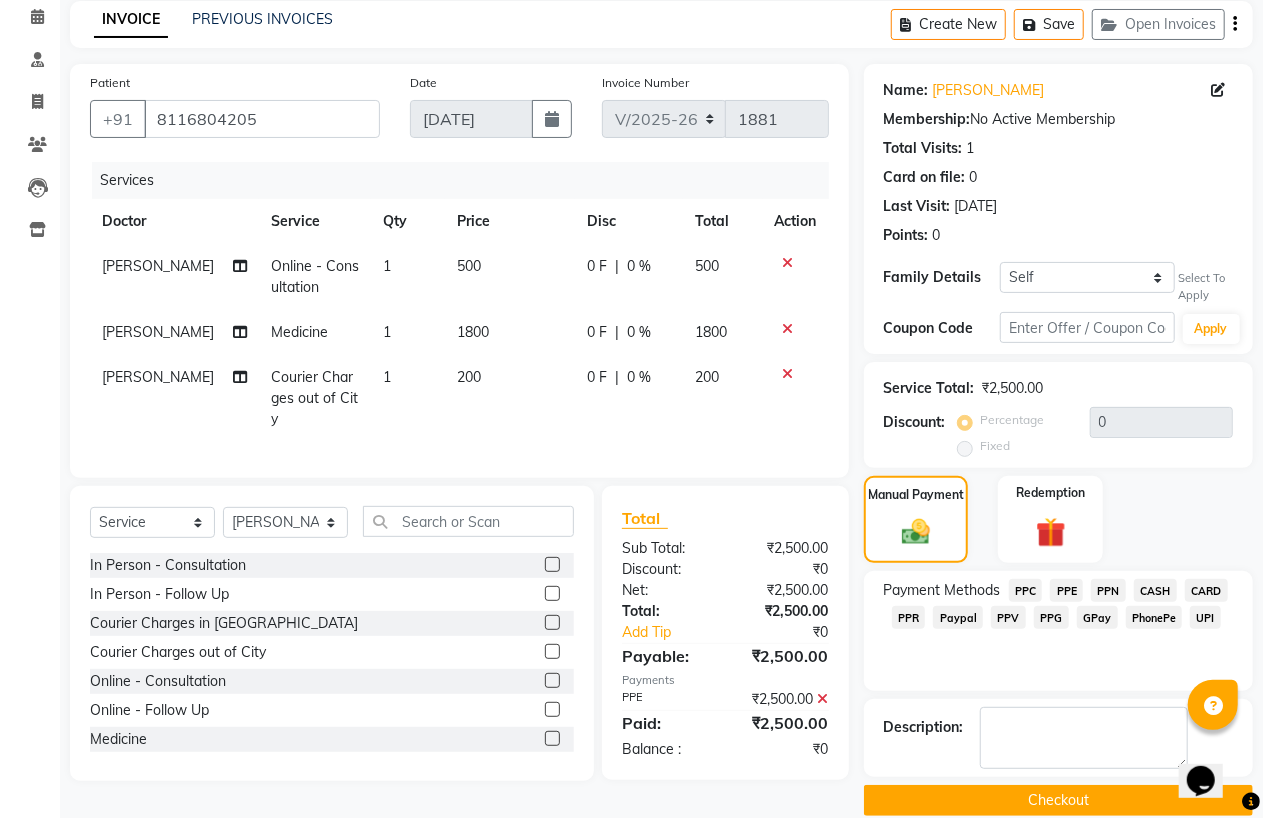 click on "Checkout" 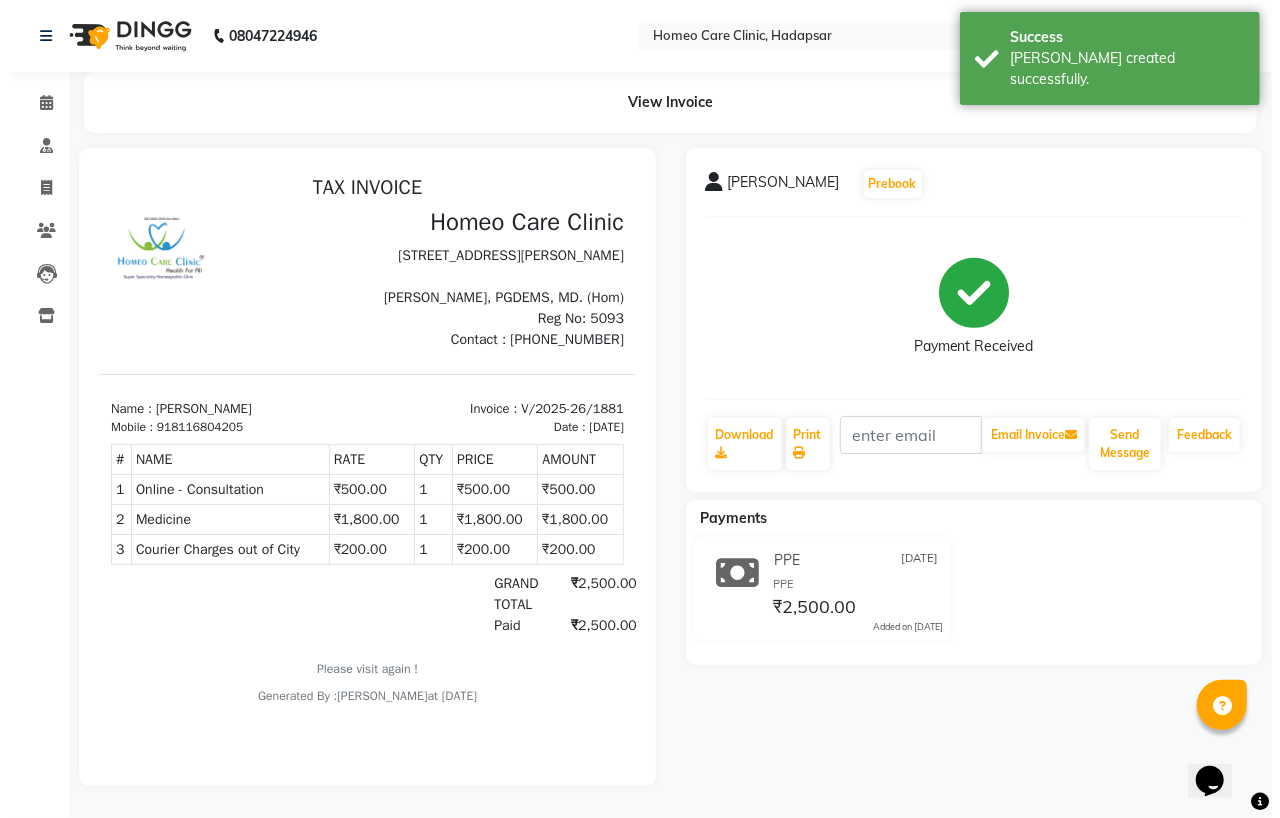 scroll, scrollTop: 0, scrollLeft: 0, axis: both 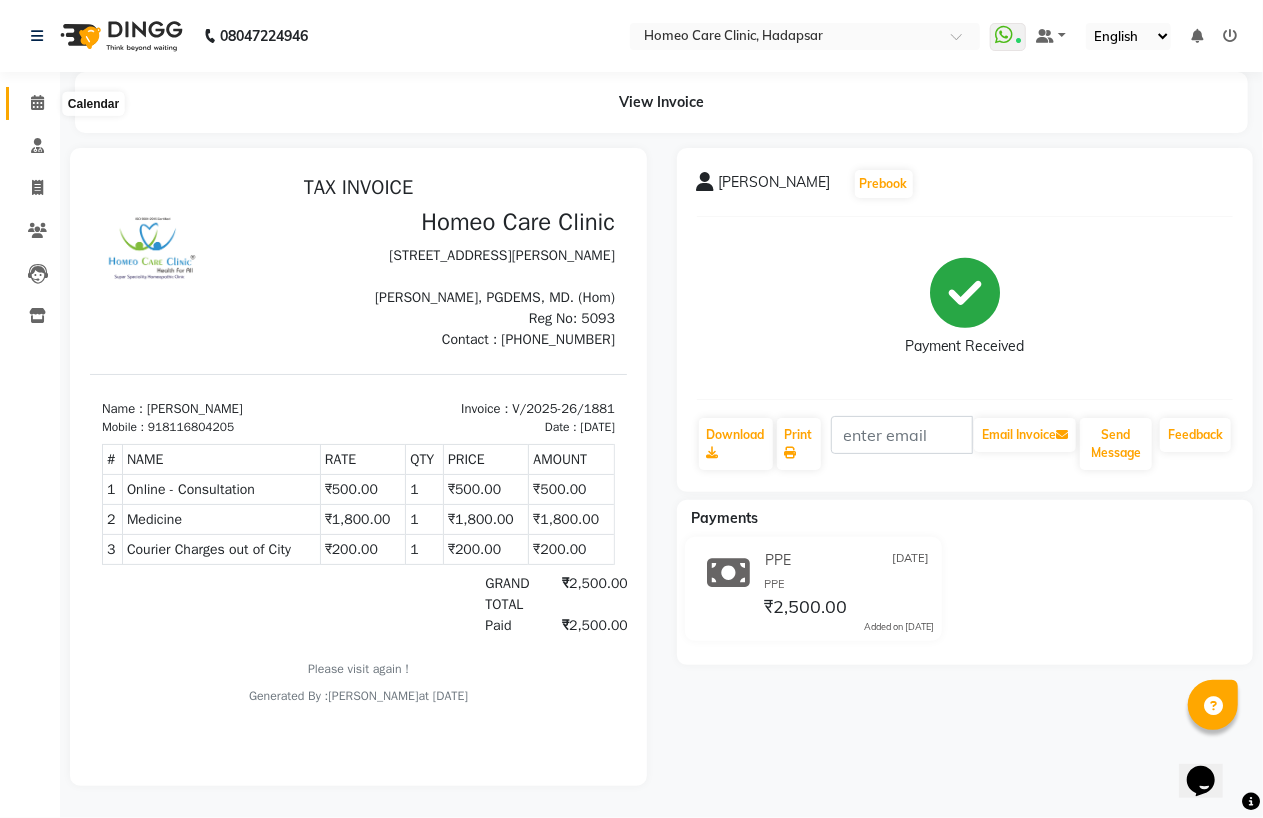 click 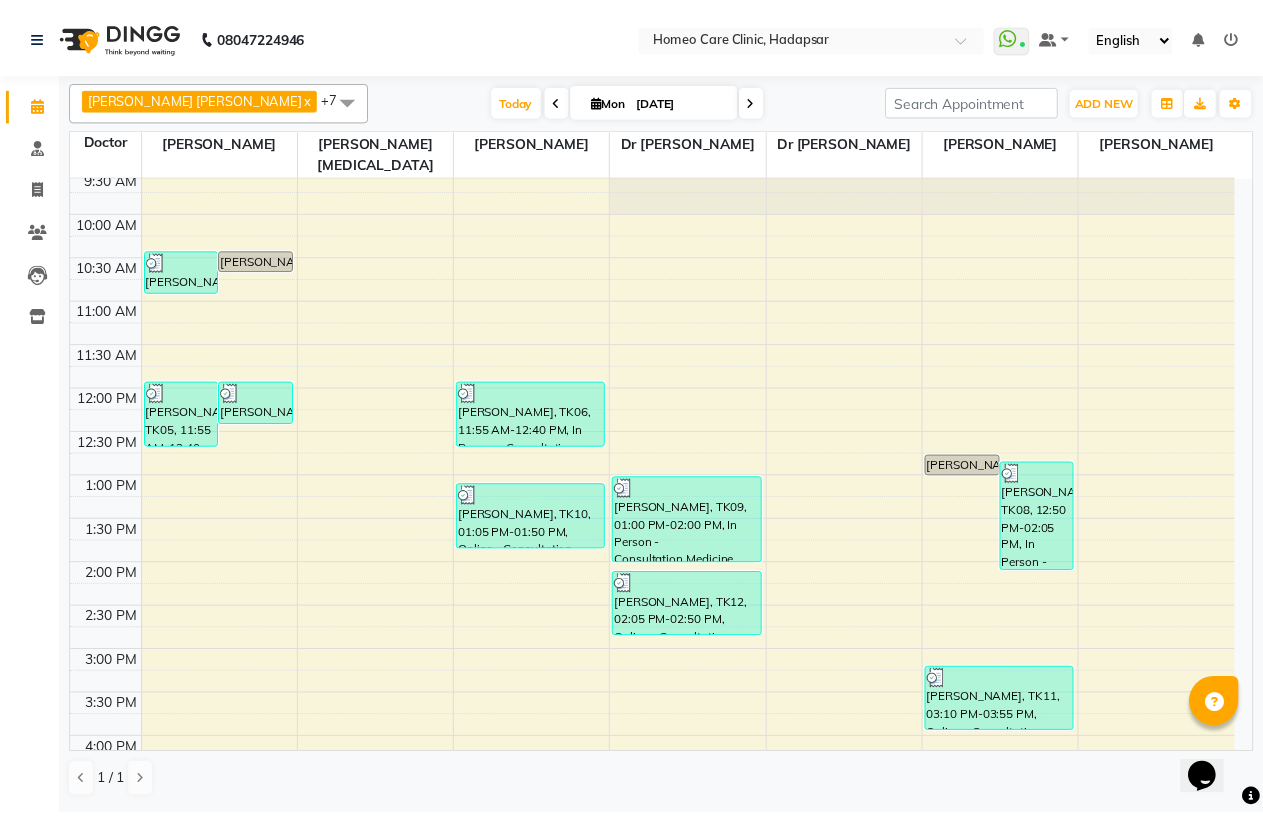 scroll, scrollTop: 555, scrollLeft: 0, axis: vertical 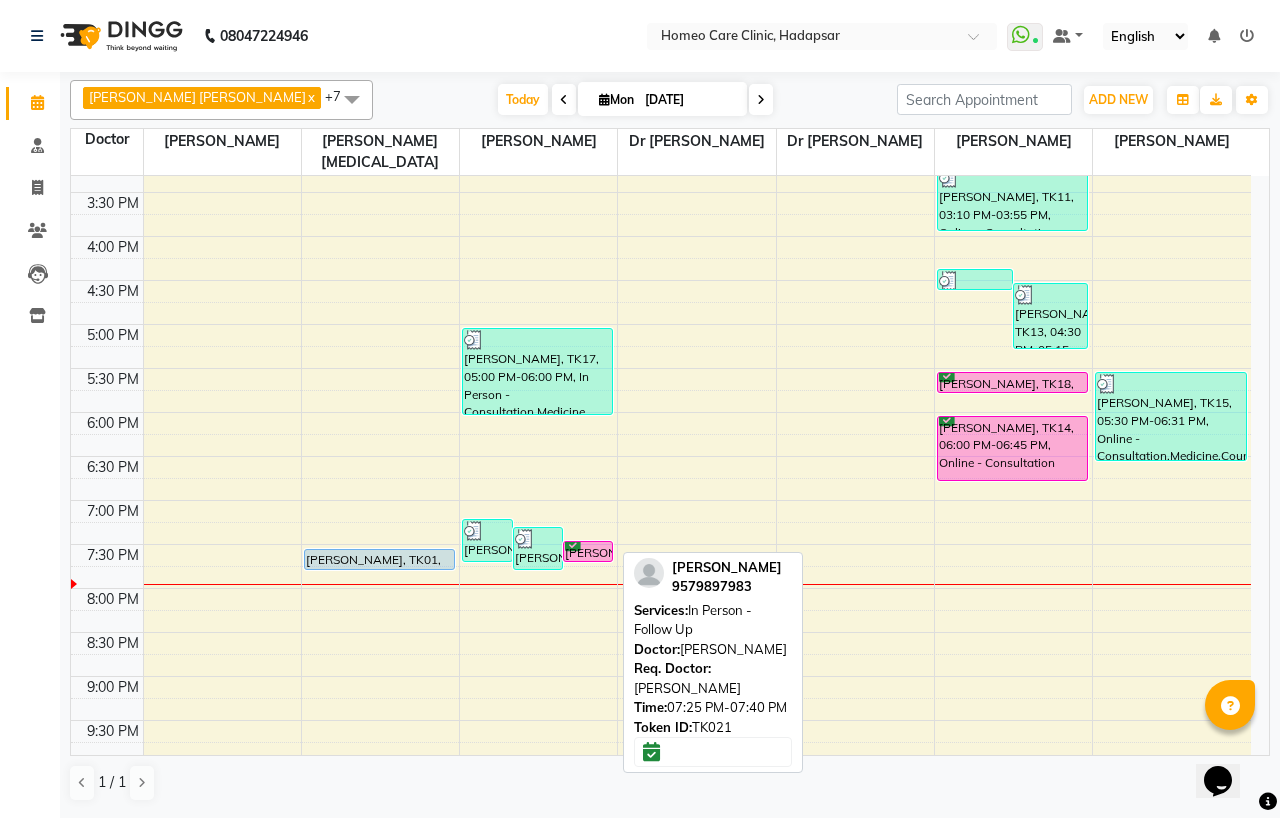 click on "[PERSON_NAME], TK21, 07:25 PM-07:40 PM, In Person - Follow Up" at bounding box center (588, 551) 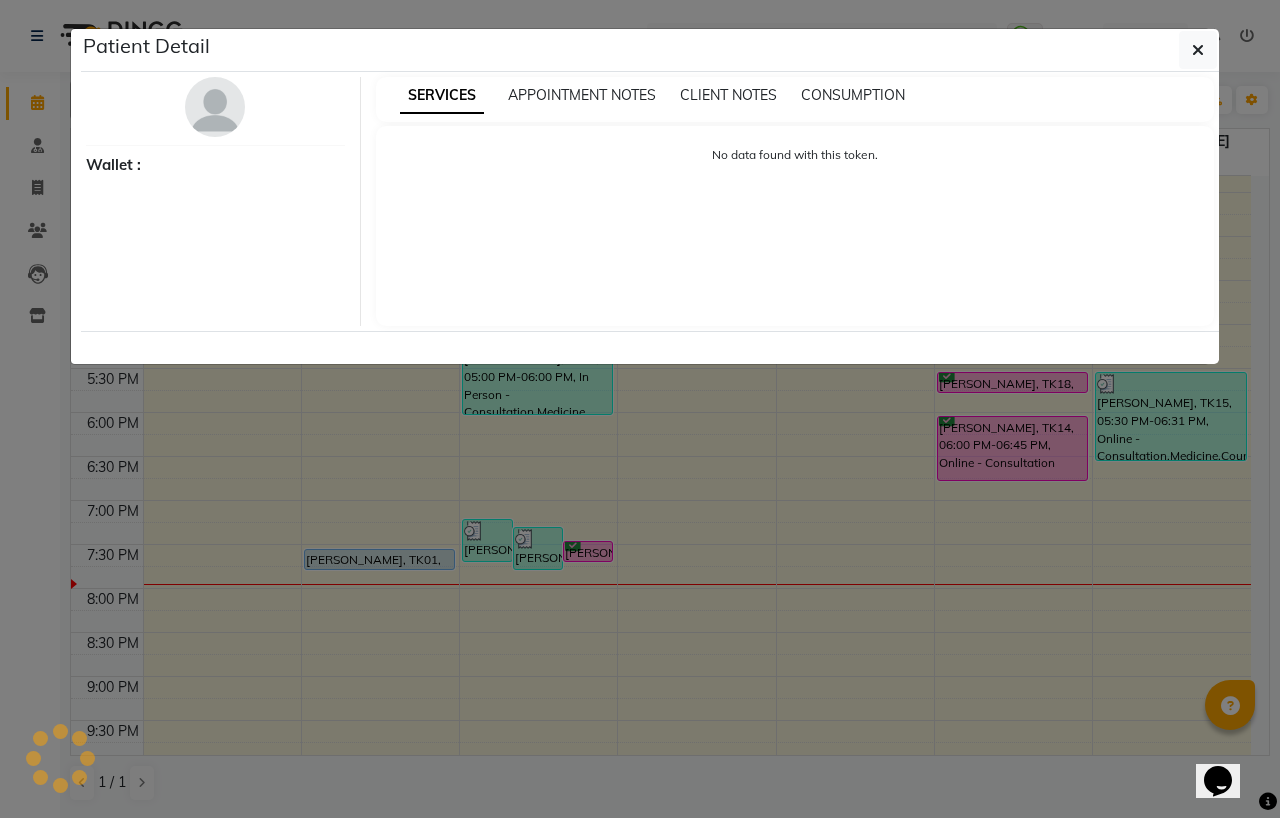 select on "6" 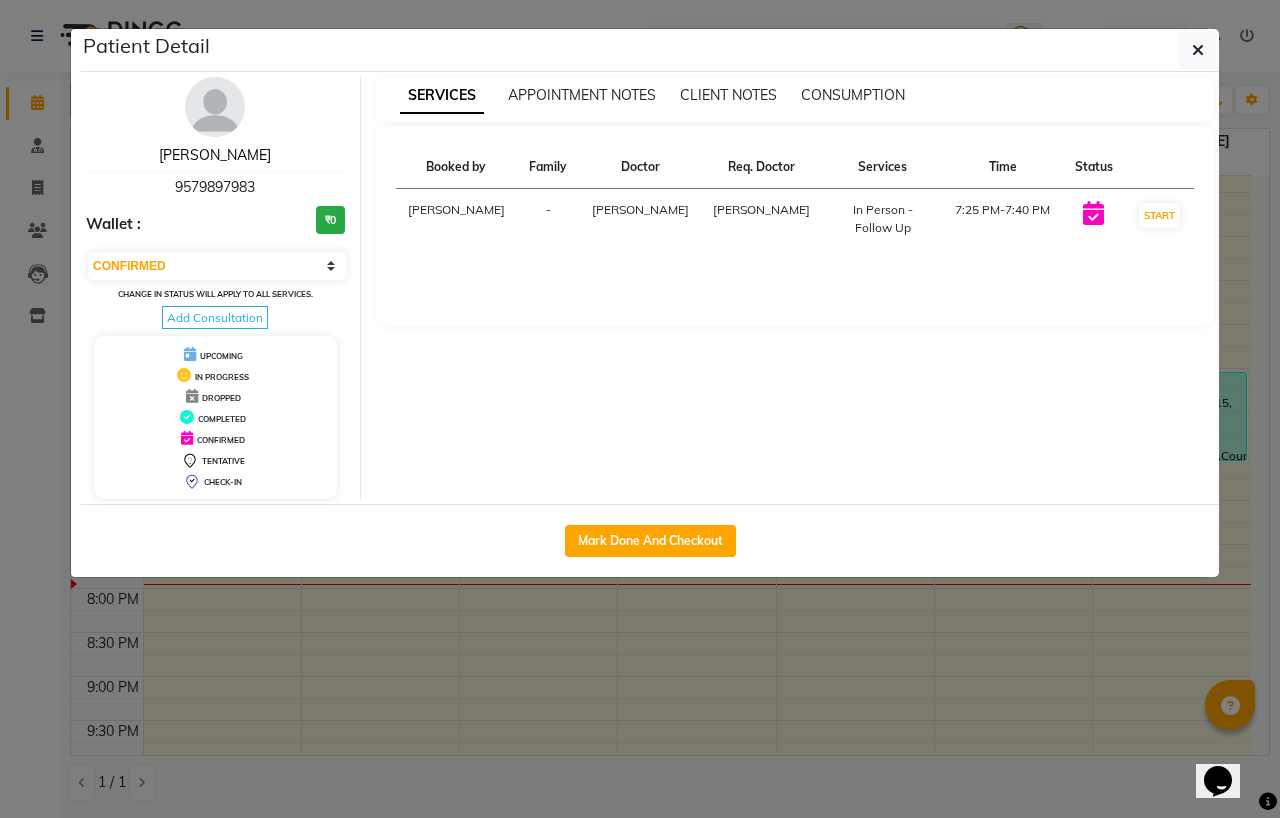 click on "[PERSON_NAME]" at bounding box center [215, 155] 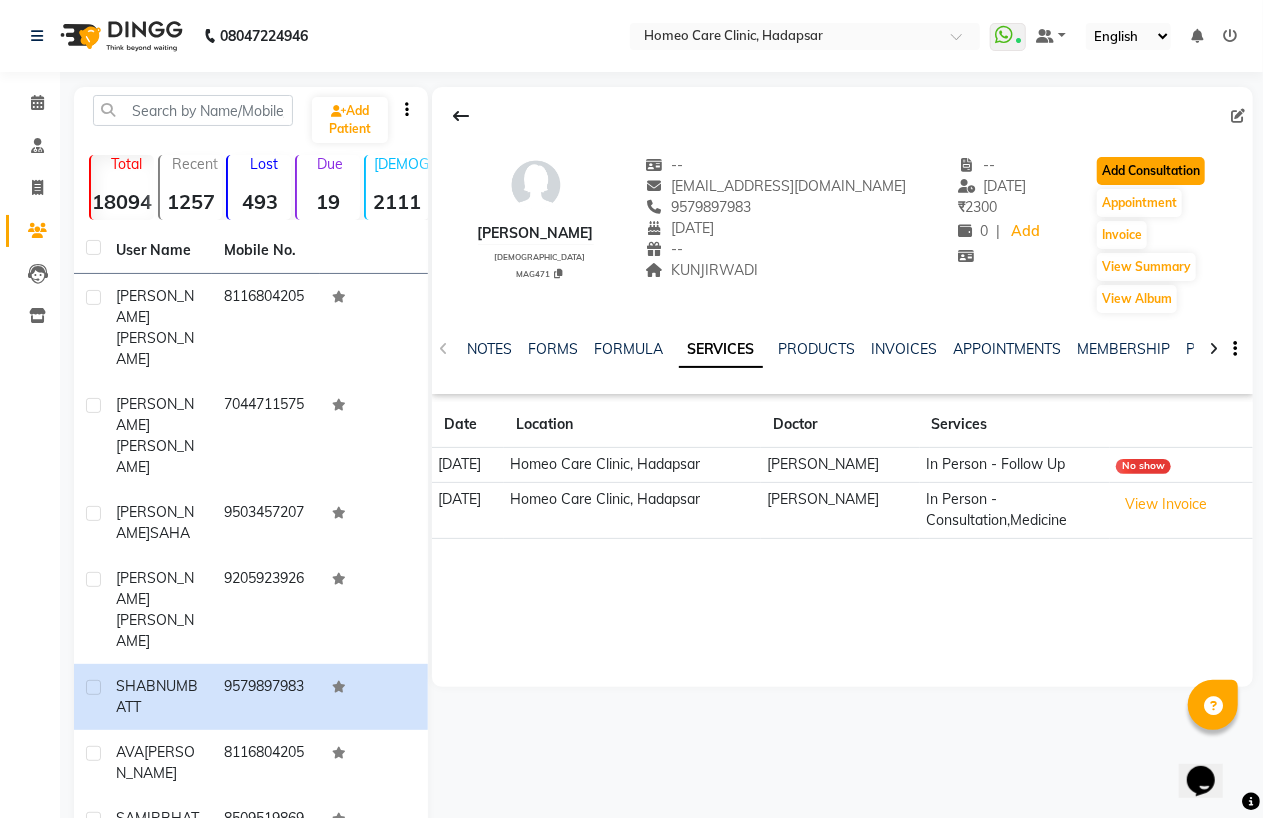 click on "Add Consultation" 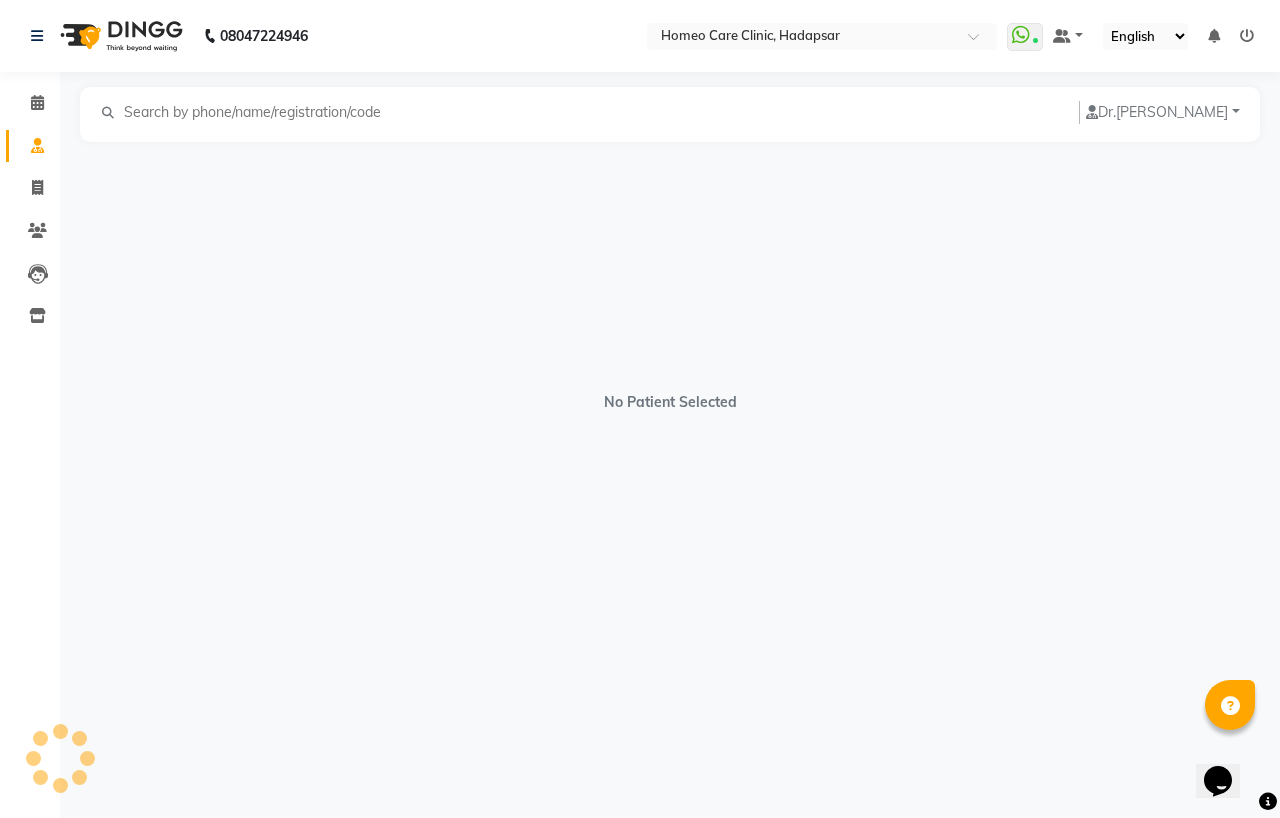 select on "[DEMOGRAPHIC_DATA]" 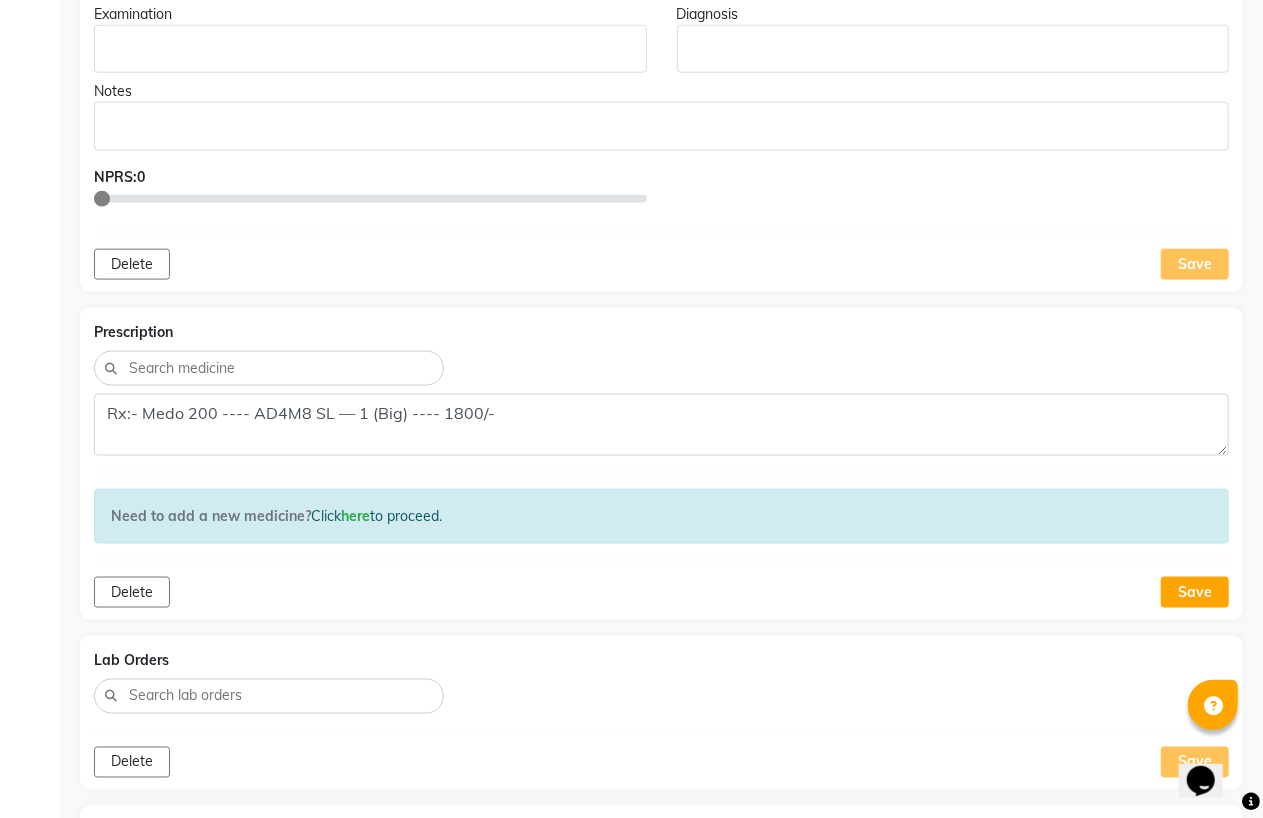 scroll, scrollTop: 1595, scrollLeft: 0, axis: vertical 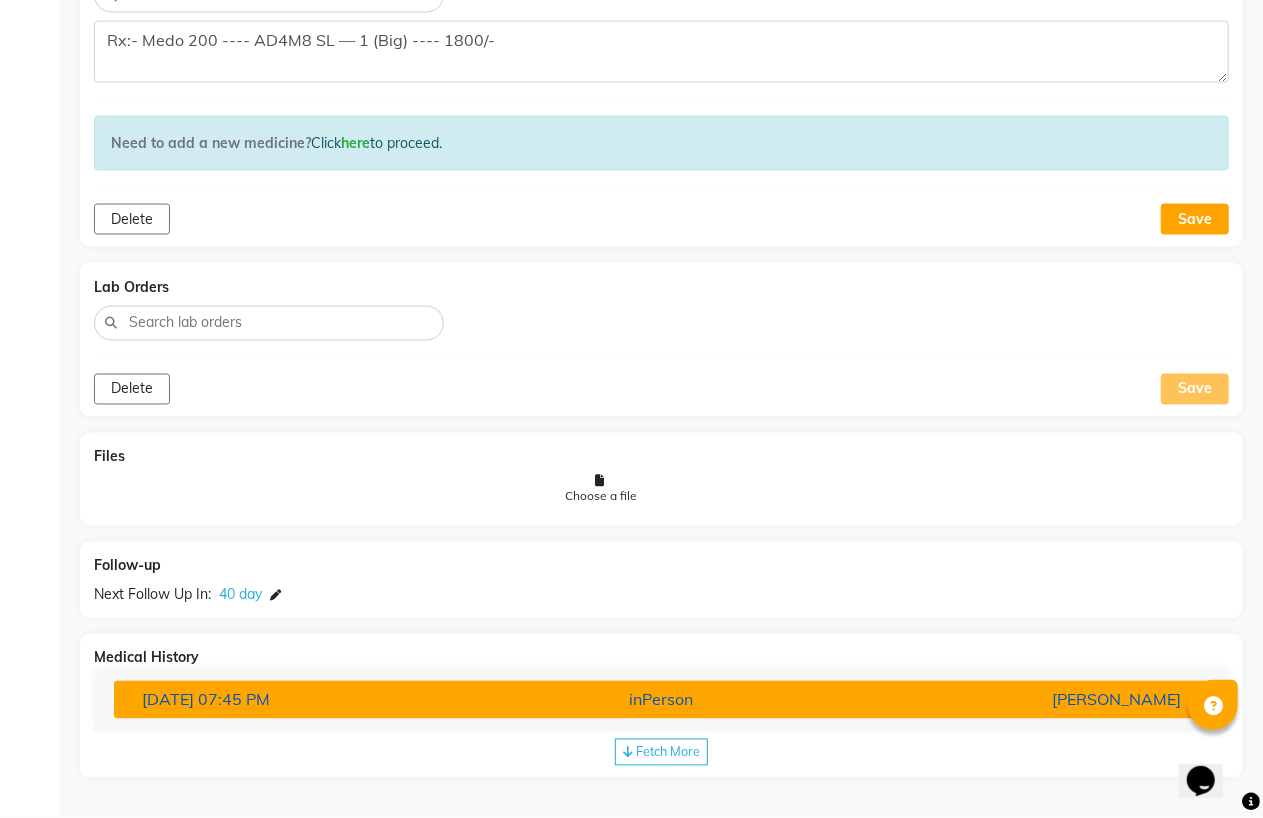 click on "19-05-2025 07:45 PM" at bounding box center [305, 700] 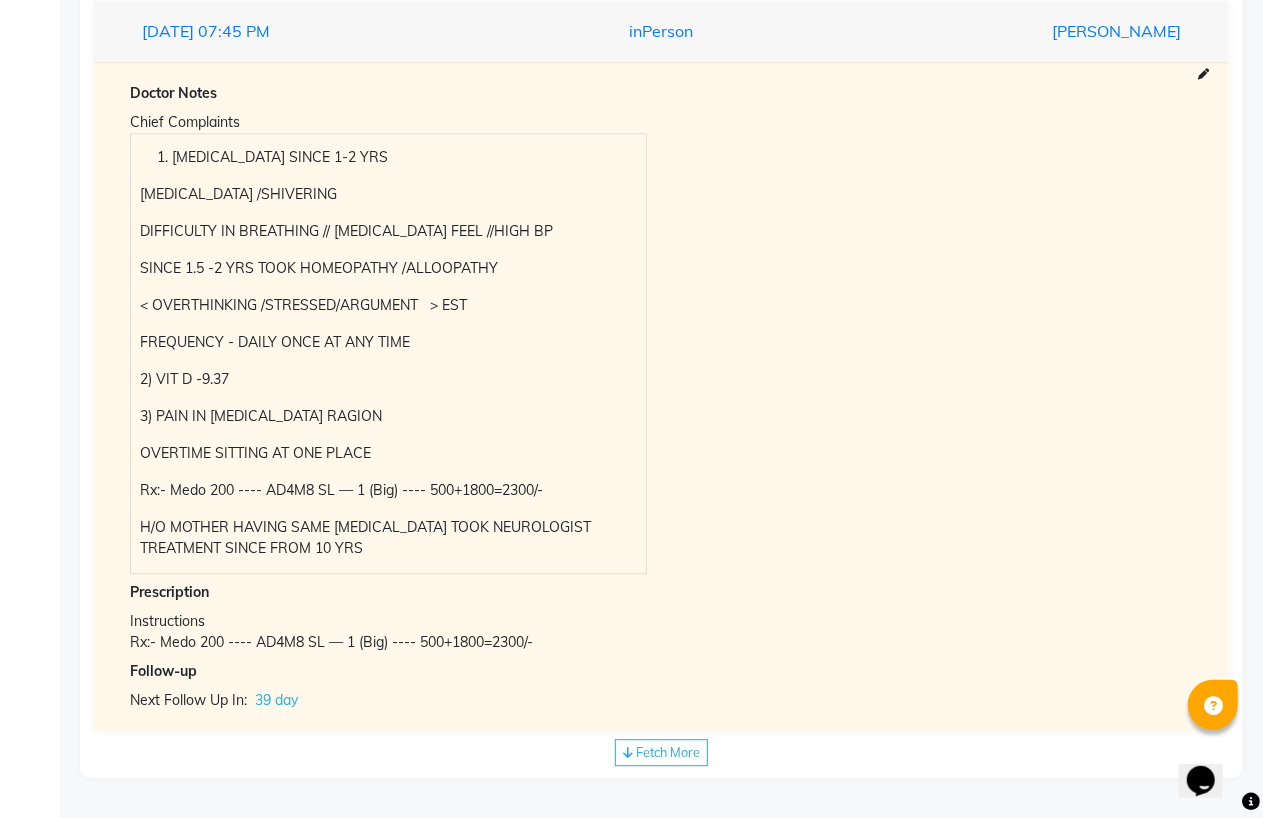 scroll, scrollTop: 2042, scrollLeft: 0, axis: vertical 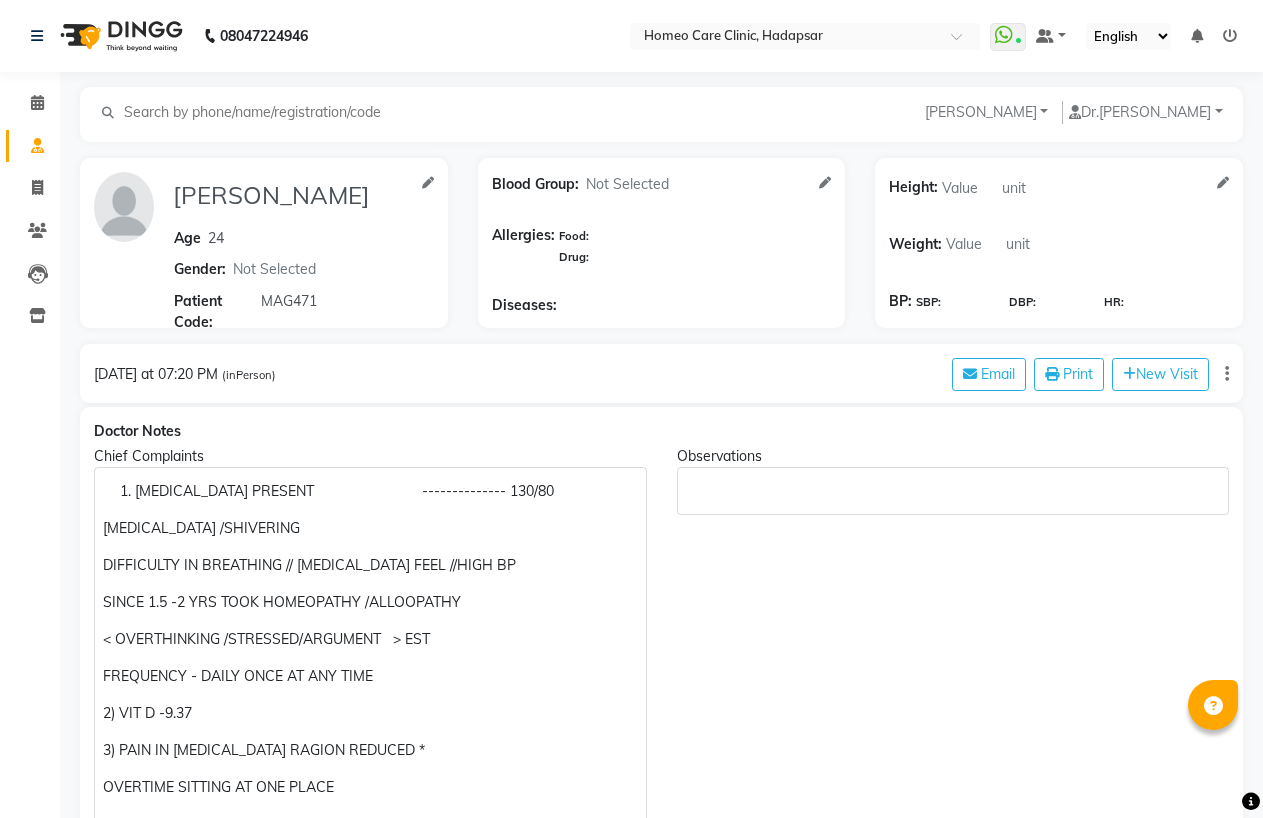 select on "[DEMOGRAPHIC_DATA]" 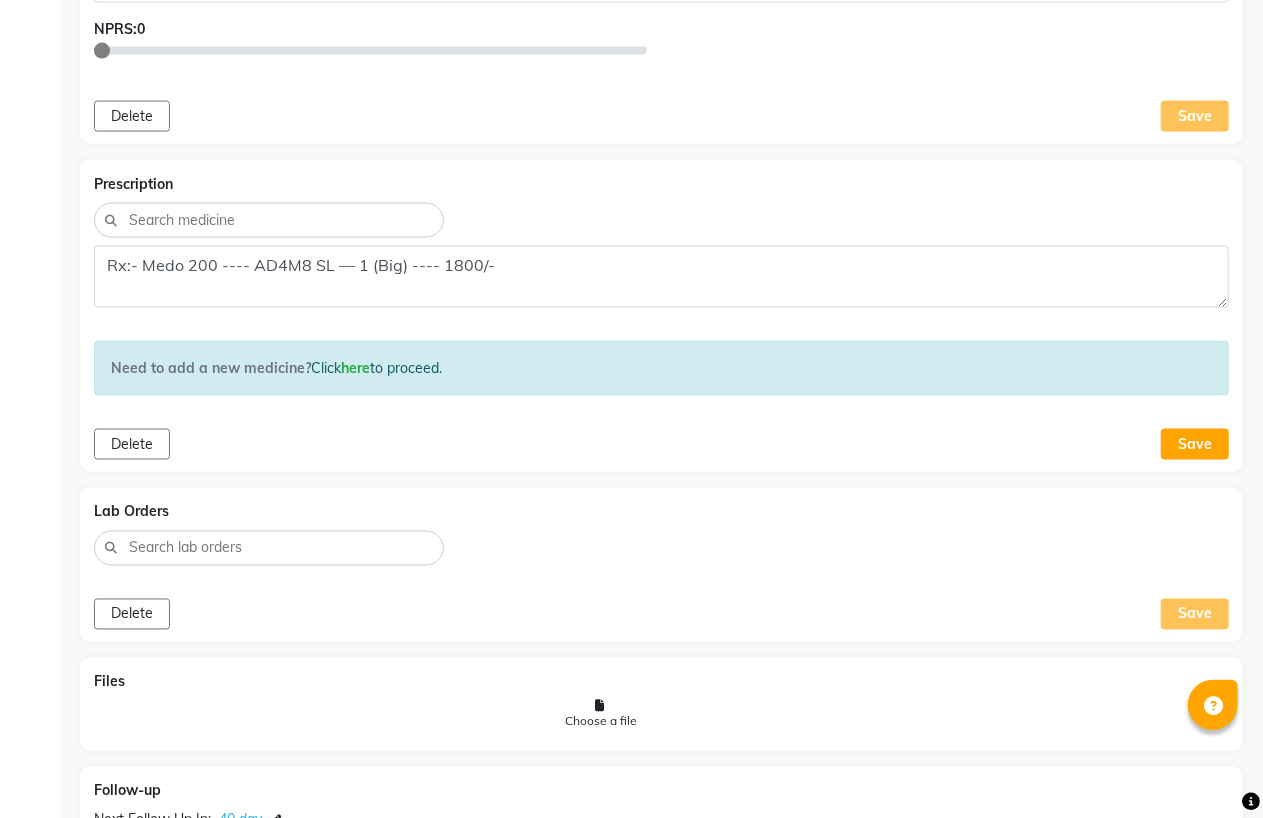 click on "Prescription Rx:- Medo 200 ---- AD4M8 SL — 1 (Big) ---- 1800/- Need to add a new medicine?  Click   here   to proceed.
Delete Save" 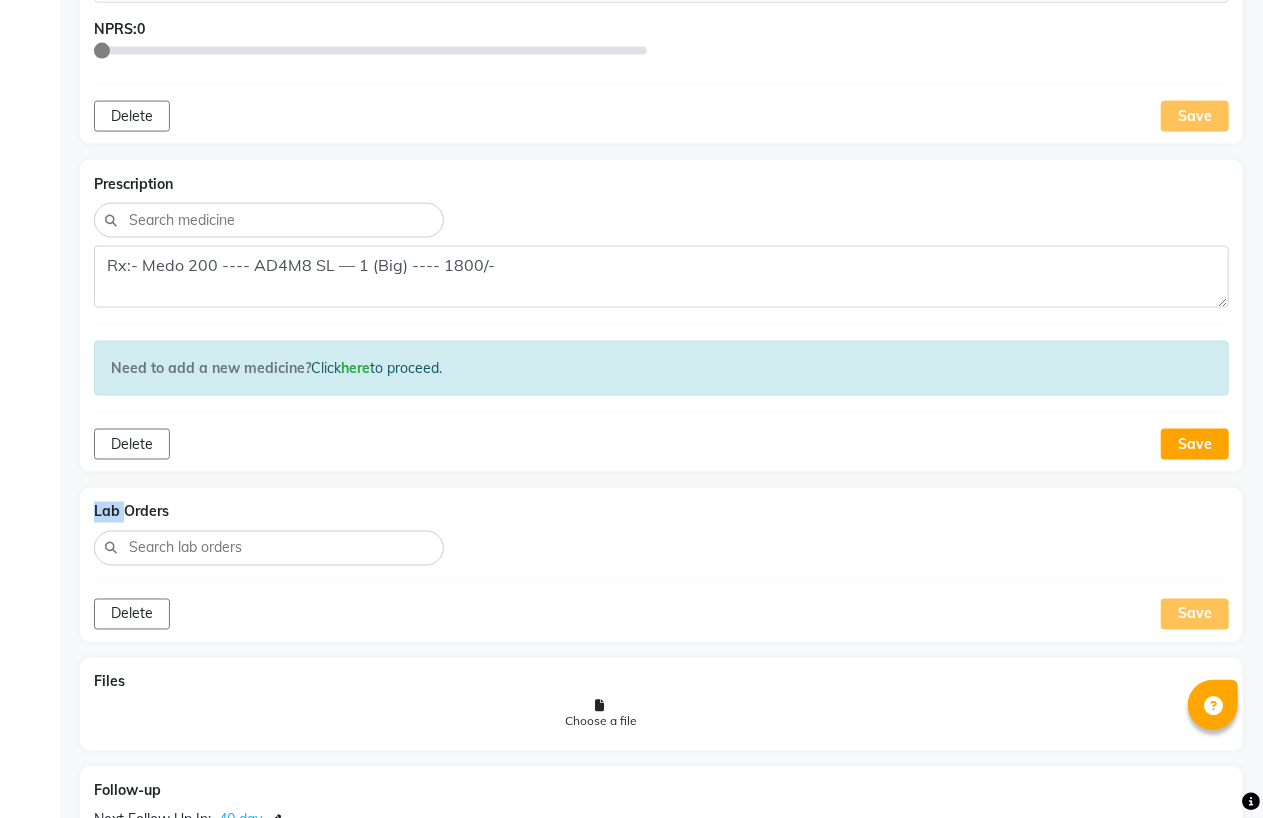 click on "Prescription Rx:- Medo 200 ---- AD4M8 SL — 1 (Big) ---- 1800/- Need to add a new medicine?  Click   here   to proceed.
Delete Save" 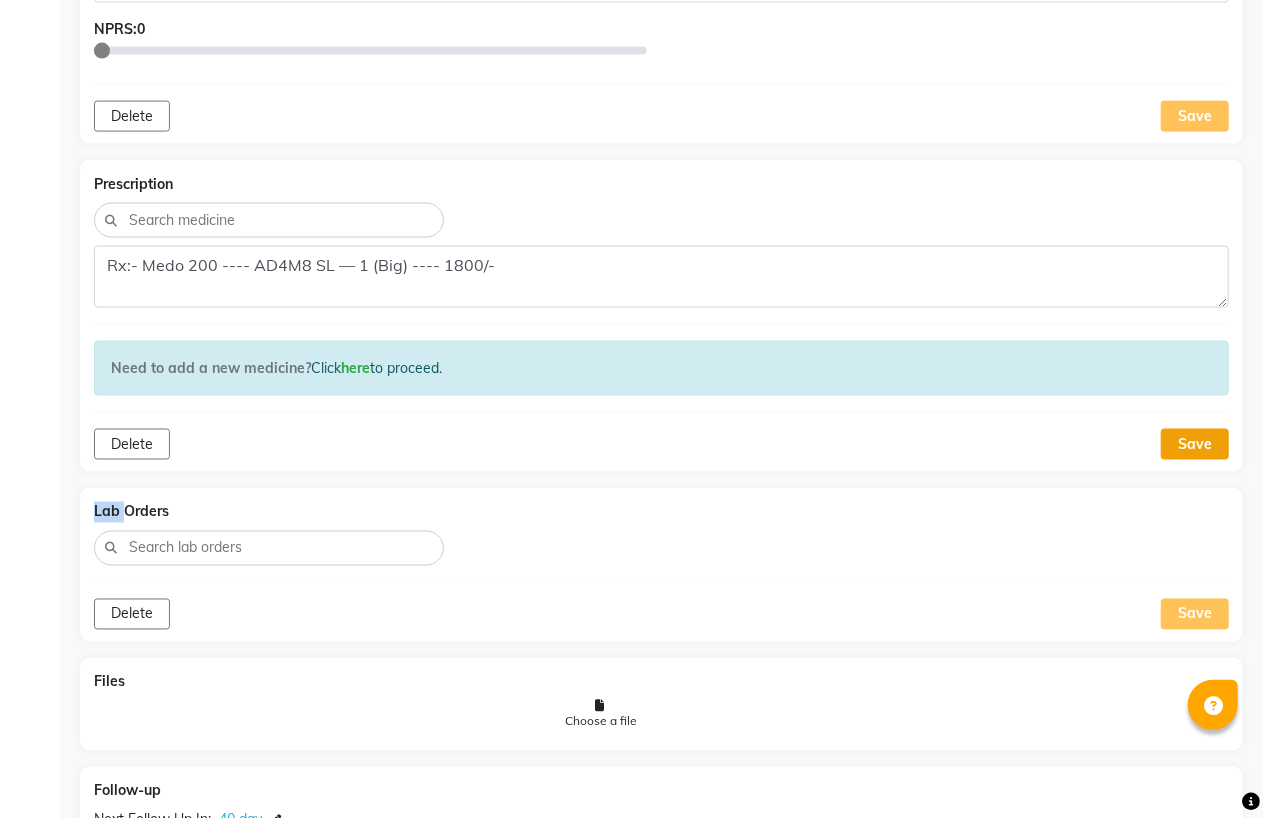 click on "Save" 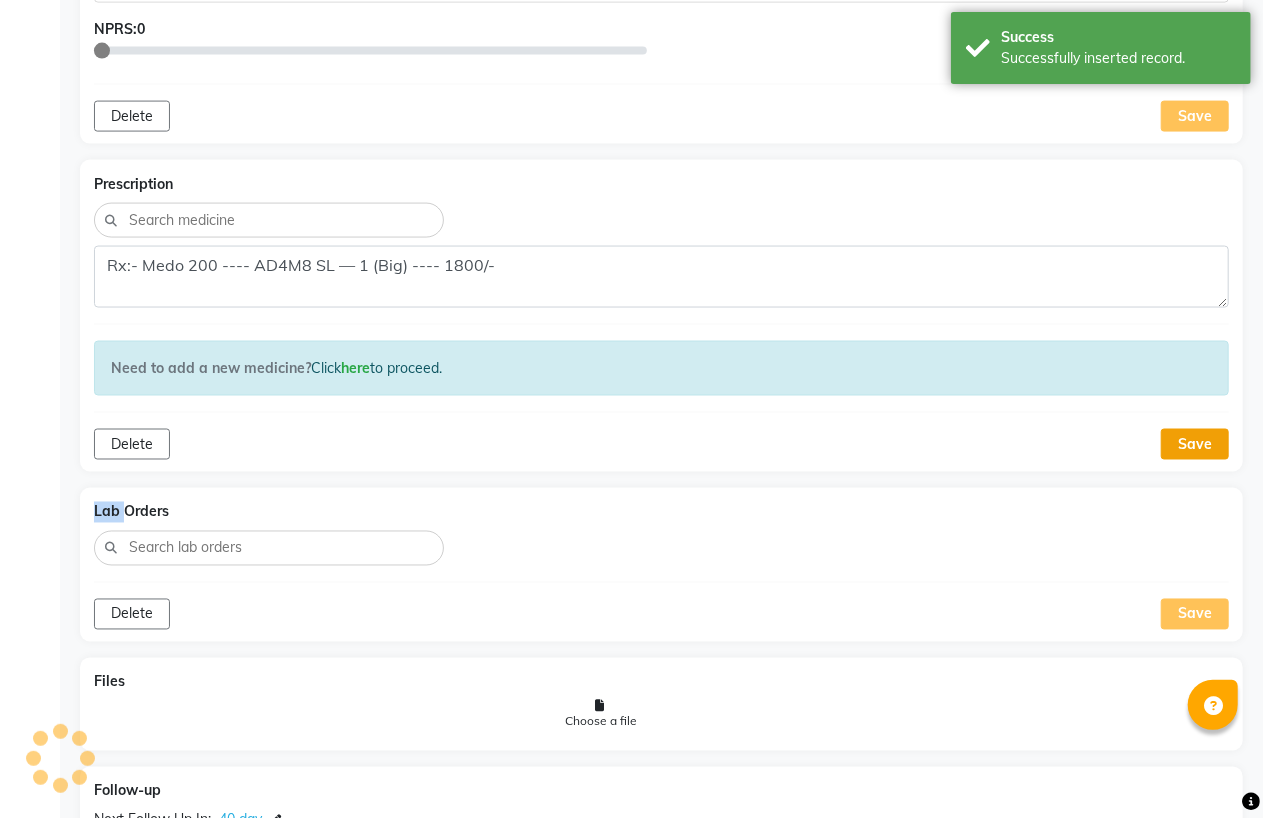 click on "Save" 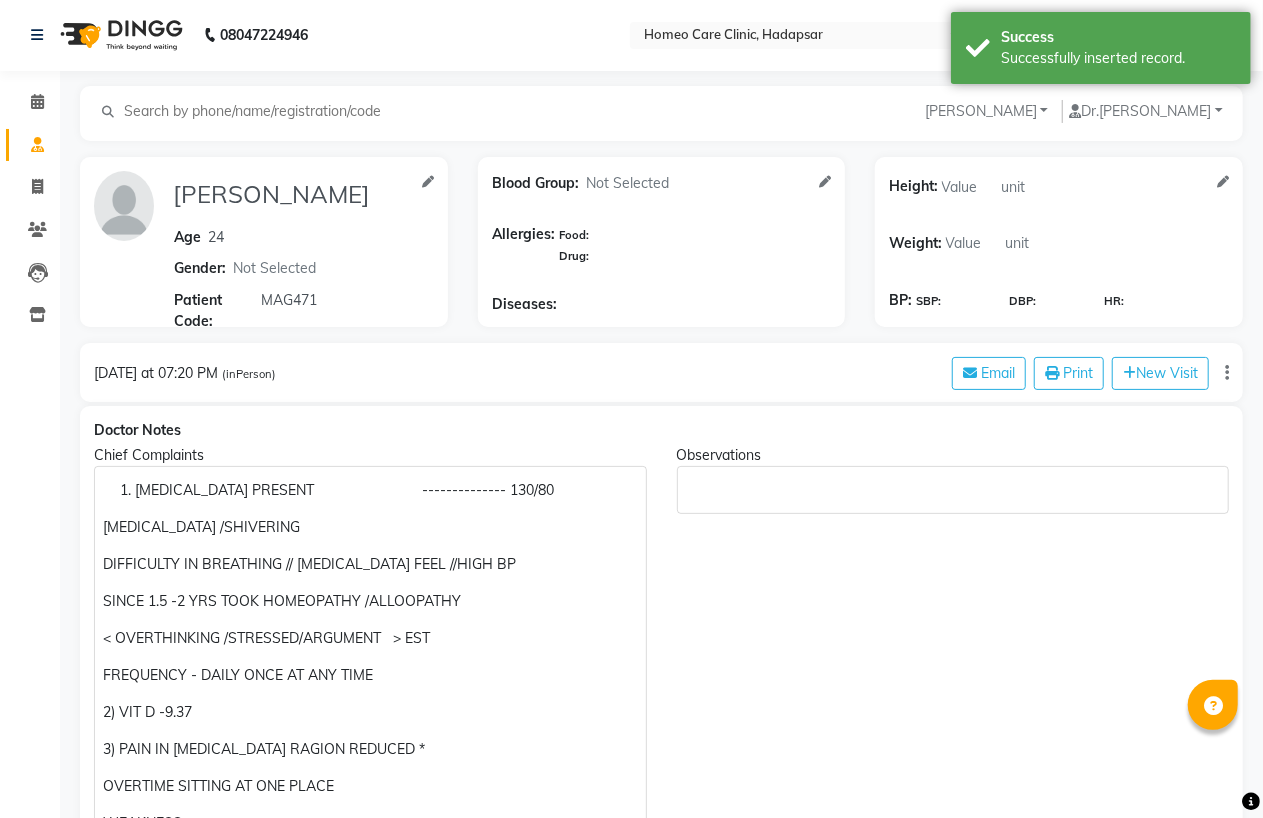 scroll, scrollTop: 0, scrollLeft: 0, axis: both 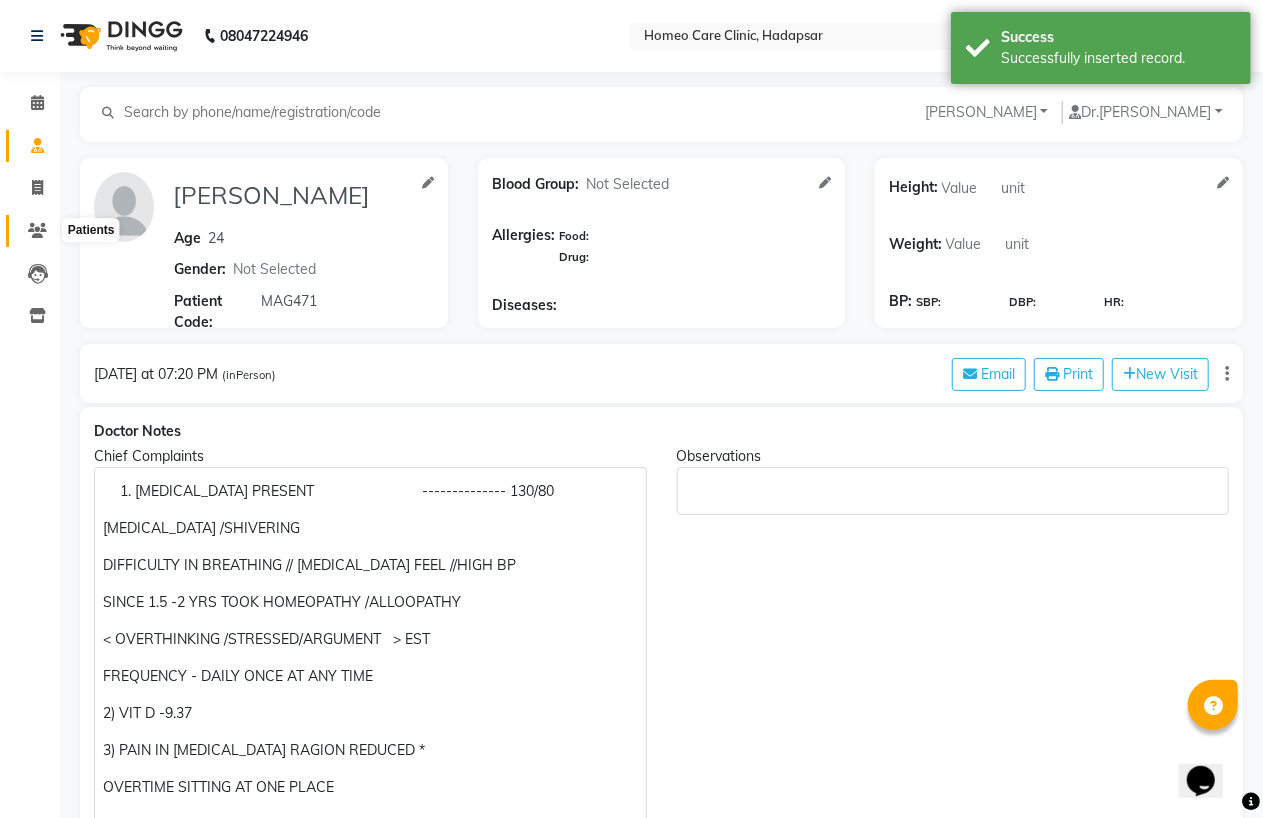 click 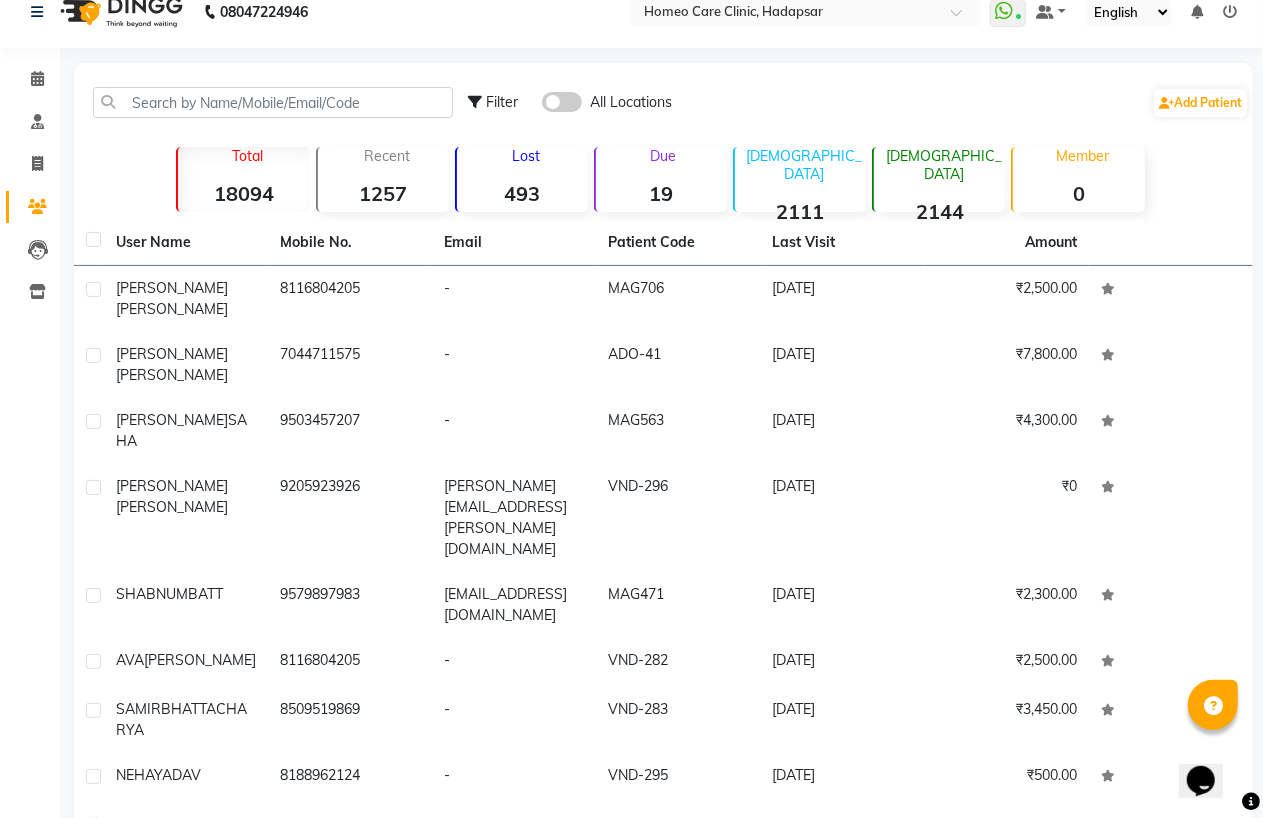 scroll, scrollTop: 0, scrollLeft: 0, axis: both 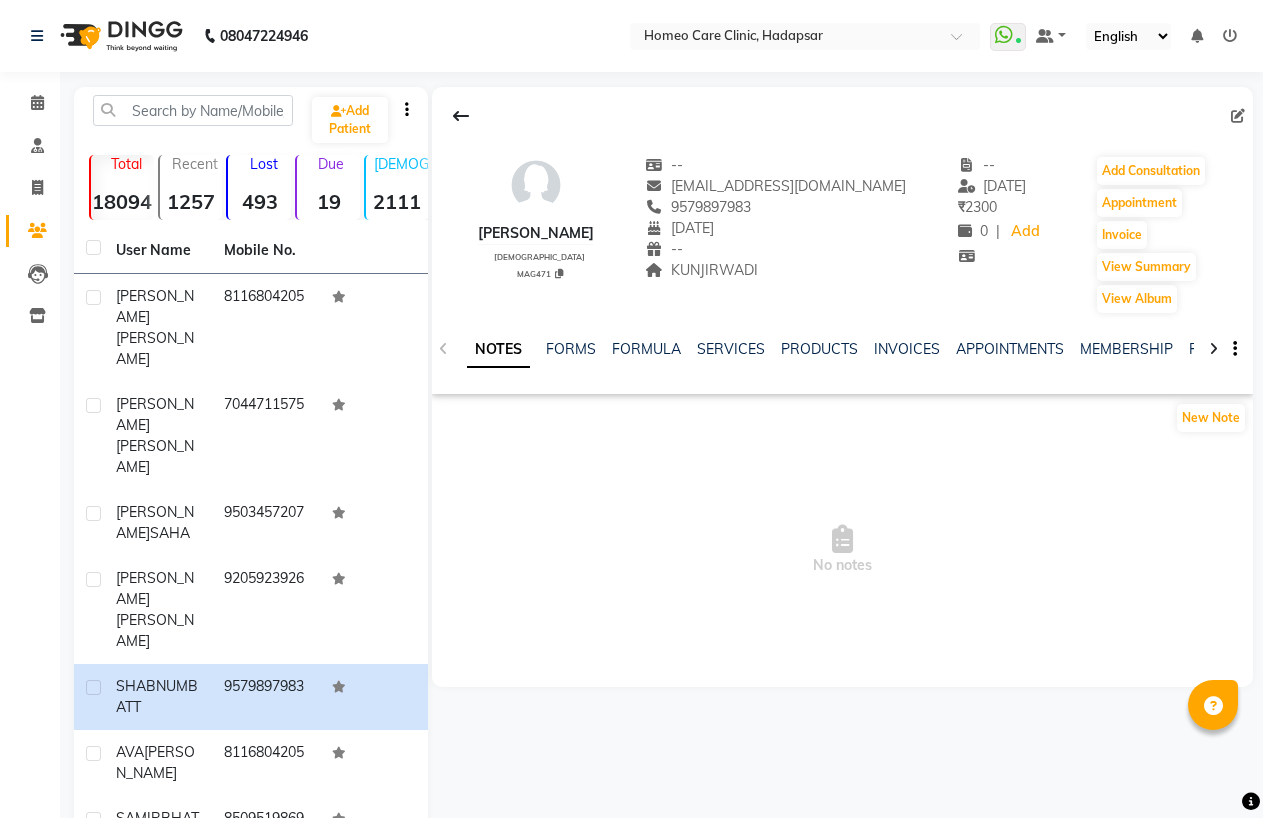click on "Add Consultation" 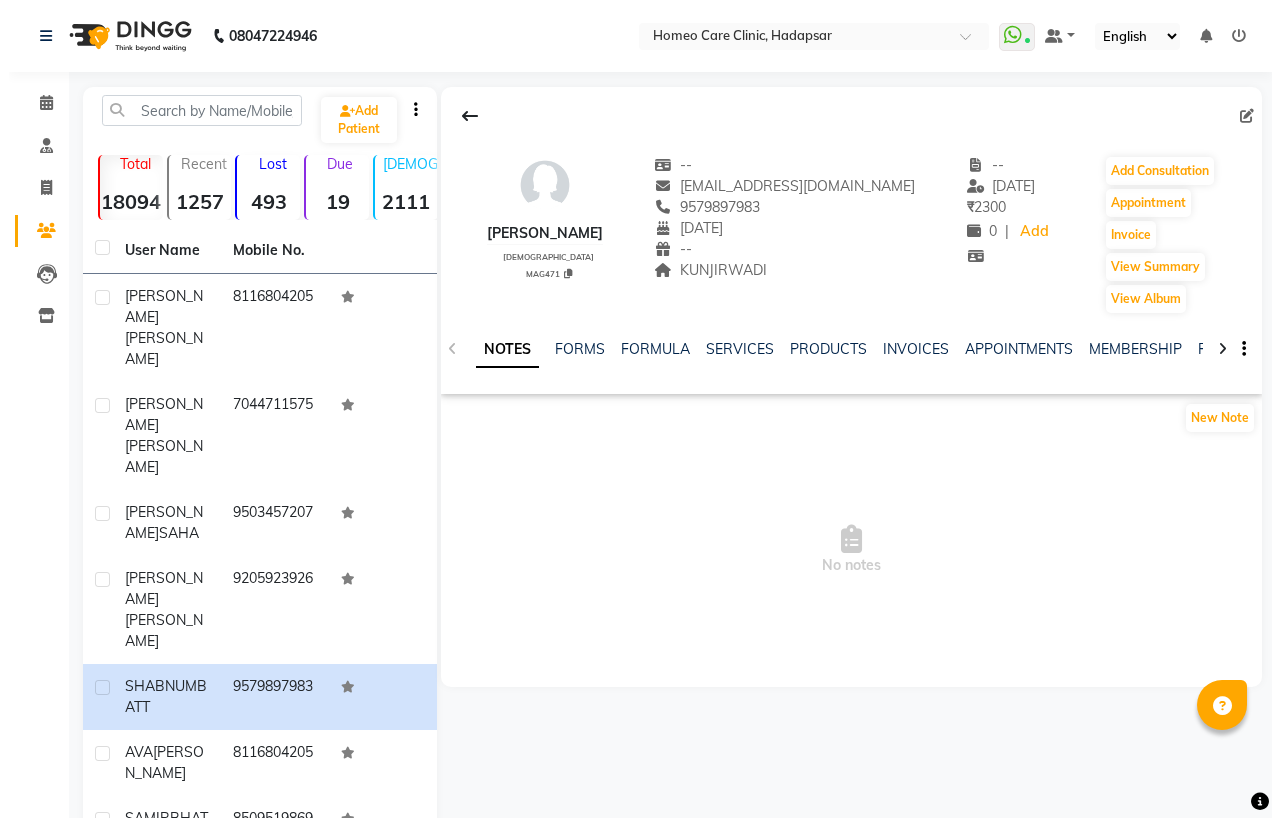 scroll, scrollTop: 0, scrollLeft: 0, axis: both 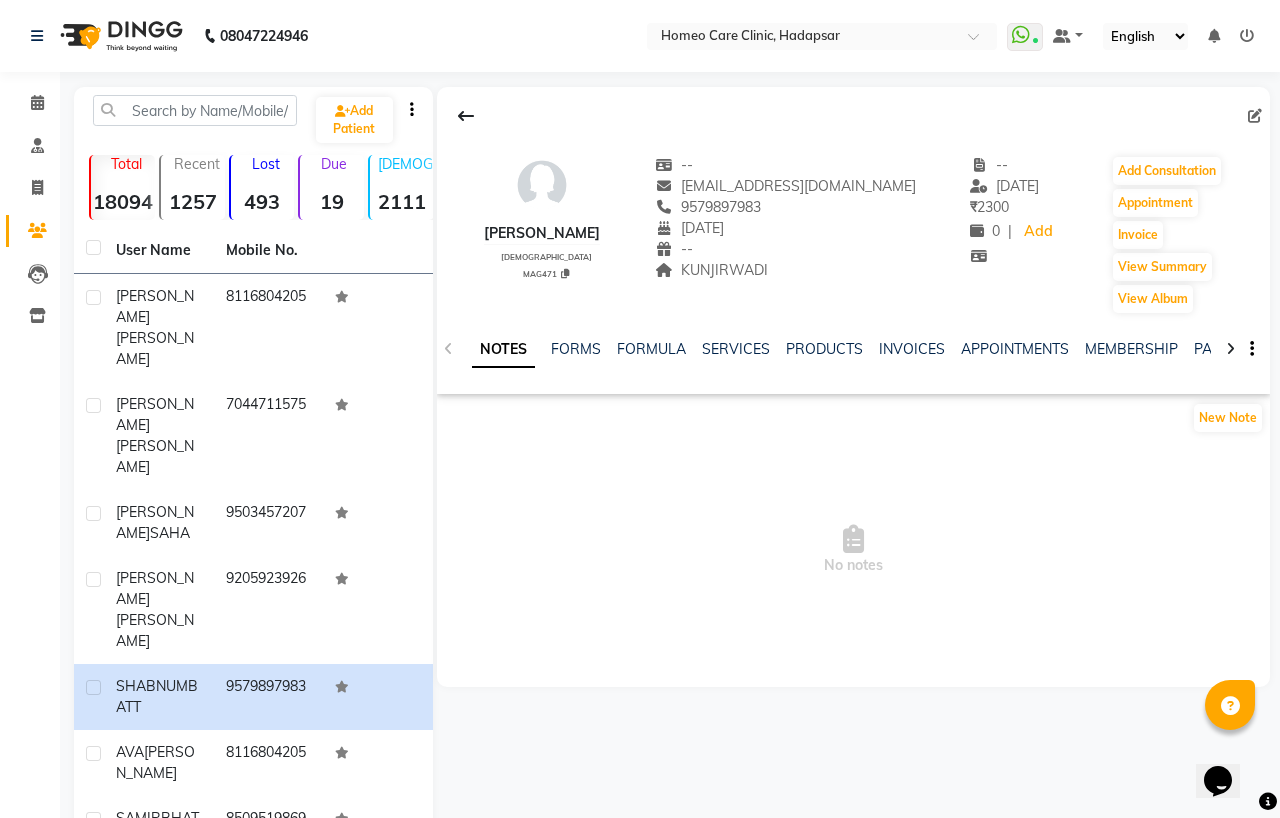 select on "[DEMOGRAPHIC_DATA]" 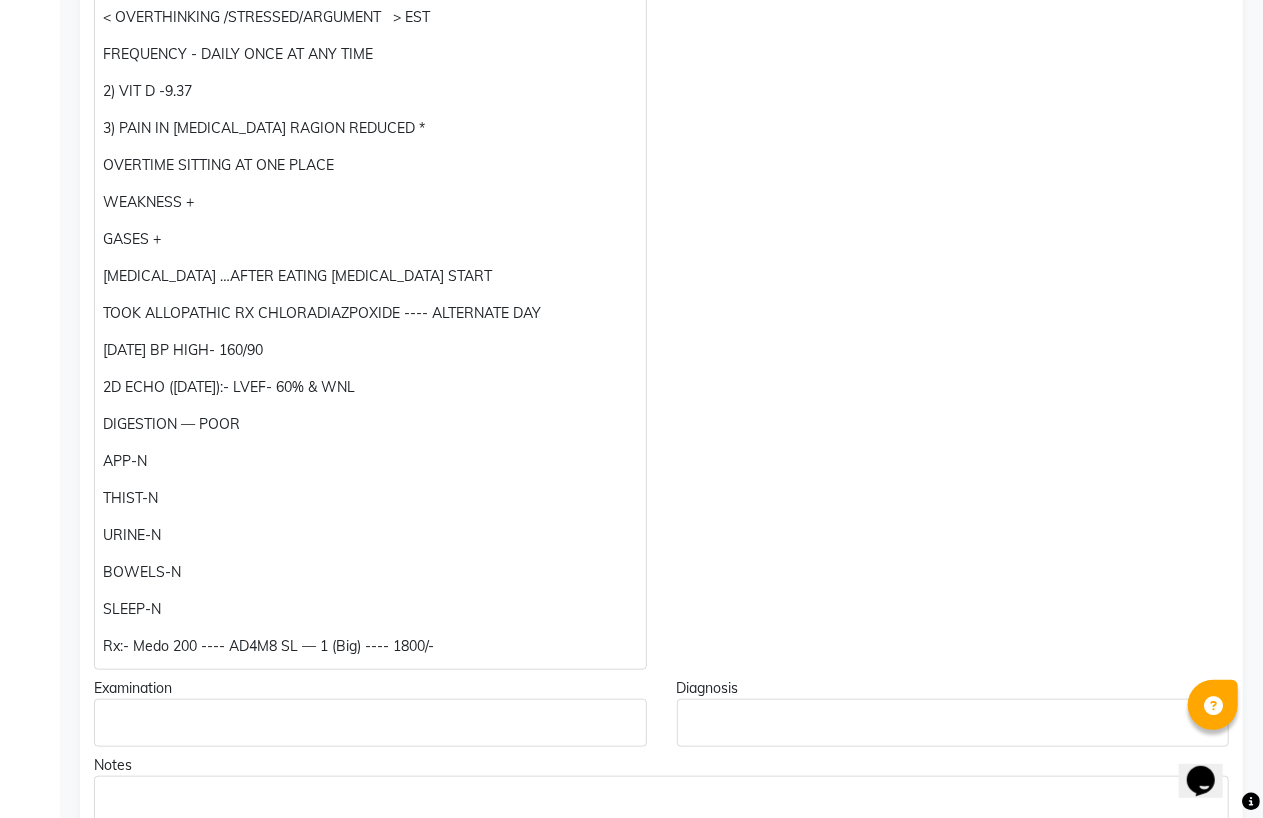 scroll, scrollTop: 666, scrollLeft: 0, axis: vertical 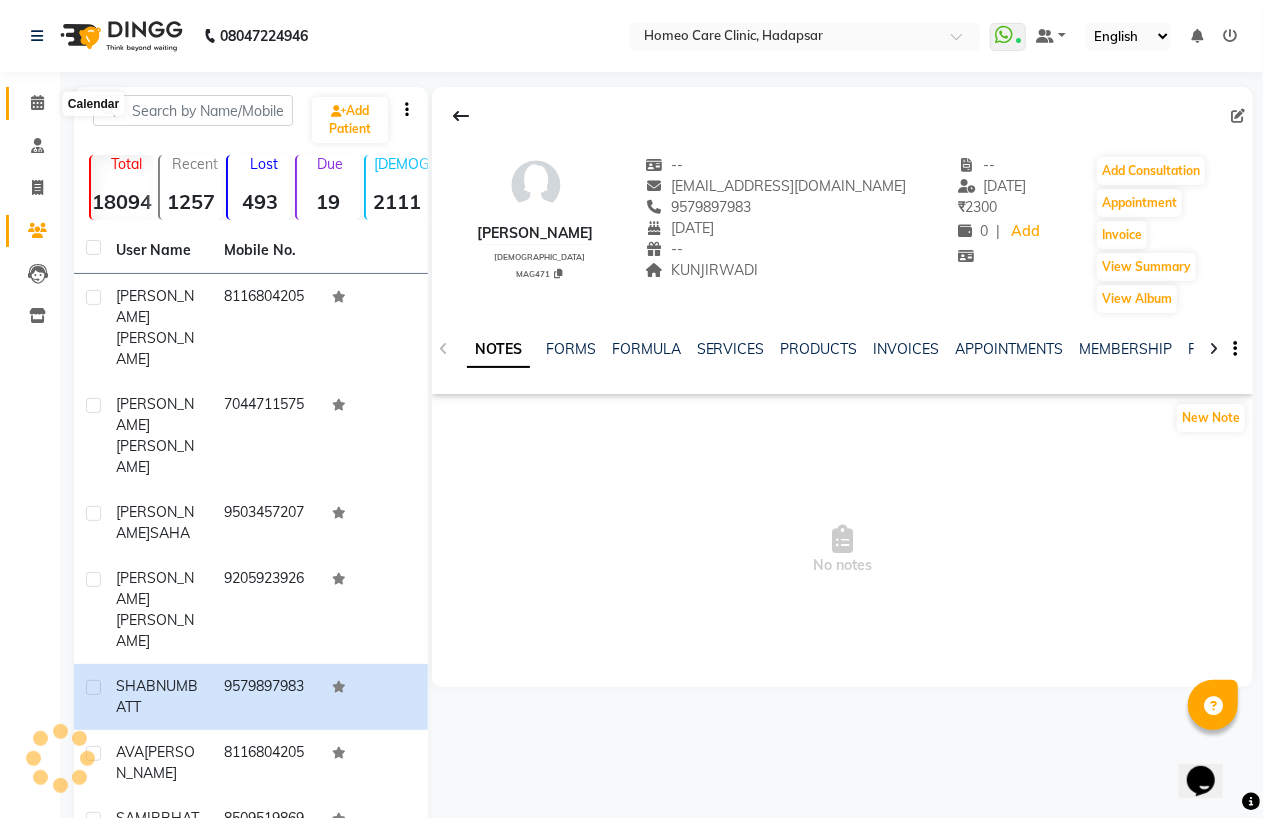 click 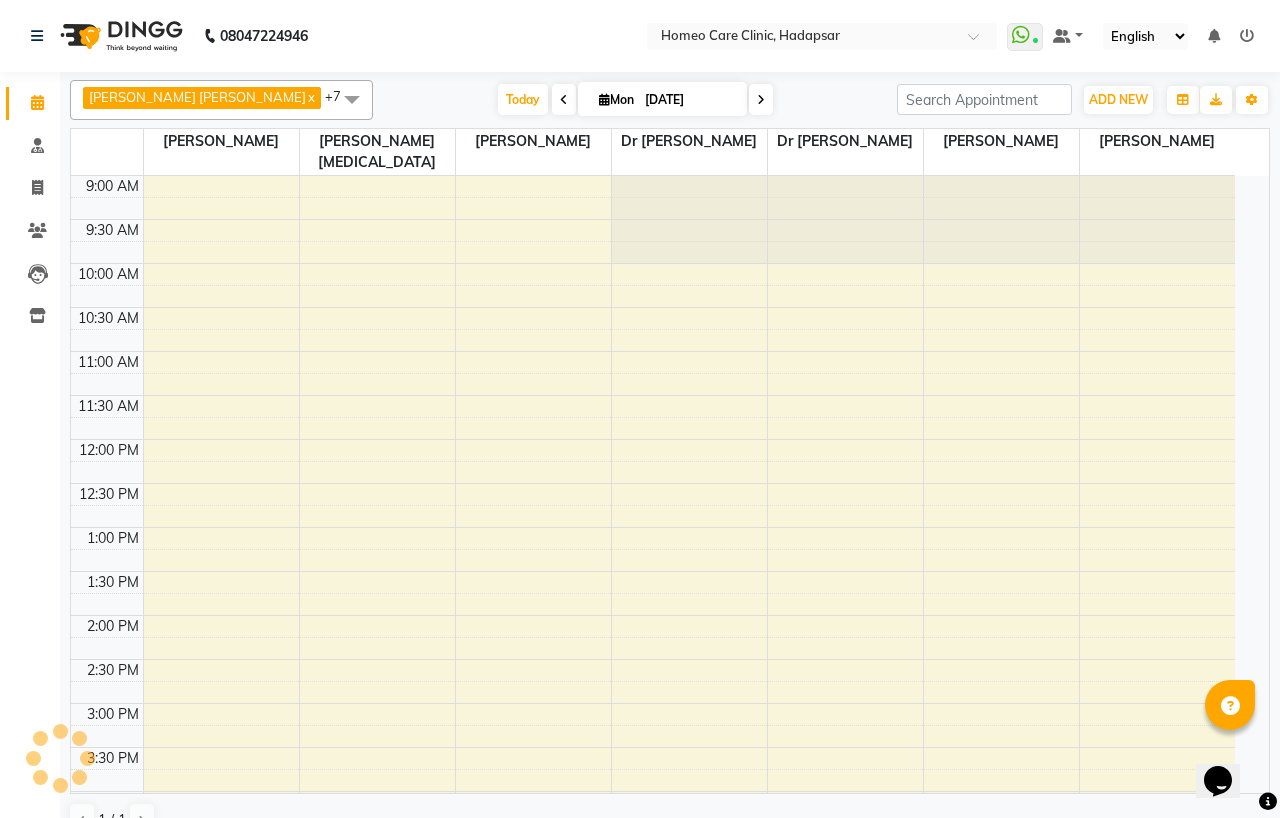 scroll, scrollTop: 0, scrollLeft: 0, axis: both 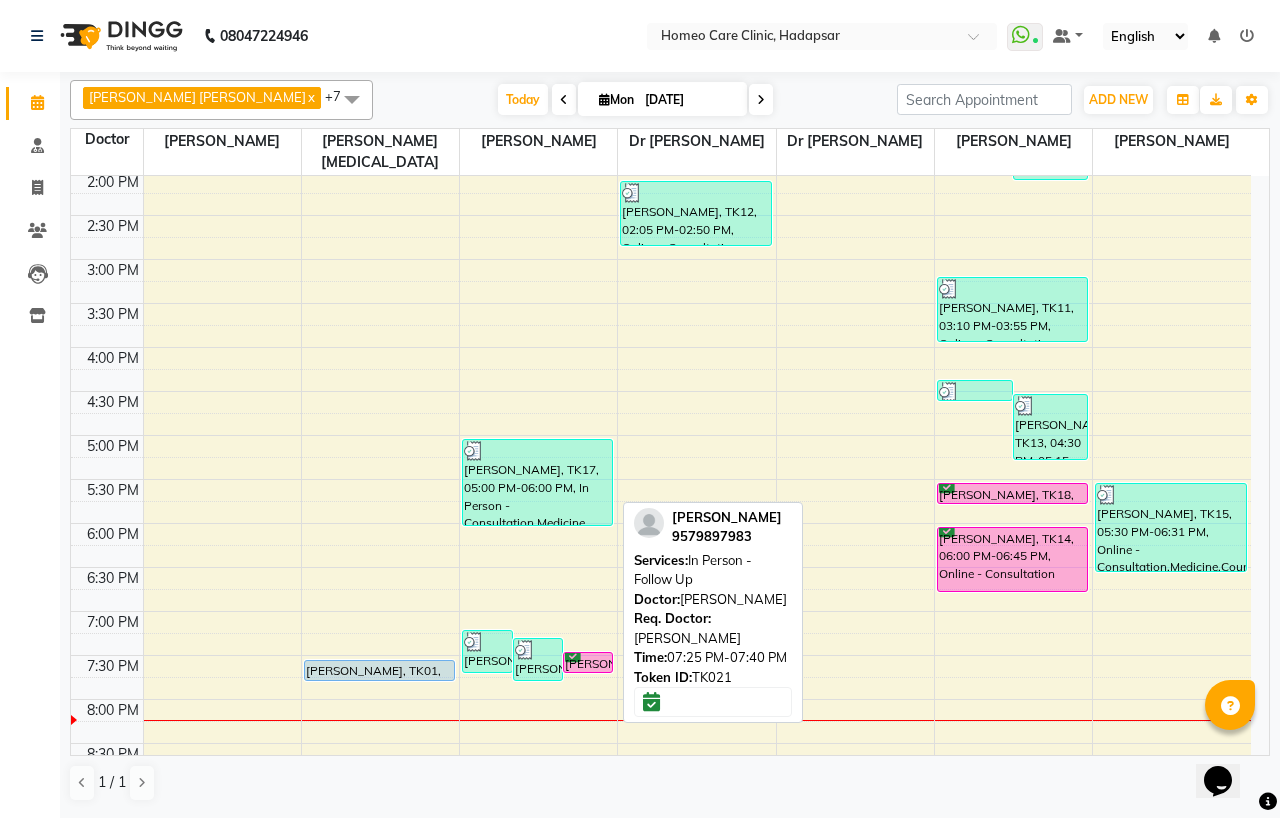 click on "[PERSON_NAME], TK21, 07:25 PM-07:40 PM, In Person - Follow Up" at bounding box center (588, 662) 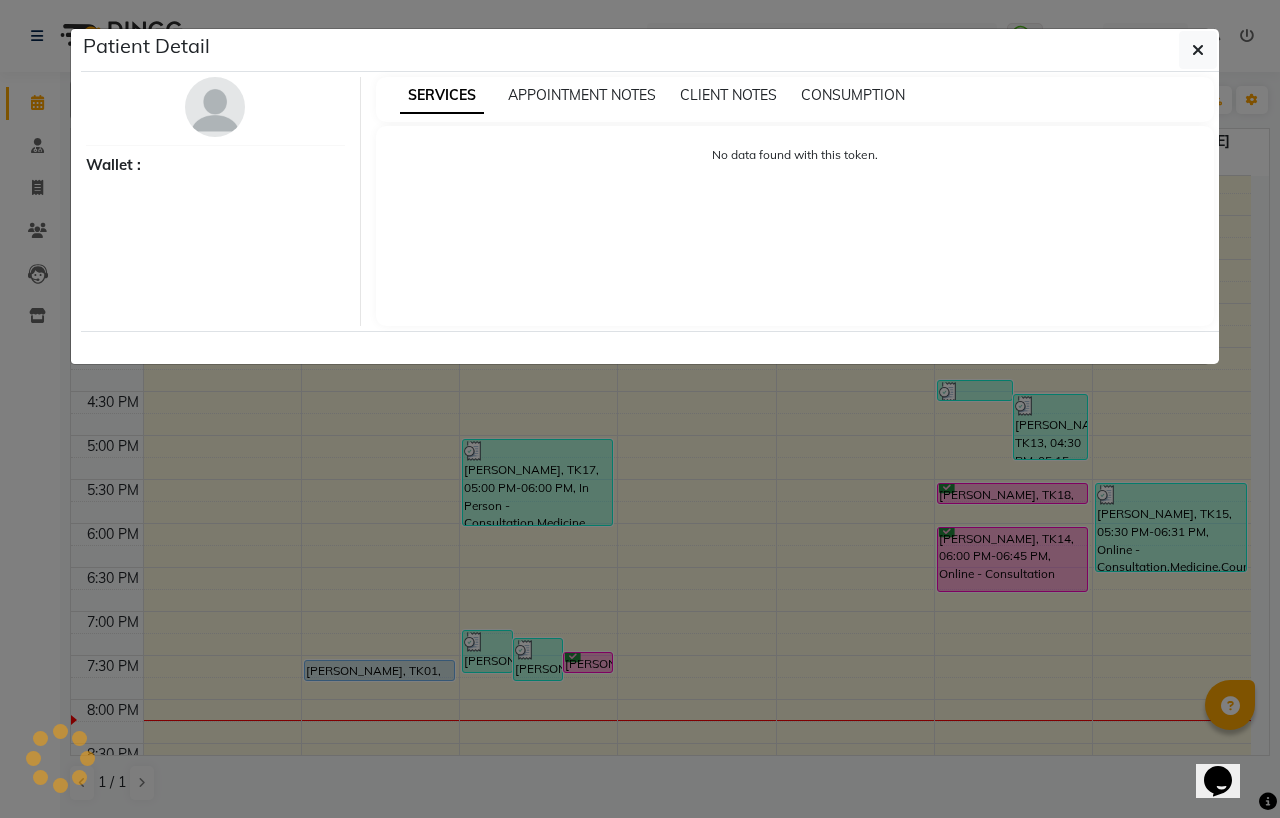 select on "6" 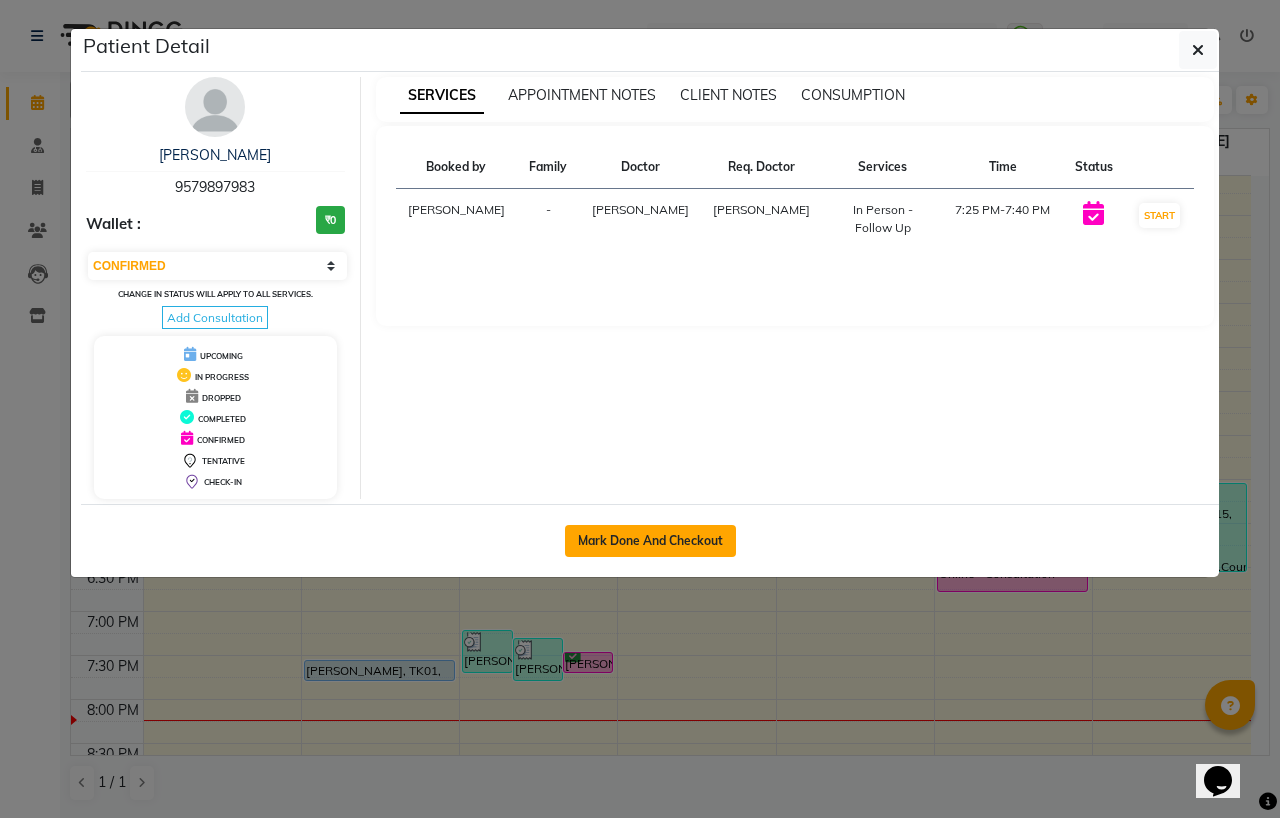 click on "Mark Done And Checkout" 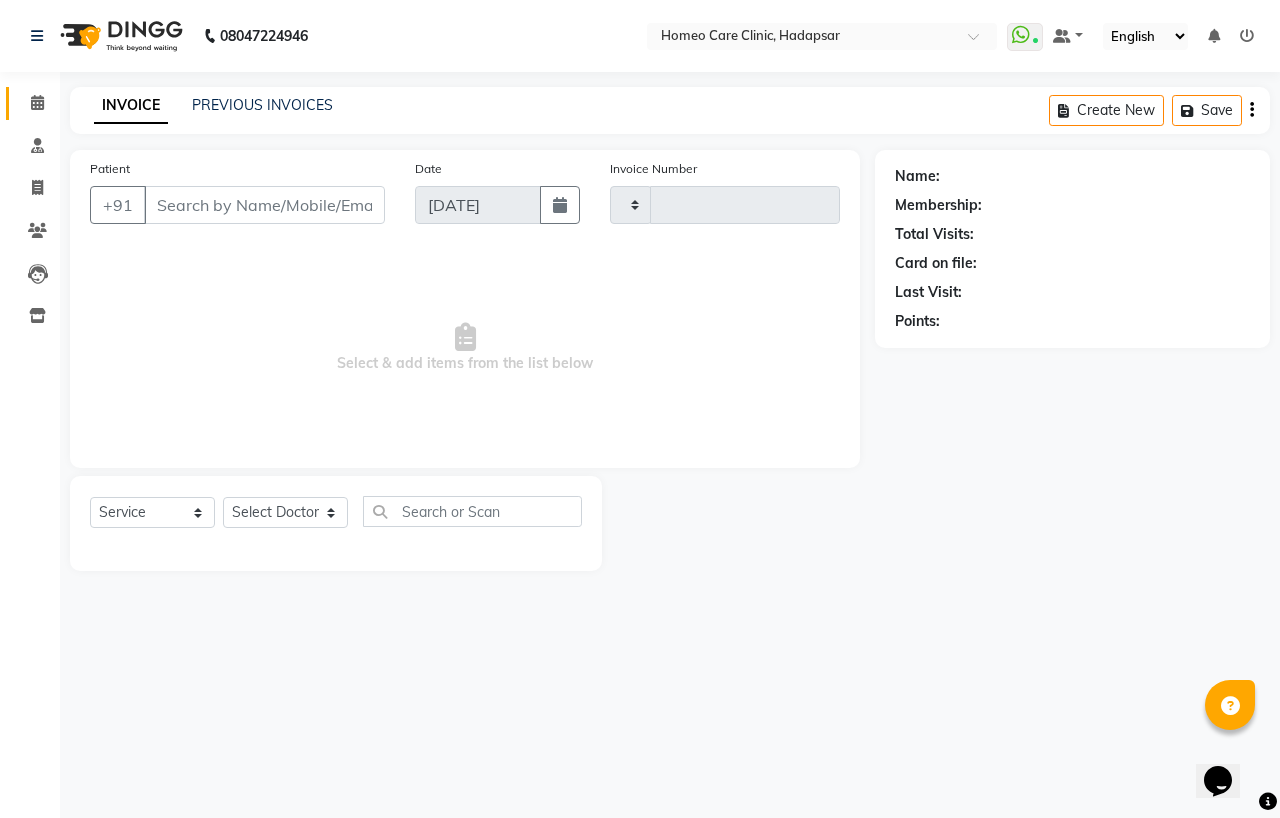 type on "1882" 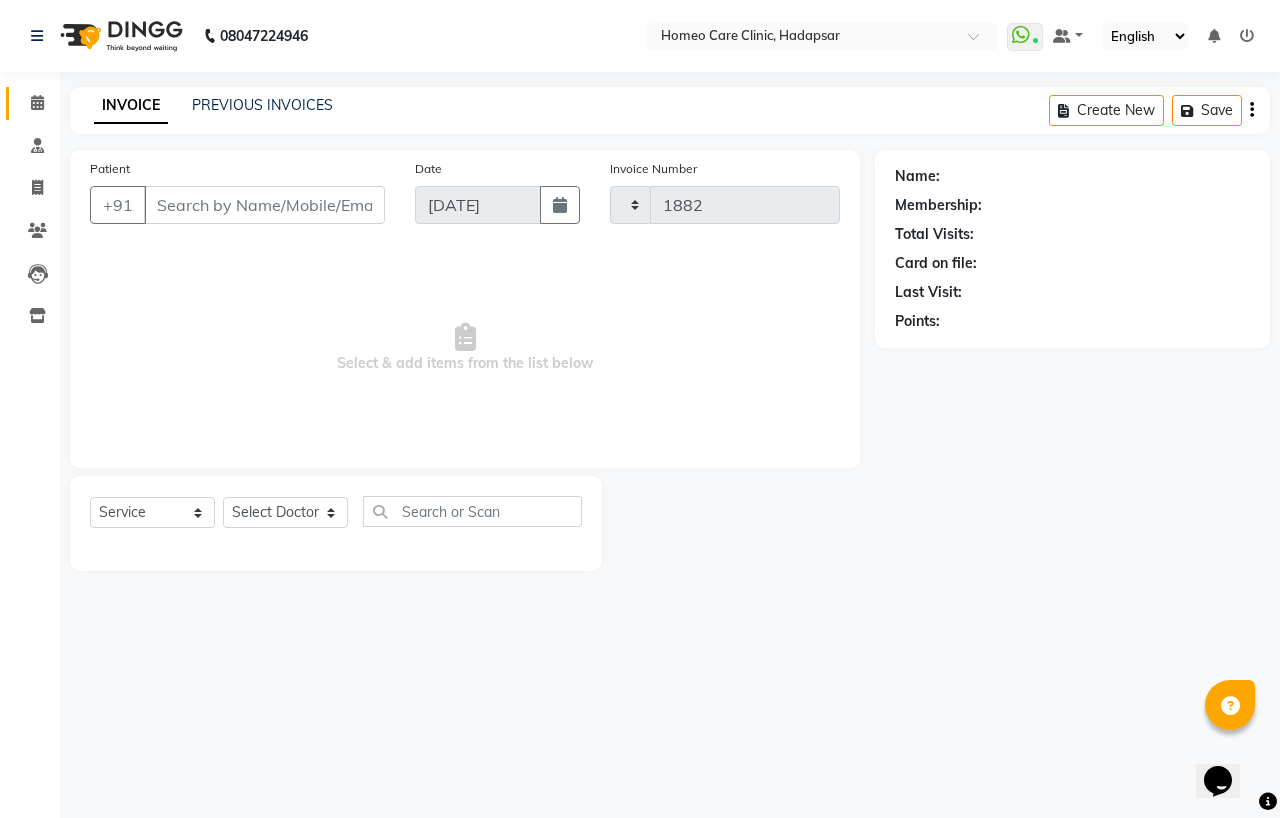 select on "7485" 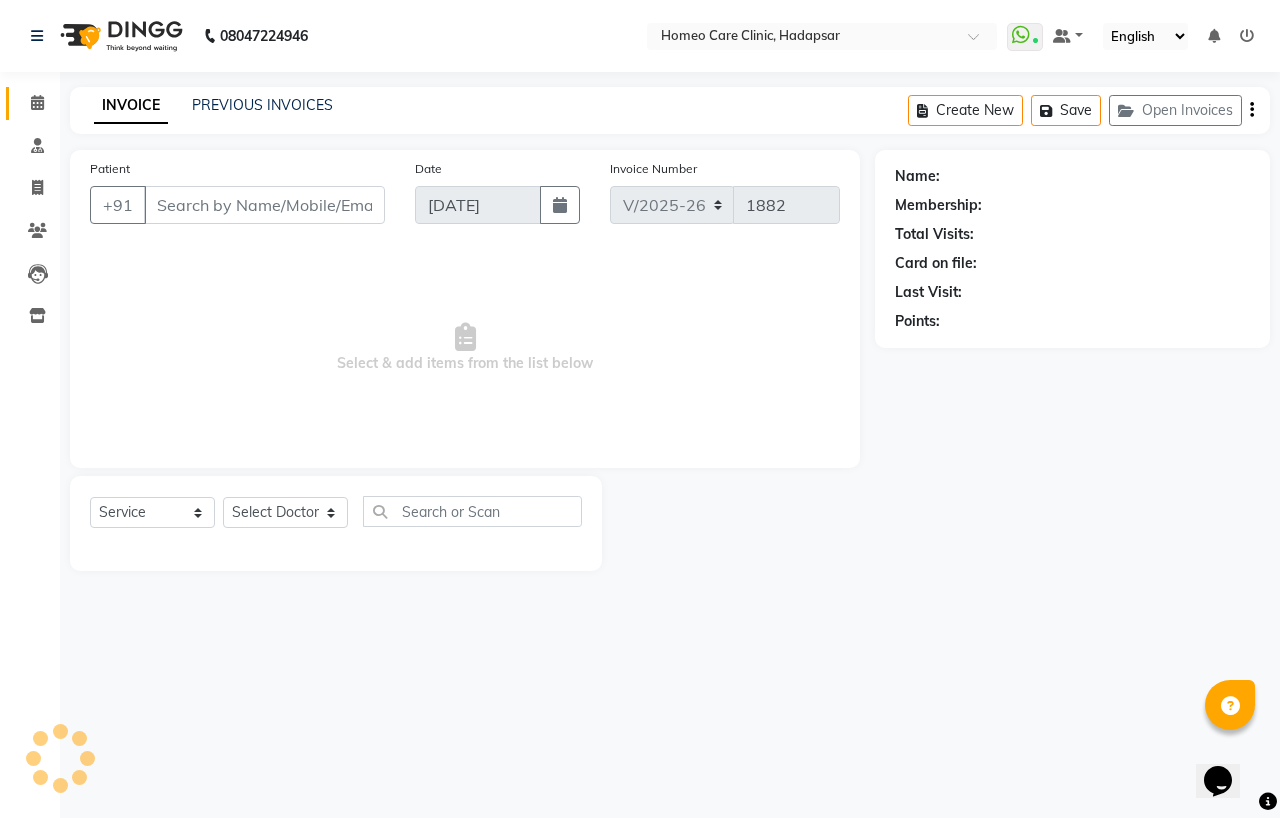 type on "9579897983" 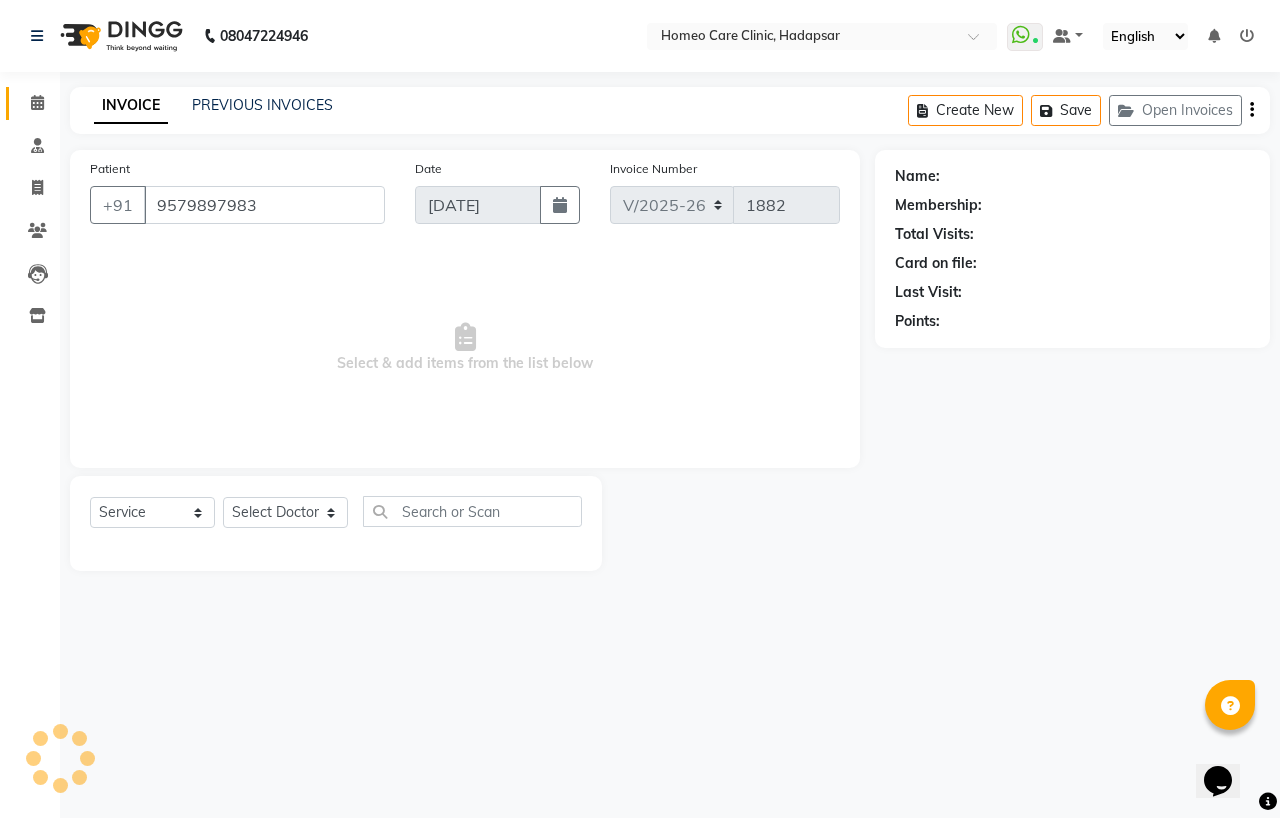 select on "65969" 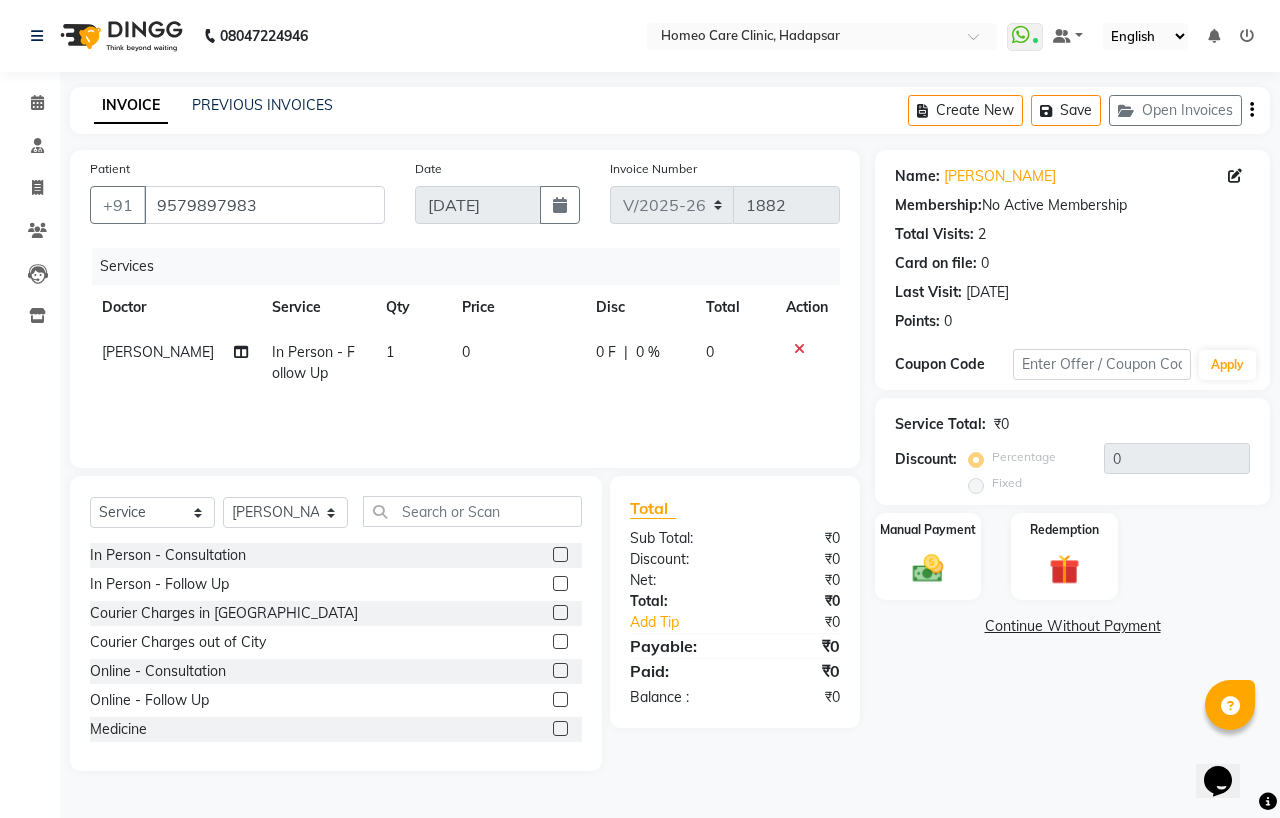 click 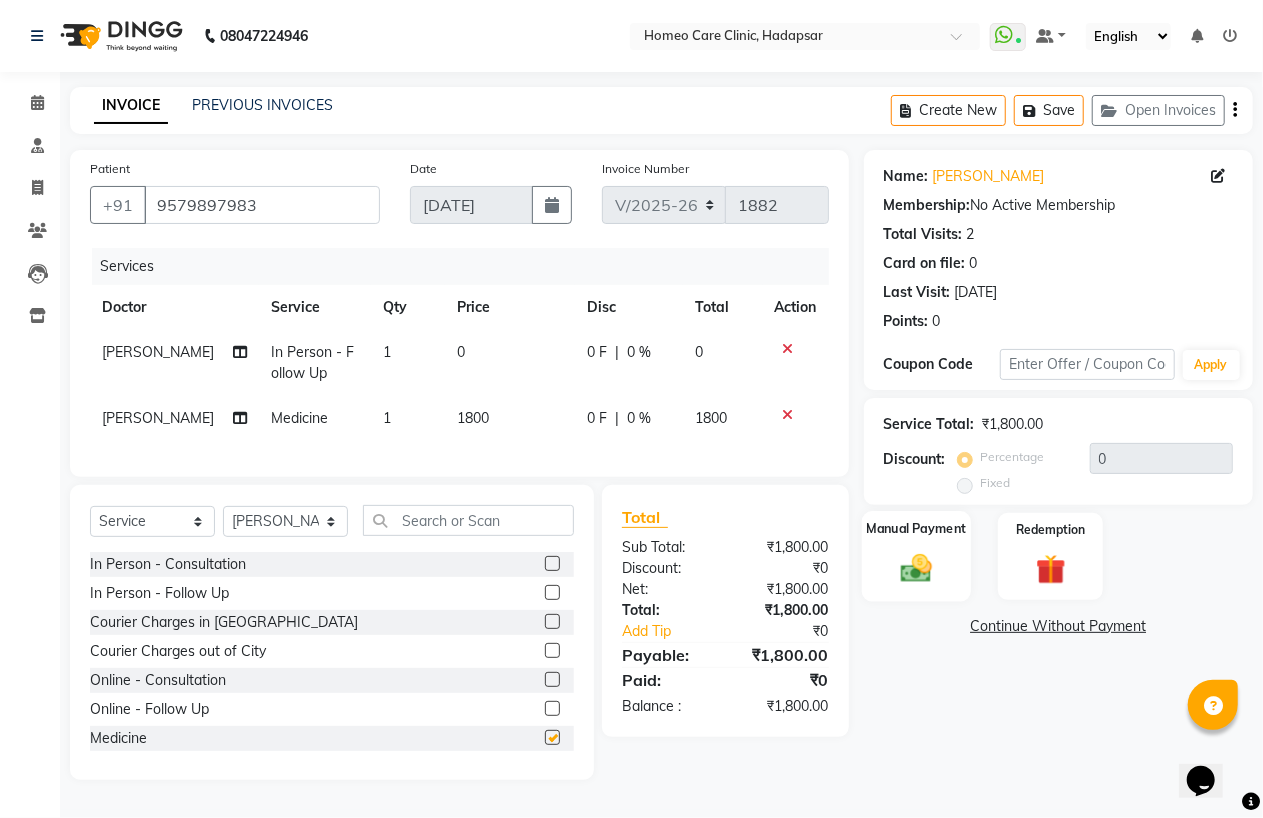 checkbox on "false" 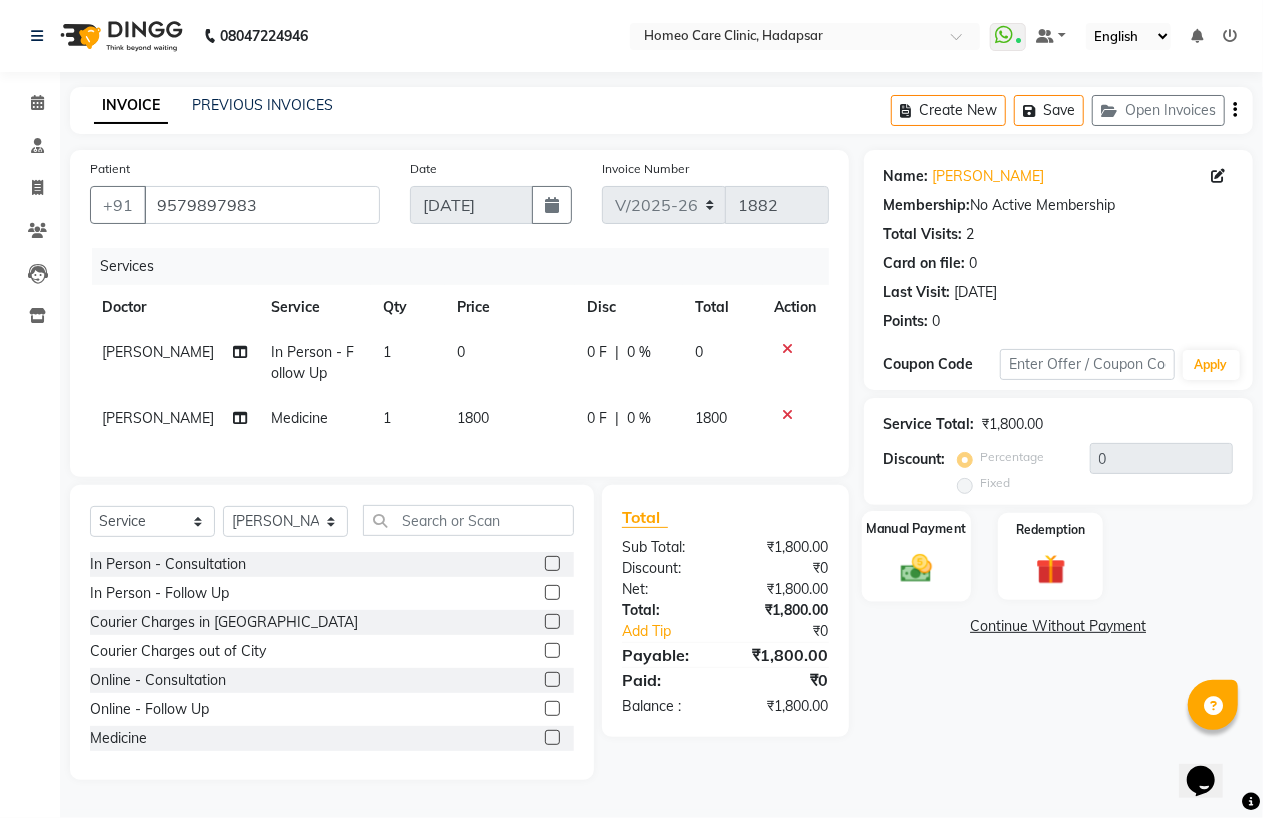 click 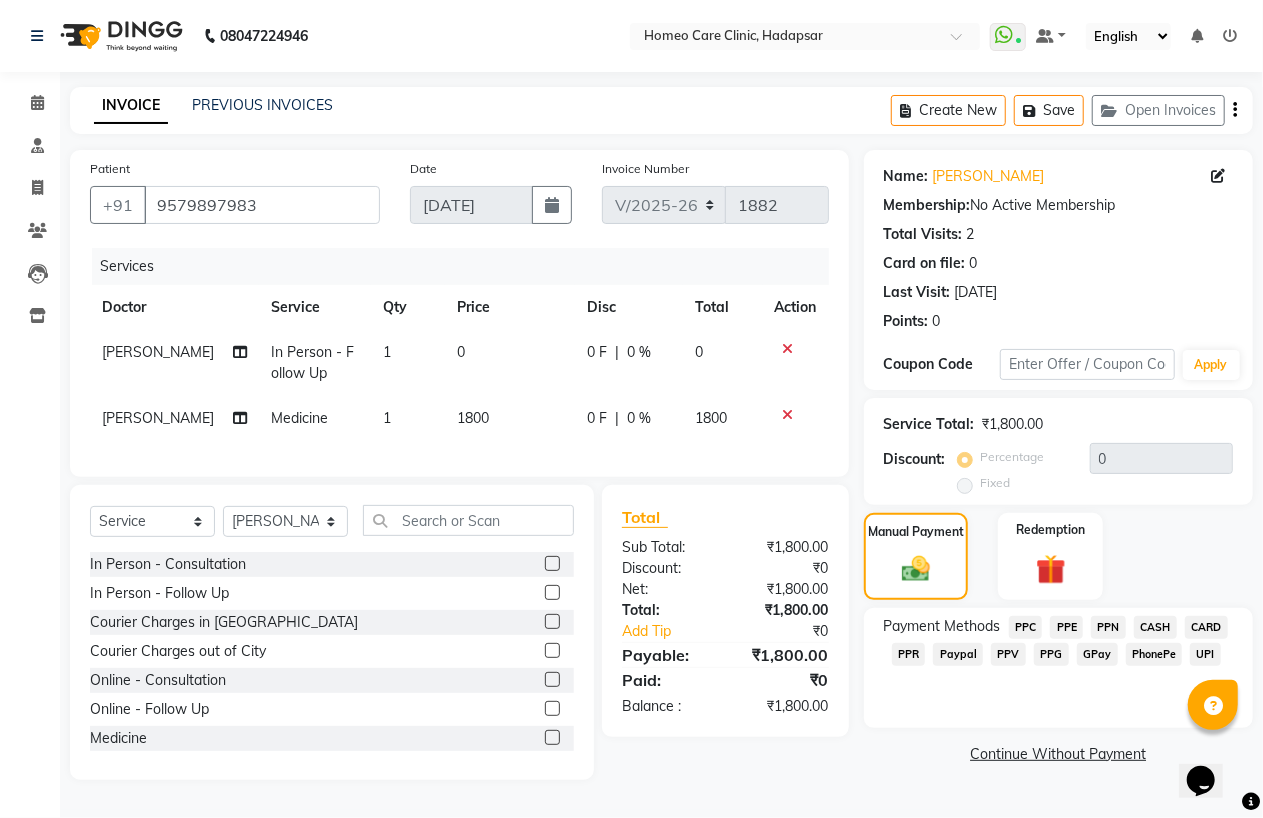 click on "PPV" 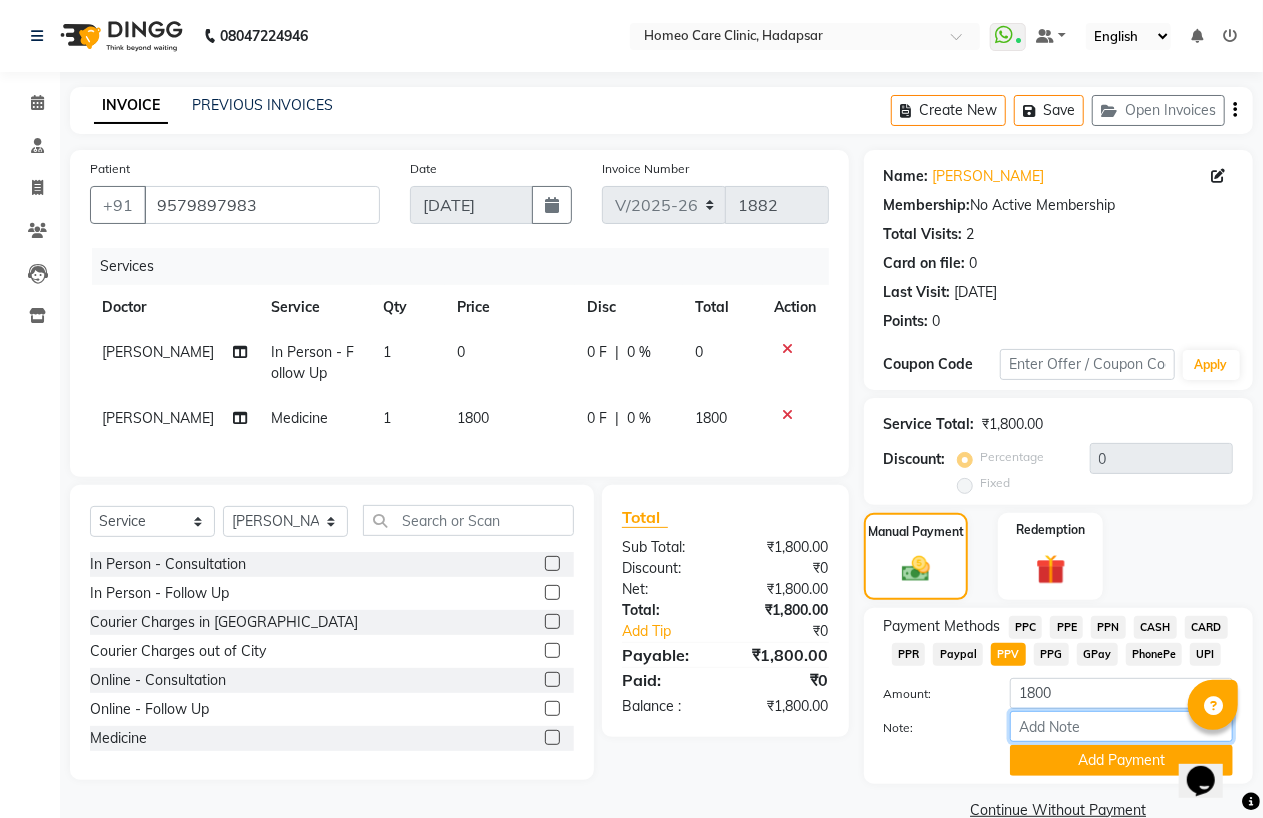 click on "Note:" at bounding box center [1121, 726] 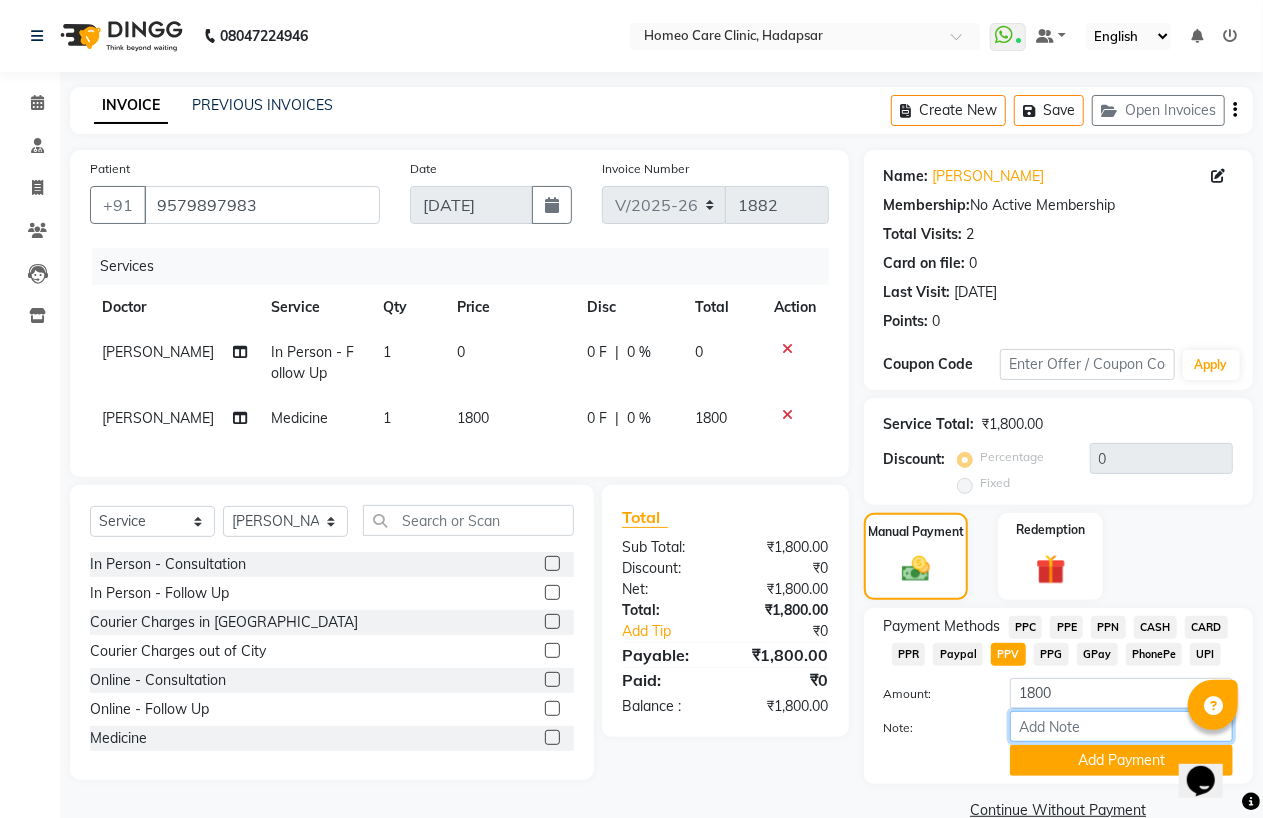 type on "PPV" 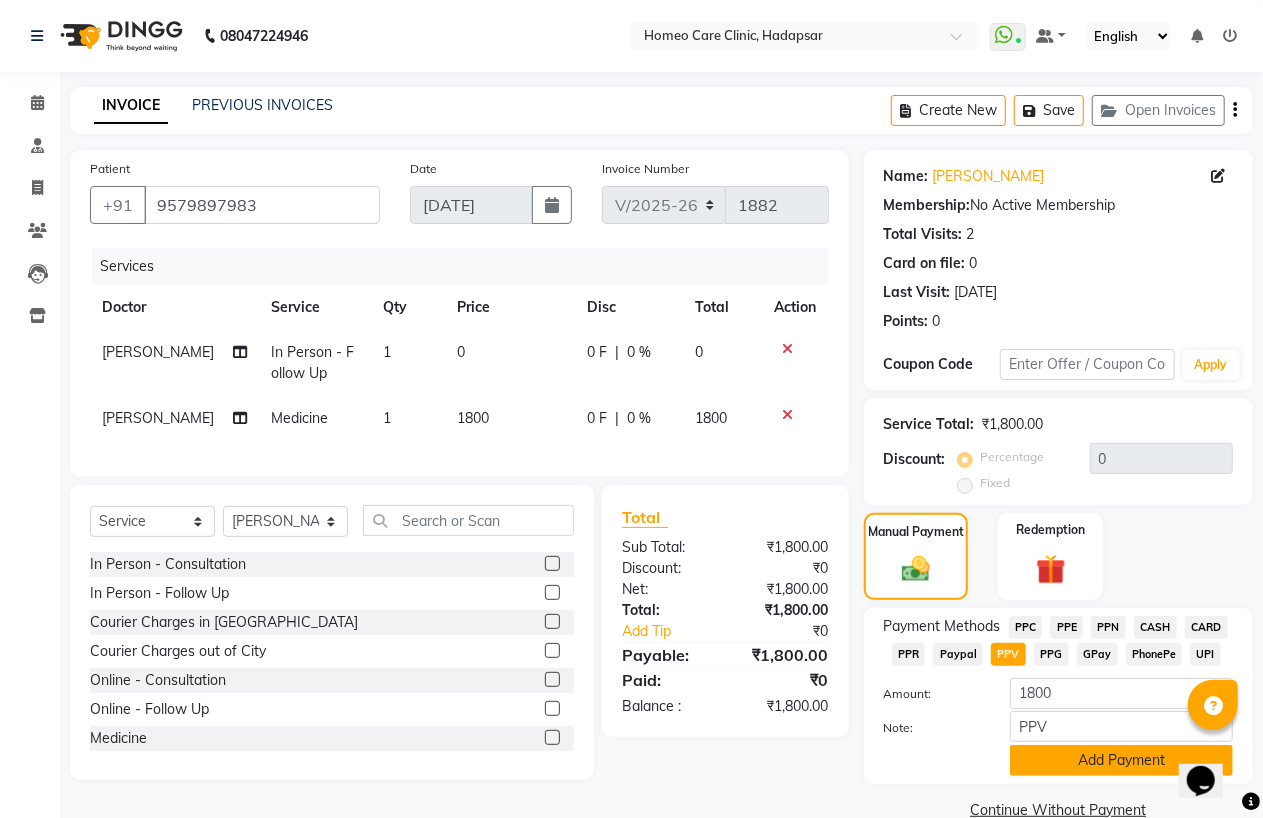 click on "Add Payment" 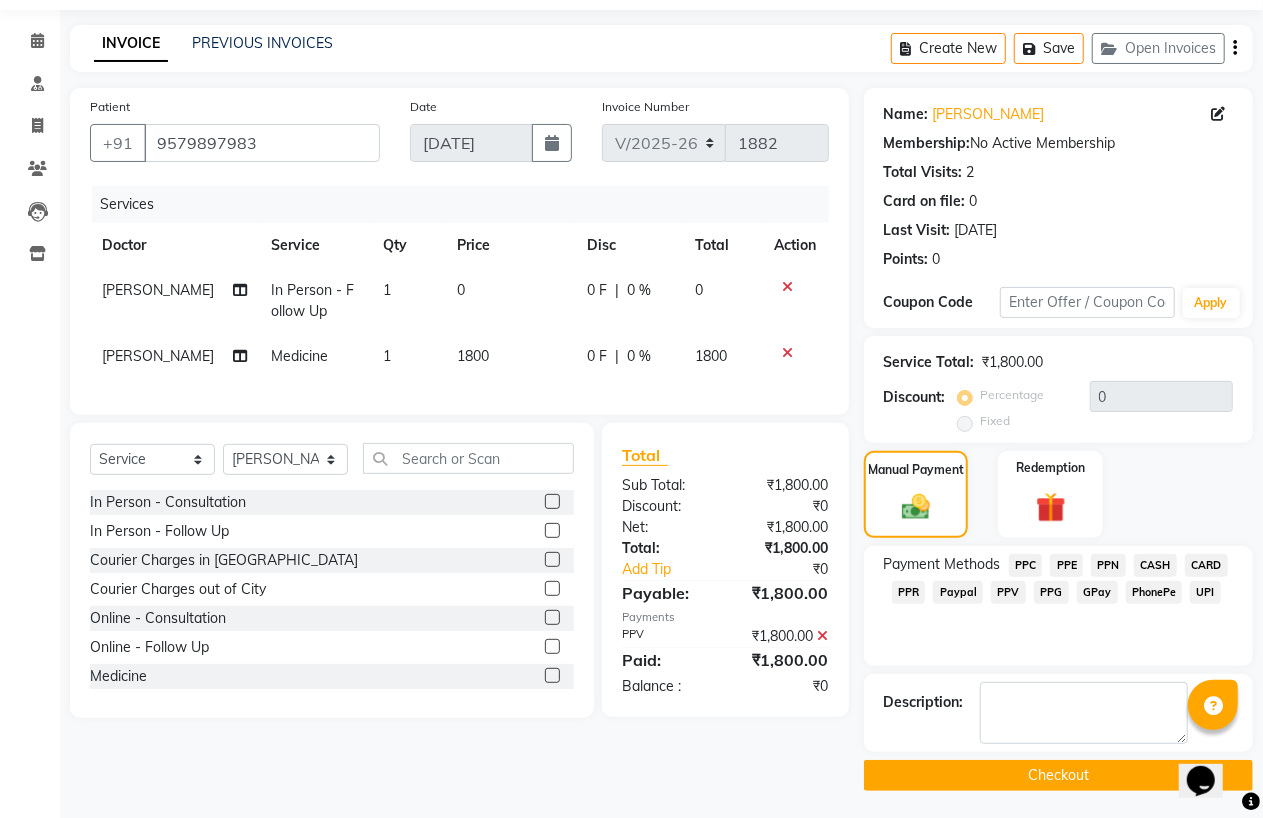 scroll, scrollTop: 64, scrollLeft: 0, axis: vertical 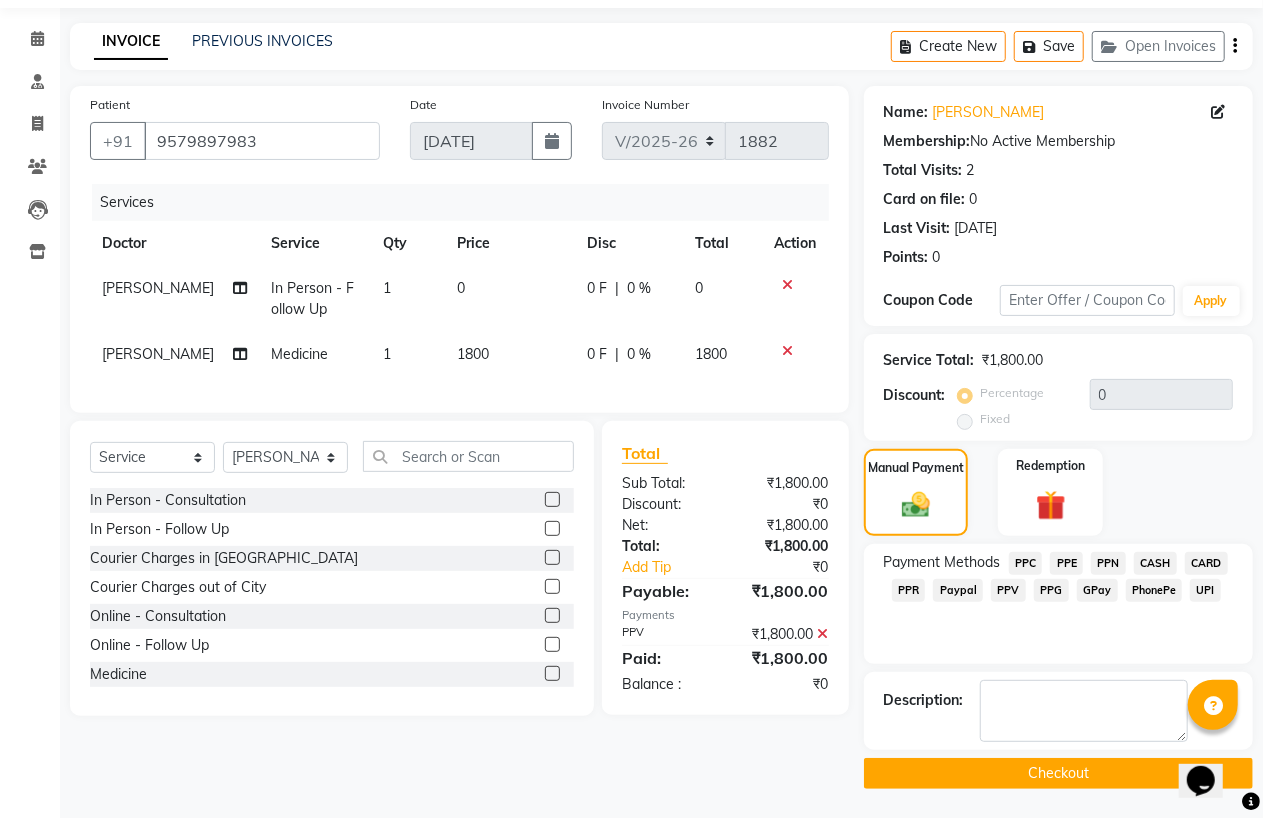 click on "Checkout" 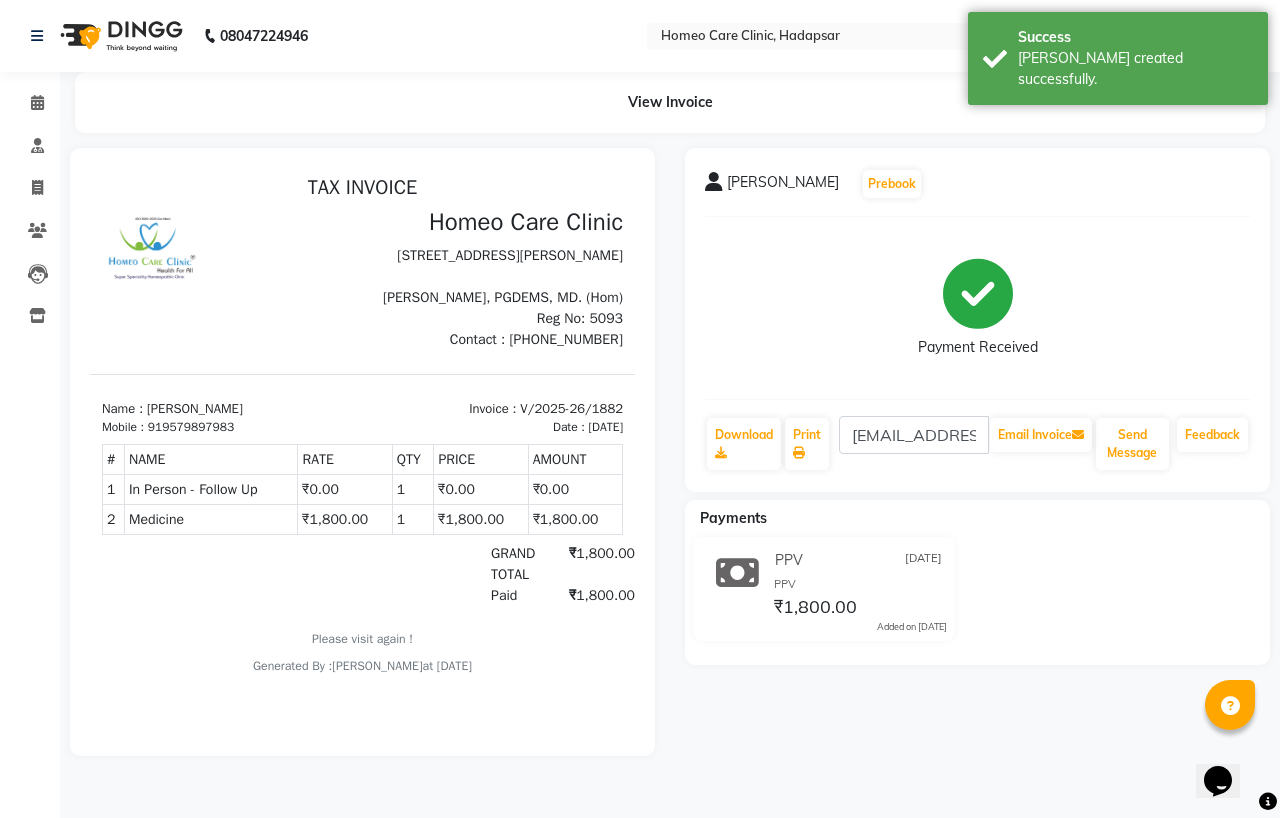 scroll, scrollTop: 0, scrollLeft: 0, axis: both 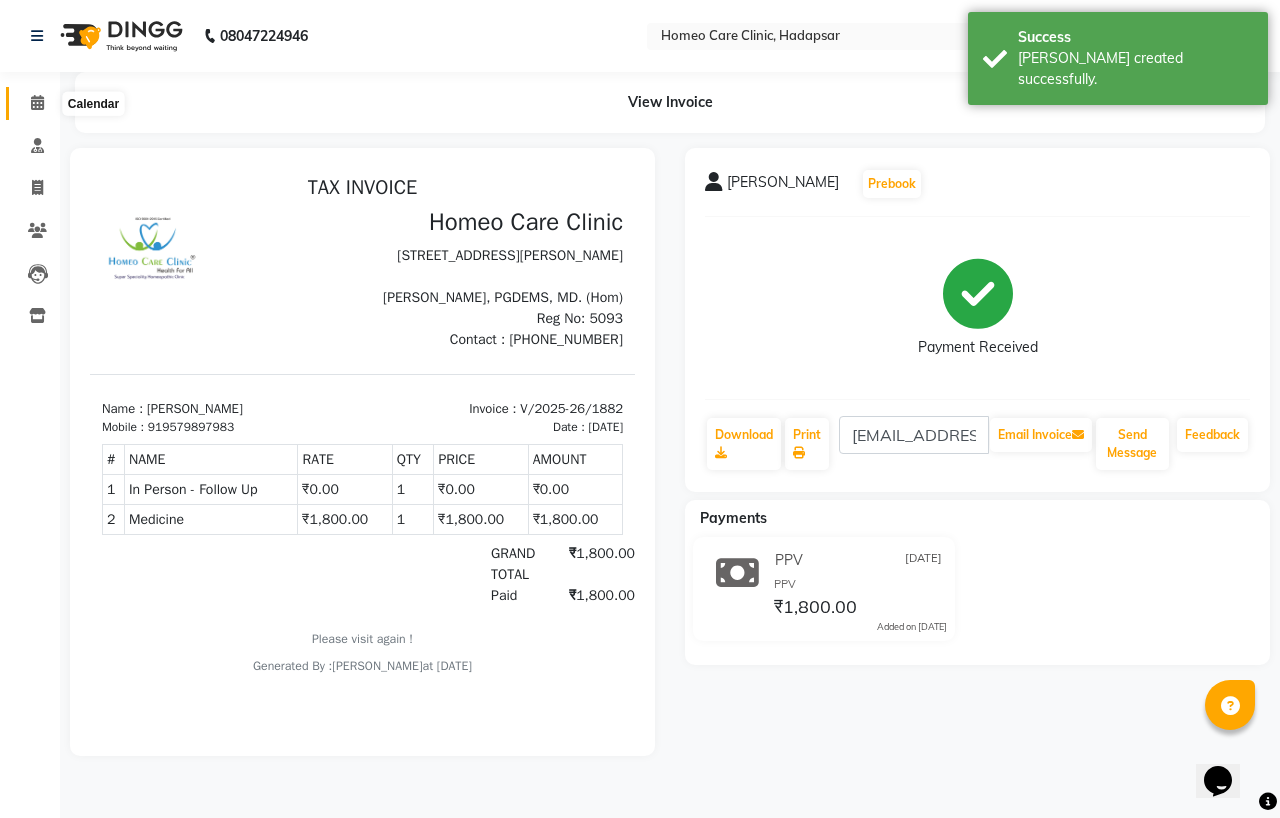 click 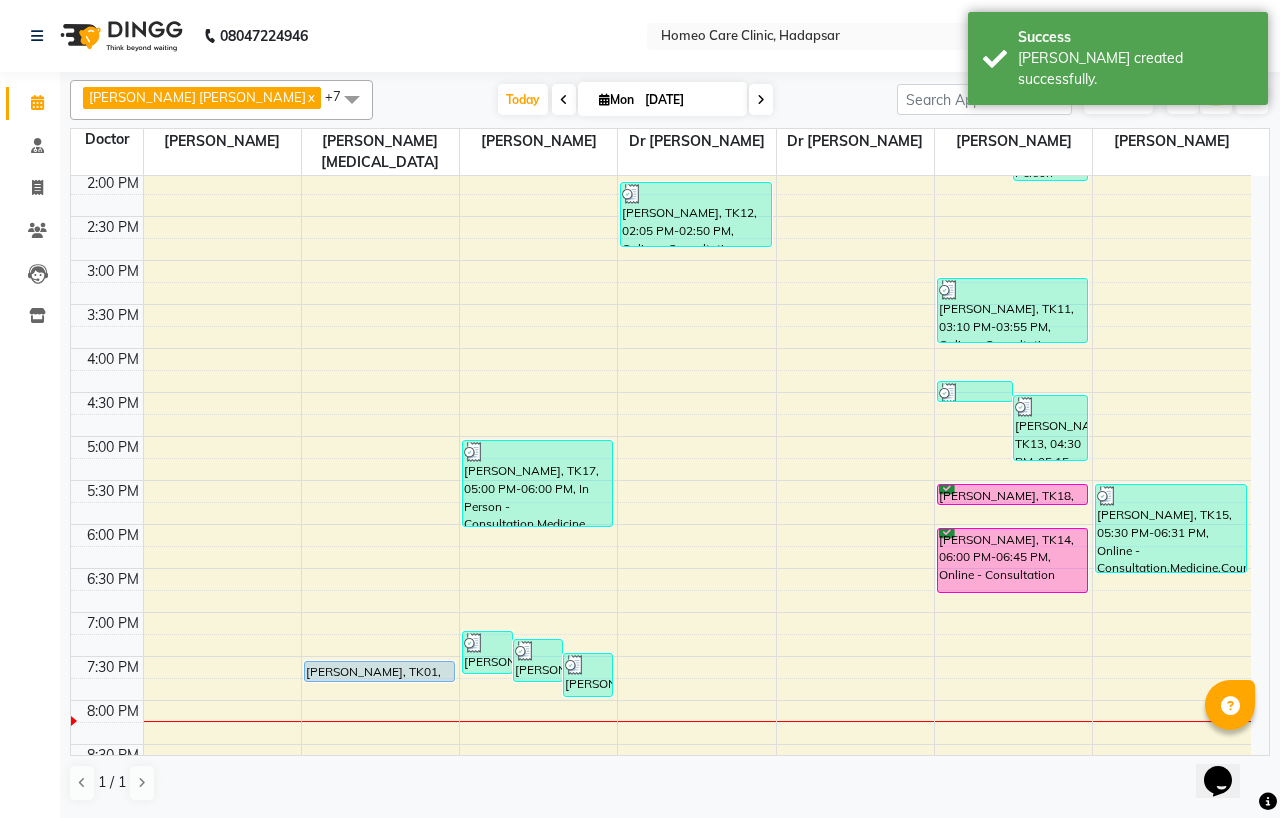 scroll, scrollTop: 444, scrollLeft: 0, axis: vertical 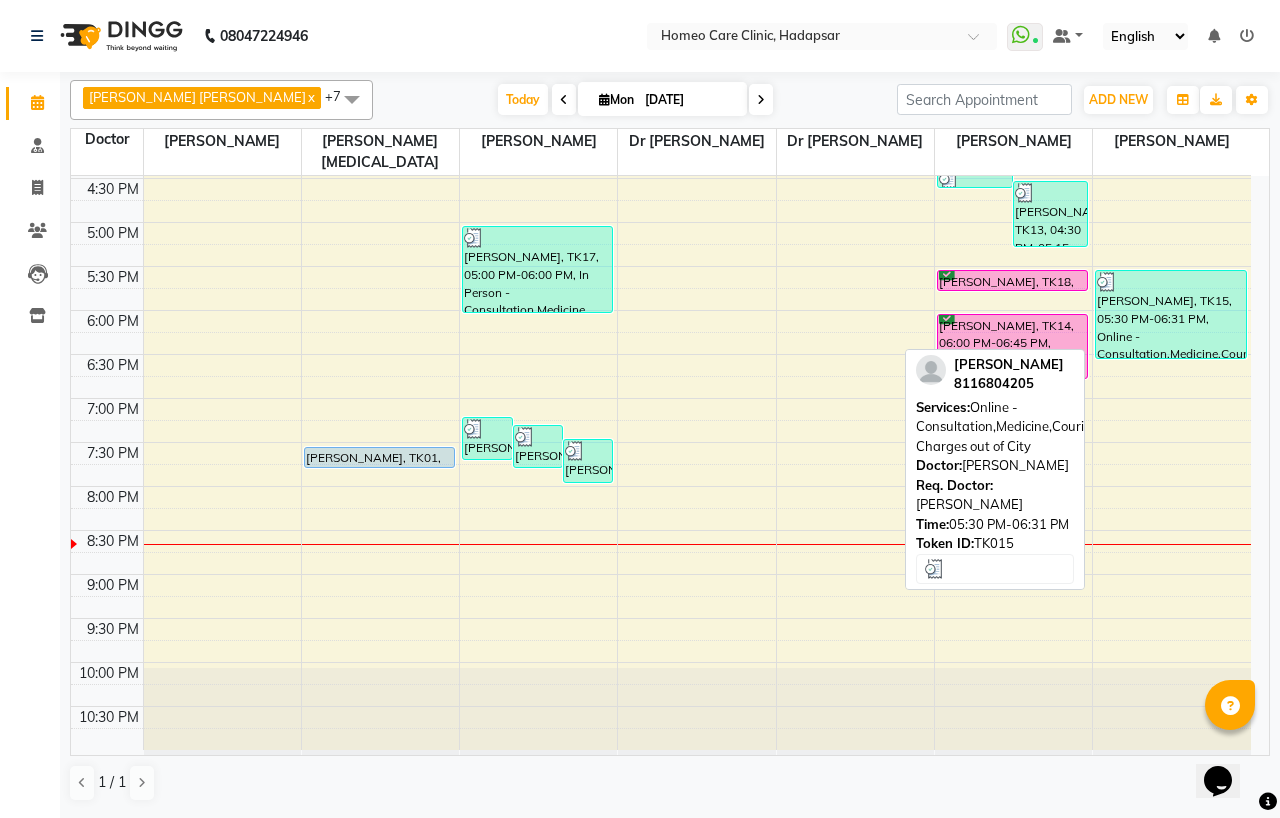 click on "[PERSON_NAME], TK15, 05:30 PM-06:31 PM, Online - Consultation,Medicine,Courier Charges out of City" at bounding box center [1171, 314] 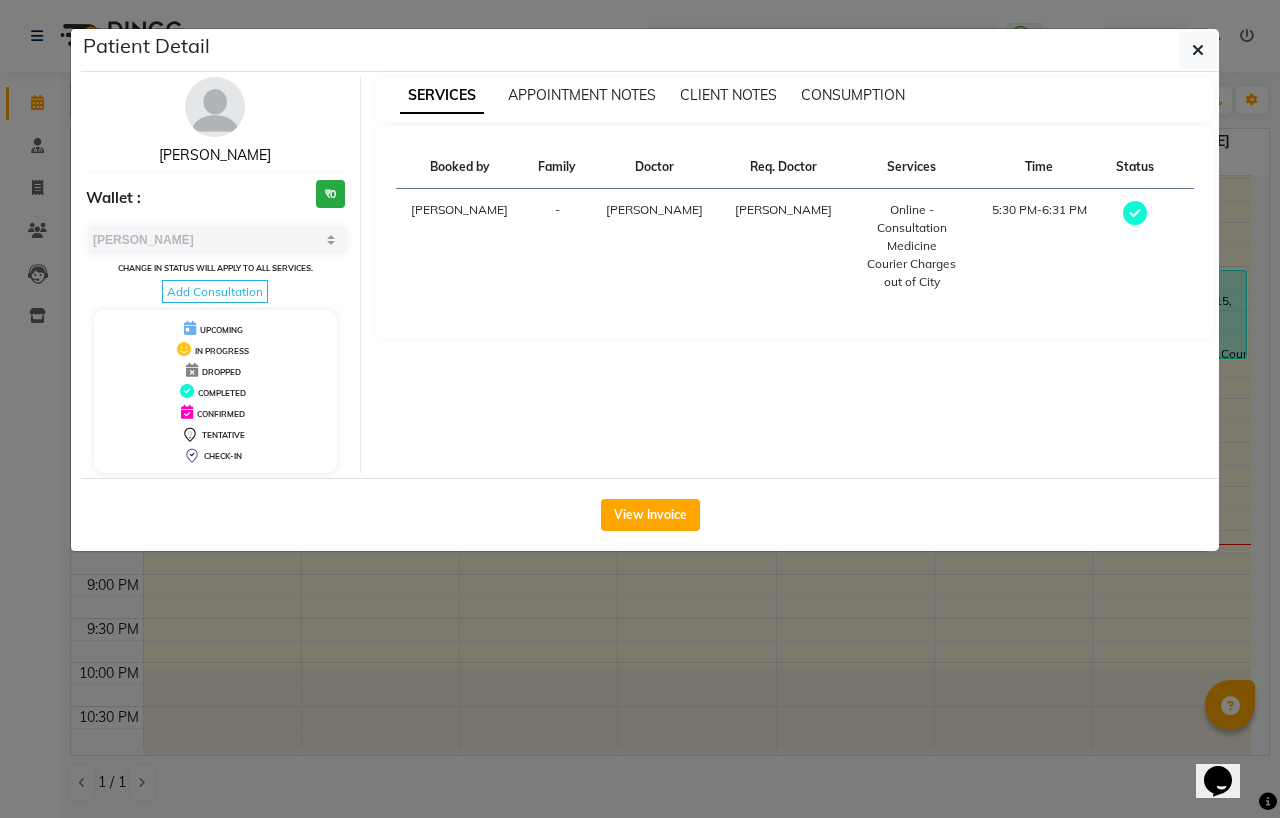 click on "[PERSON_NAME]" at bounding box center (215, 155) 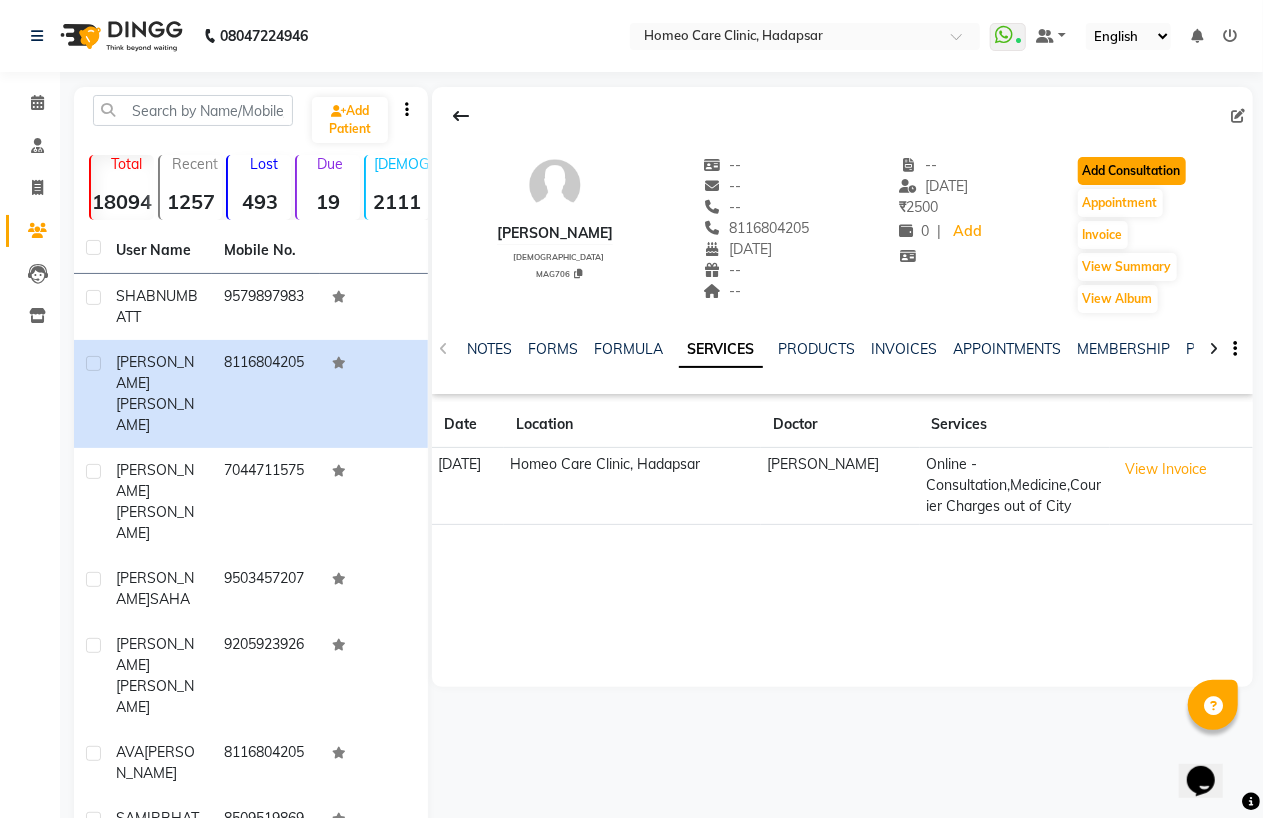 click on "Add Consultation" 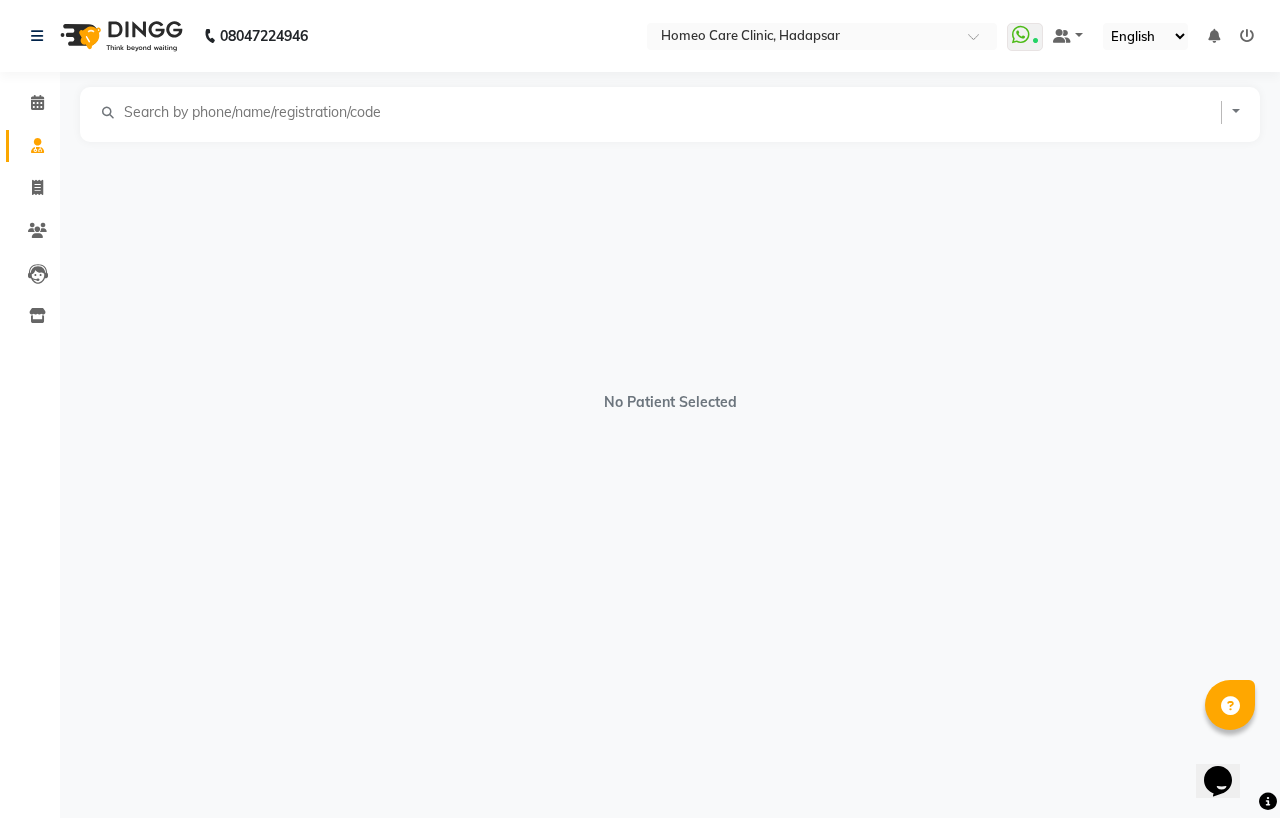 select on "[DEMOGRAPHIC_DATA]" 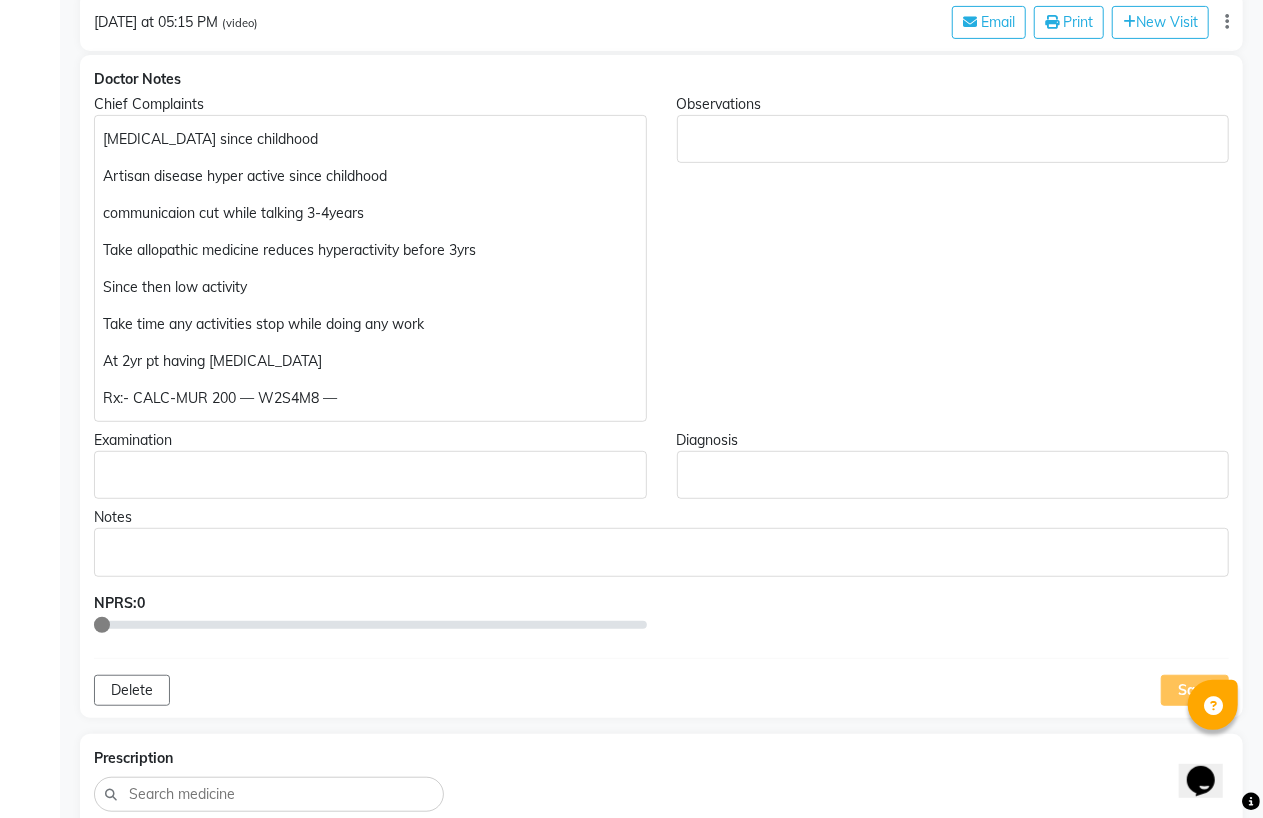 scroll, scrollTop: 0, scrollLeft: 0, axis: both 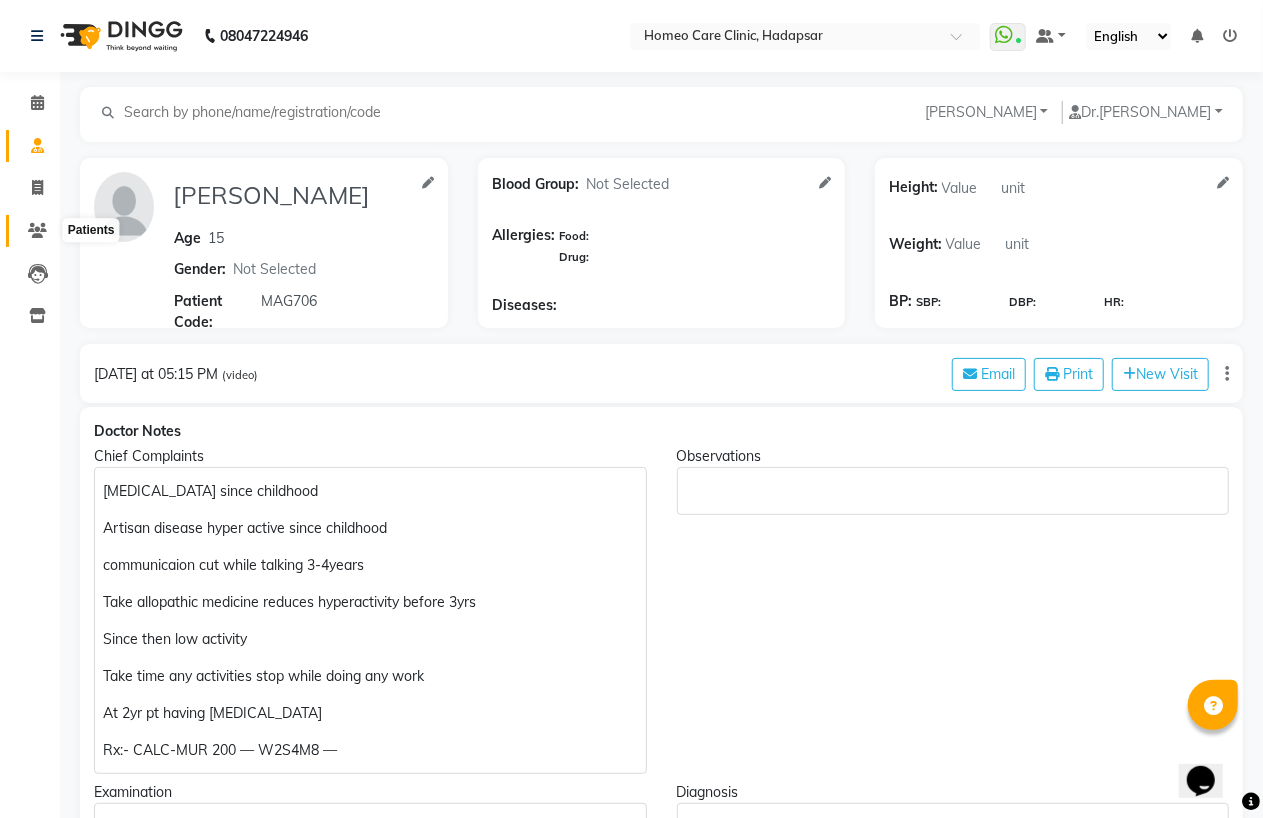 click 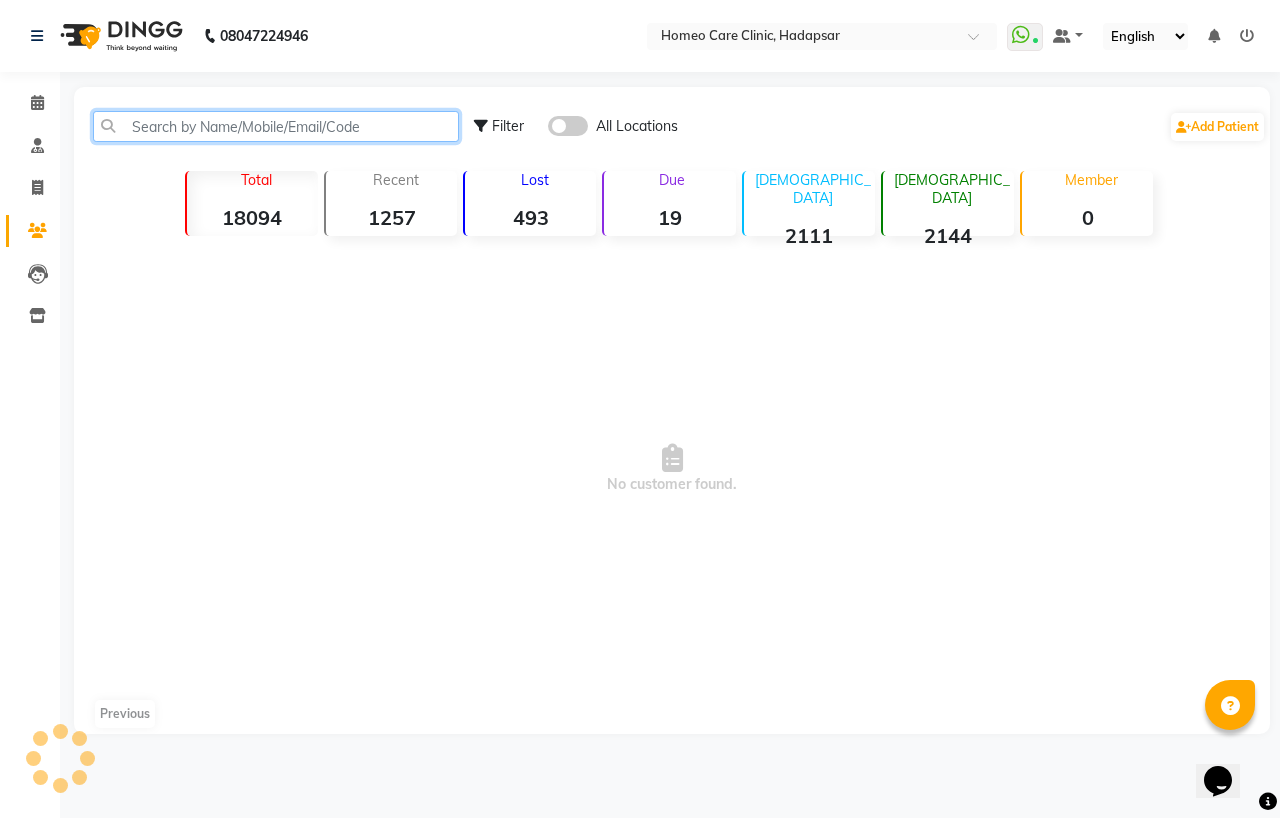 click 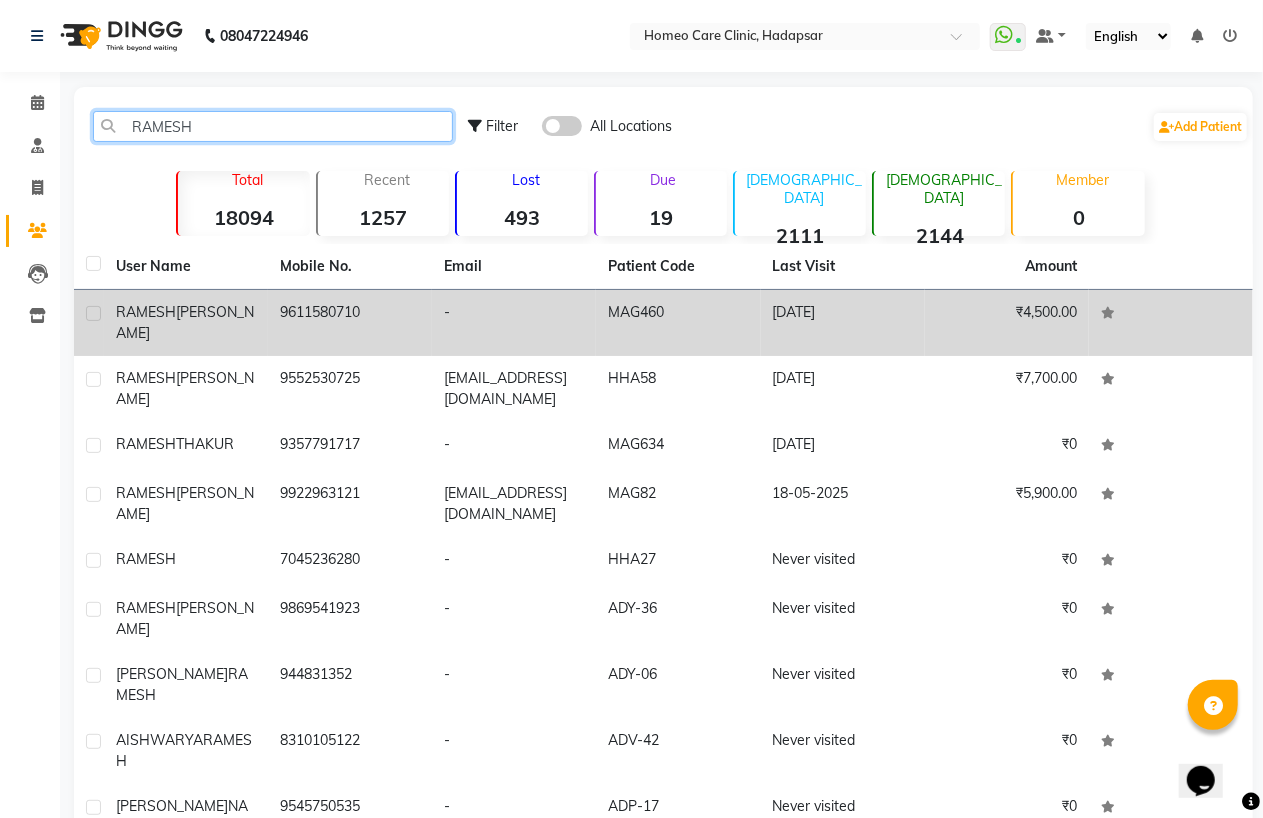 type on "RAMESH" 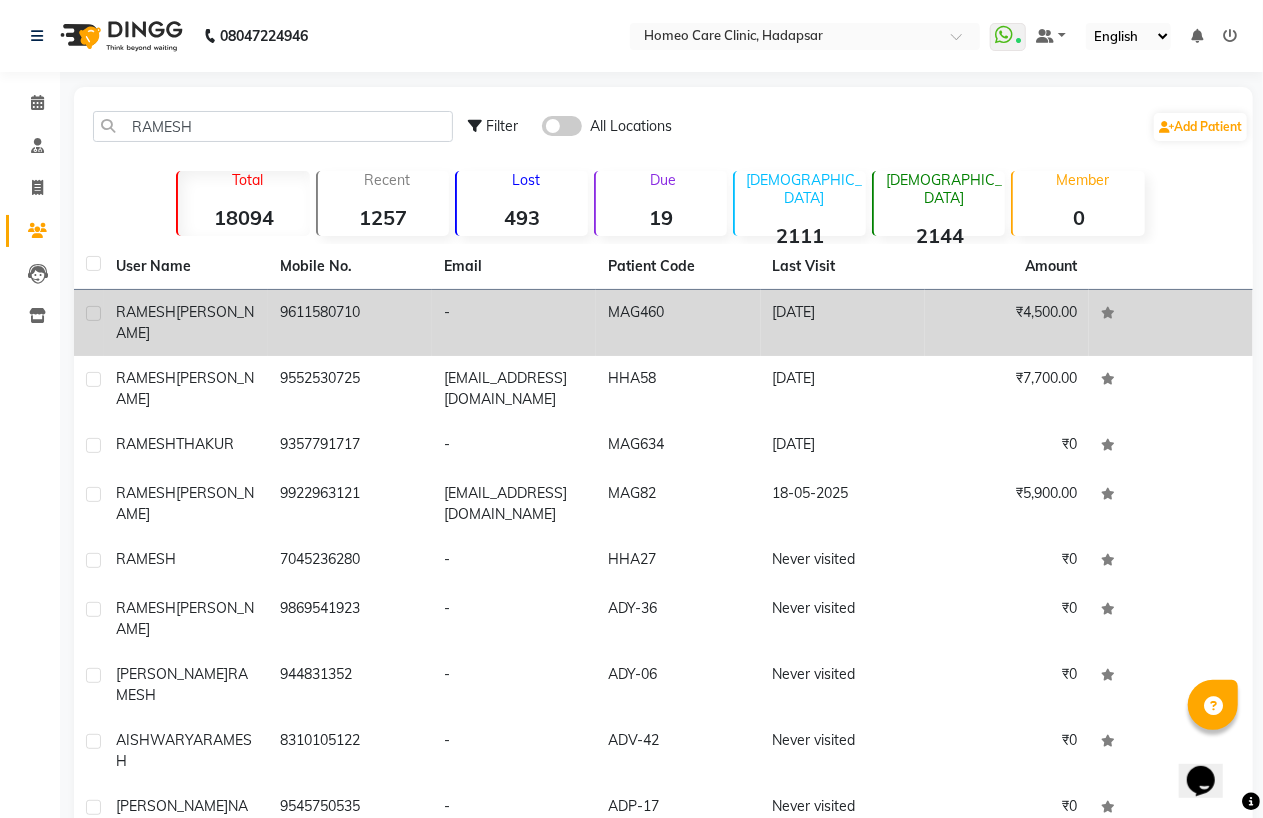 click on "[PERSON_NAME]" 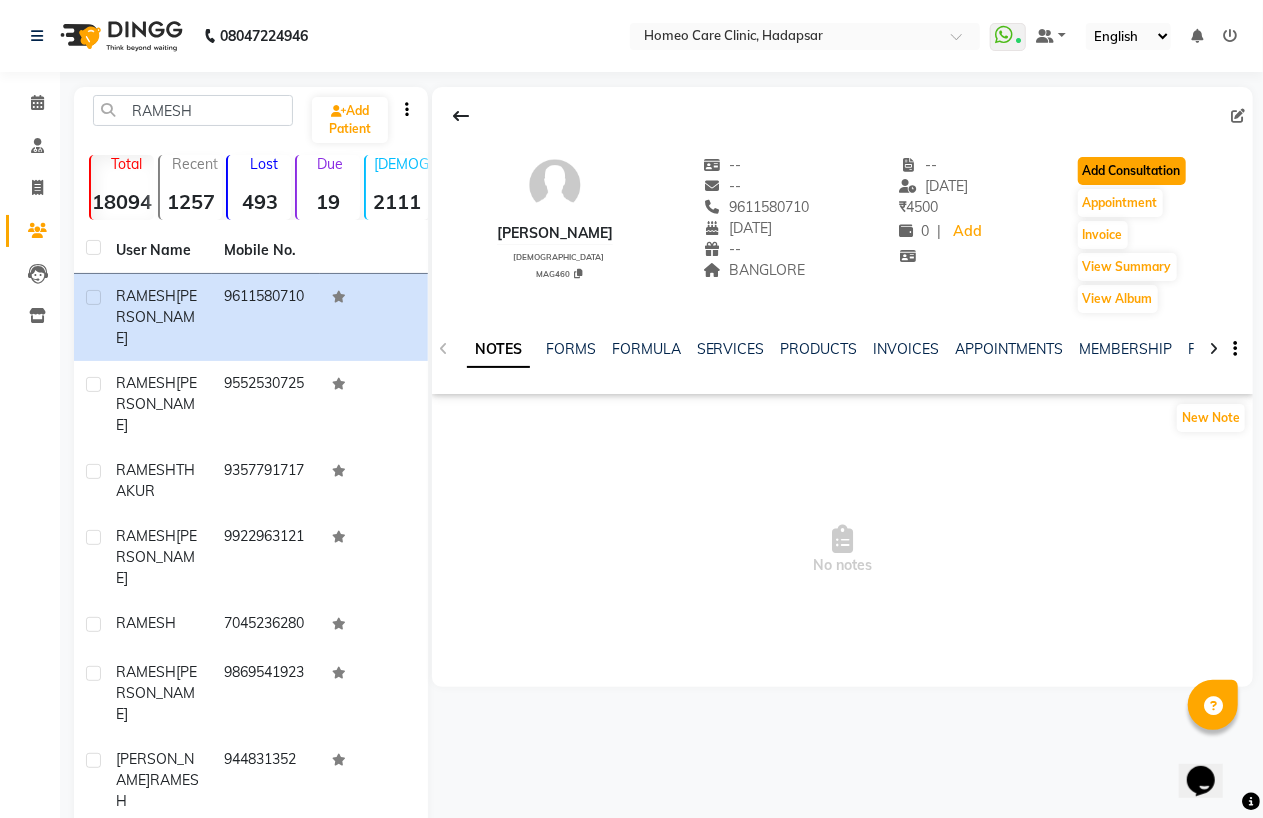 click on "Add Consultation" 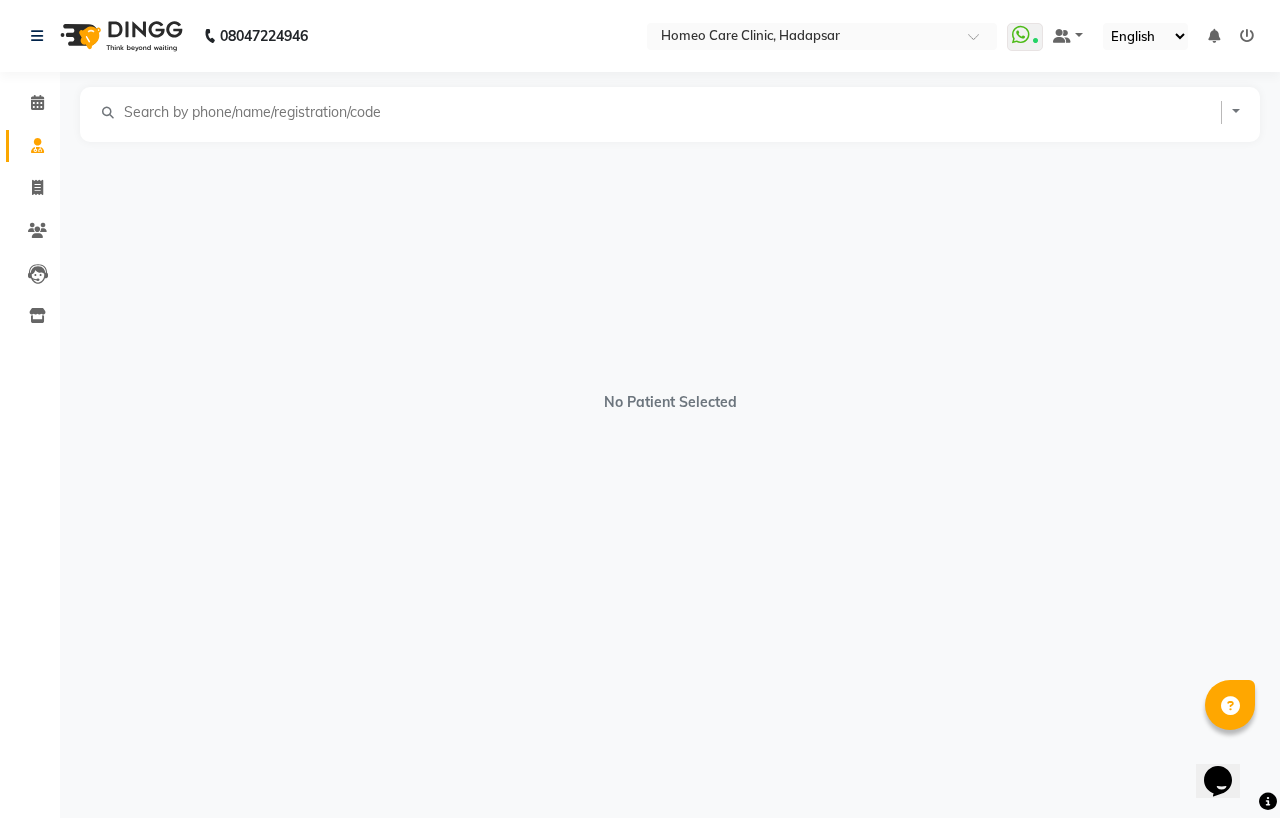 select on "[DEMOGRAPHIC_DATA]" 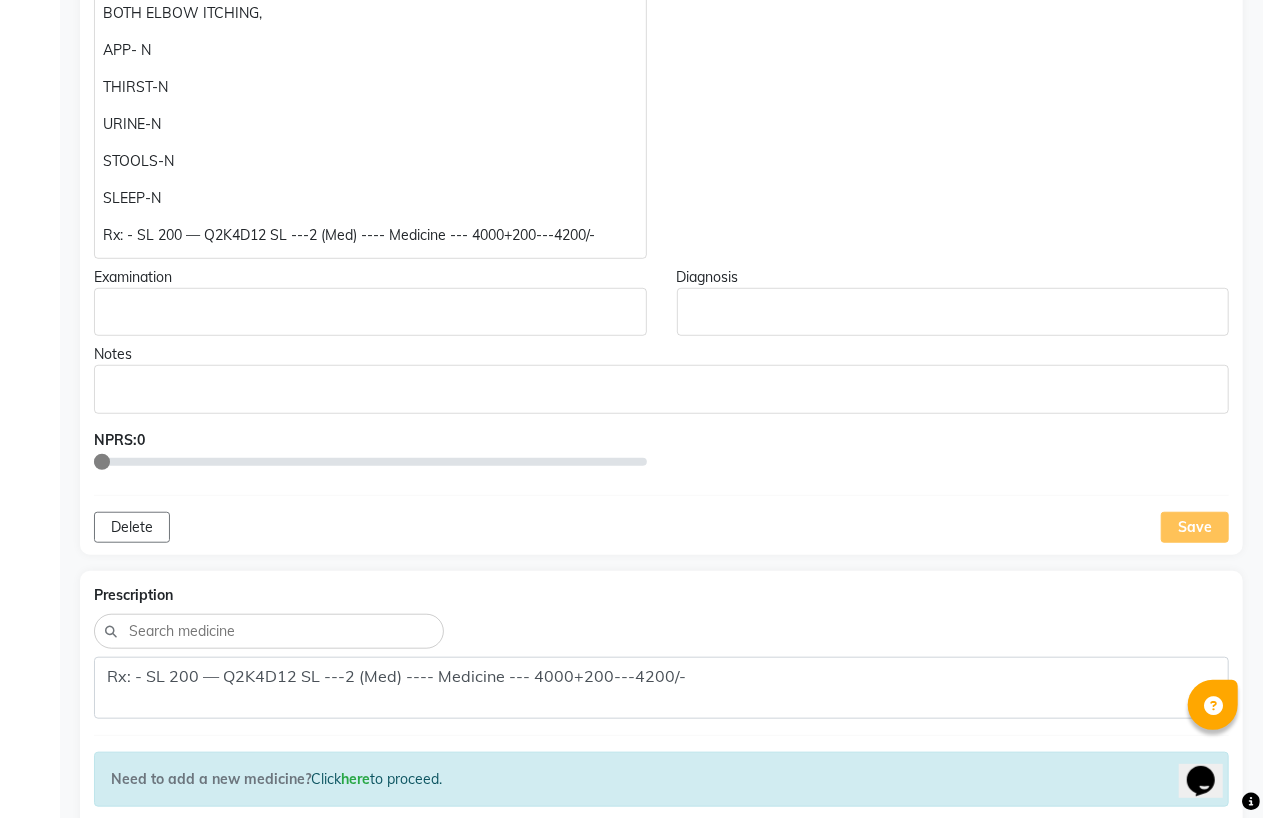 scroll, scrollTop: 555, scrollLeft: 0, axis: vertical 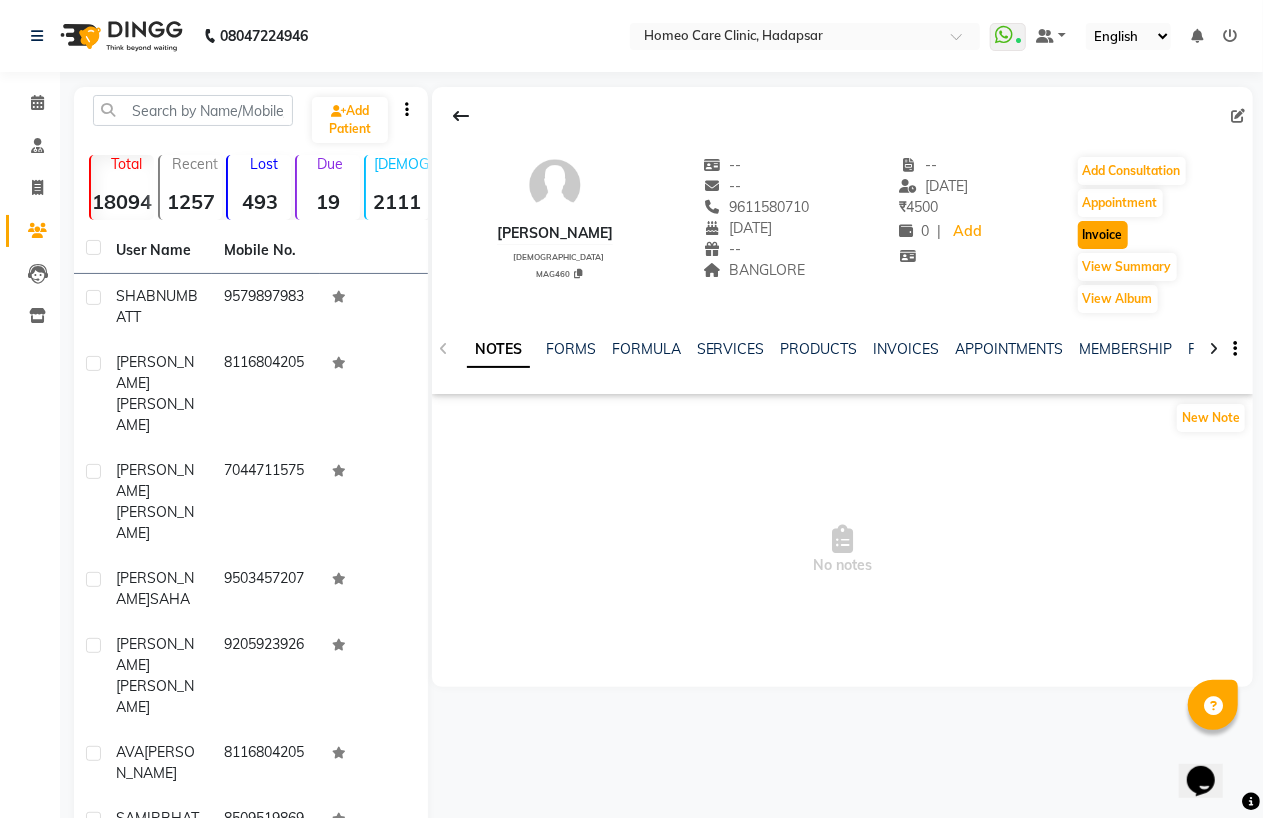 click on "Invoice" 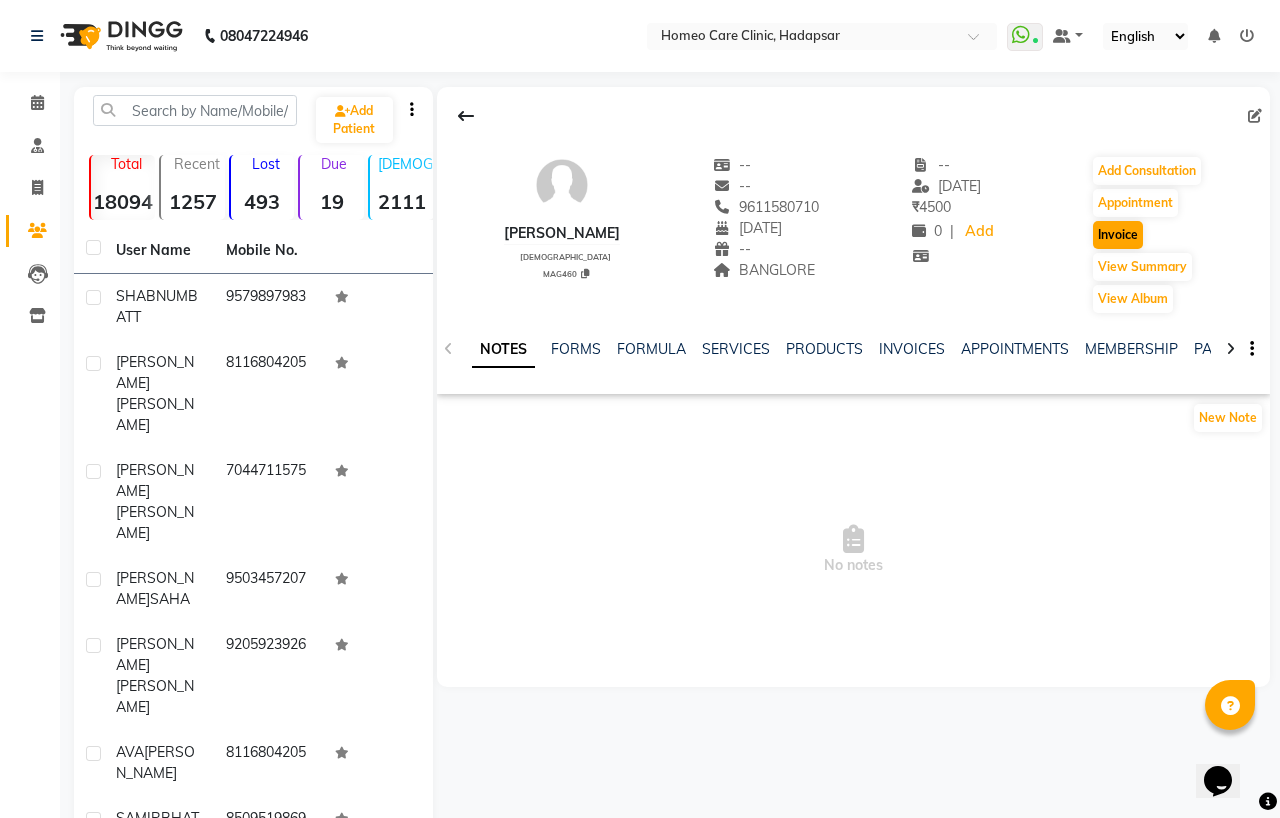 select on "7485" 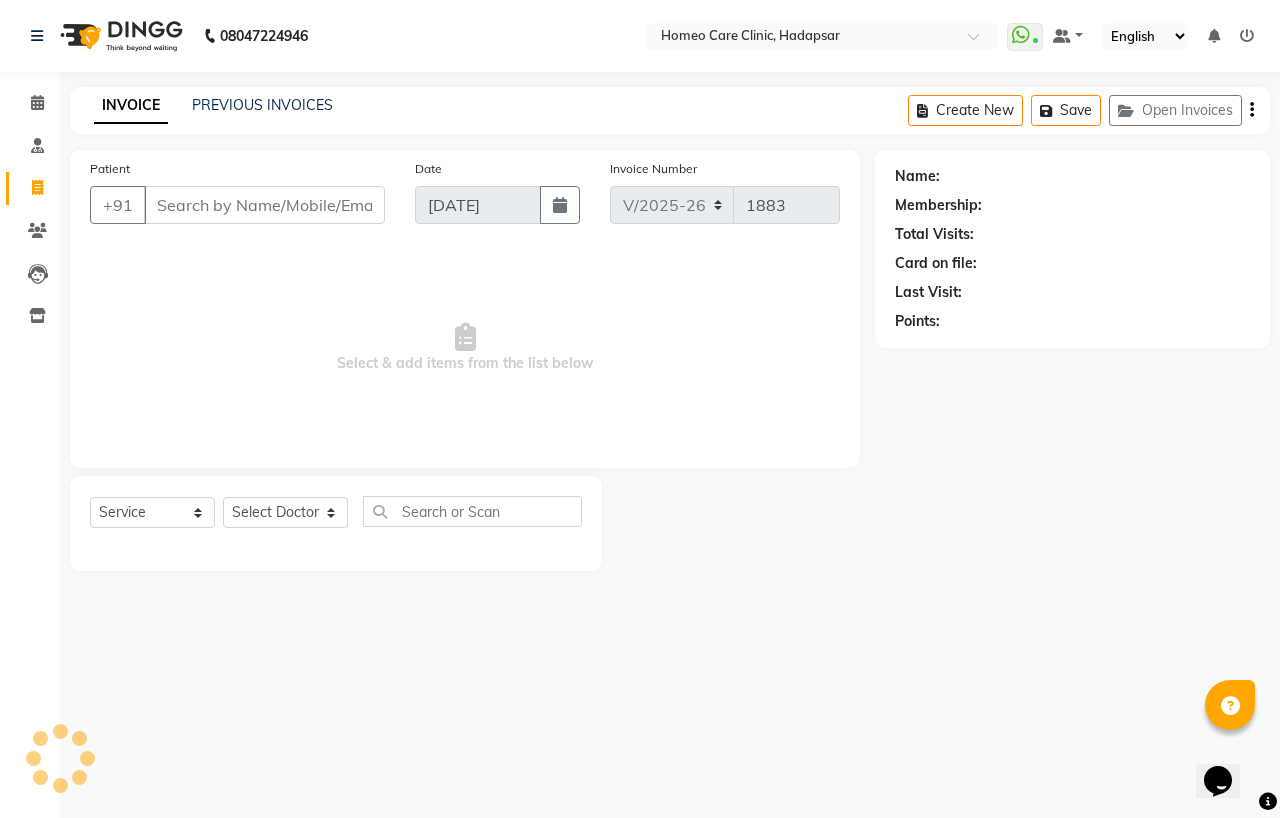 type on "9611580710" 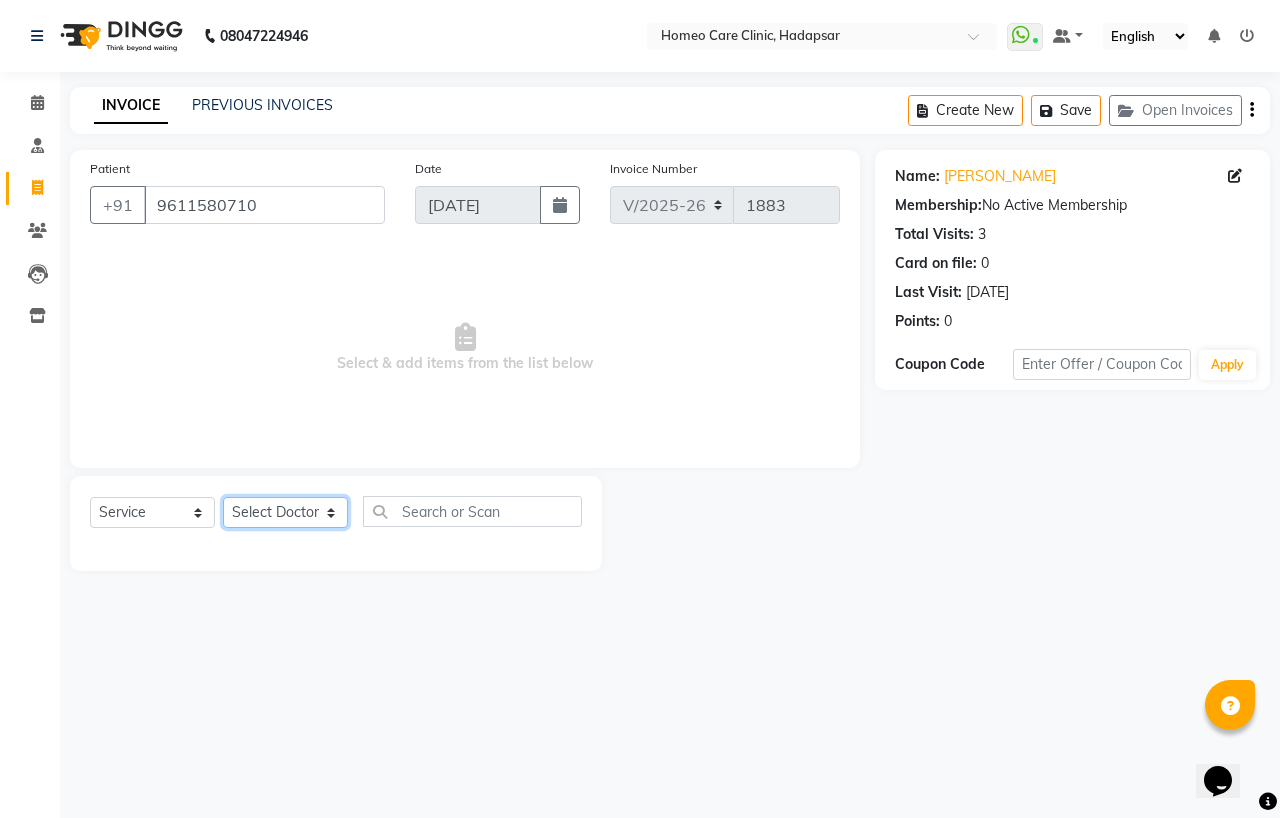 click on "Select Doctor Dingg Support [PERSON_NAME] [PERSON_NAME]  [PERSON_NAME] [PERSON_NAME] [PERSON_NAME][MEDICAL_DATA] [PERSON_NAME] Dr [PERSON_NAME] Dr [PERSON_NAME] [PERSON_NAME] [PERSON_NAME] [MEDICAL_DATA][PERSON_NAME] [PERSON_NAME]" 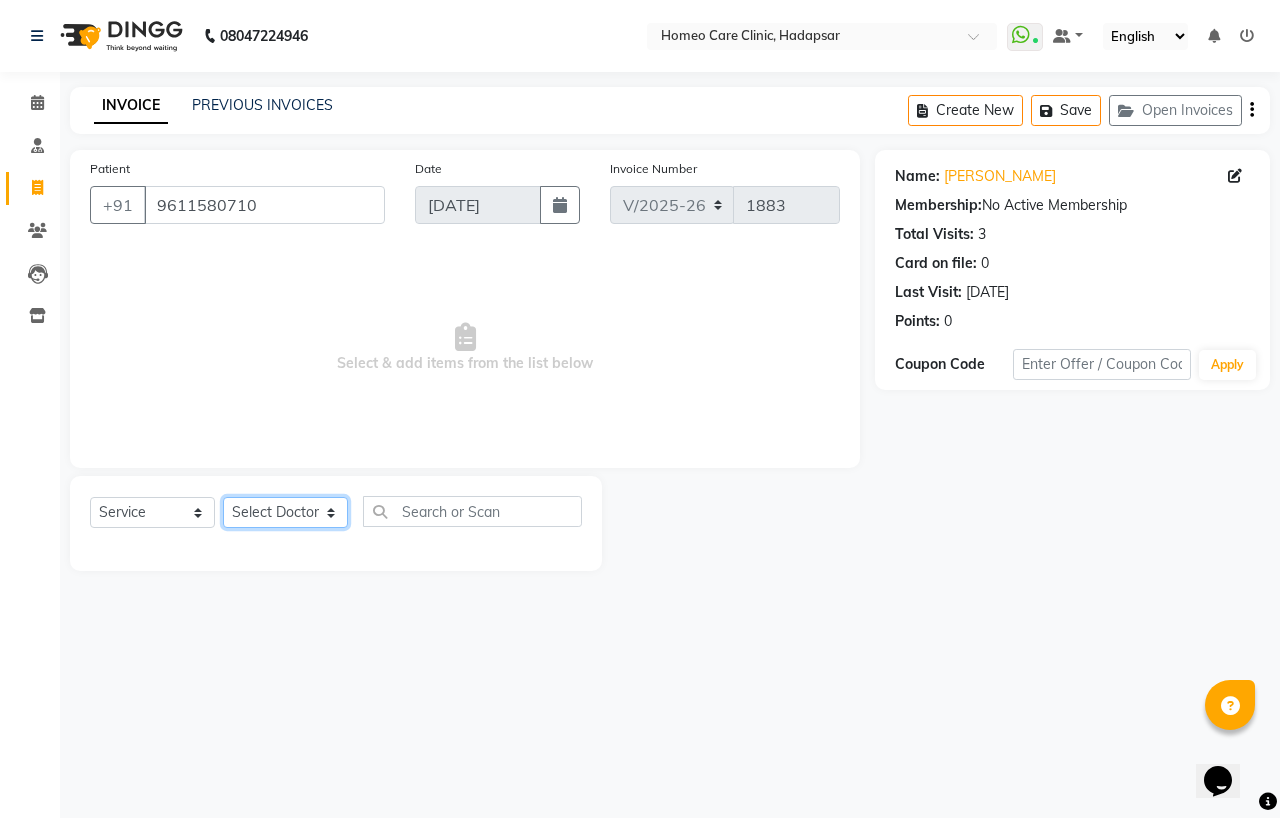 select on "66337" 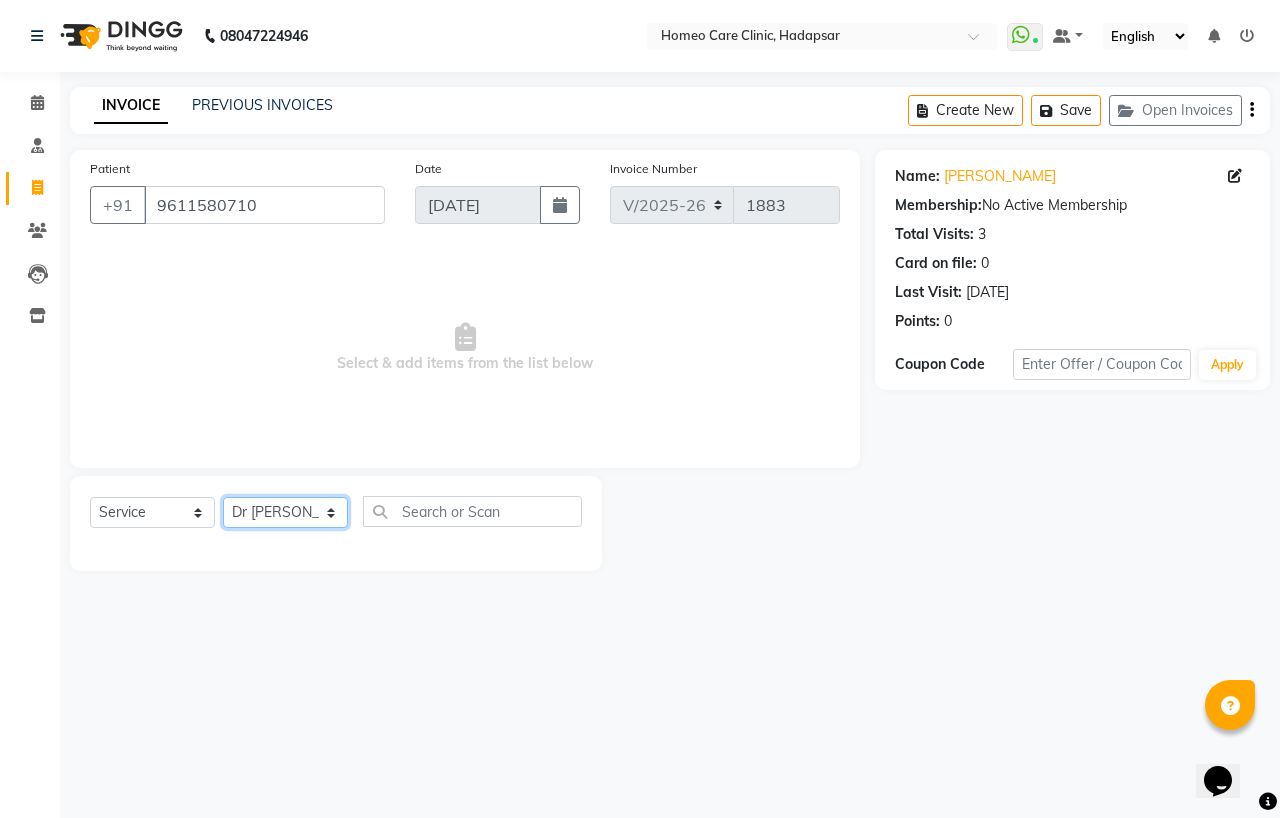 click on "Select Doctor Dingg Support [PERSON_NAME] [PERSON_NAME]  [PERSON_NAME] [PERSON_NAME] [PERSON_NAME][MEDICAL_DATA] [PERSON_NAME] Dr [PERSON_NAME] Dr [PERSON_NAME] [PERSON_NAME] [PERSON_NAME] [MEDICAL_DATA][PERSON_NAME] [PERSON_NAME]" 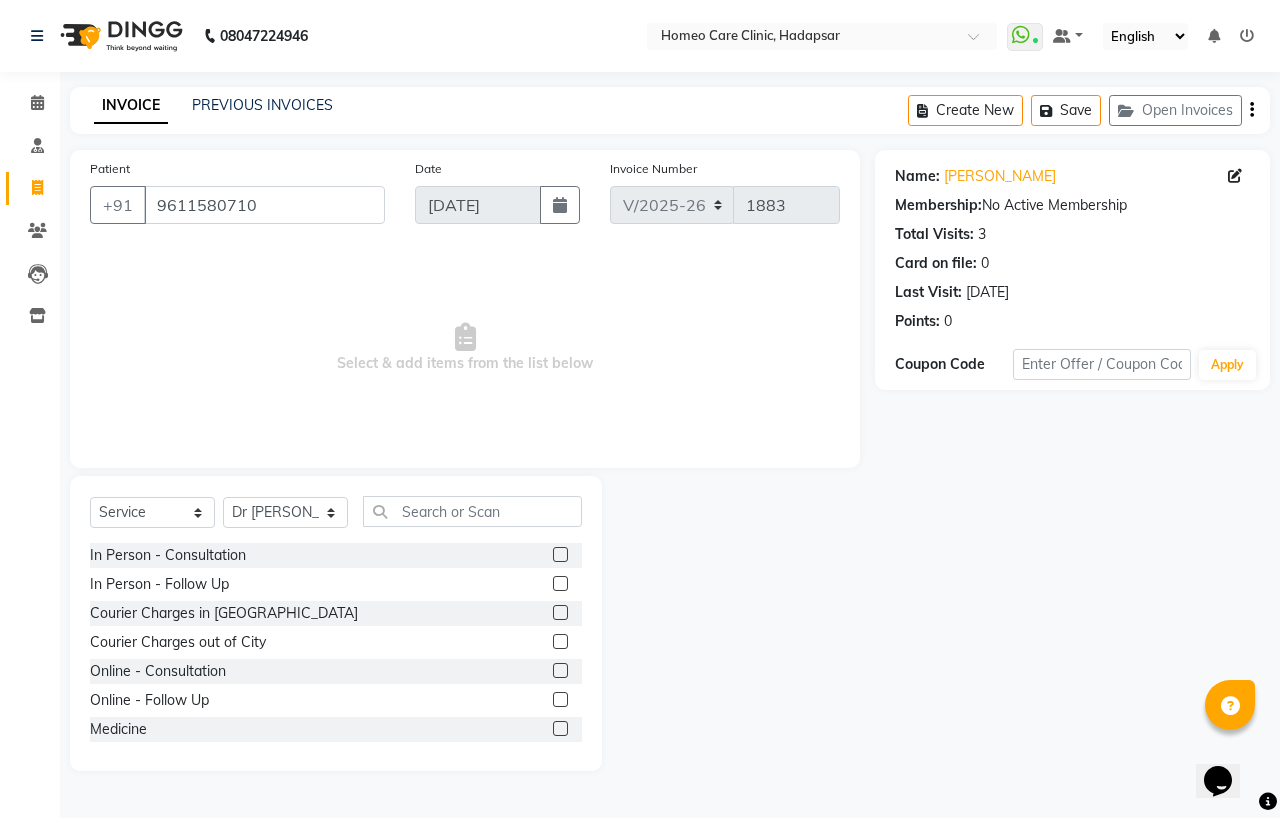 click 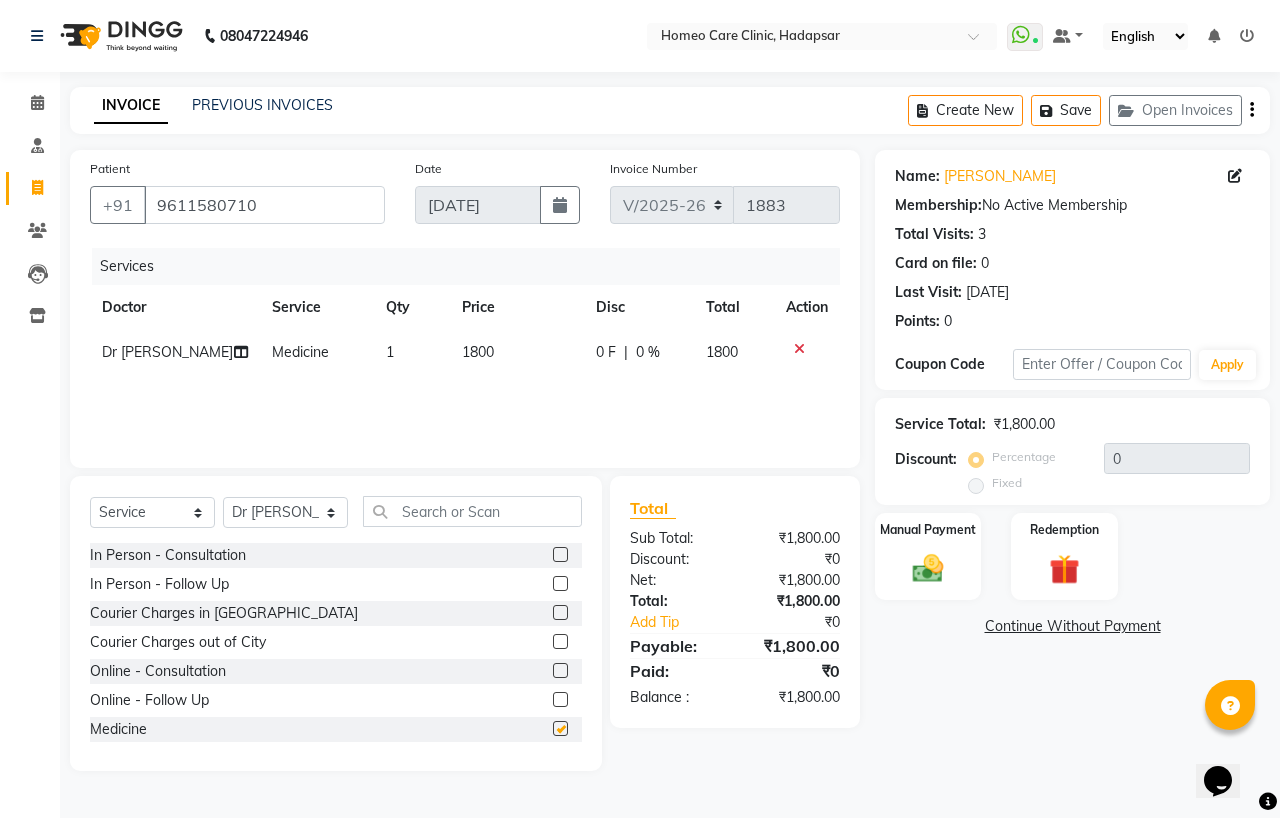 checkbox on "false" 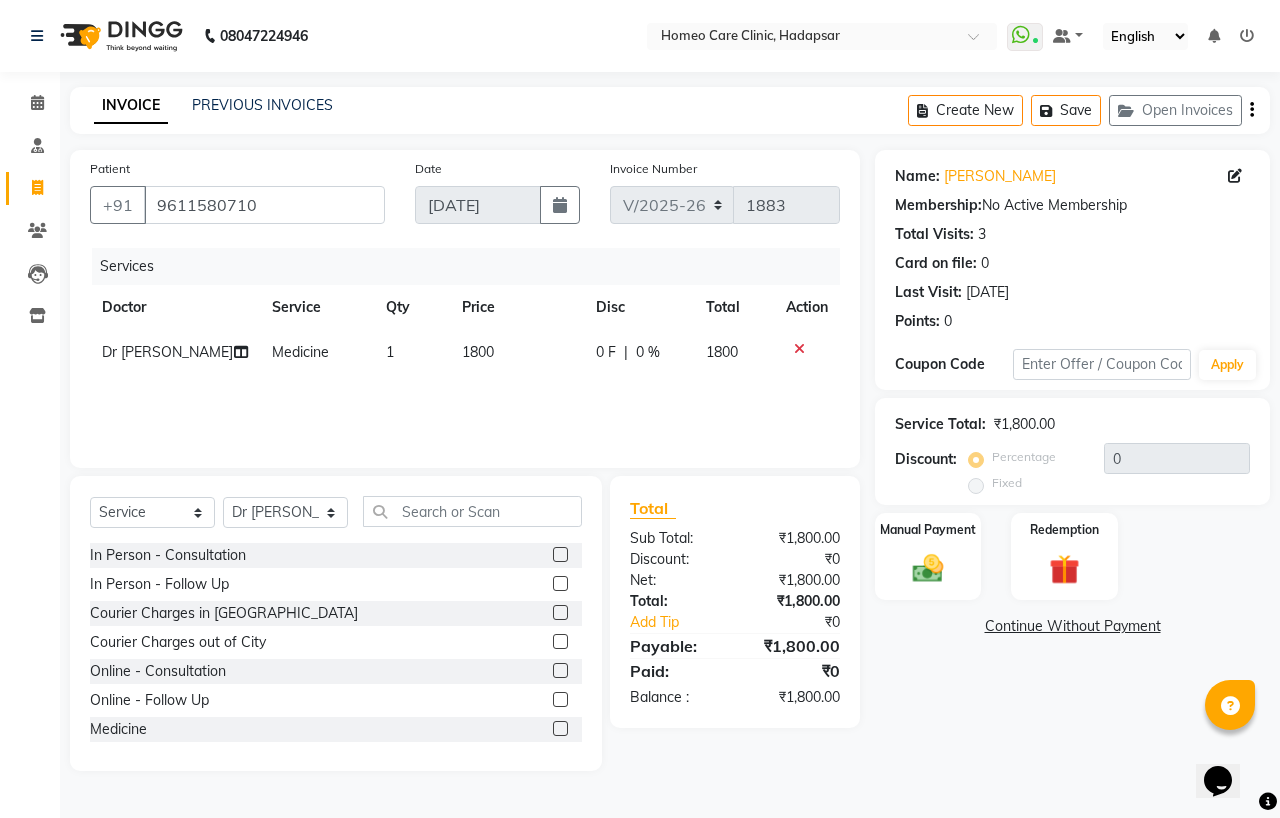 click 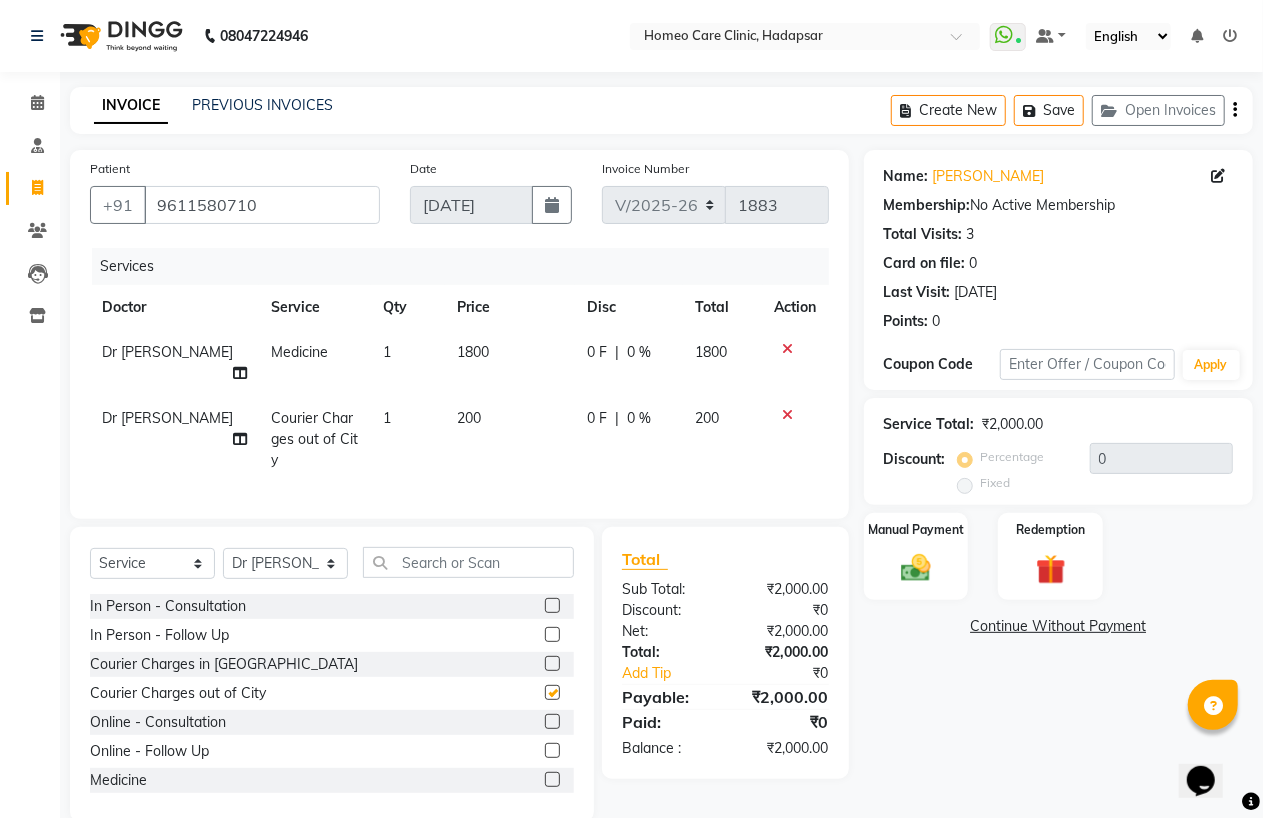 checkbox on "false" 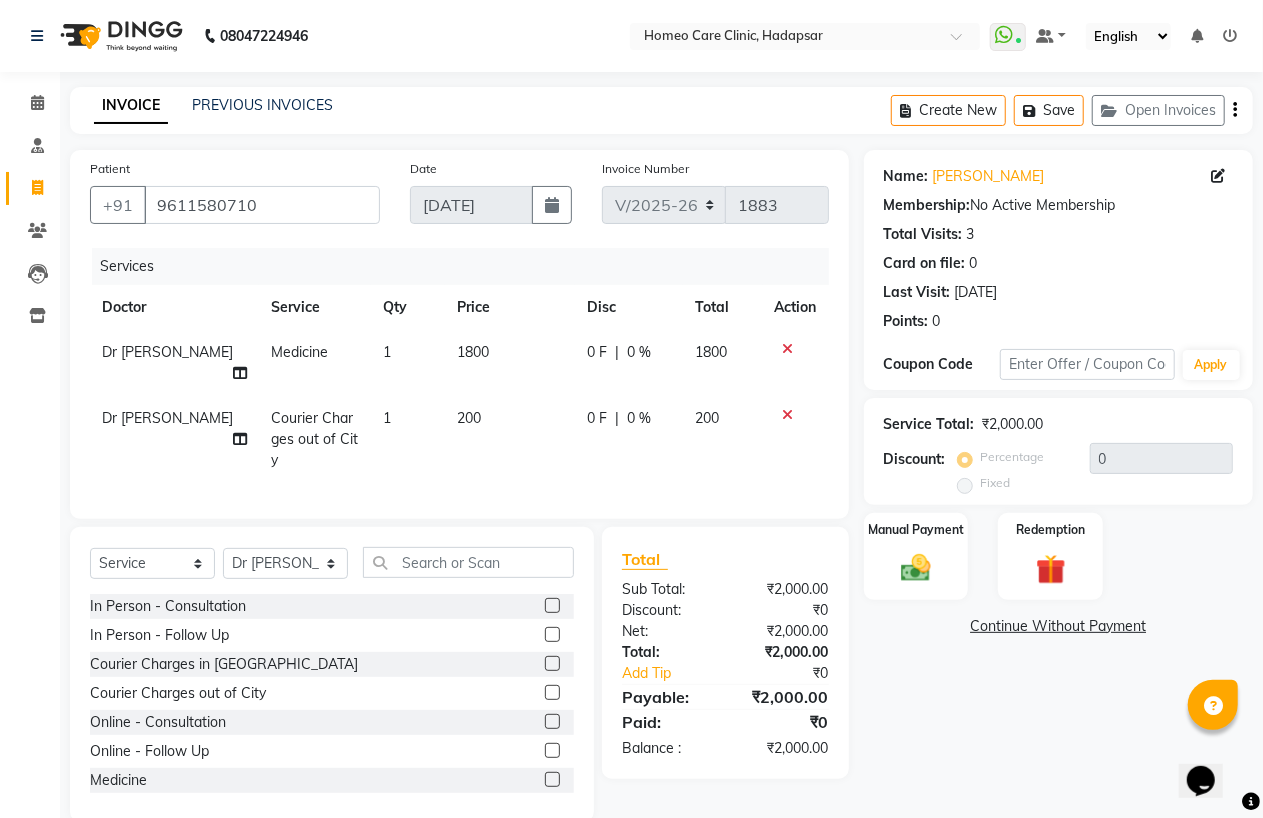 click on "1800" 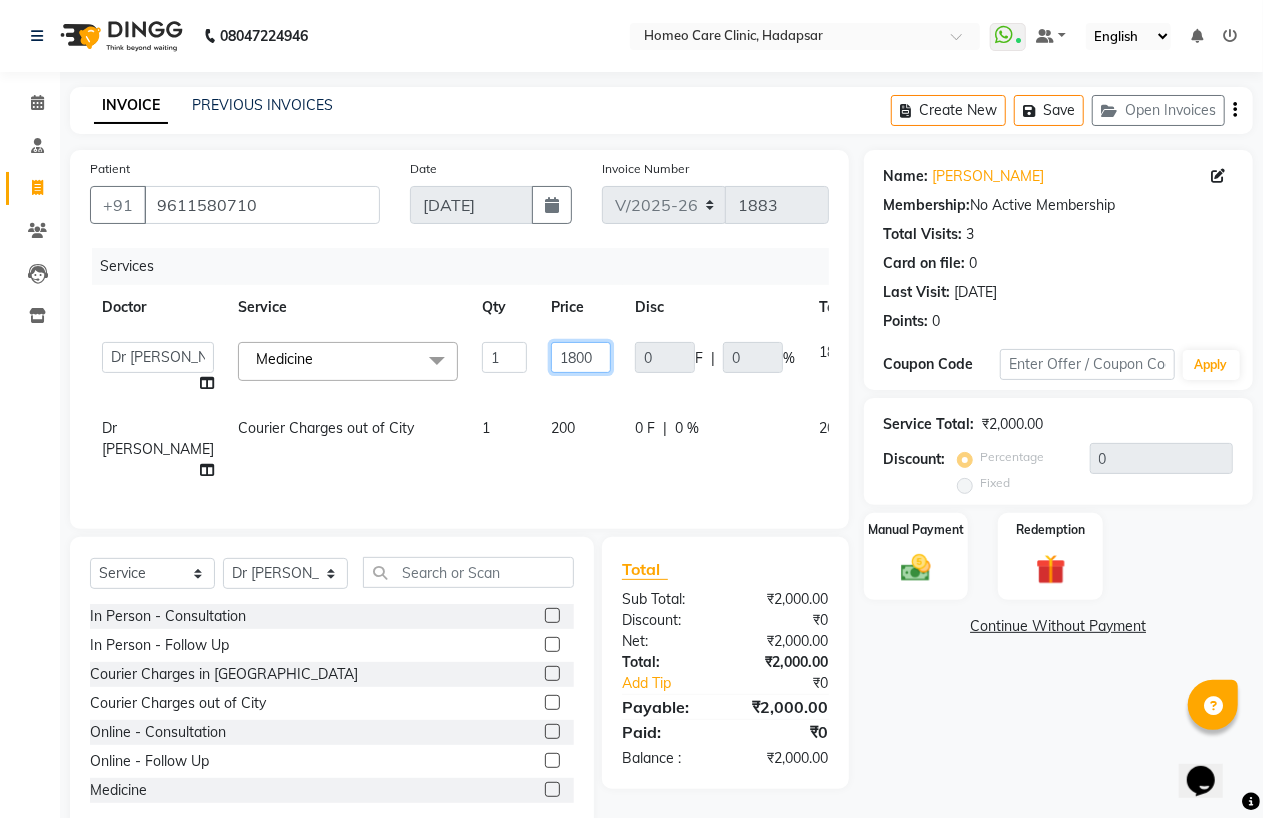click on "1800" 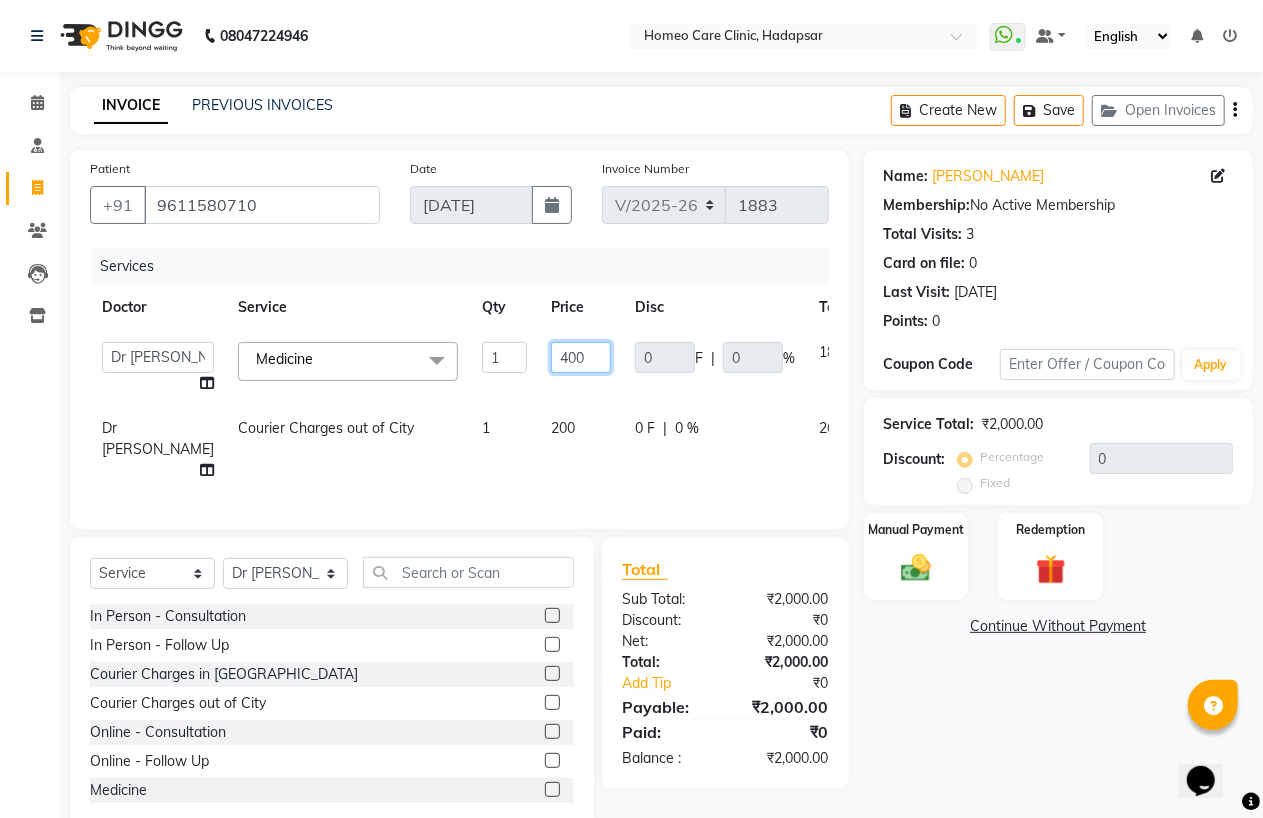 type on "4000" 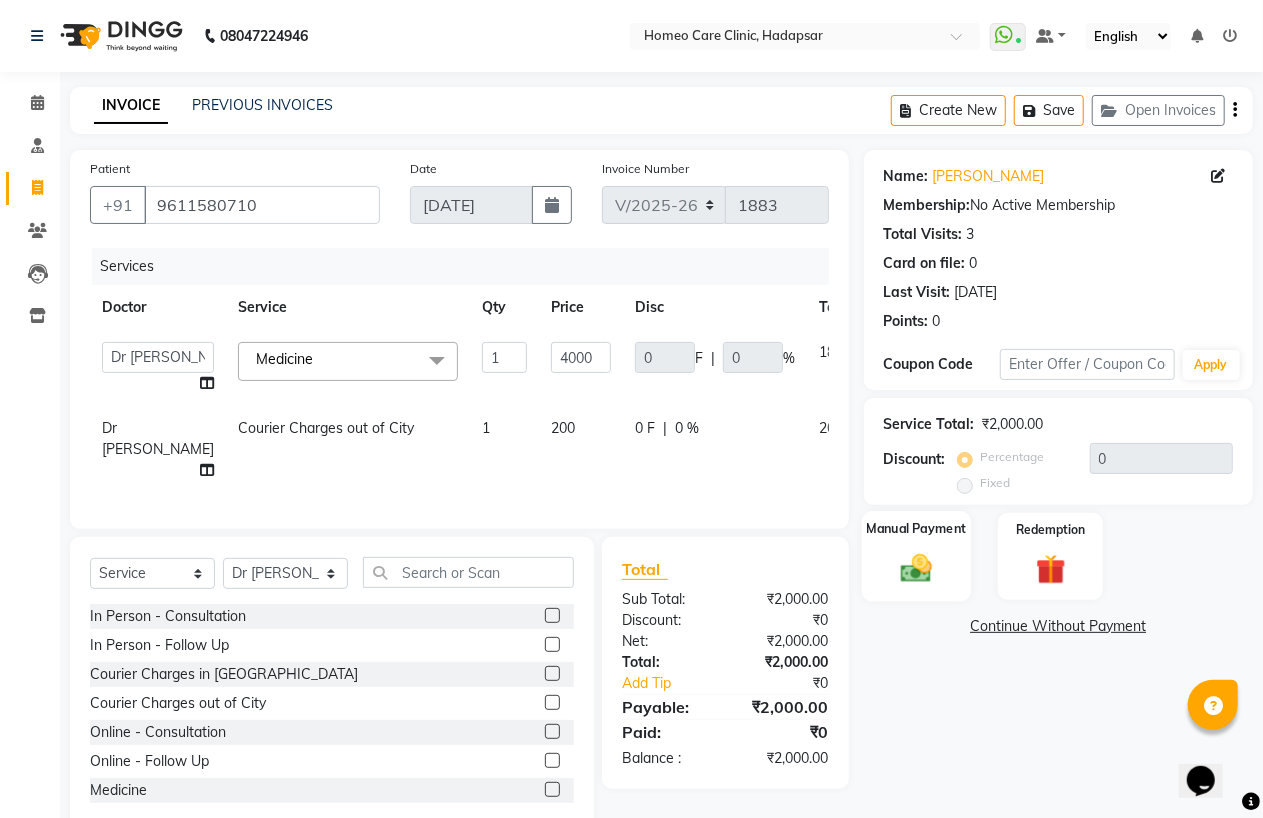 click 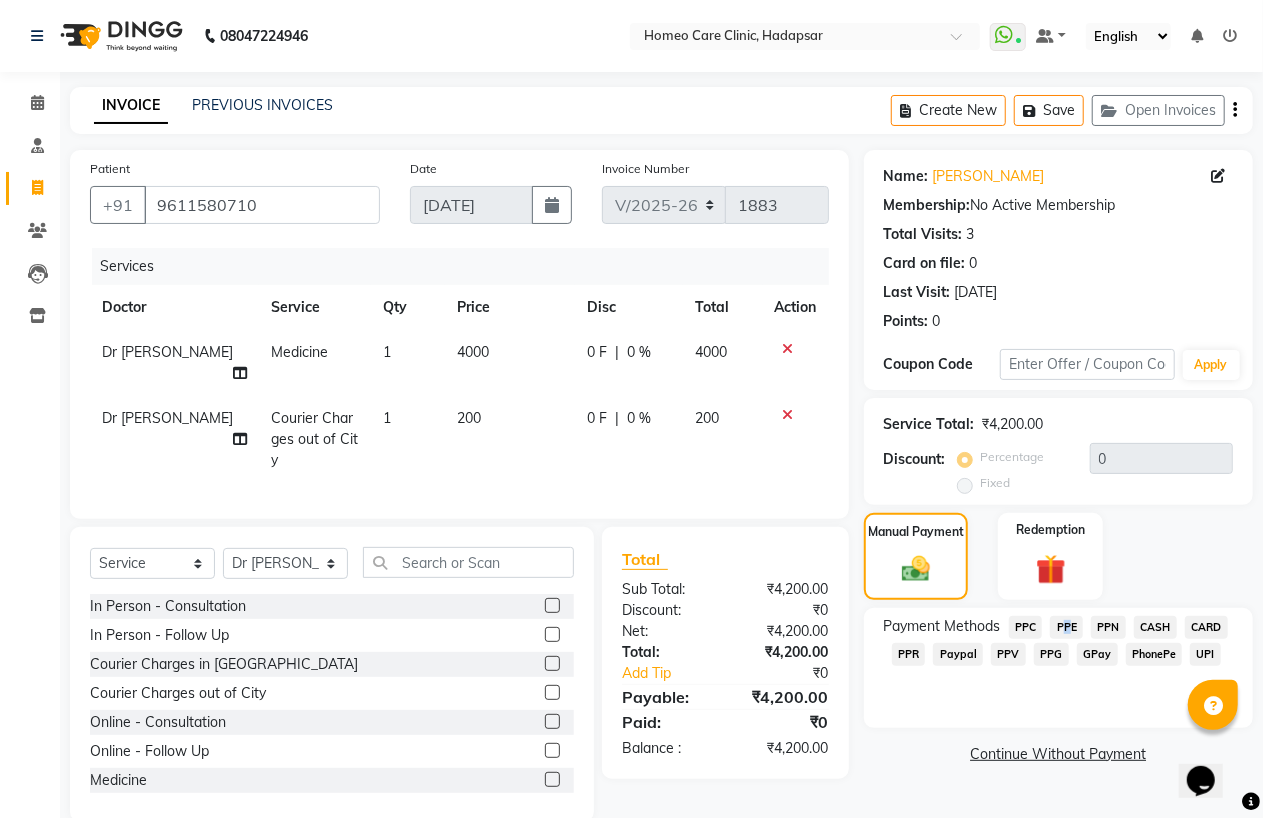 click on "PPE" 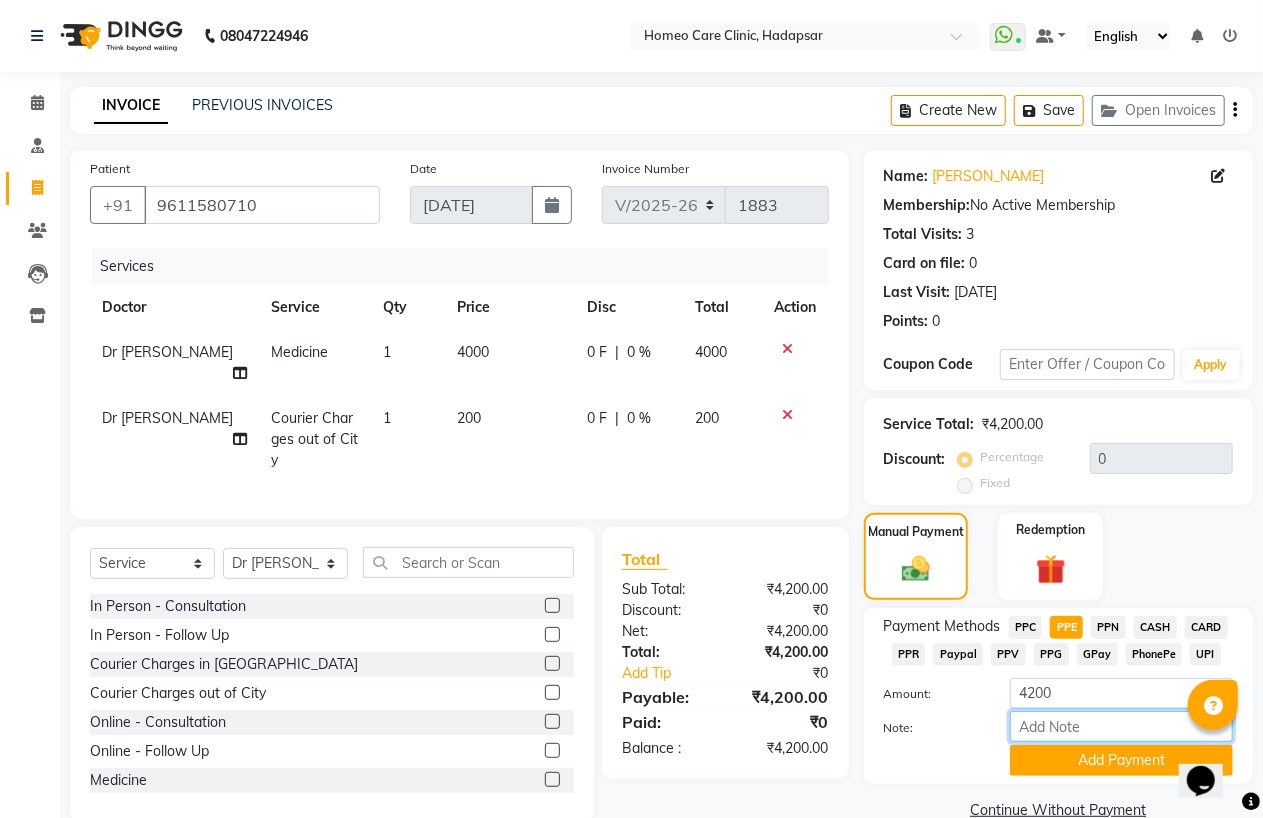 click on "Note:" at bounding box center (1121, 726) 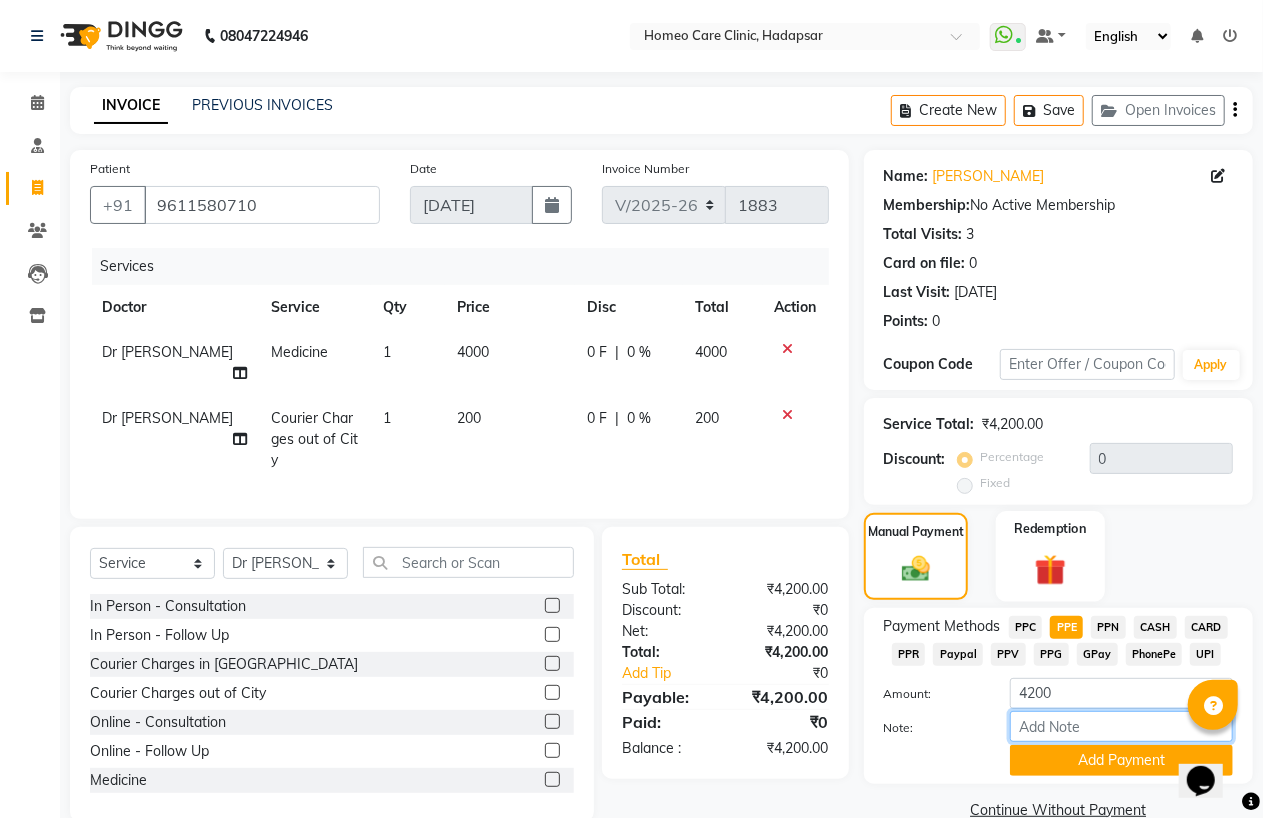 type on "PPE" 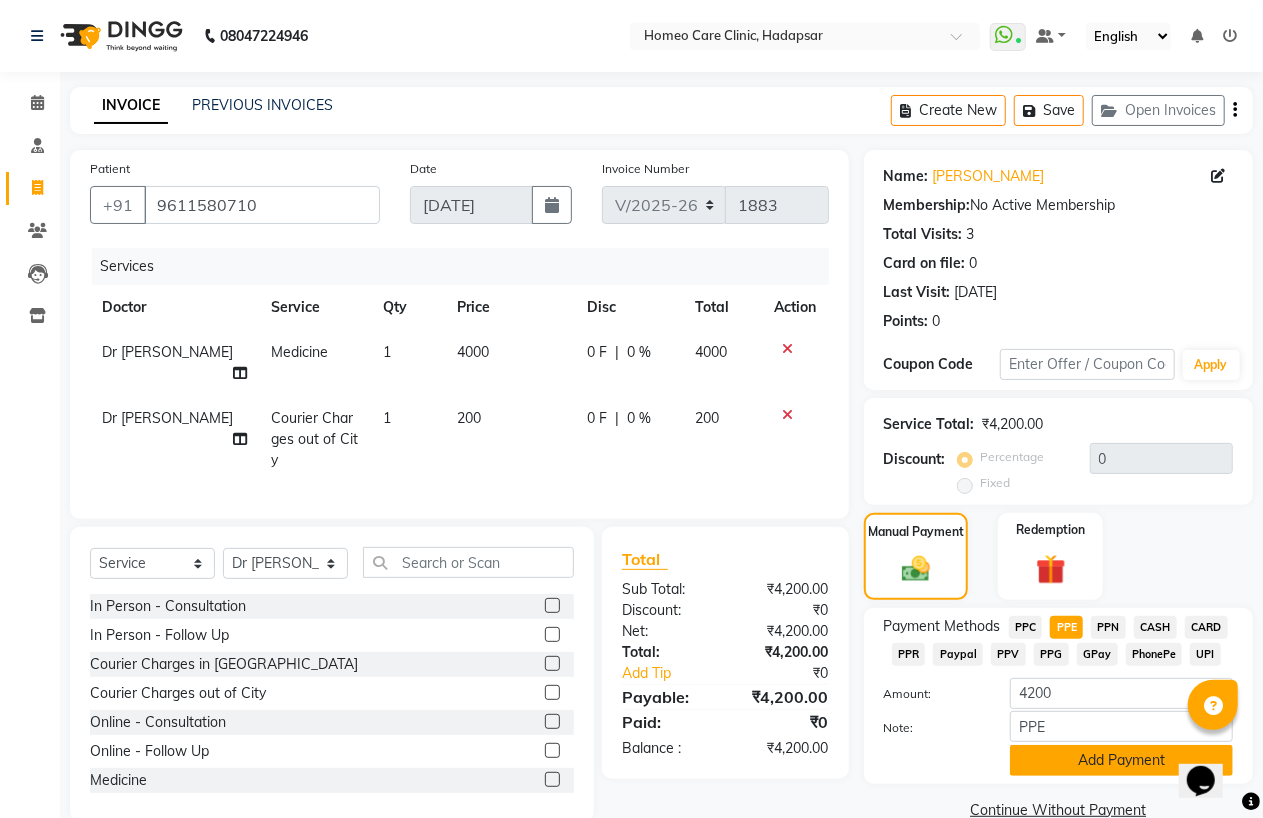 click on "Add Payment" 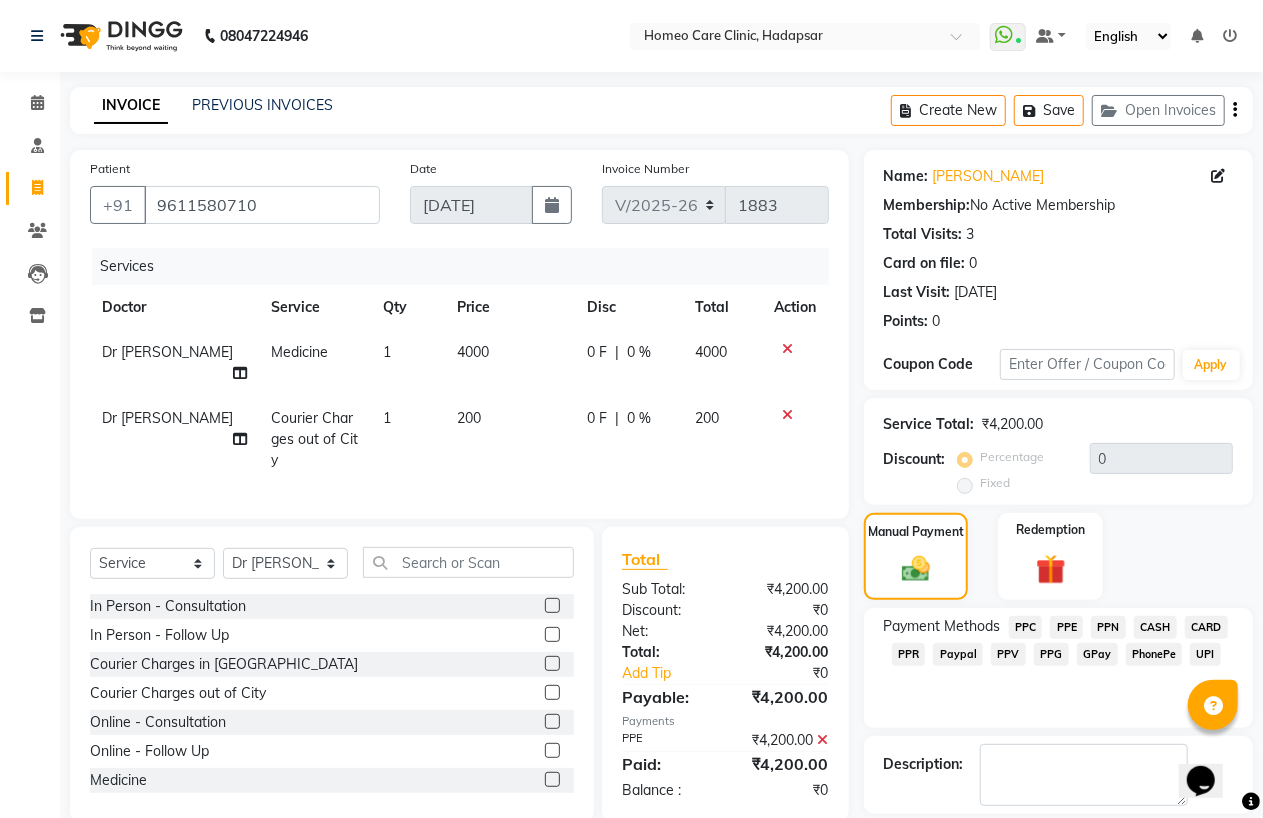 scroll, scrollTop: 64, scrollLeft: 0, axis: vertical 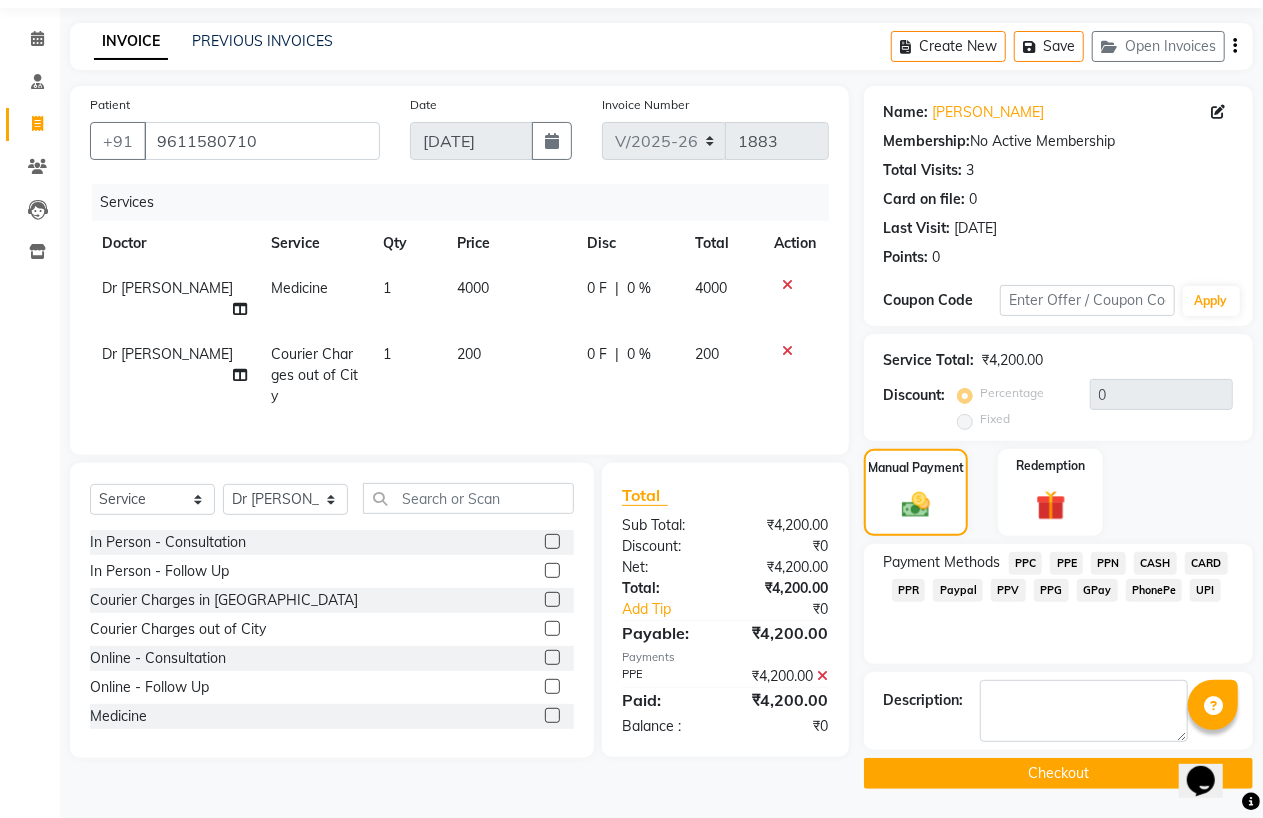click on "Checkout" 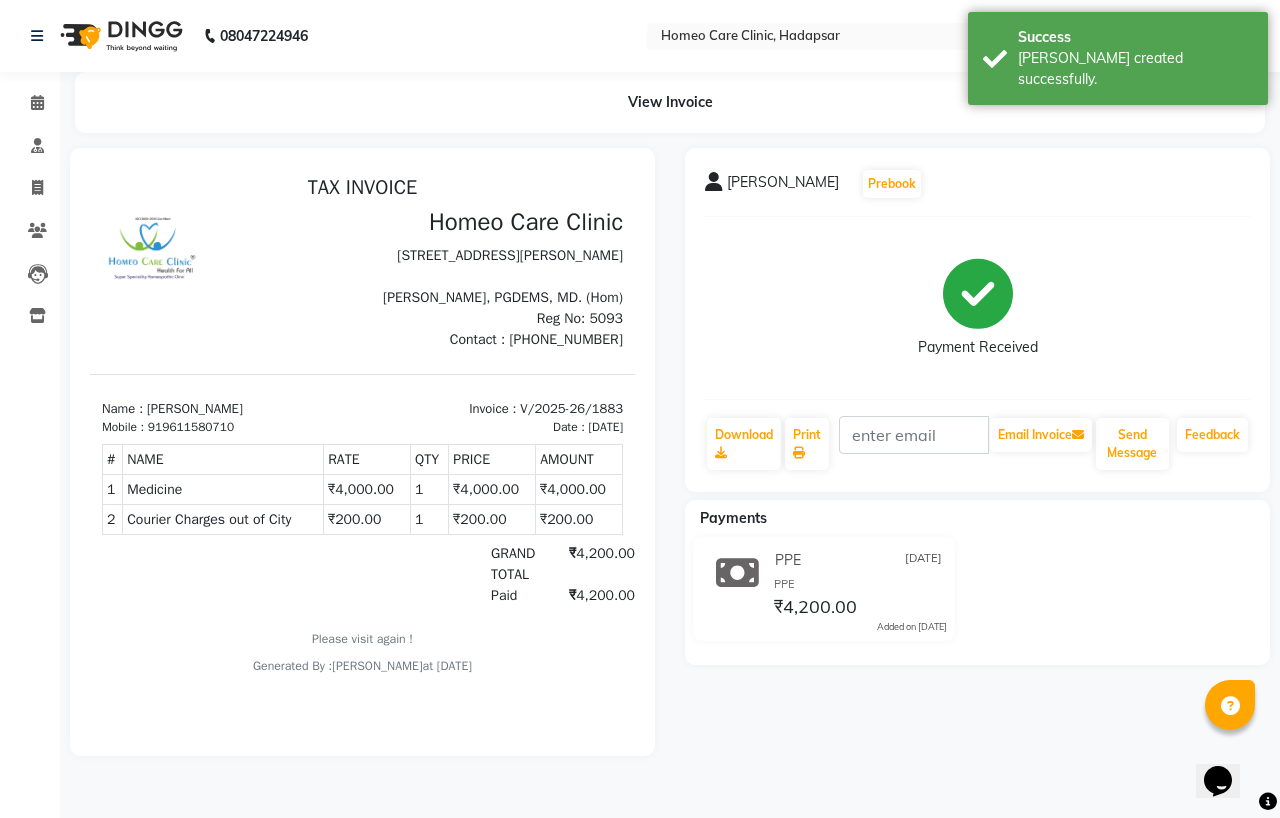 scroll, scrollTop: 0, scrollLeft: 0, axis: both 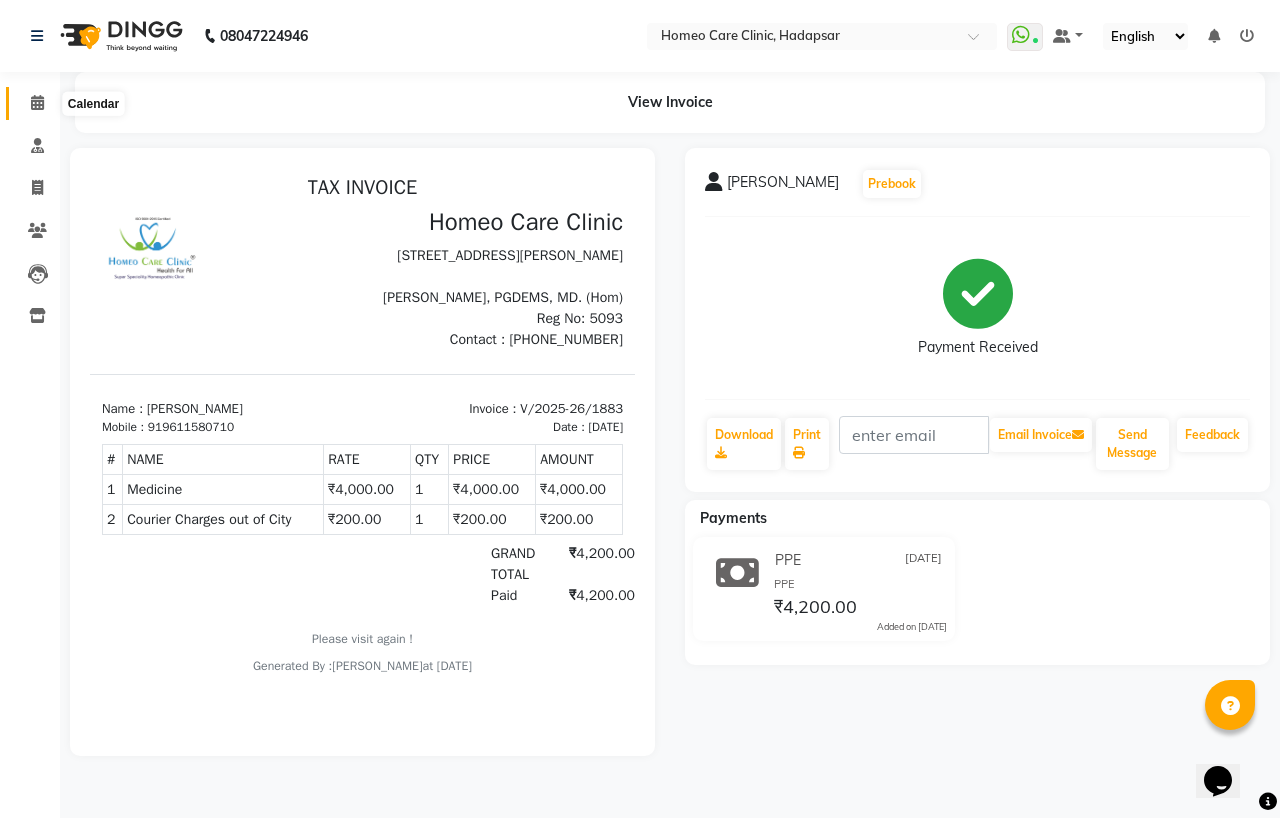 drag, startPoint x: 33, startPoint y: 104, endPoint x: 401, endPoint y: 2, distance: 381.87433 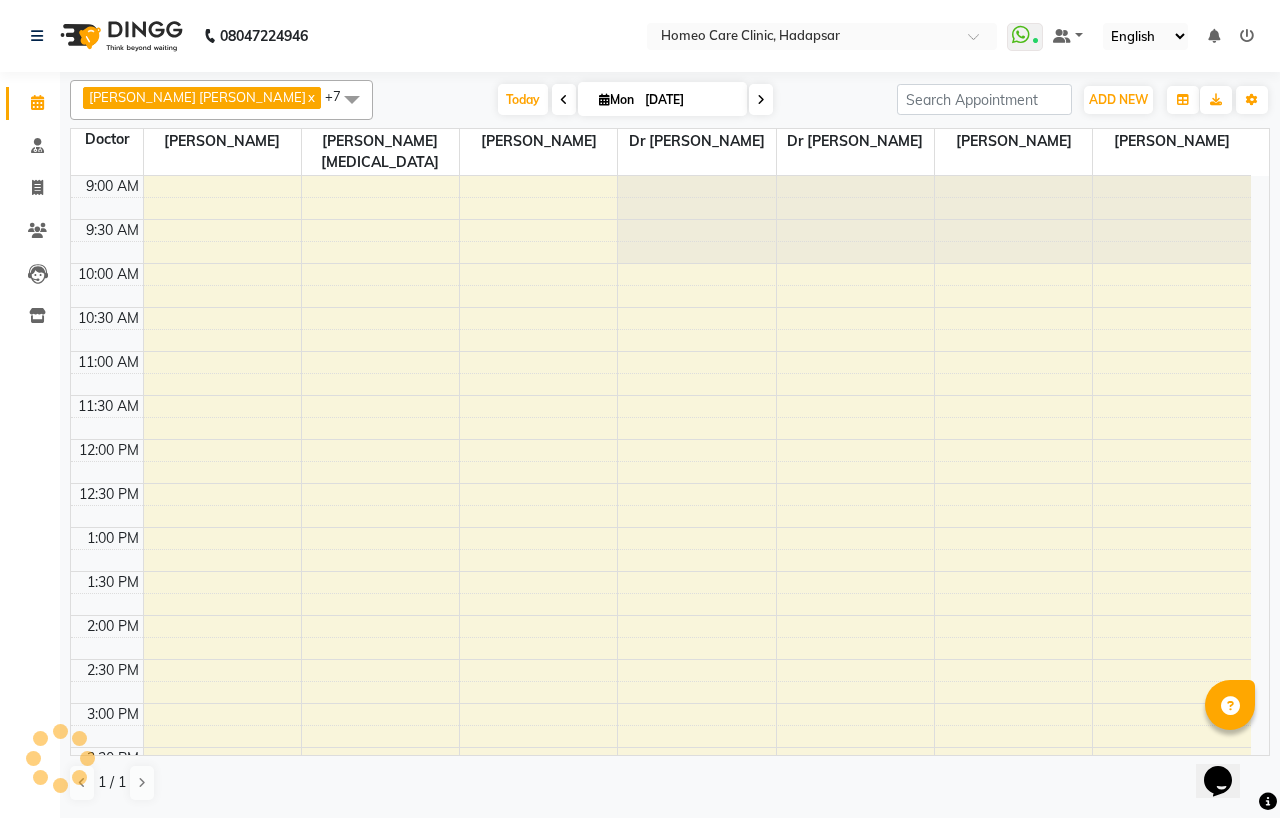 scroll, scrollTop: 0, scrollLeft: 0, axis: both 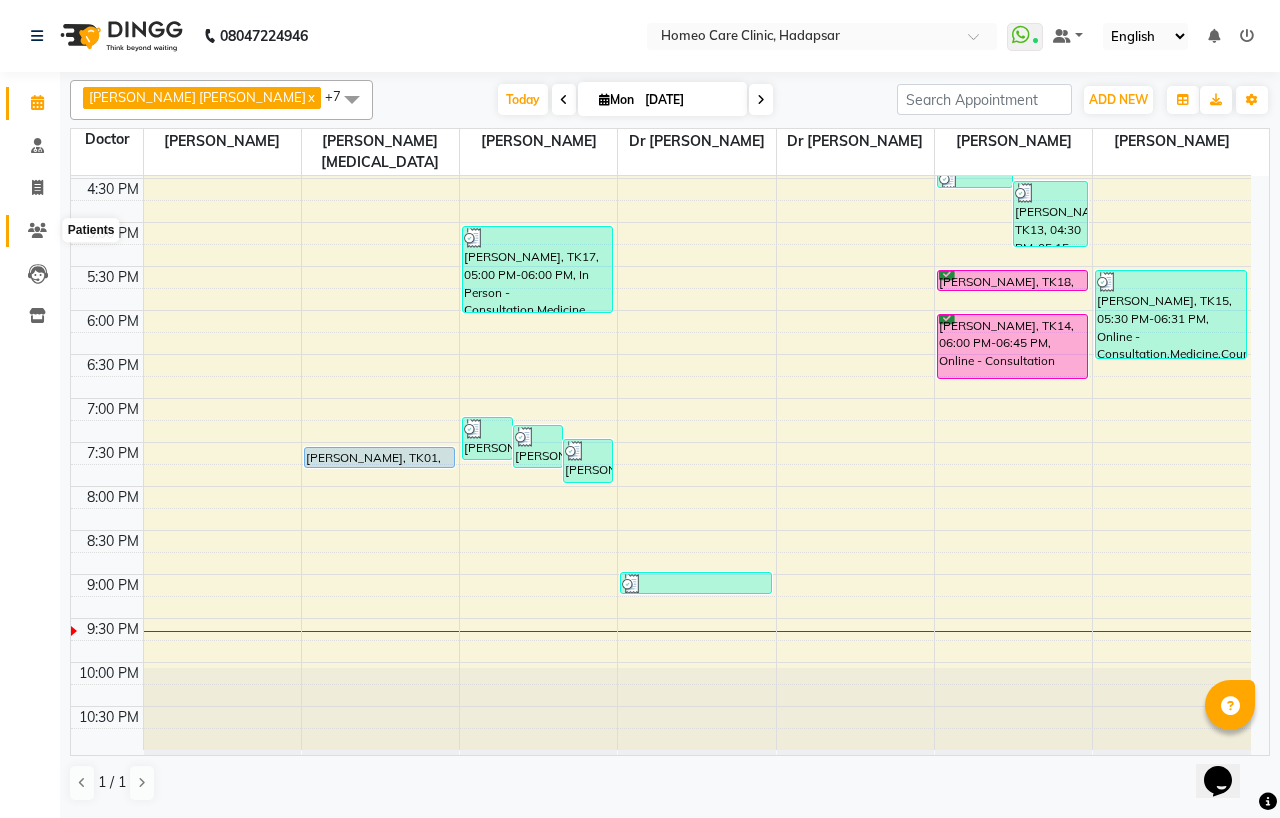 click 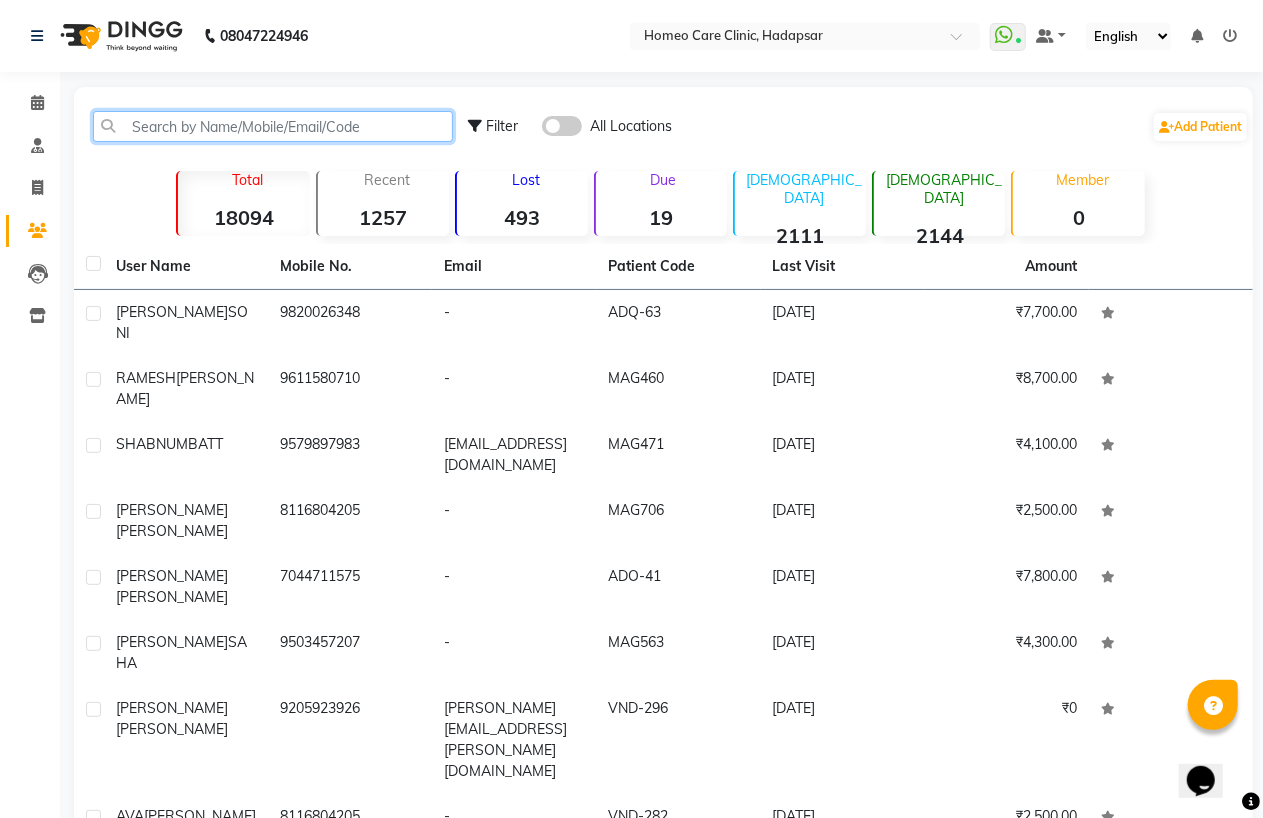 click 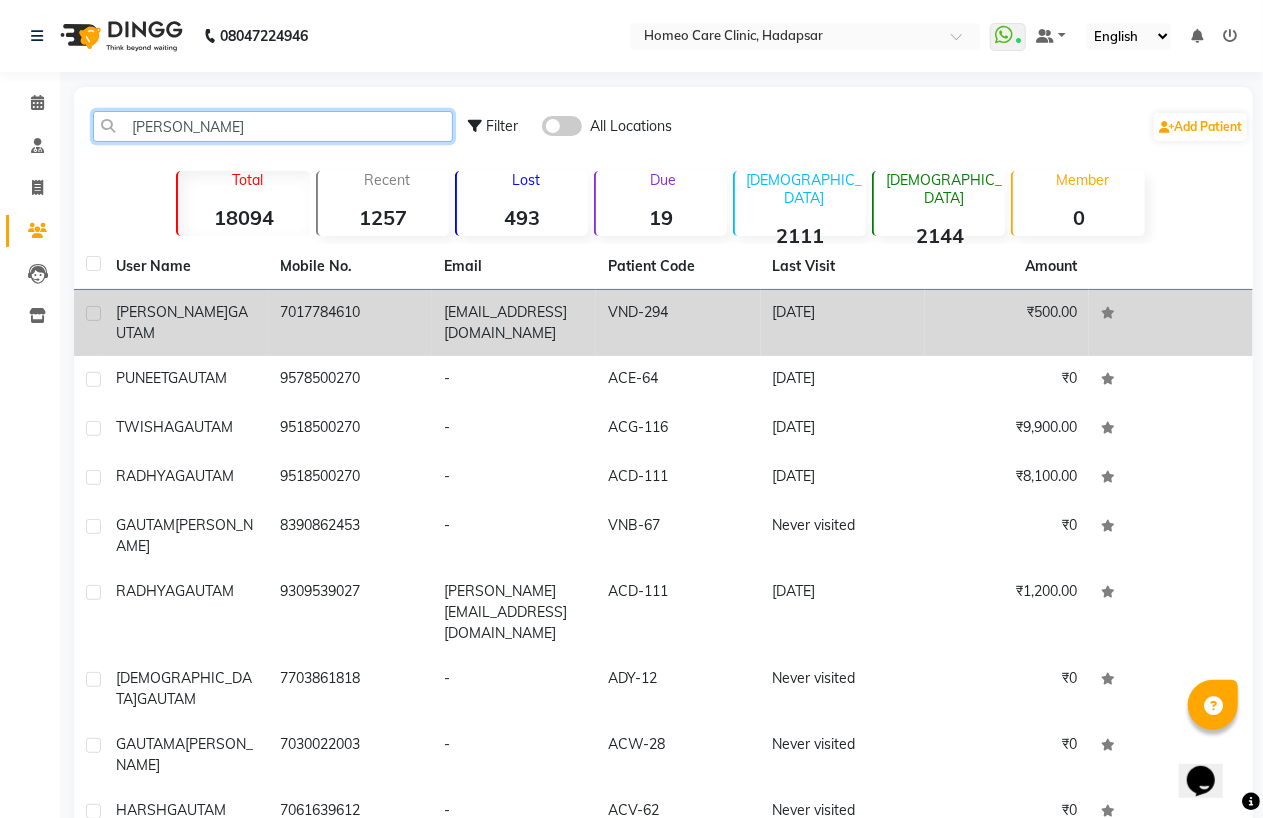 type on "[PERSON_NAME]" 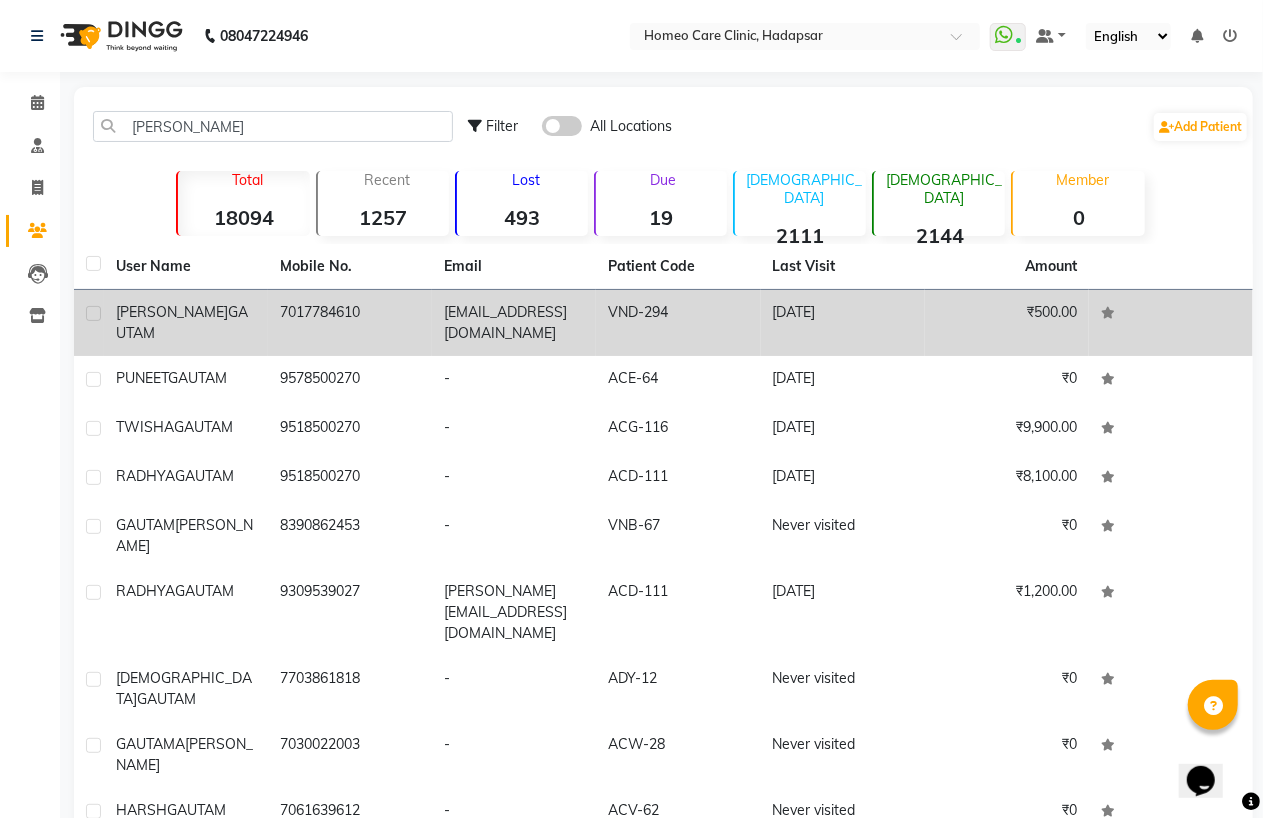 click on "7017784610" 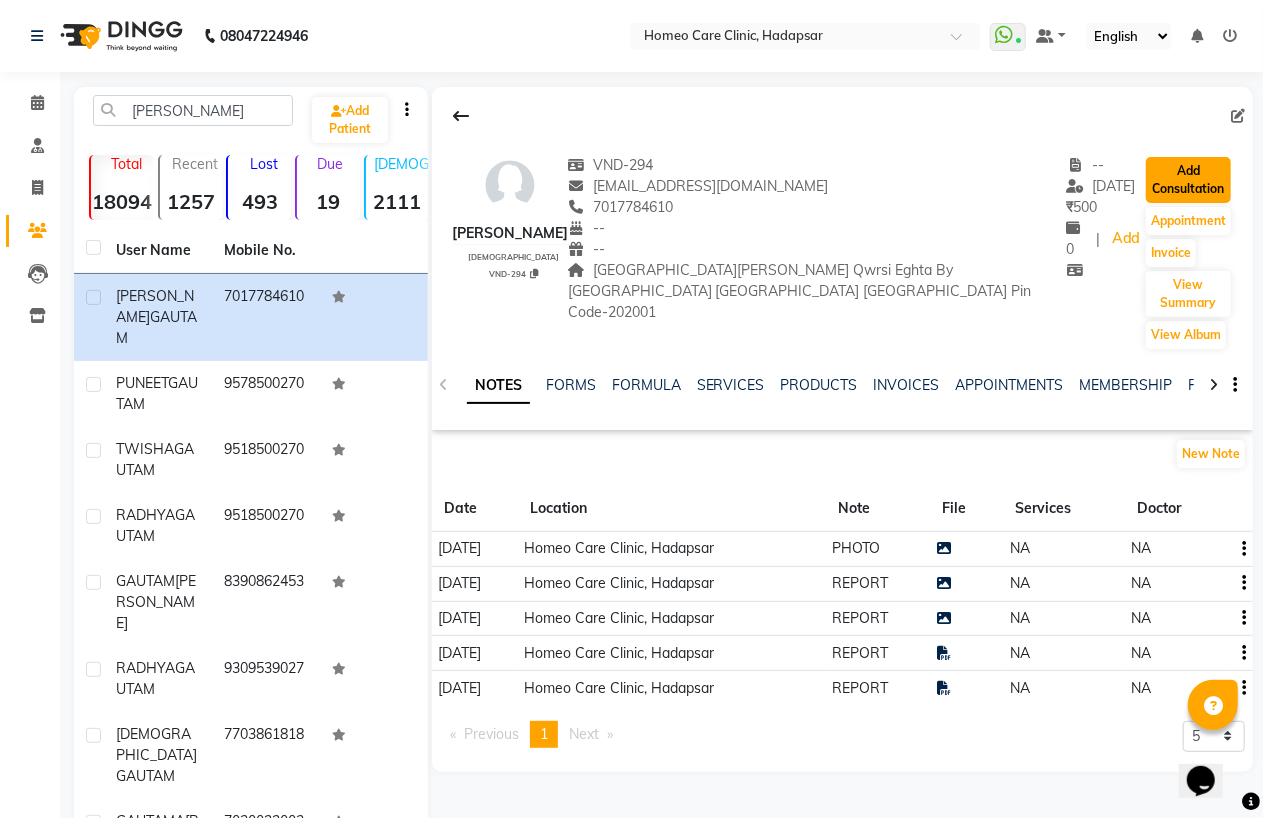 click on "Add Consultation" 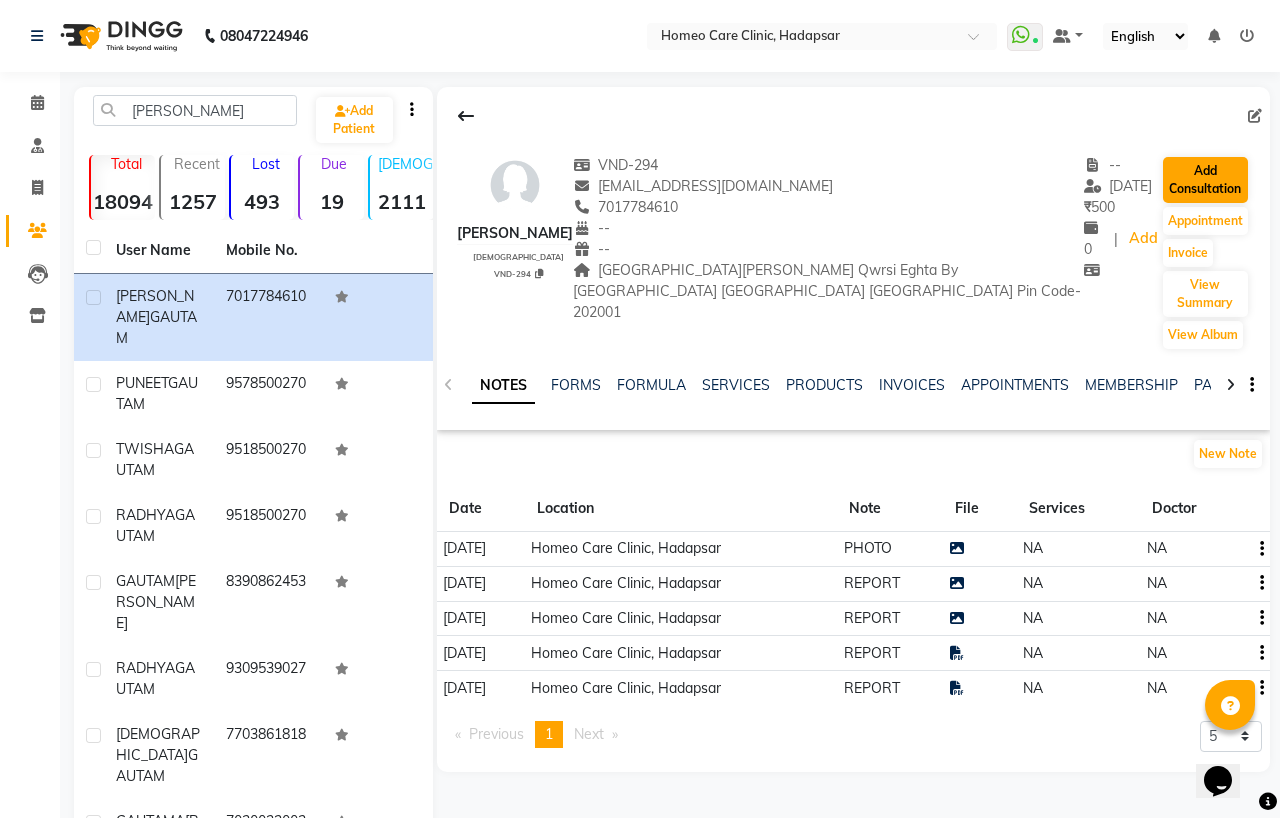 select on "[DEMOGRAPHIC_DATA]" 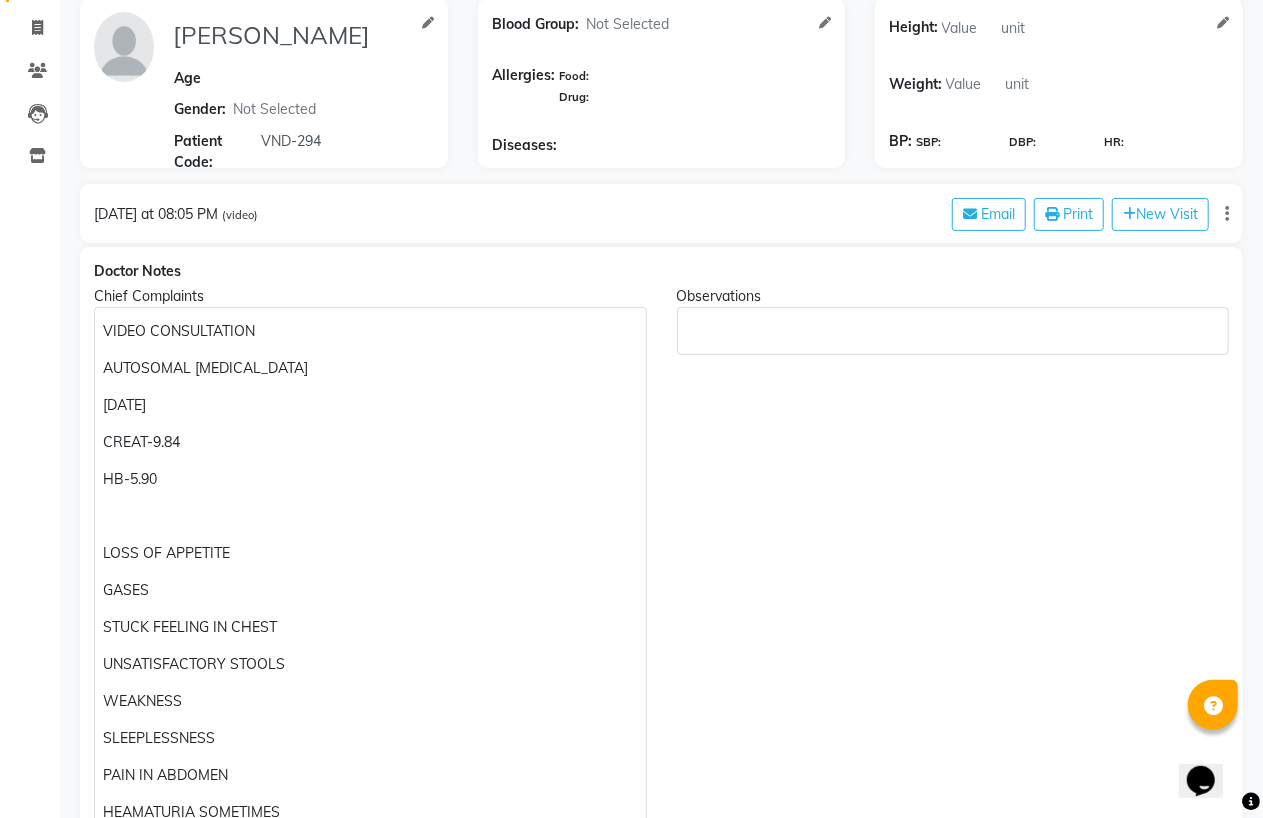 scroll, scrollTop: 555, scrollLeft: 0, axis: vertical 